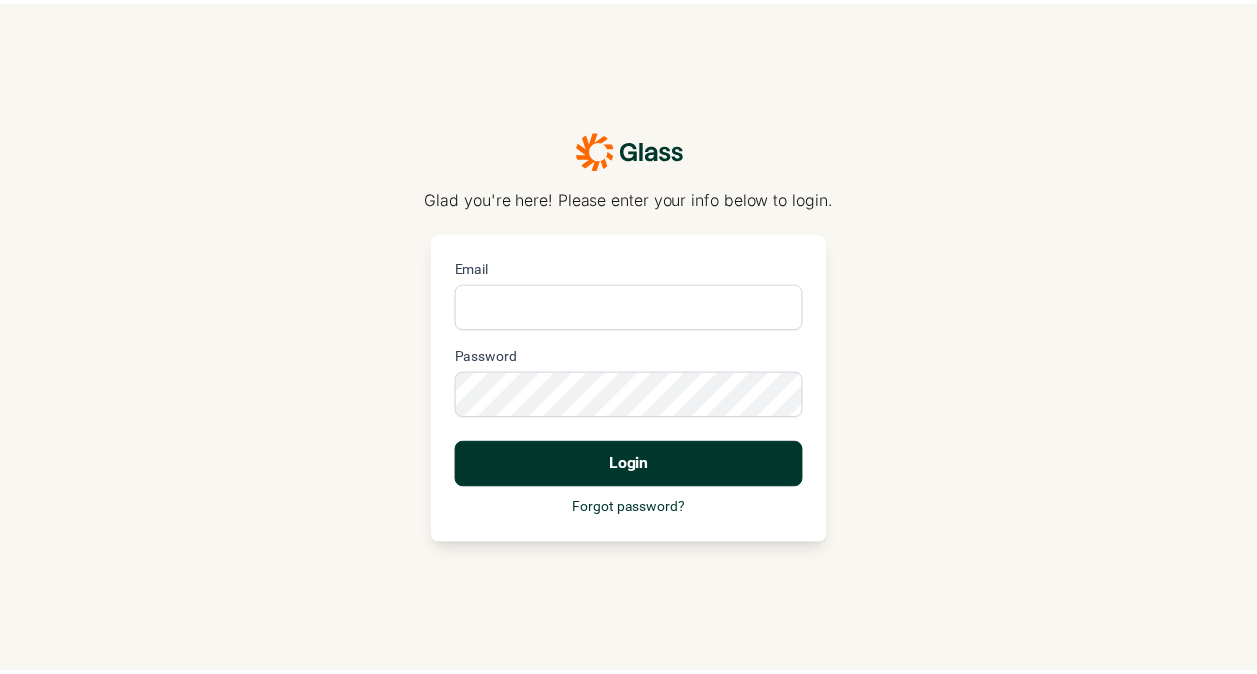 scroll, scrollTop: 0, scrollLeft: 0, axis: both 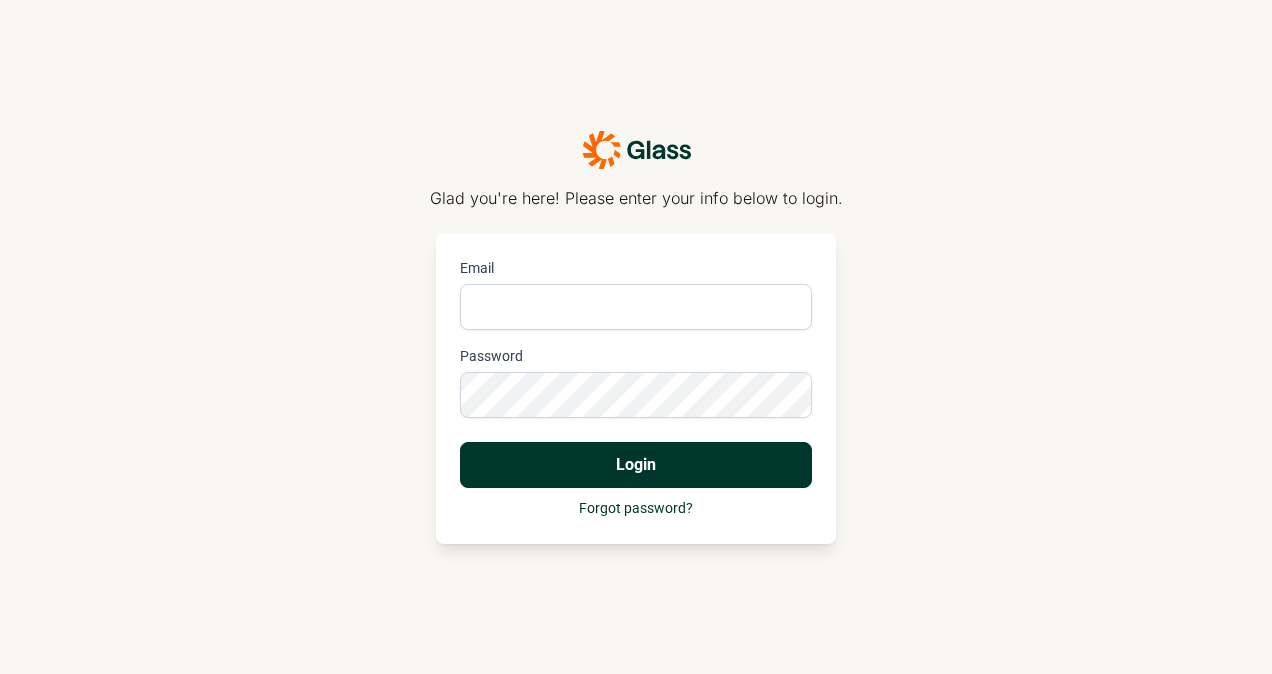 click on "Email" at bounding box center (636, 307) 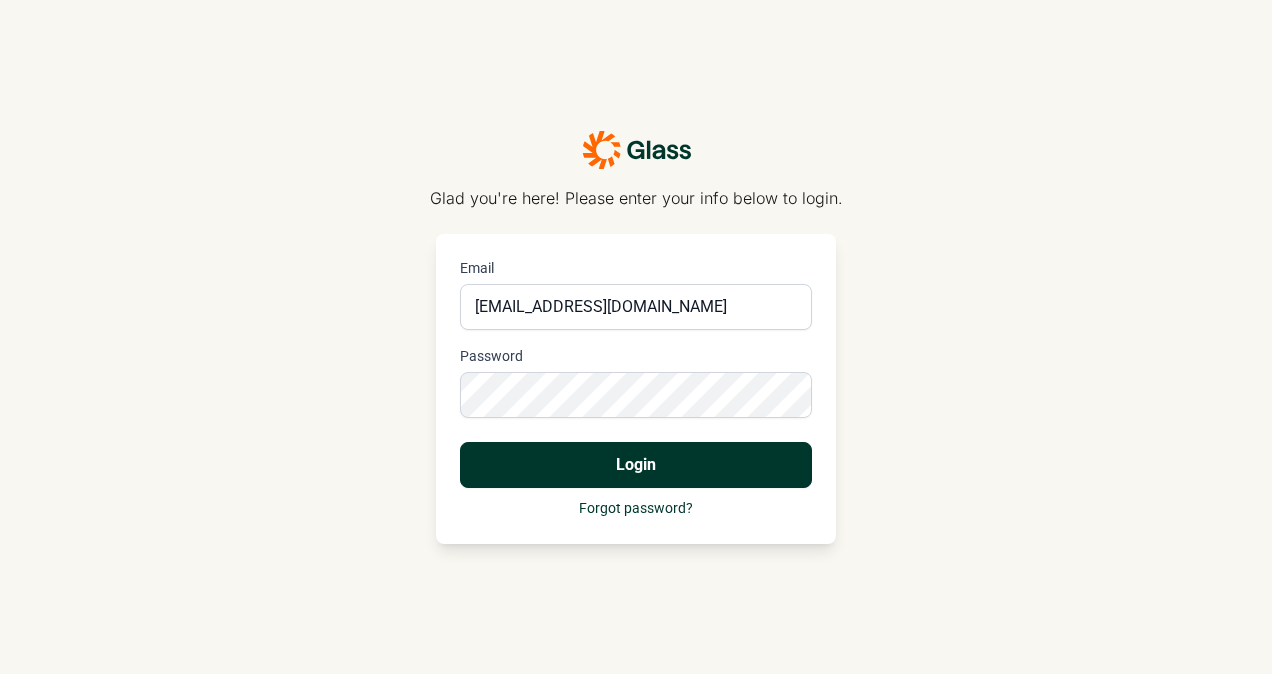 type on "gmfenix5@gmail.com" 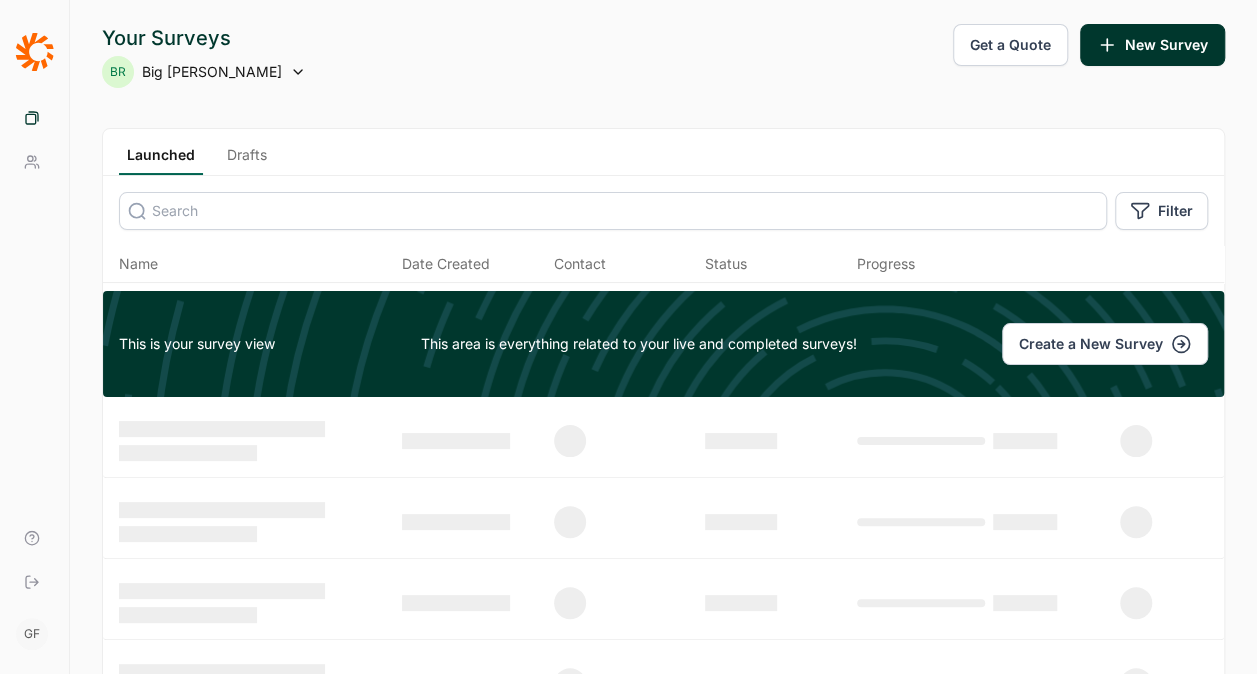scroll, scrollTop: 0, scrollLeft: 0, axis: both 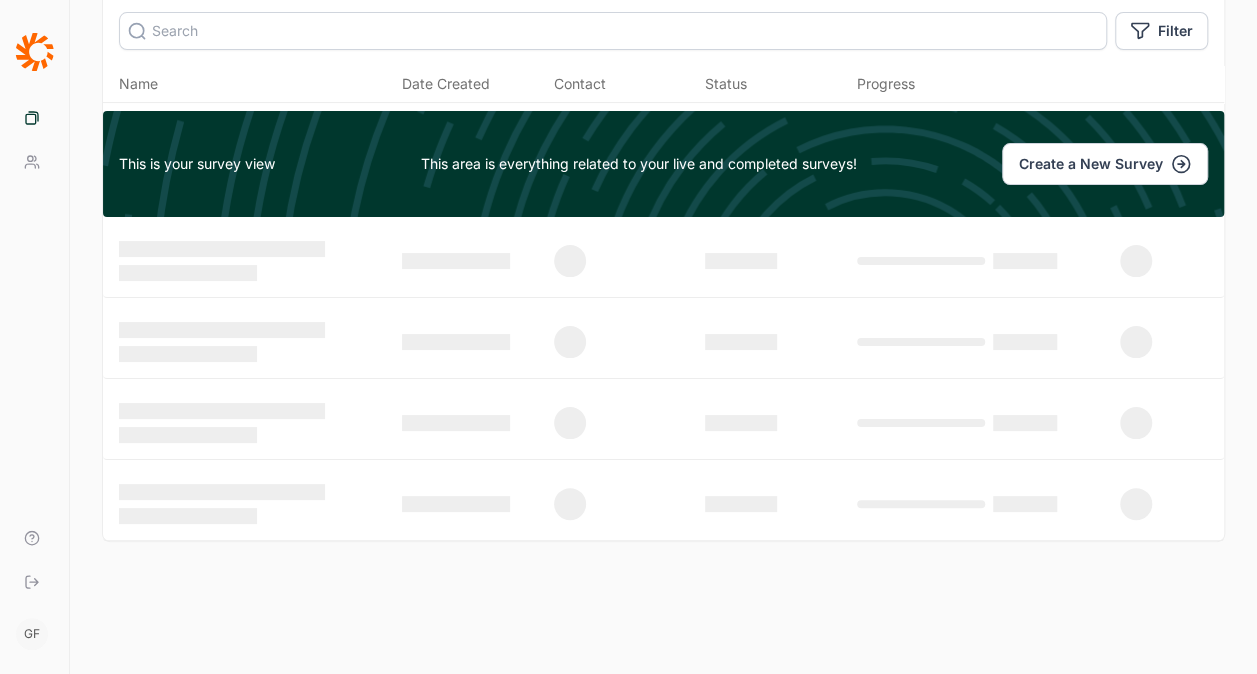click on "Create a New Survey" at bounding box center [1105, 164] 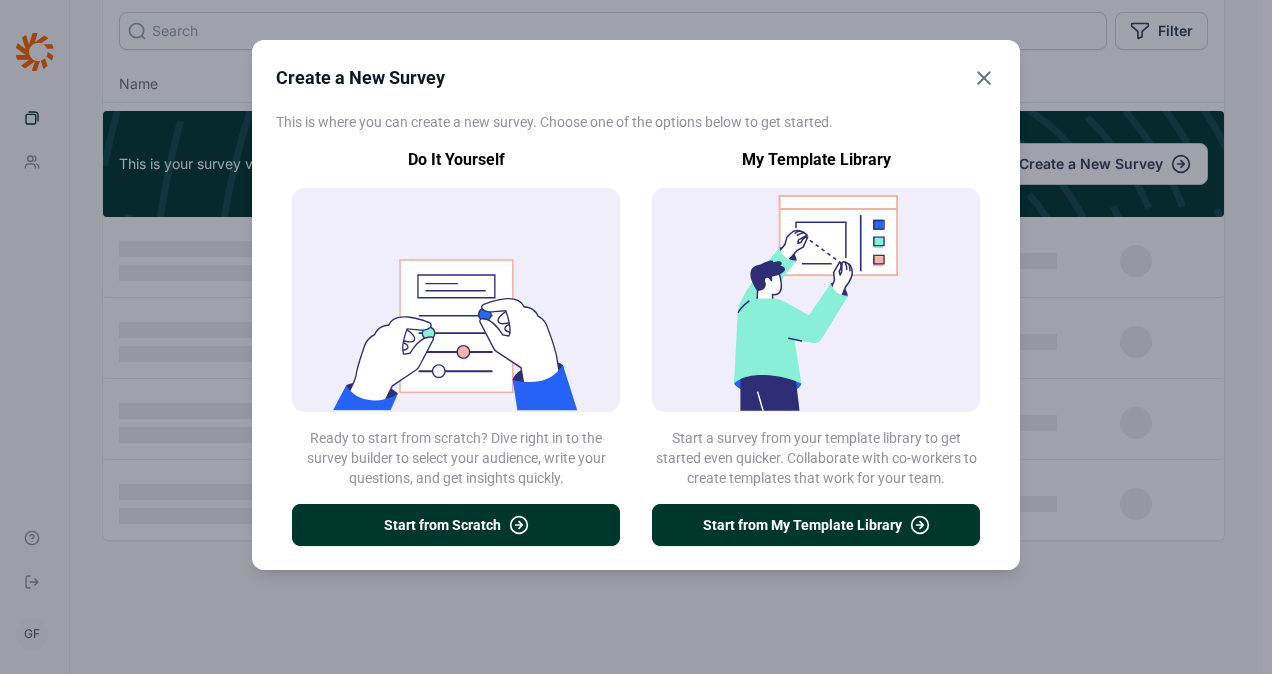 click on "Start from Scratch" at bounding box center [456, 525] 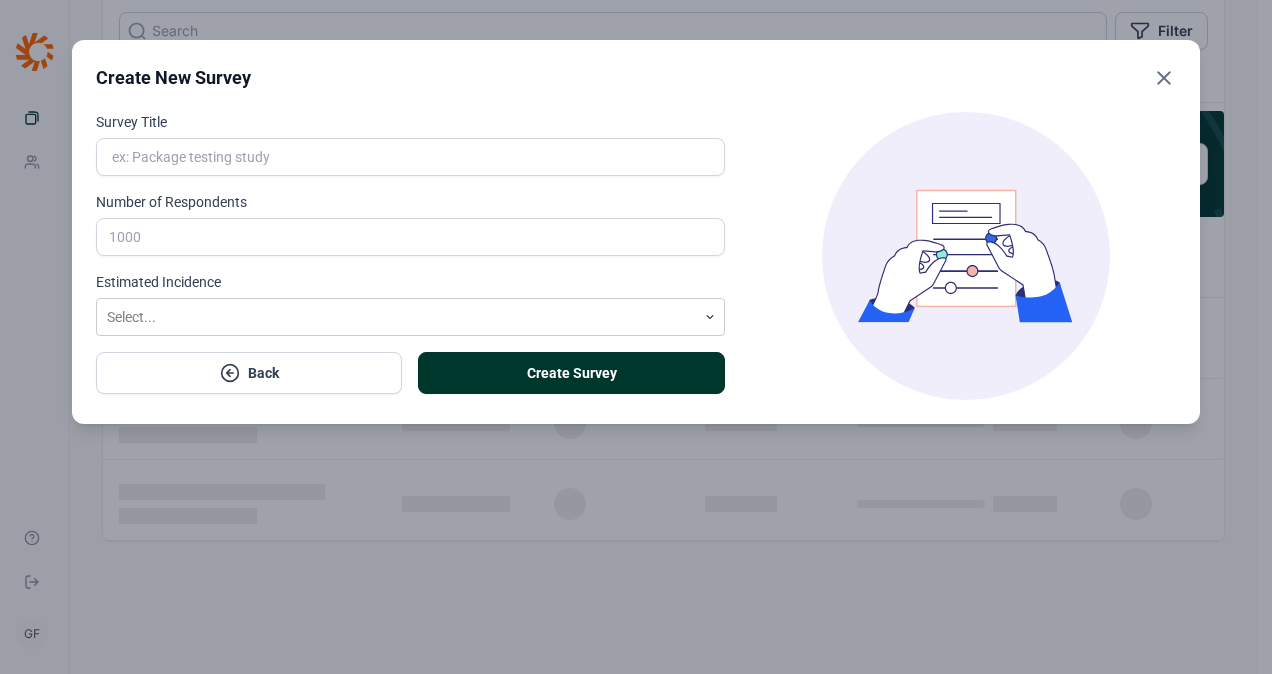 click on "Survey Title" at bounding box center (410, 157) 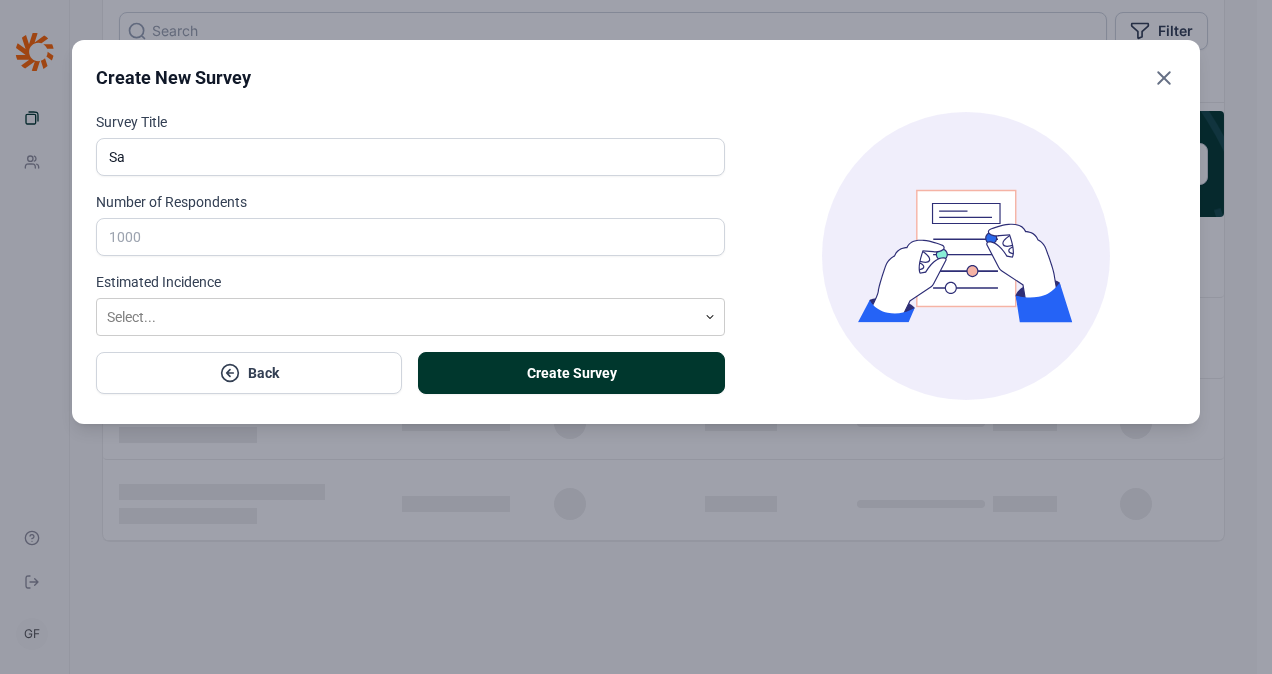 type on "S" 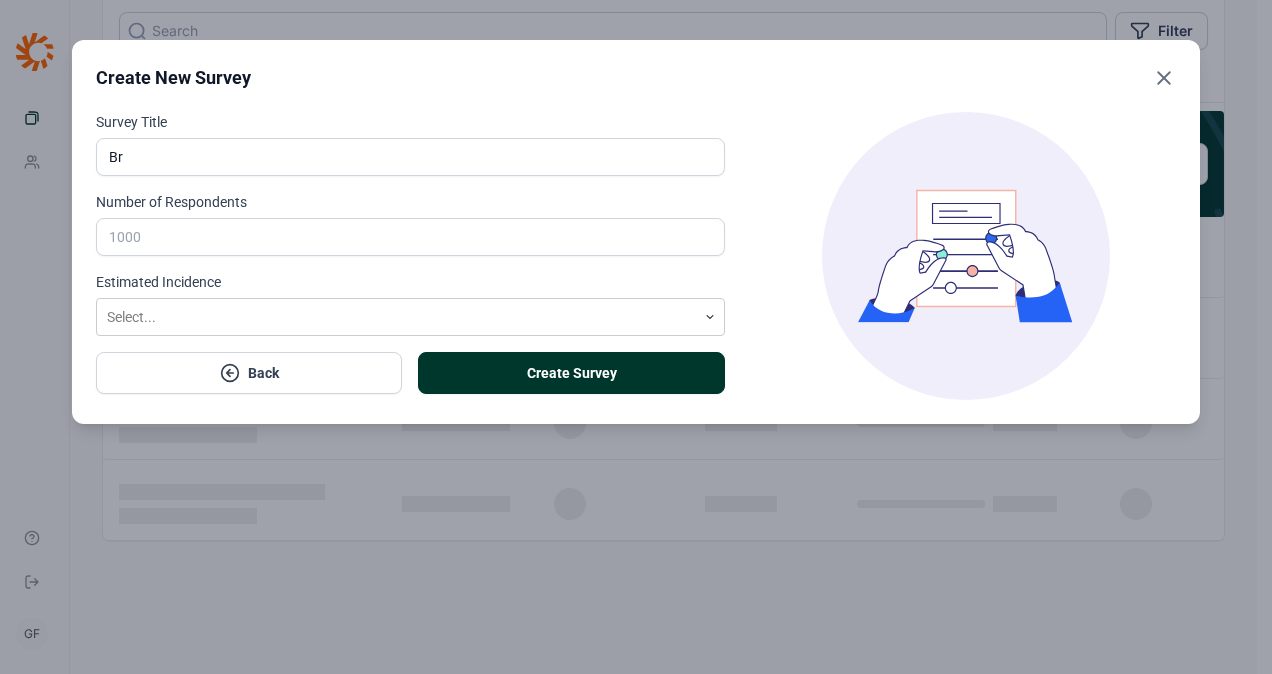 type on "B" 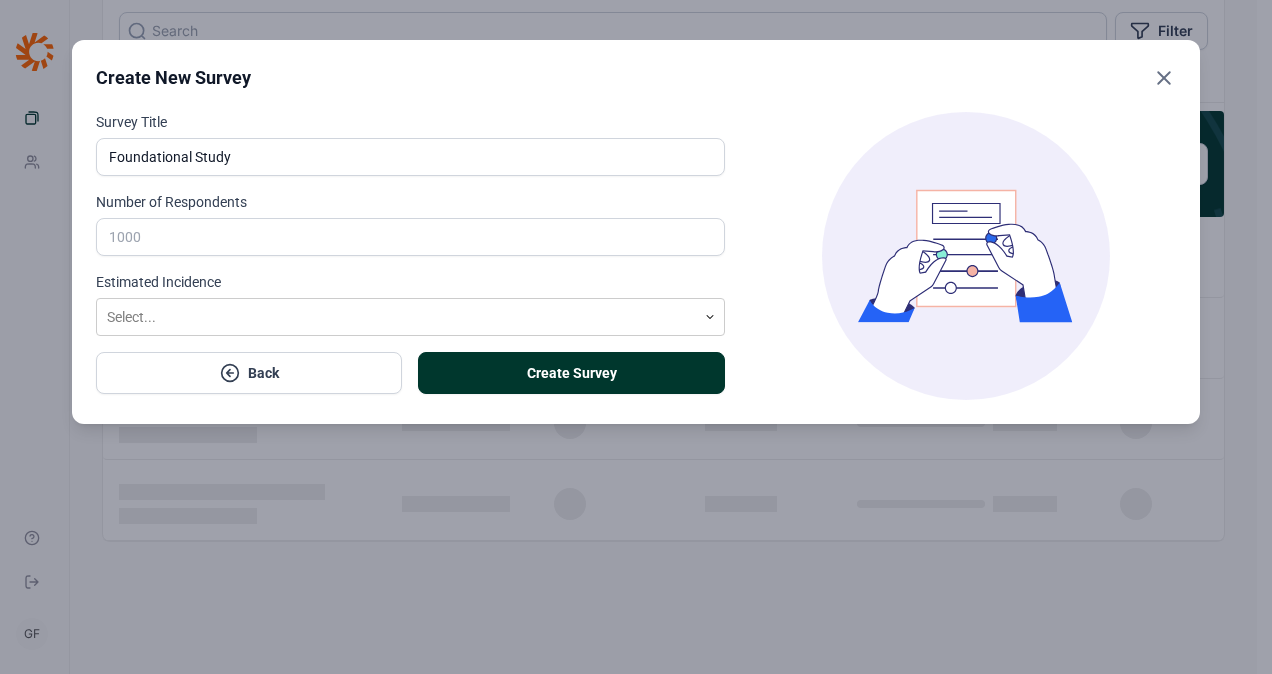 type on "Foundational Study" 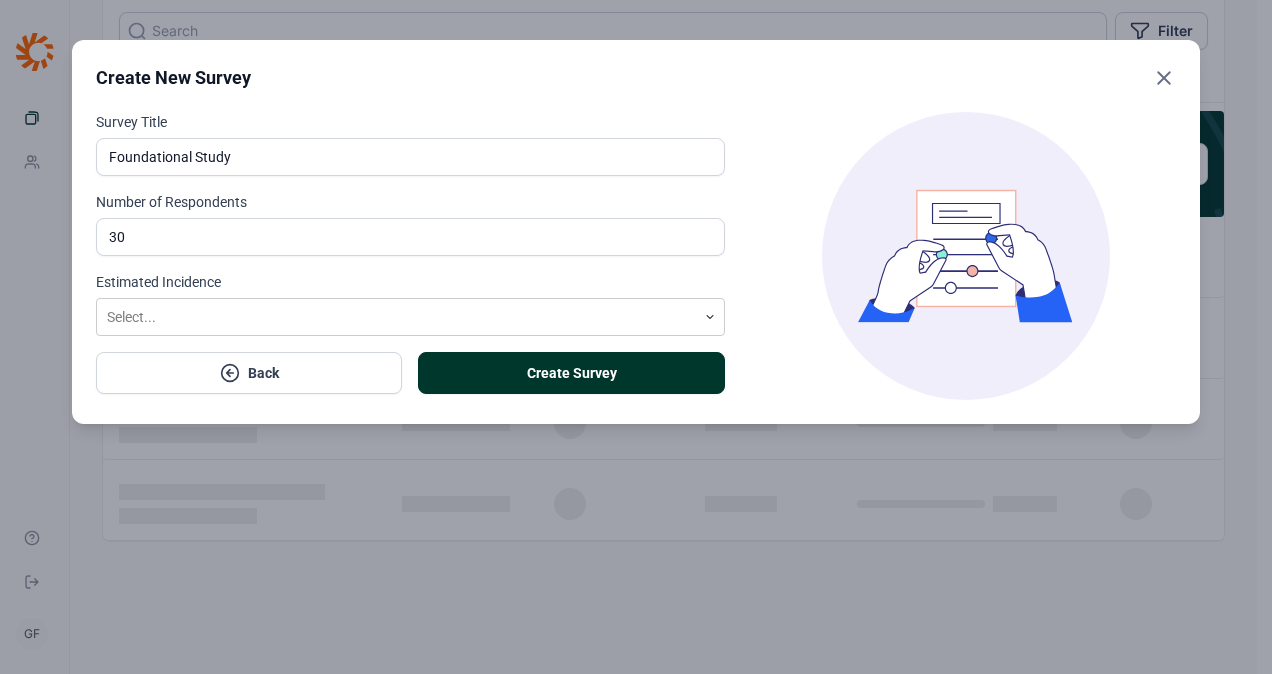 type on "3" 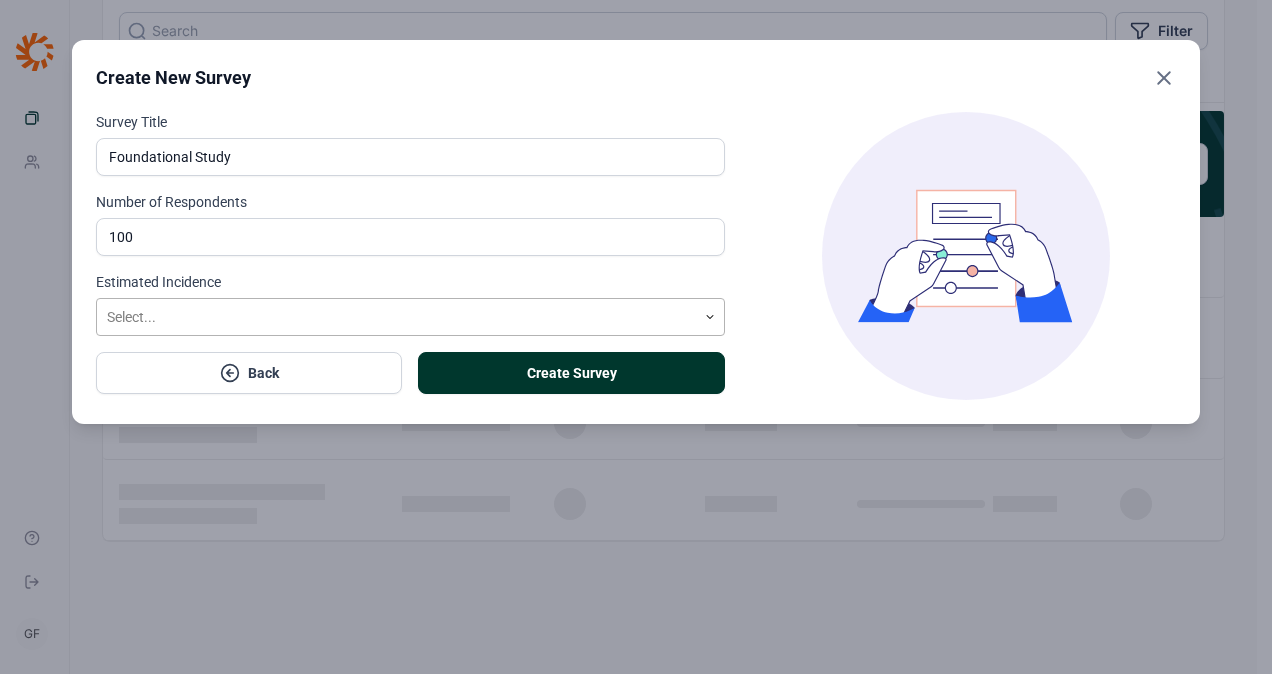 type on "100" 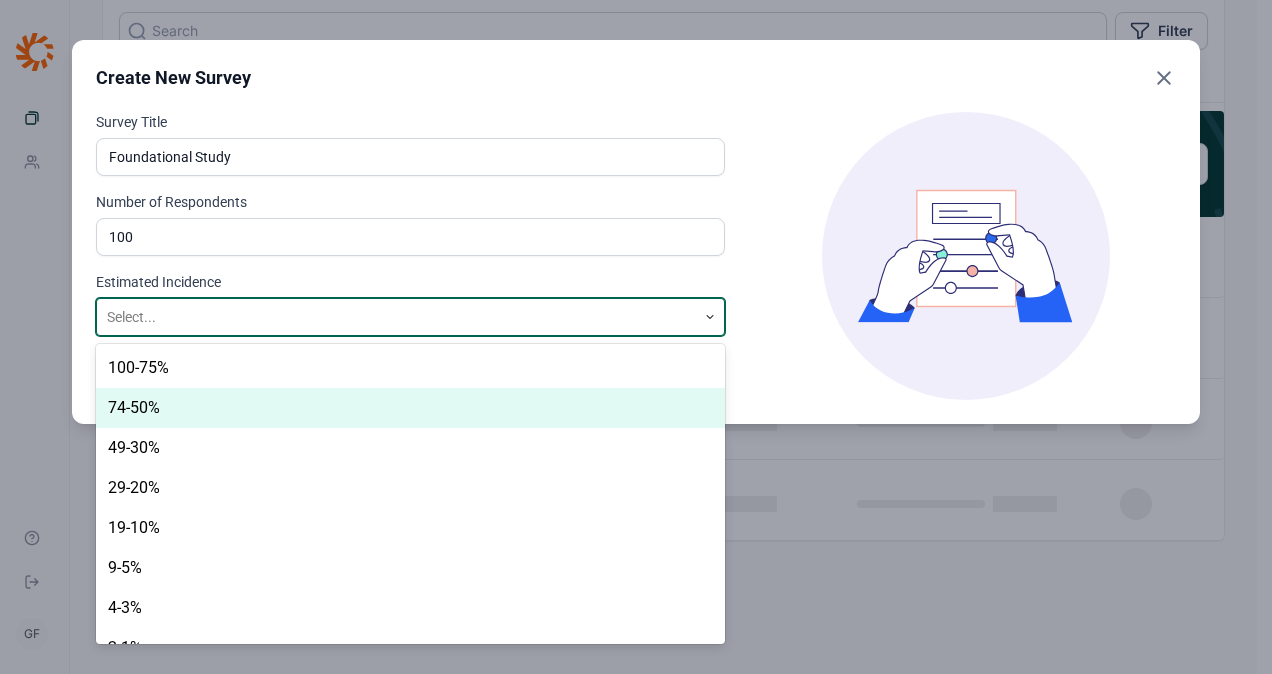click on "74-50%" at bounding box center [410, 408] 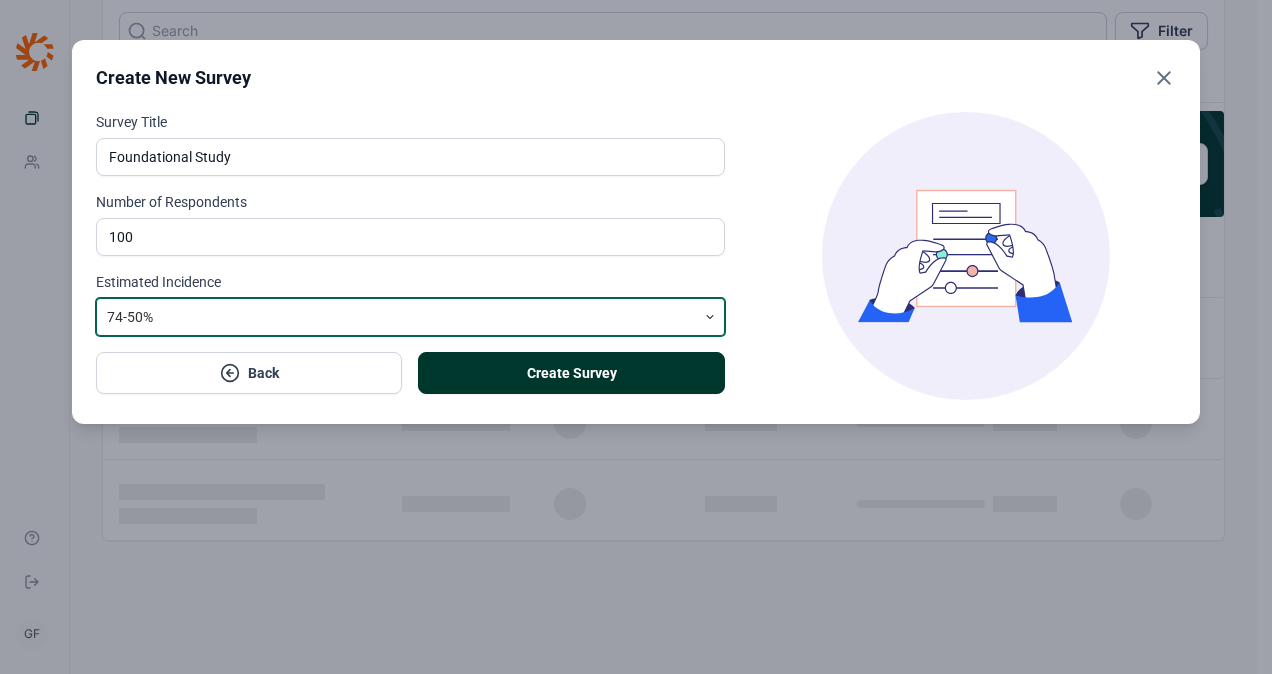 click on "Create Survey" at bounding box center [571, 373] 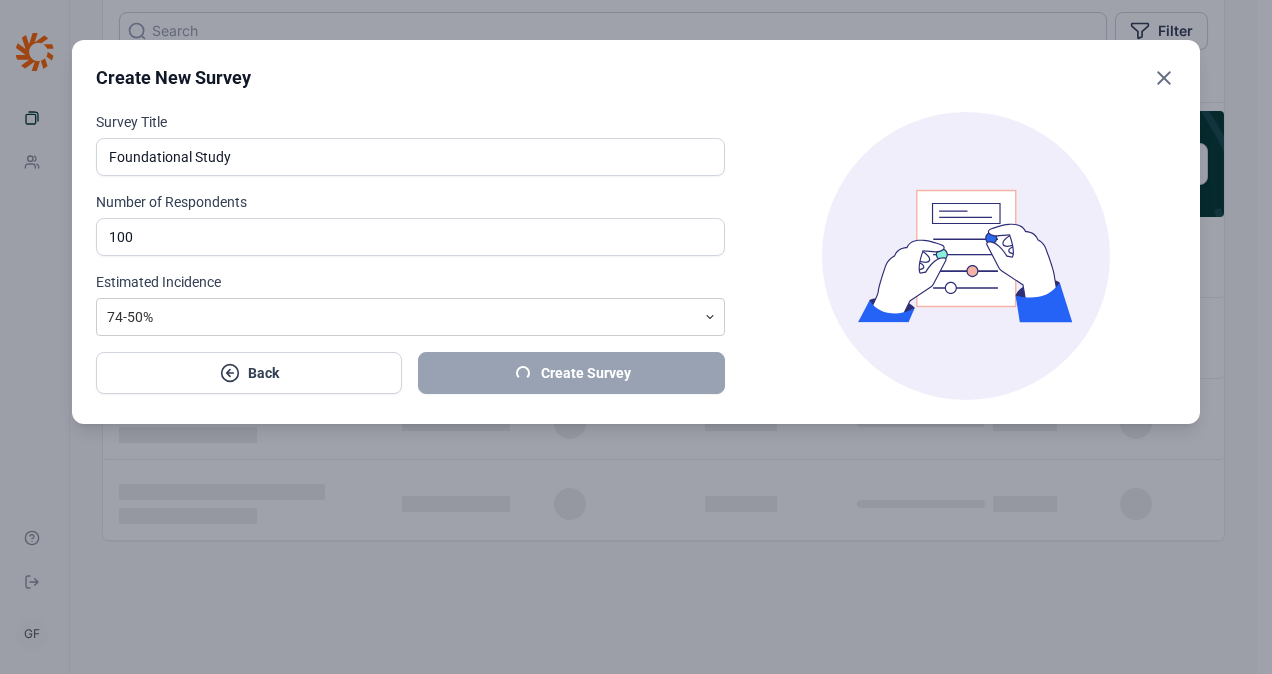 scroll, scrollTop: 0, scrollLeft: 0, axis: both 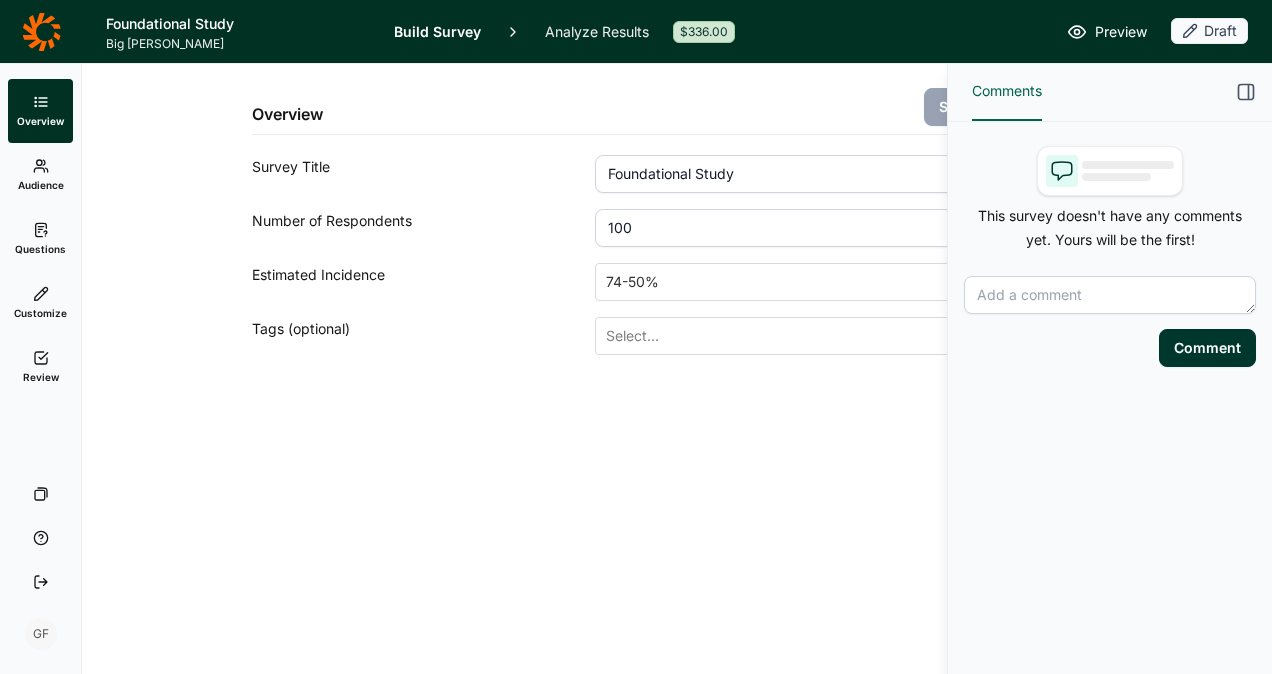click on "Audience" at bounding box center (41, 185) 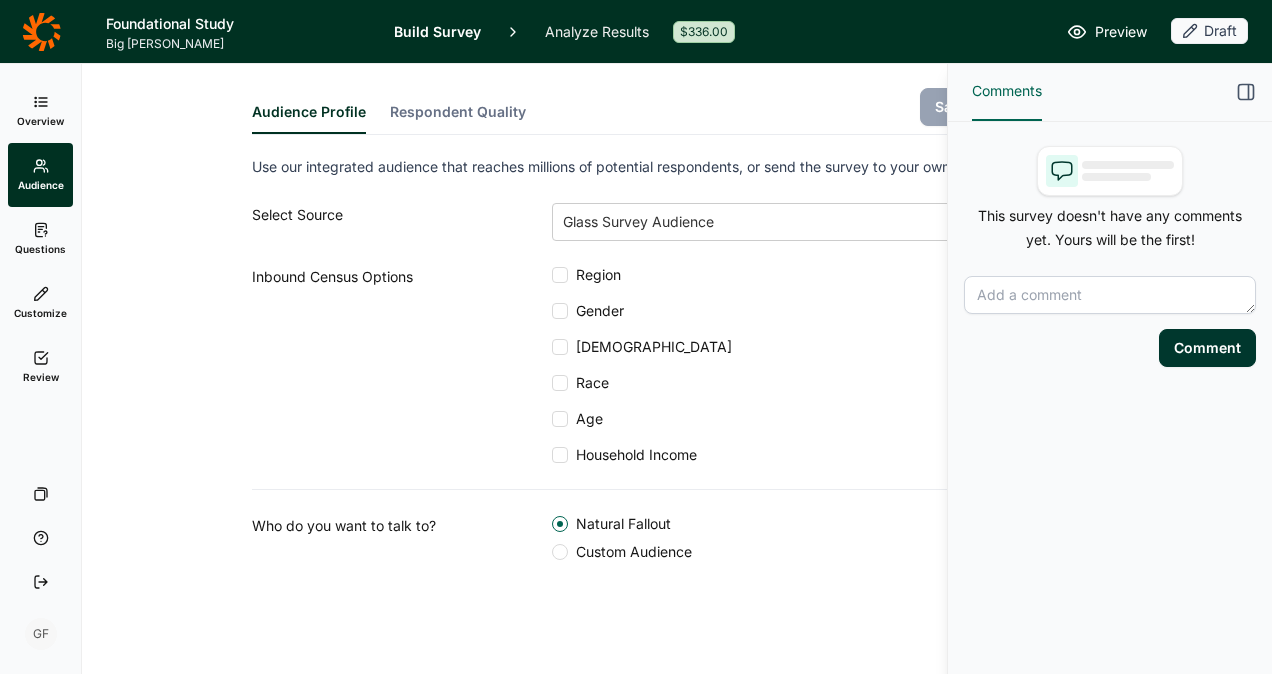 click 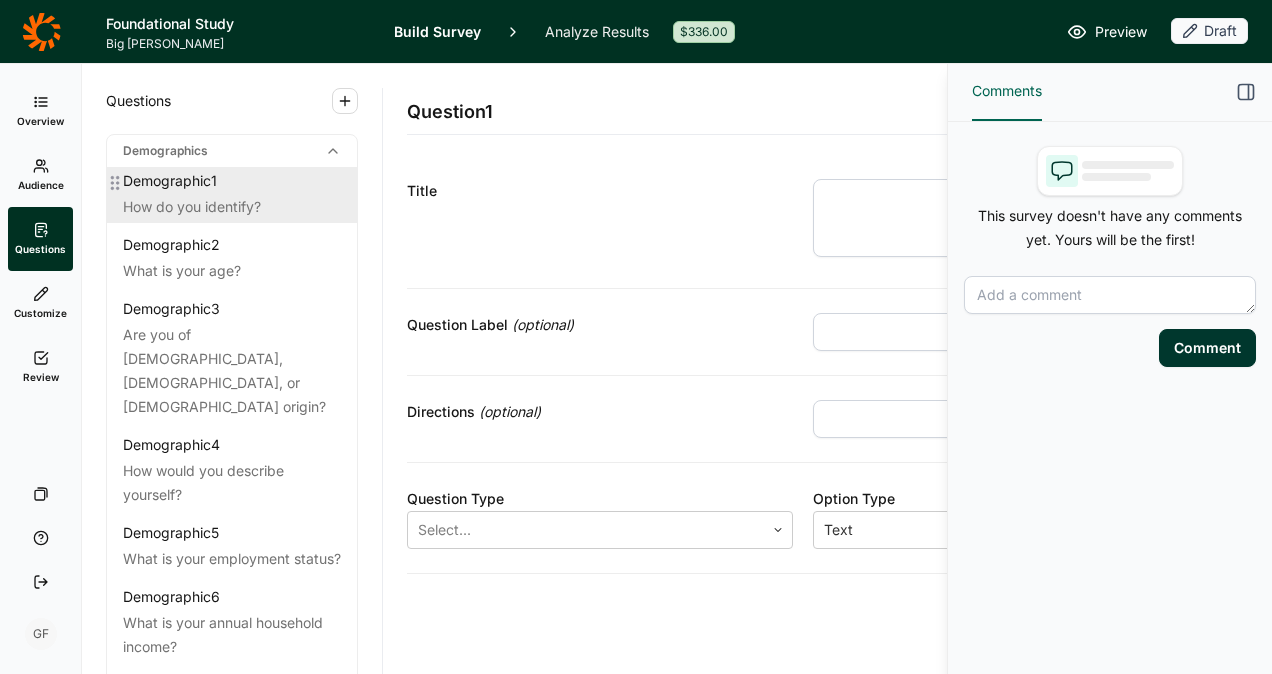 click on "Demographic  1" at bounding box center [170, 181] 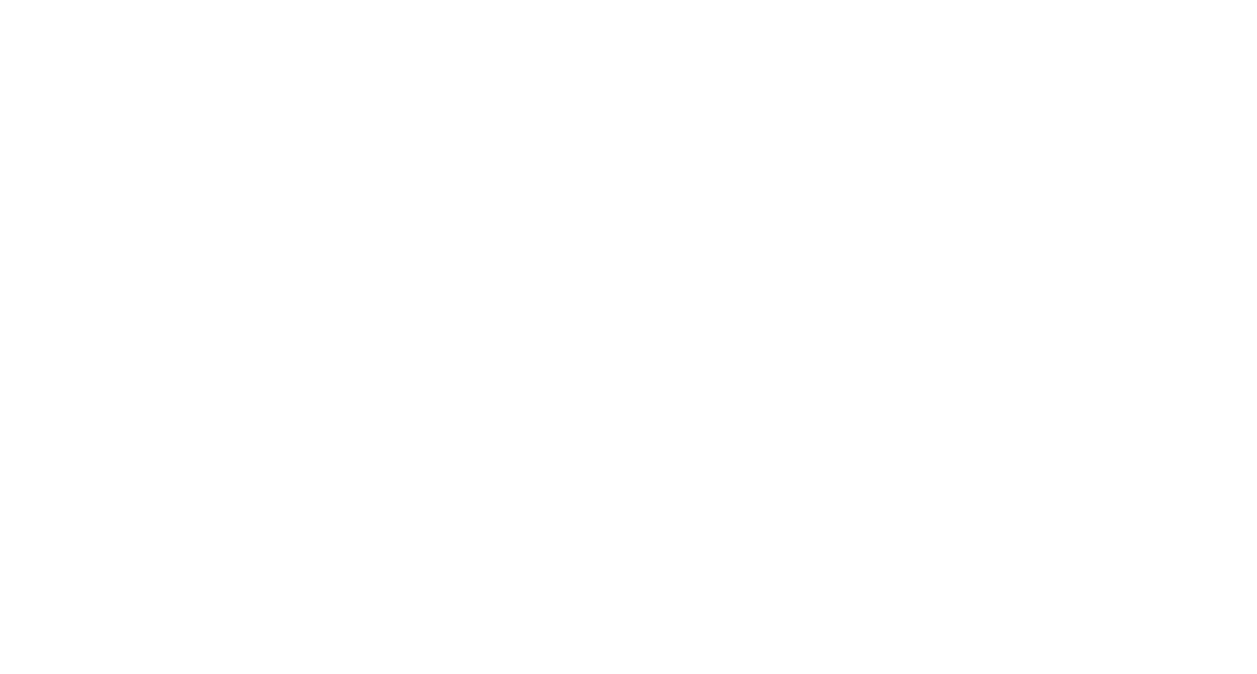 scroll, scrollTop: 0, scrollLeft: 0, axis: both 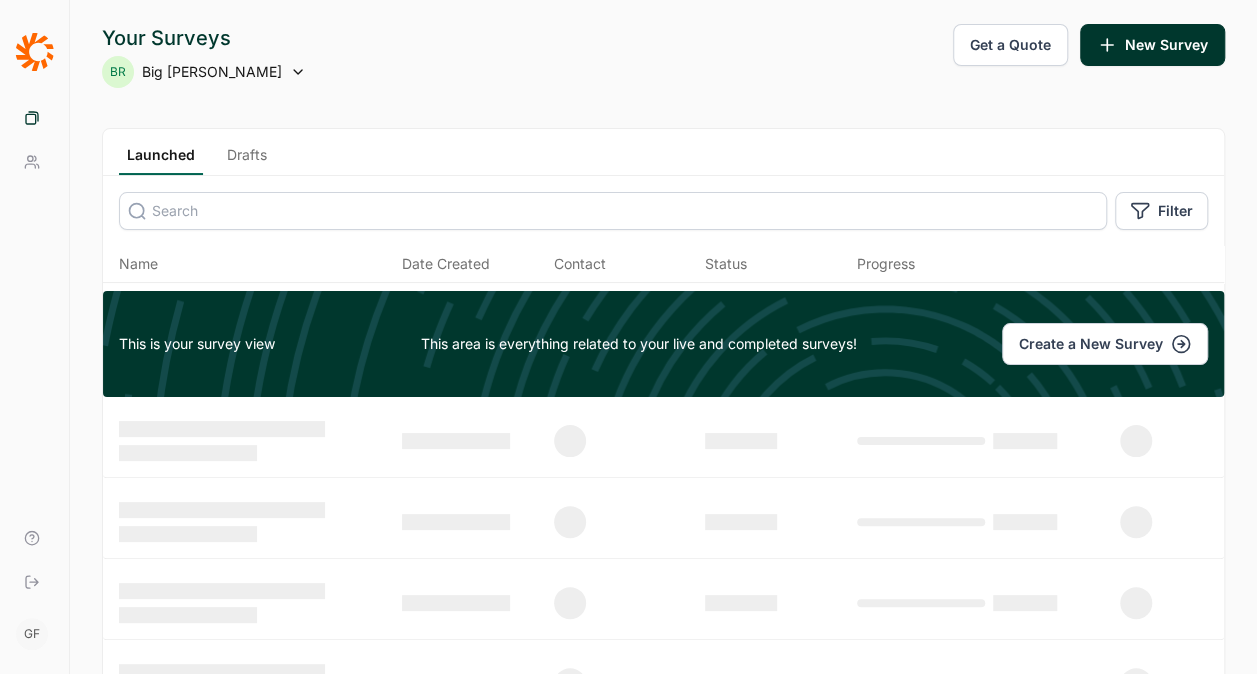 click on "Create a New Survey" at bounding box center (1105, 344) 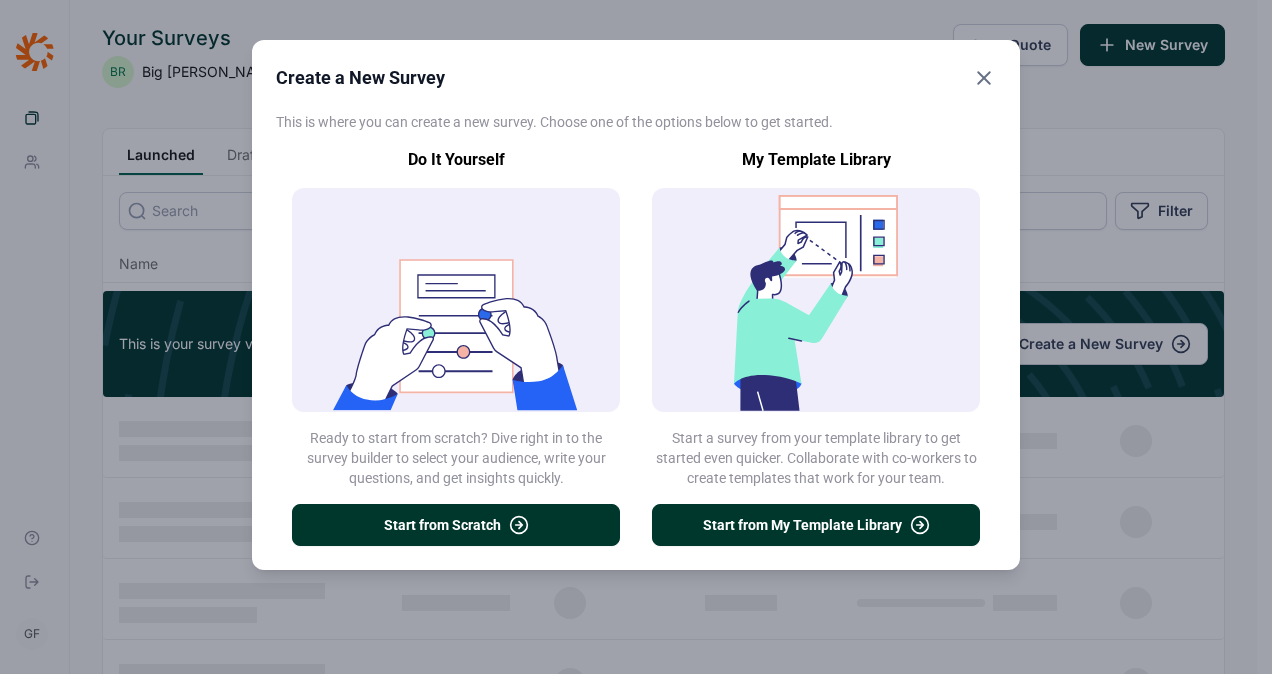click on "Start from Scratch" at bounding box center (456, 525) 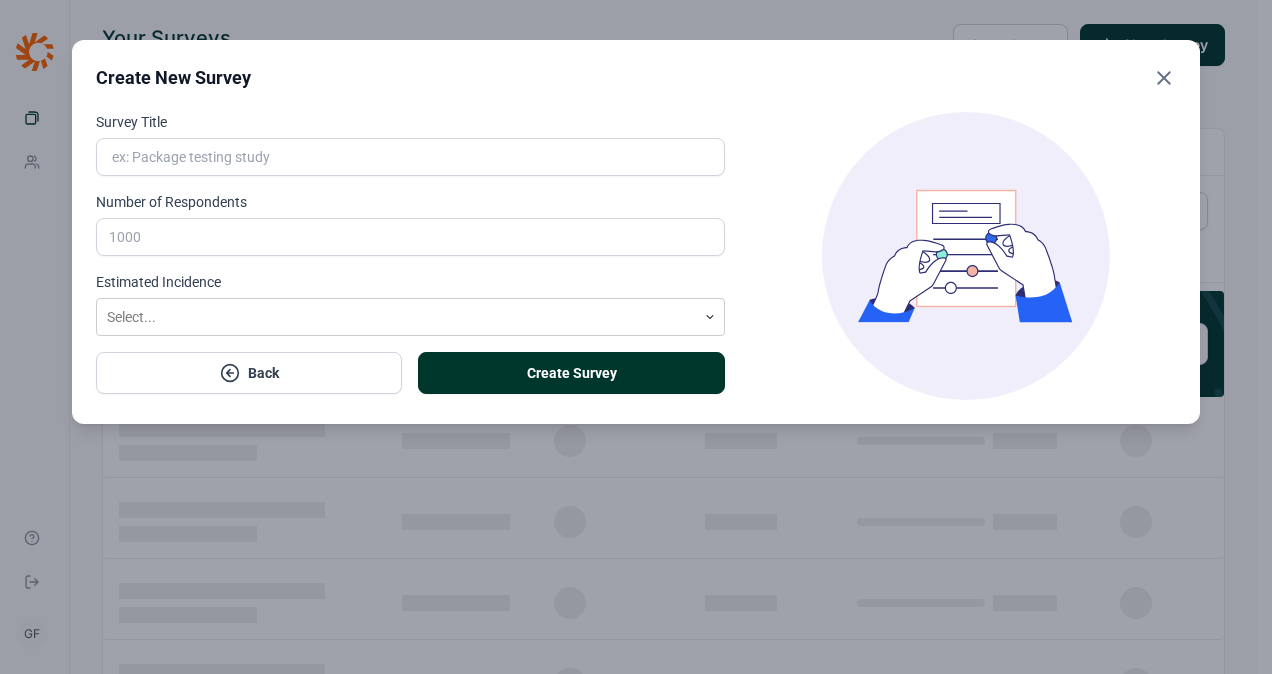 click on "Survey Title" at bounding box center [410, 157] 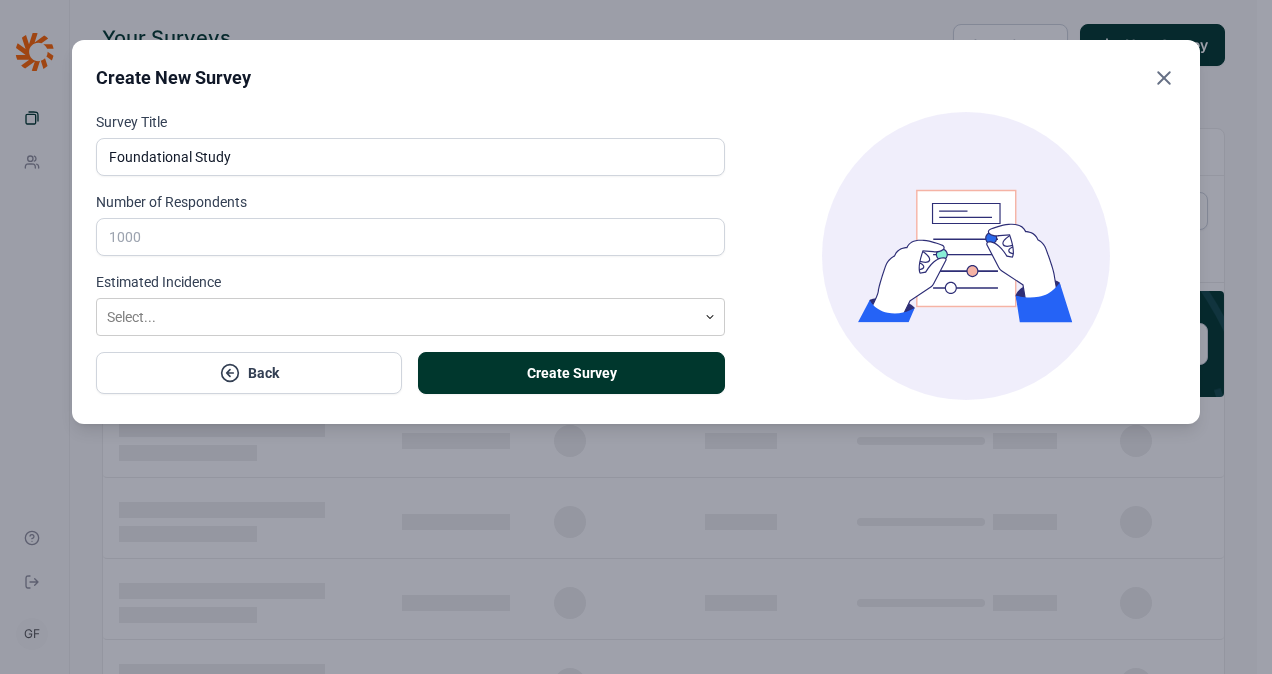 type on "100" 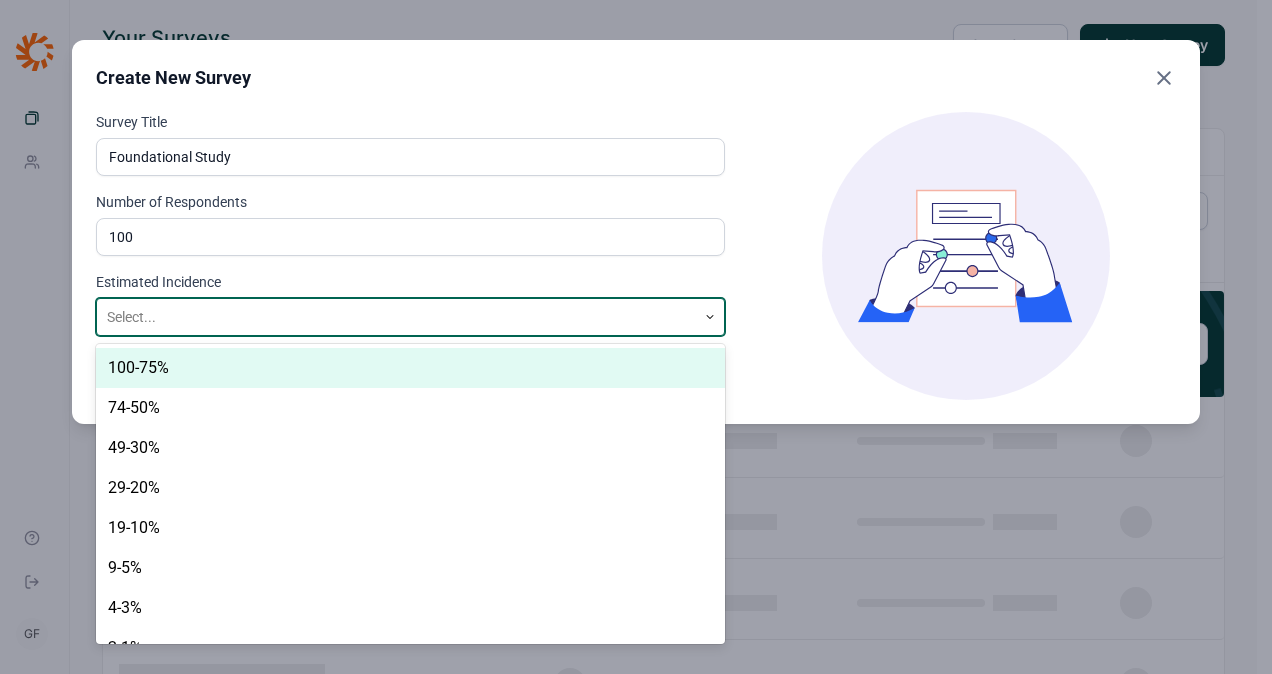 click at bounding box center [396, 317] 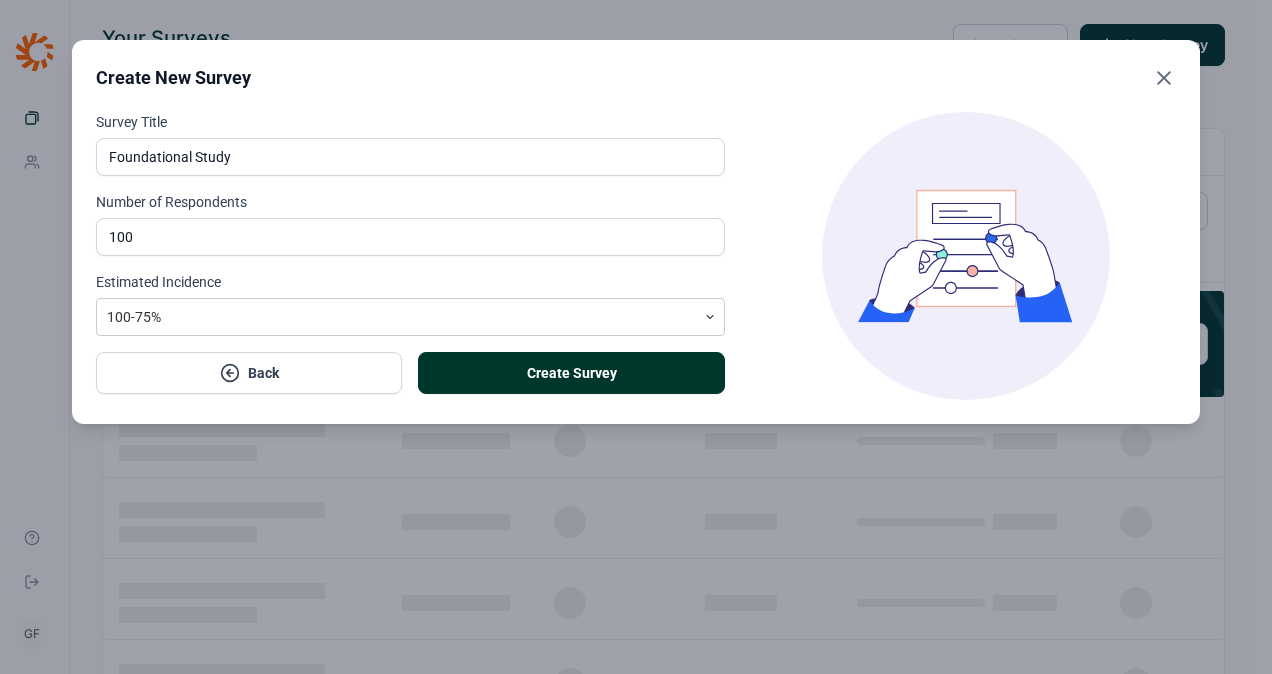 click on "Create Survey" at bounding box center [571, 373] 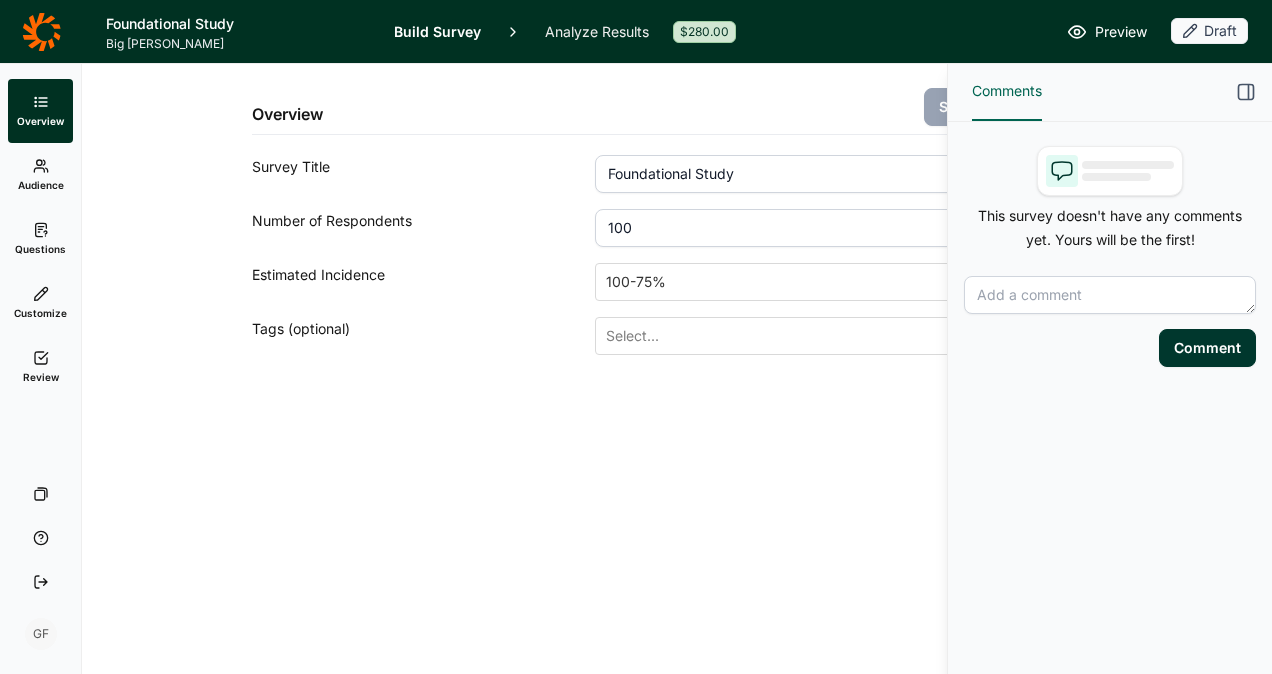 click on "Audience" at bounding box center [41, 185] 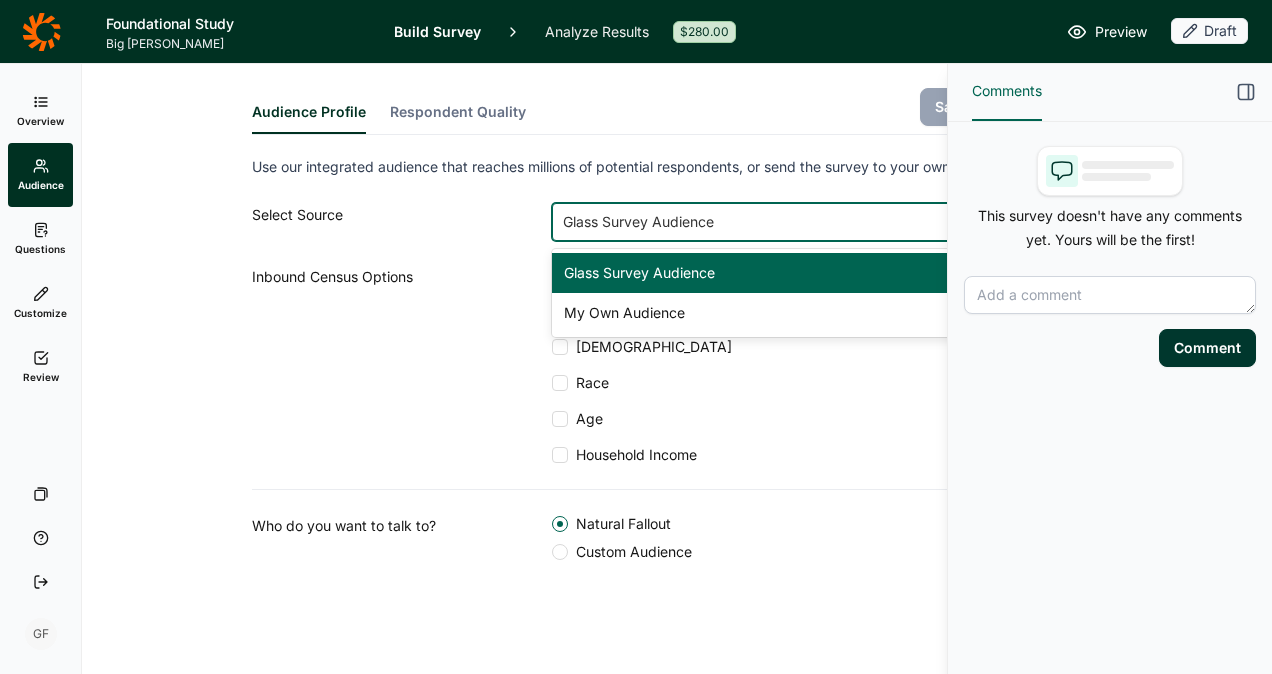 click at bounding box center [788, 222] 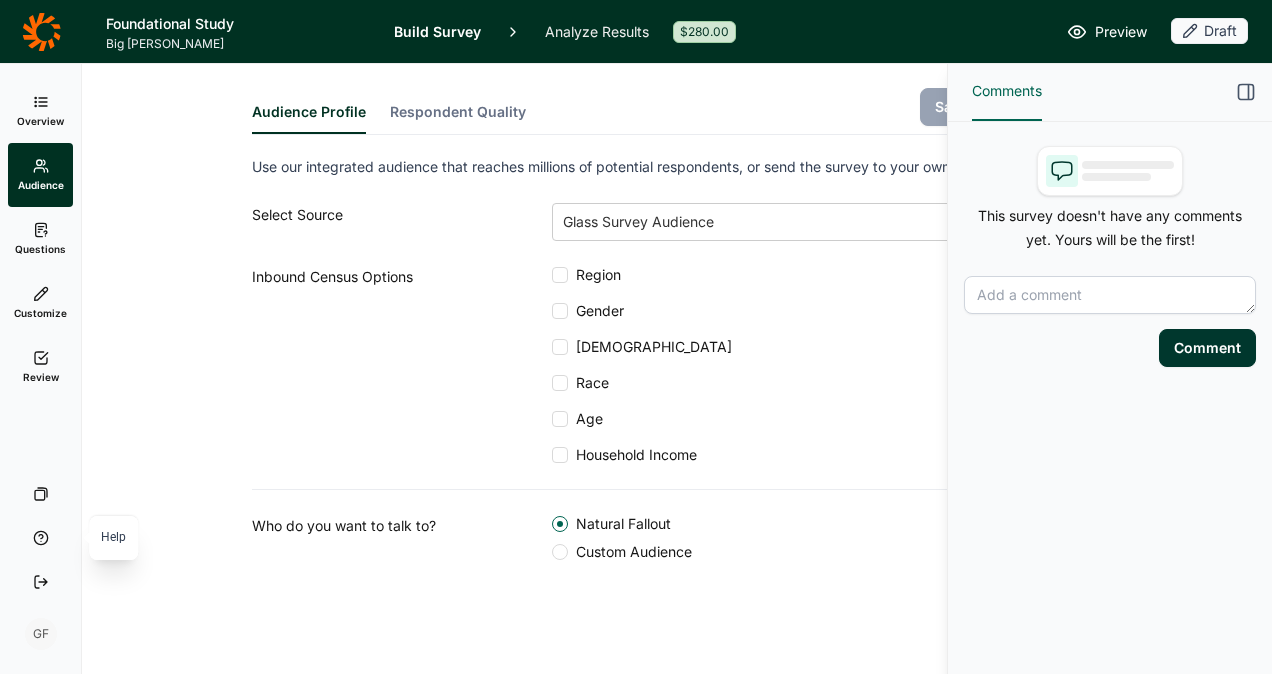 click 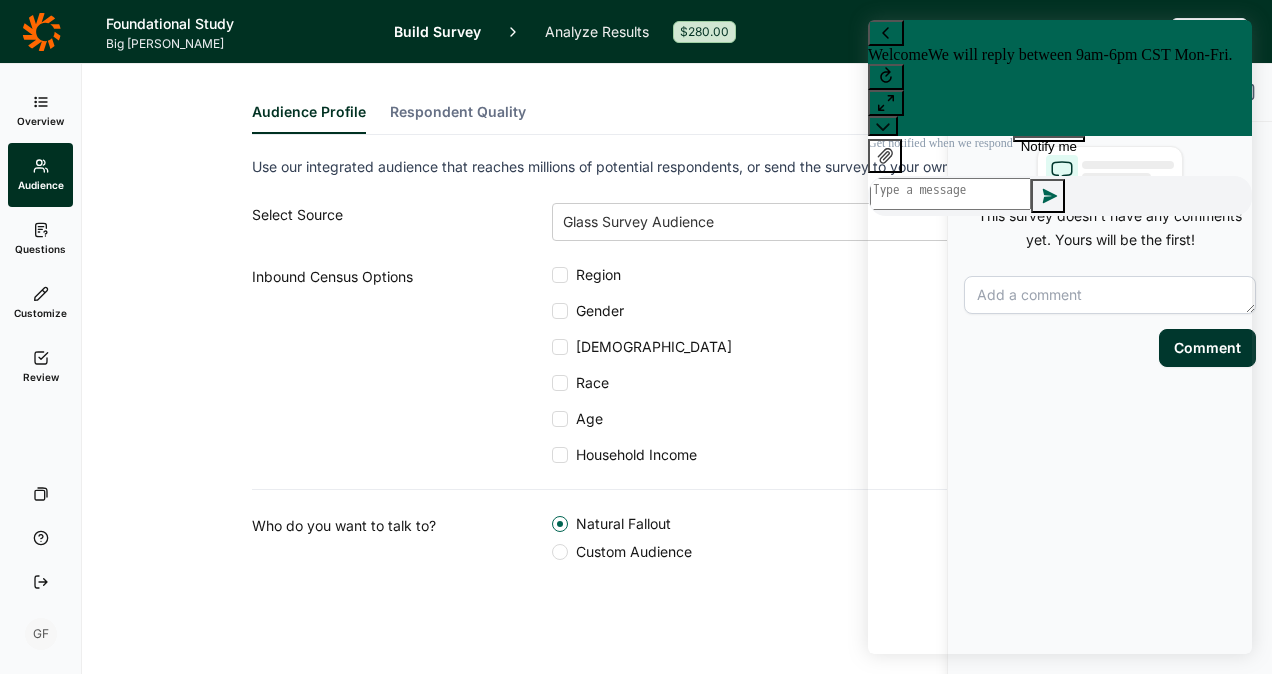 click on "Questions" at bounding box center [40, 249] 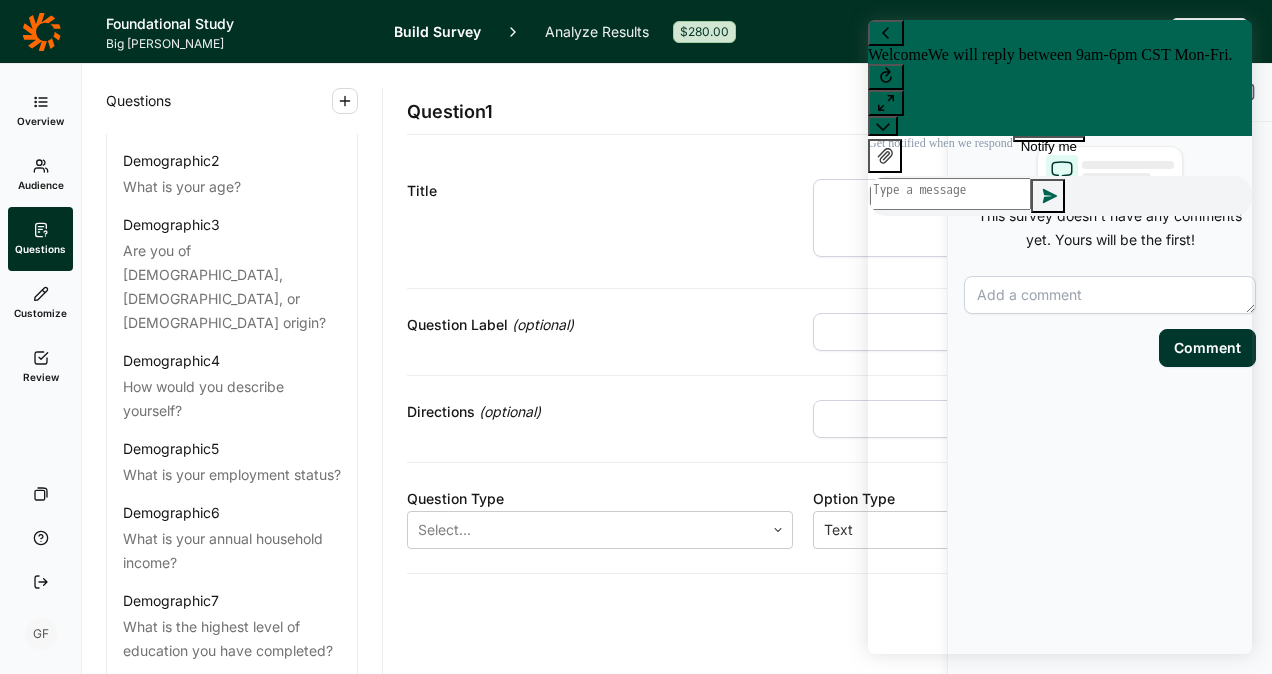 scroll, scrollTop: 0, scrollLeft: 0, axis: both 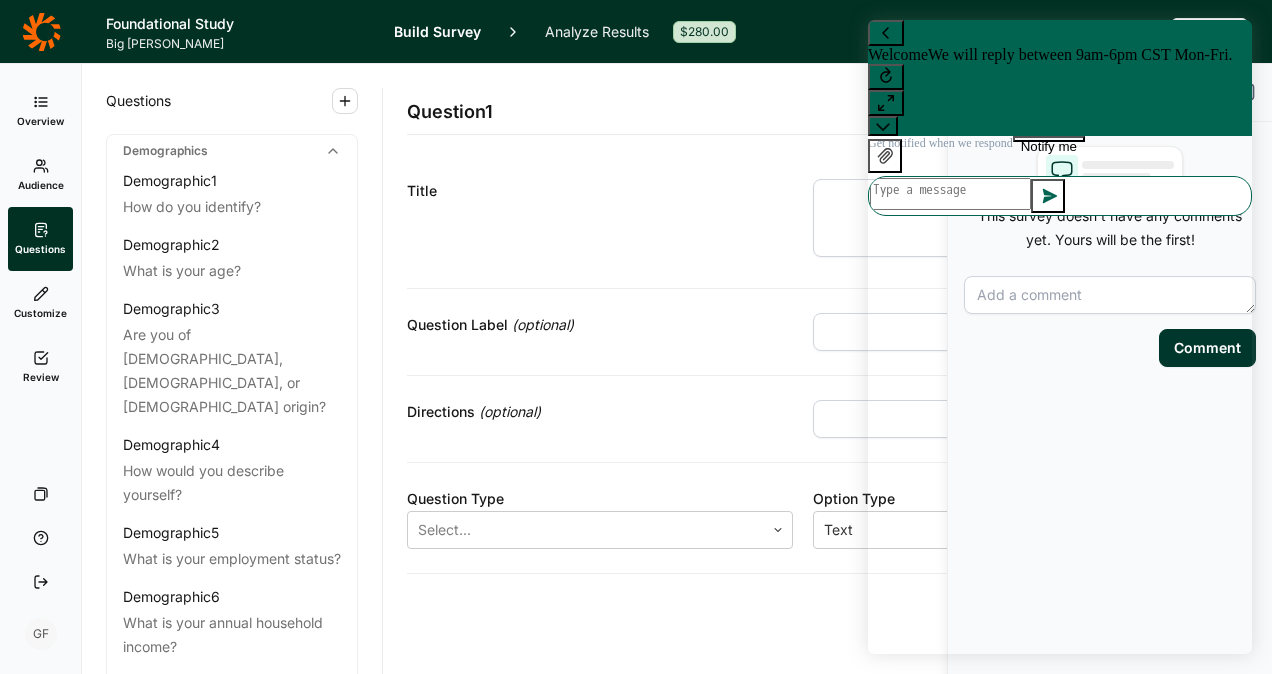 drag, startPoint x: 1085, startPoint y: 626, endPoint x: 1088, endPoint y: 646, distance: 20.22375 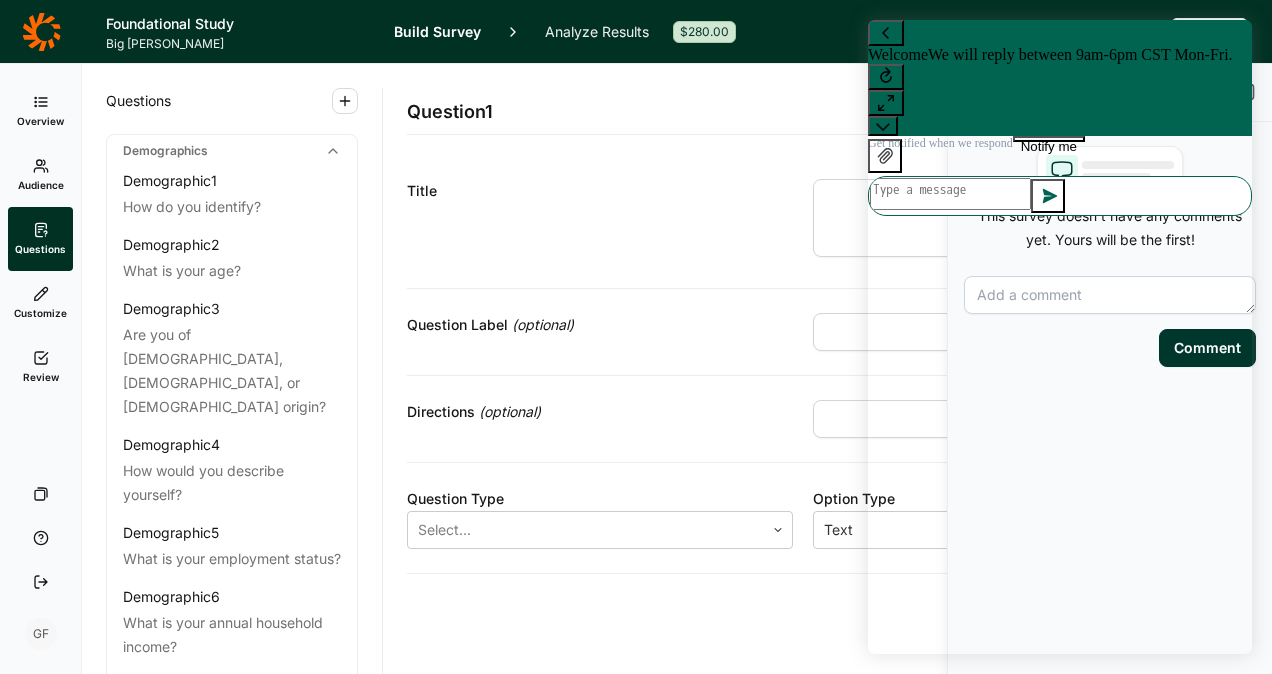 click at bounding box center [950, 194] 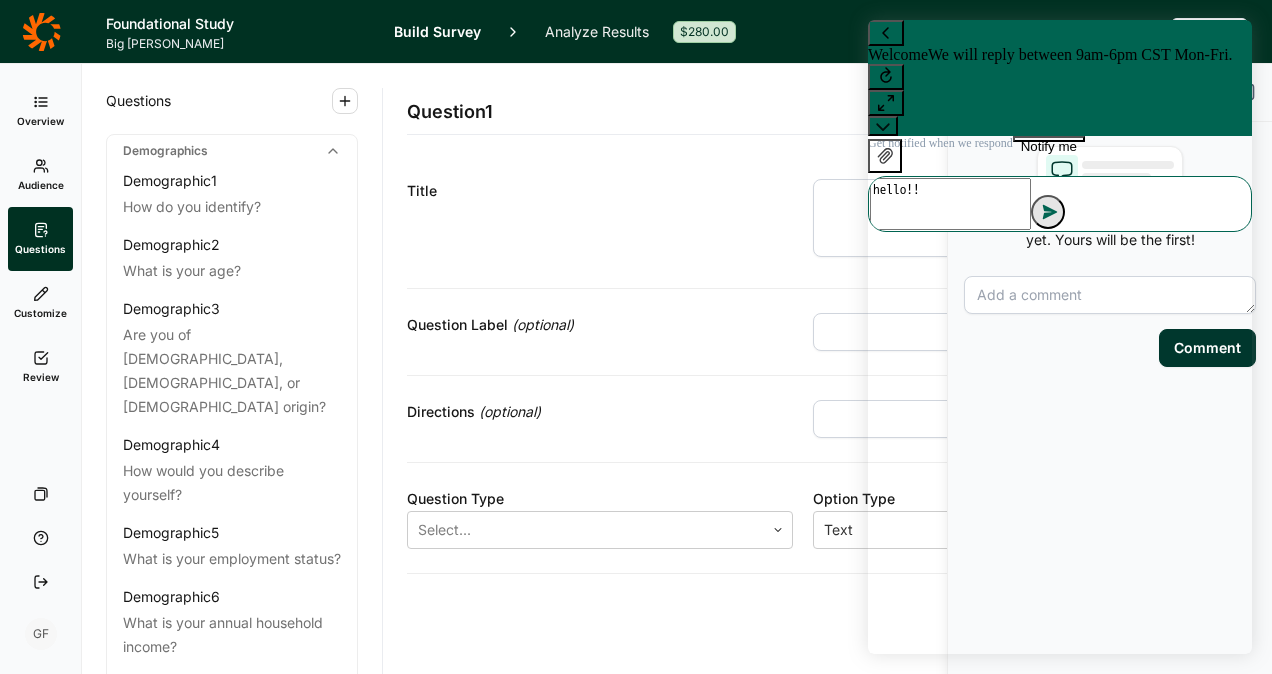 type on "hello!!" 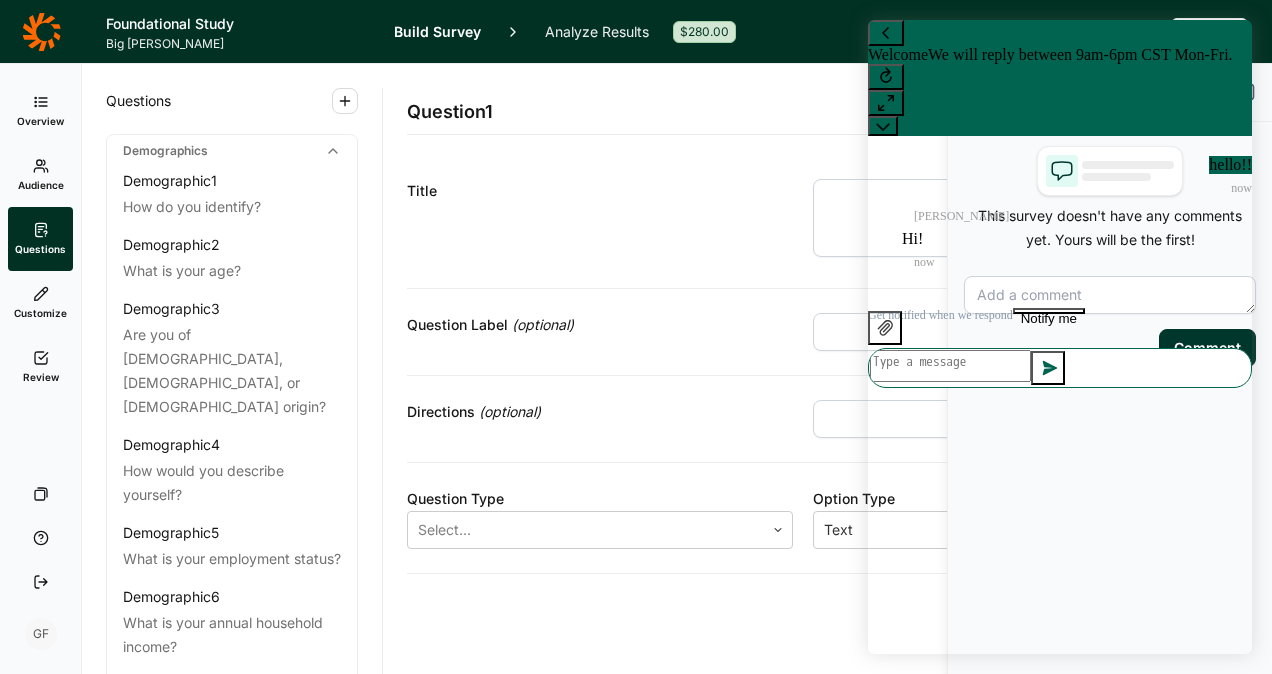 click at bounding box center [950, 366] 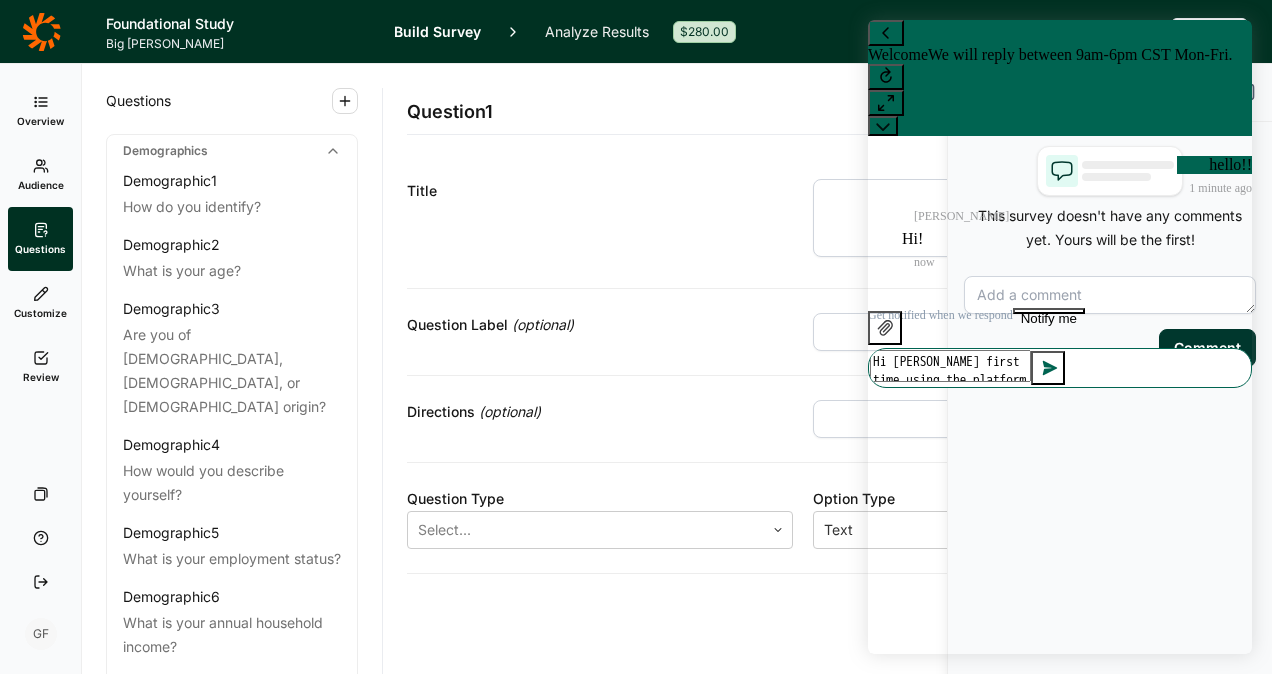 type on "Hi [PERSON_NAME] first time using the platform." 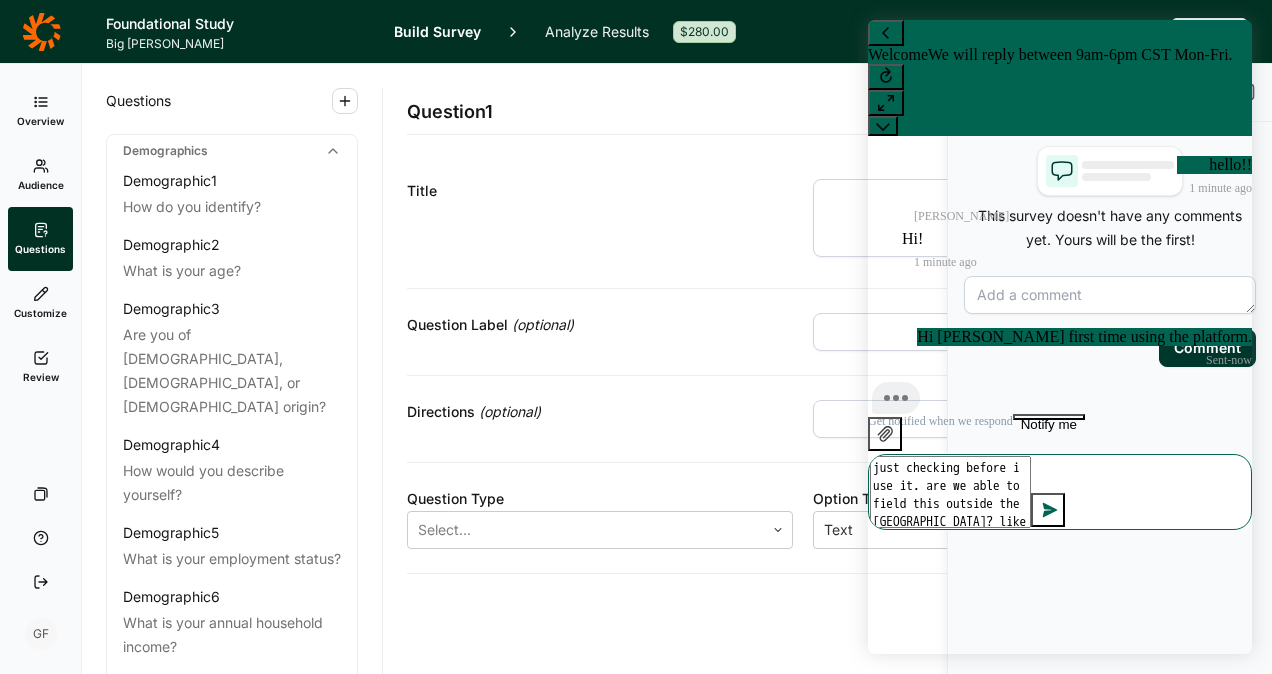type on "just checking before i use it. are we able to field this outside the [GEOGRAPHIC_DATA]? like to [GEOGRAPHIC_DATA], [GEOGRAPHIC_DATA] and [GEOGRAPHIC_DATA]?" 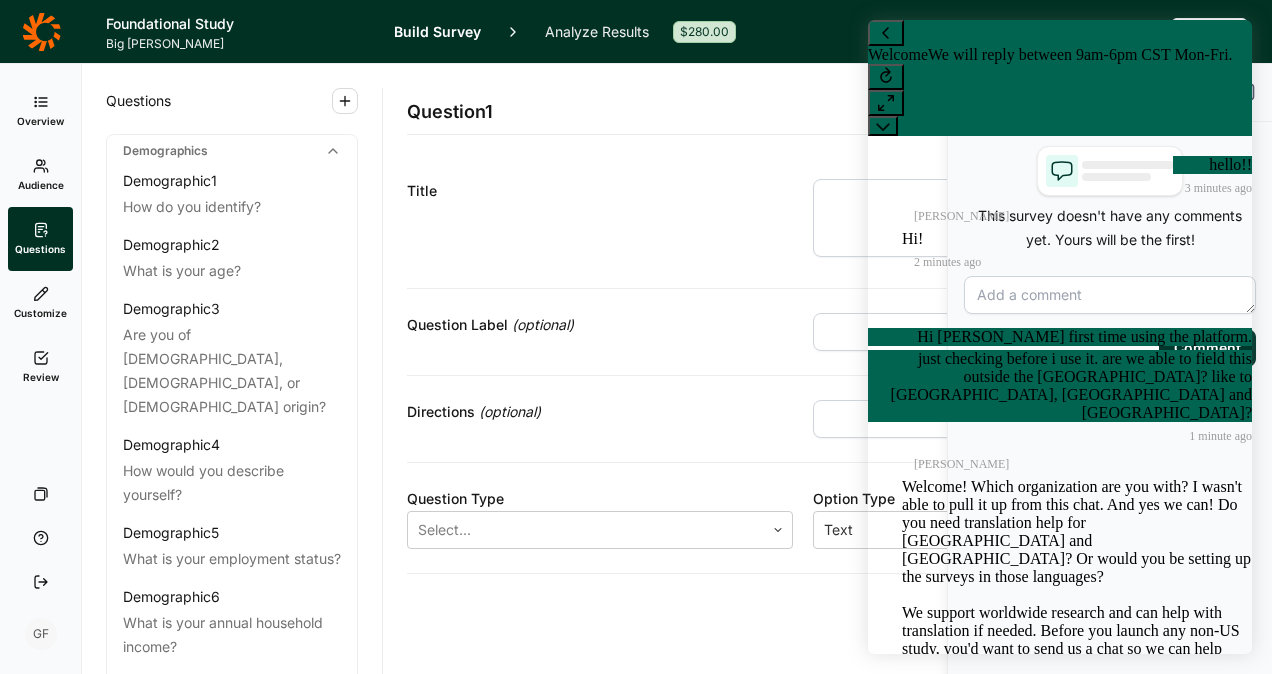 scroll, scrollTop: 240, scrollLeft: 0, axis: vertical 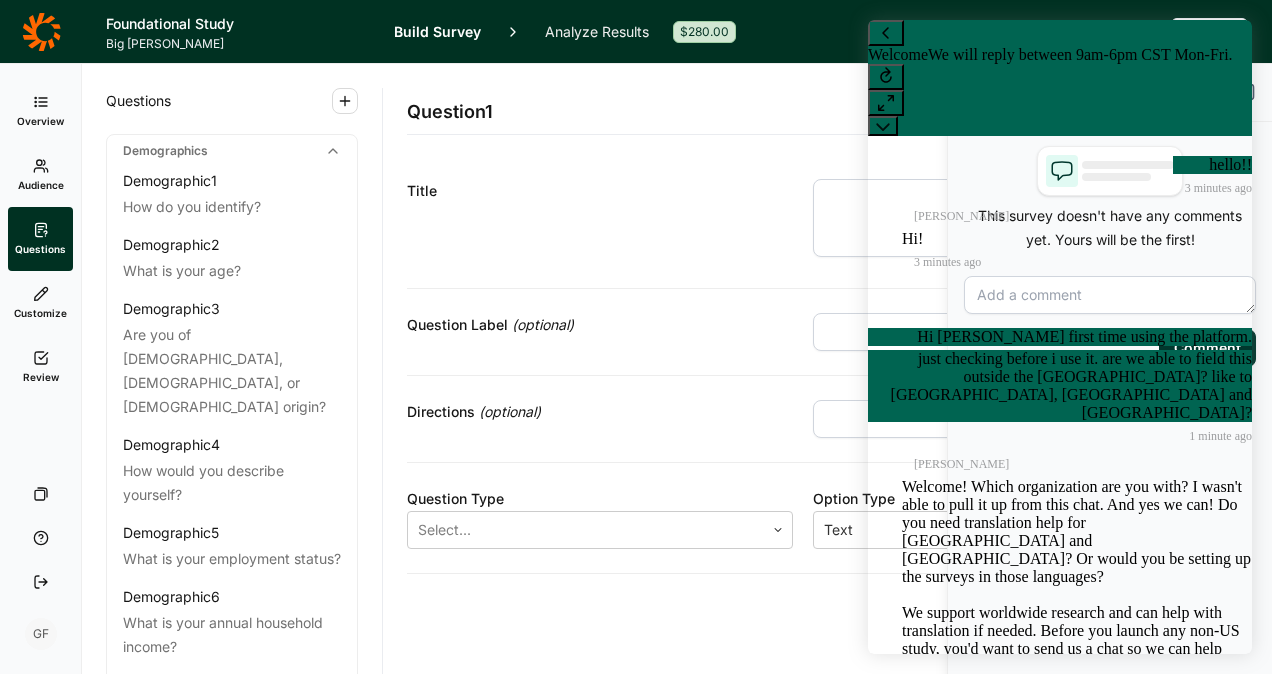 click on "We support worldwide research and can help with translation if needed. Before you launch any non-US study, you'd want to send us a chat so we can help make sure its targeted correctly!" at bounding box center [1077, 640] 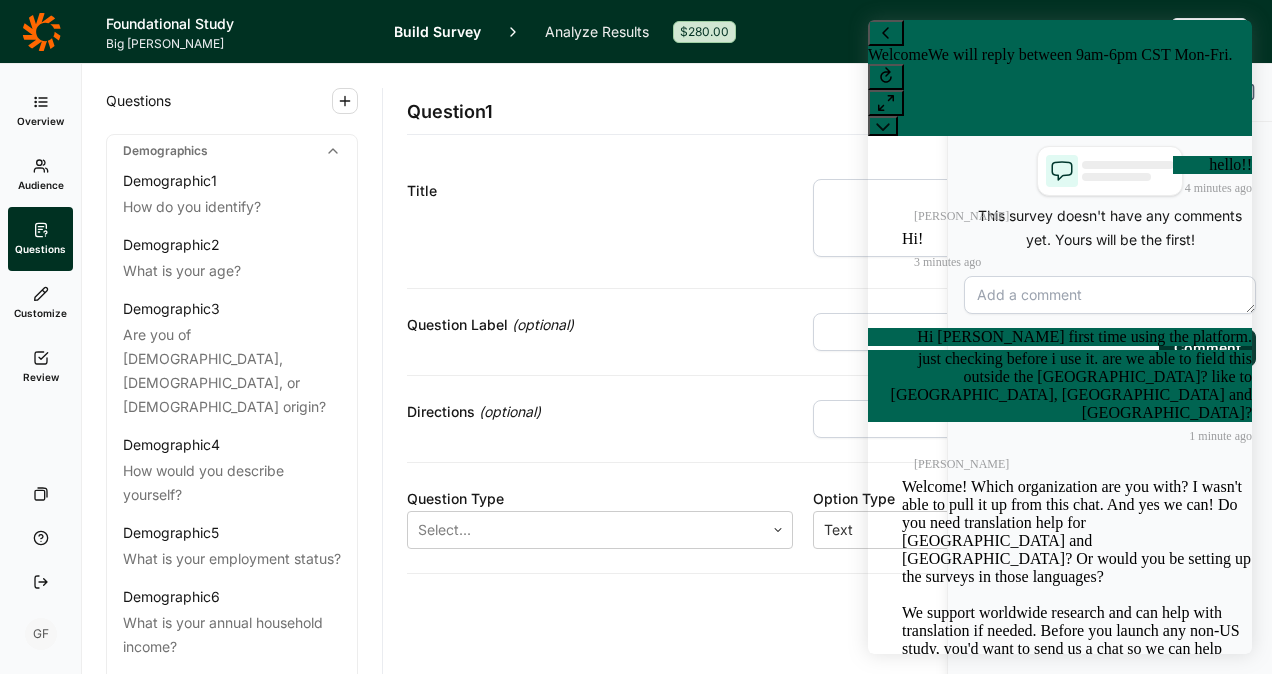 click at bounding box center [950, 754] 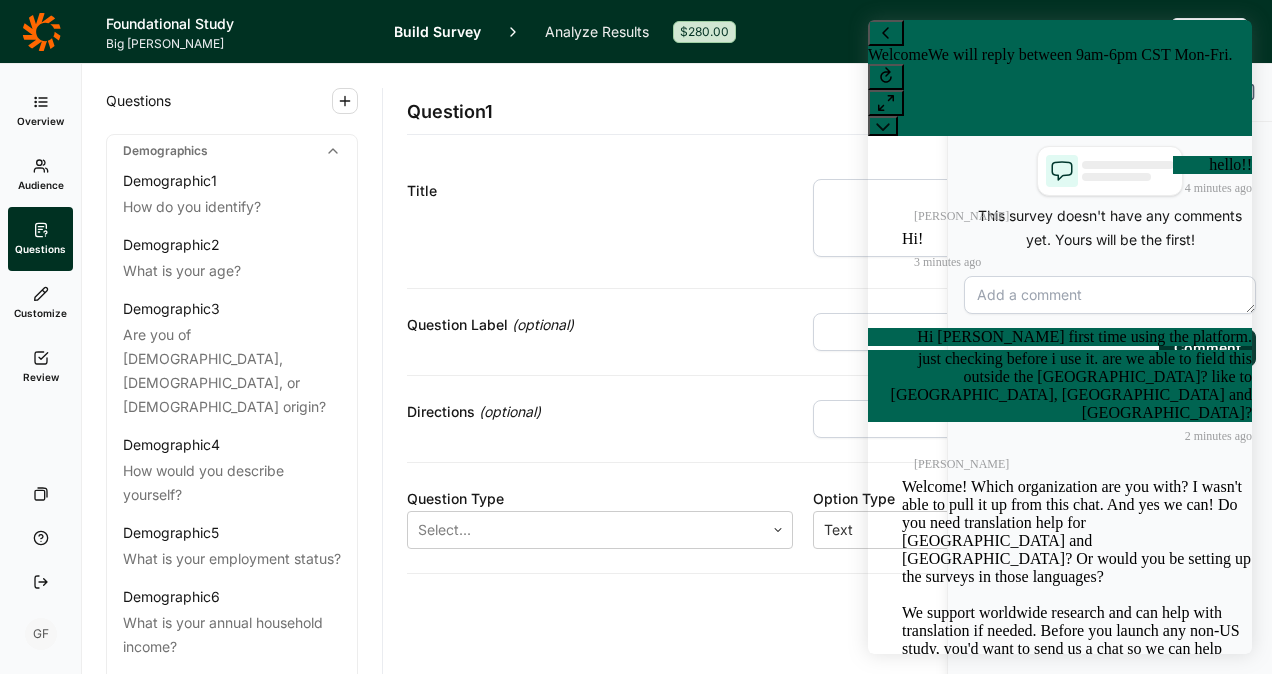scroll, scrollTop: 259, scrollLeft: 0, axis: vertical 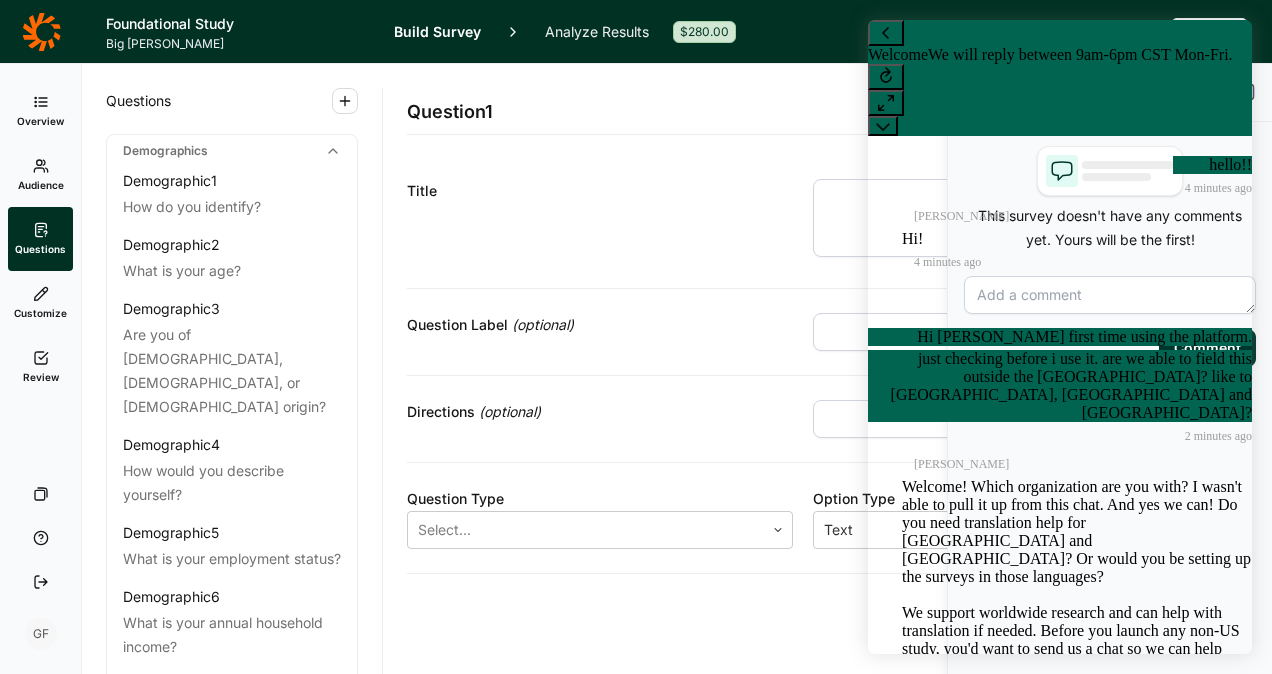 type on "I am with Big [PERSON_NAME] but am trying glass out for a company i also now am with (Samyang America)" 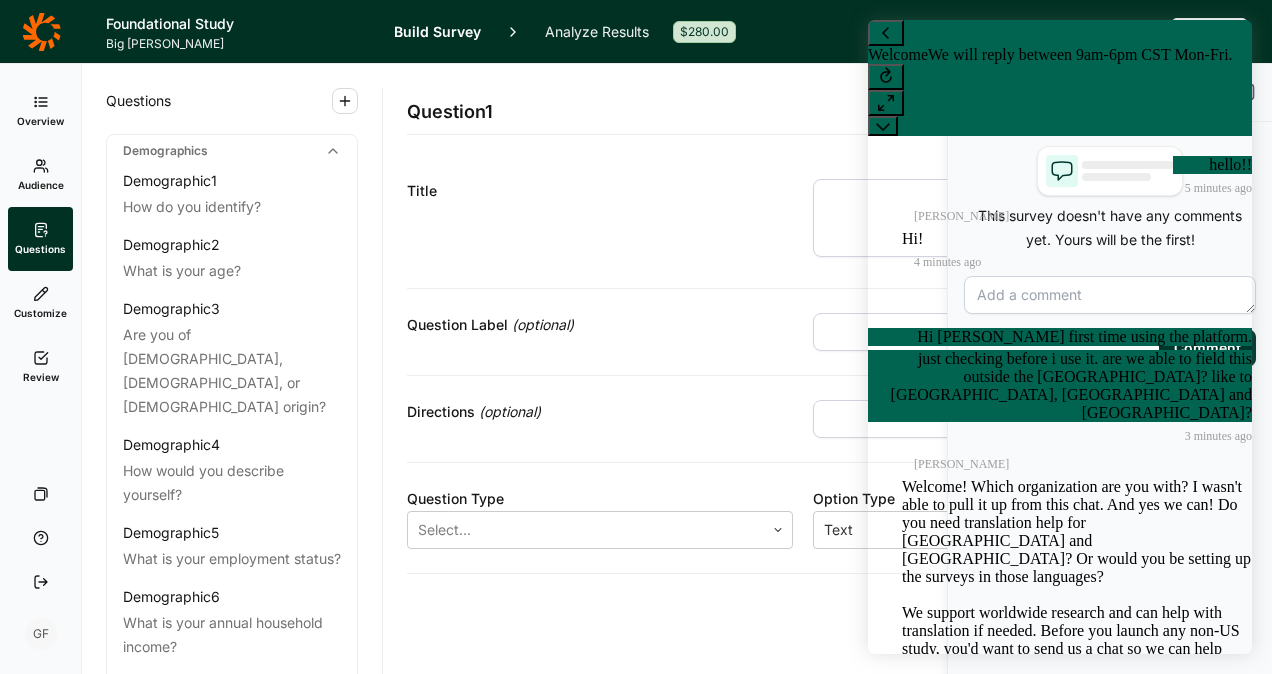 scroll, scrollTop: 687, scrollLeft: 0, axis: vertical 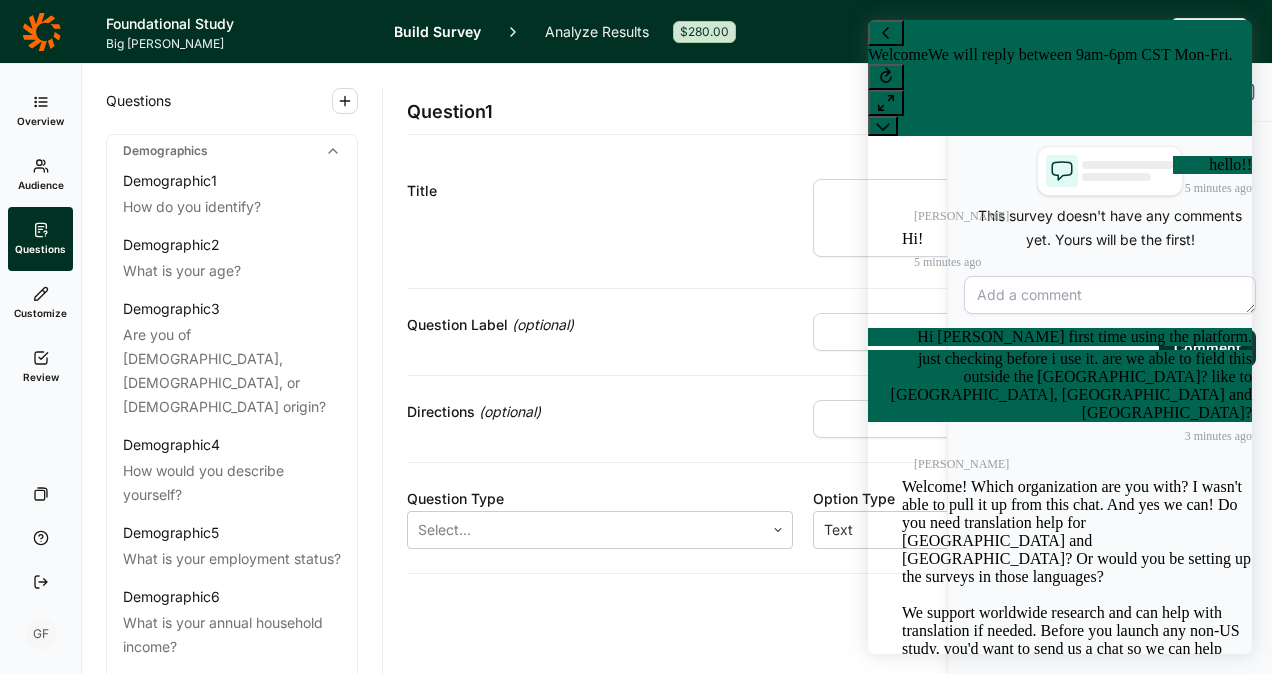 drag, startPoint x: 897, startPoint y: 597, endPoint x: 1208, endPoint y: 648, distance: 315.15393 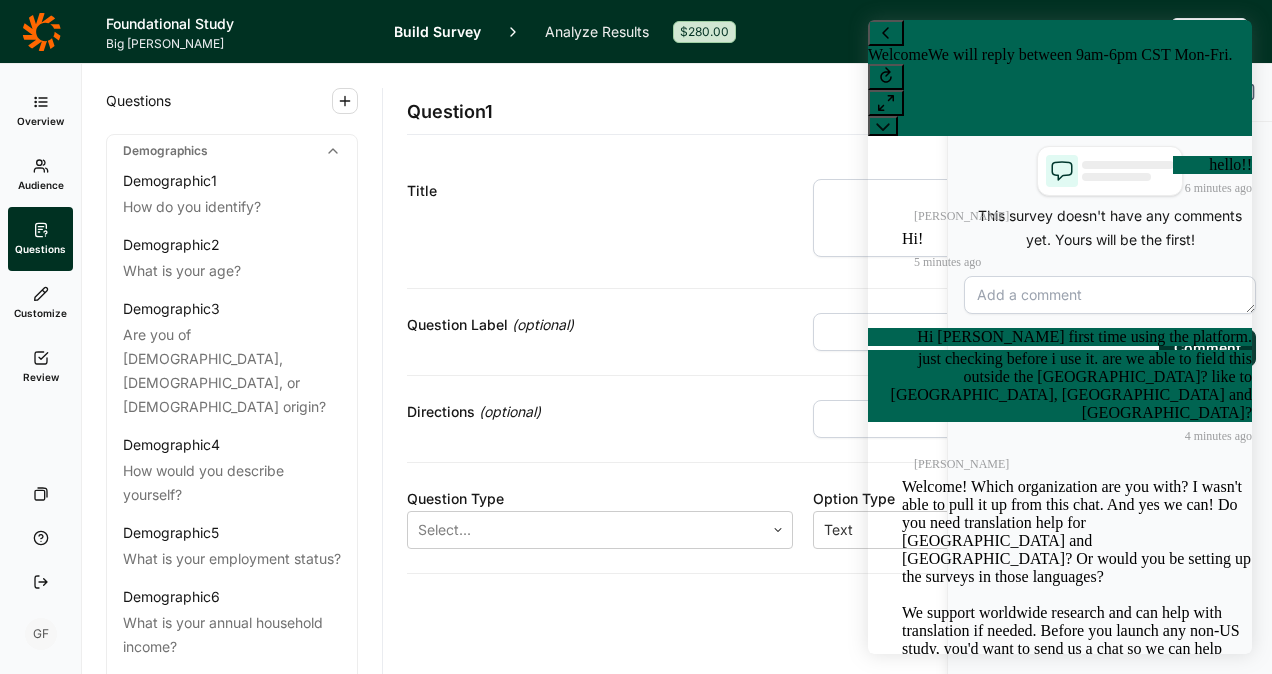 scroll, scrollTop: 728, scrollLeft: 0, axis: vertical 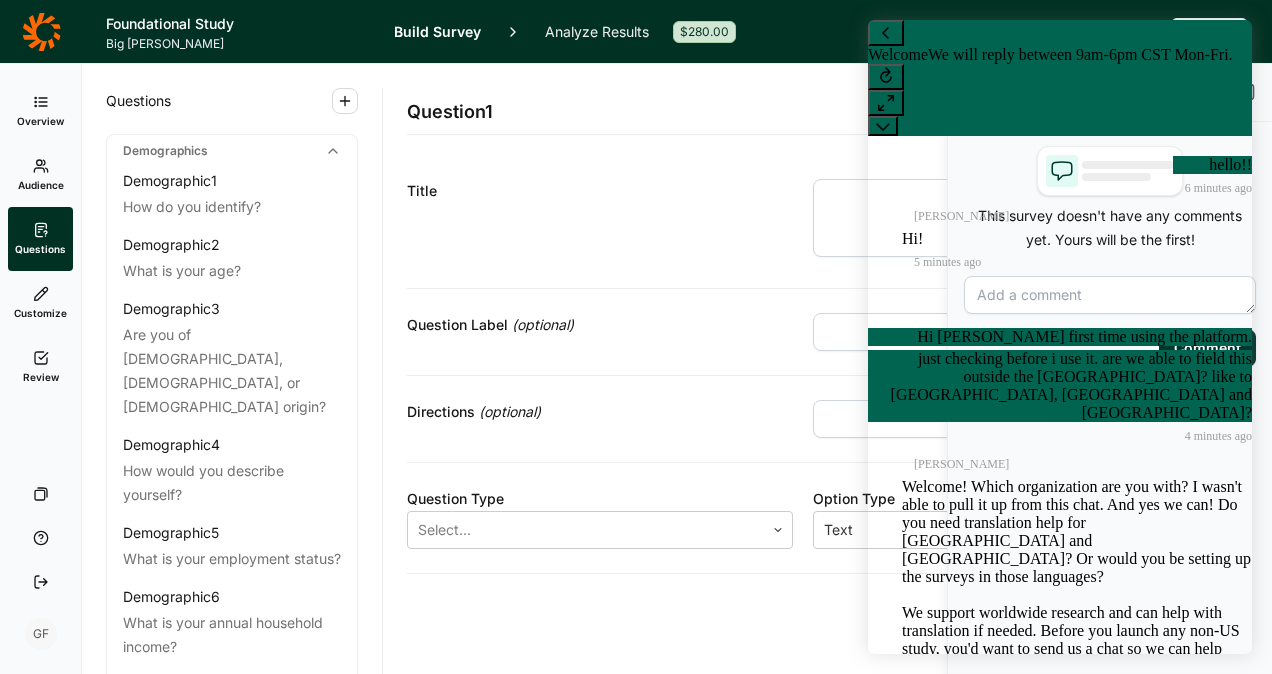 click on "!! and are you able to field the f" at bounding box center [950, 1056] 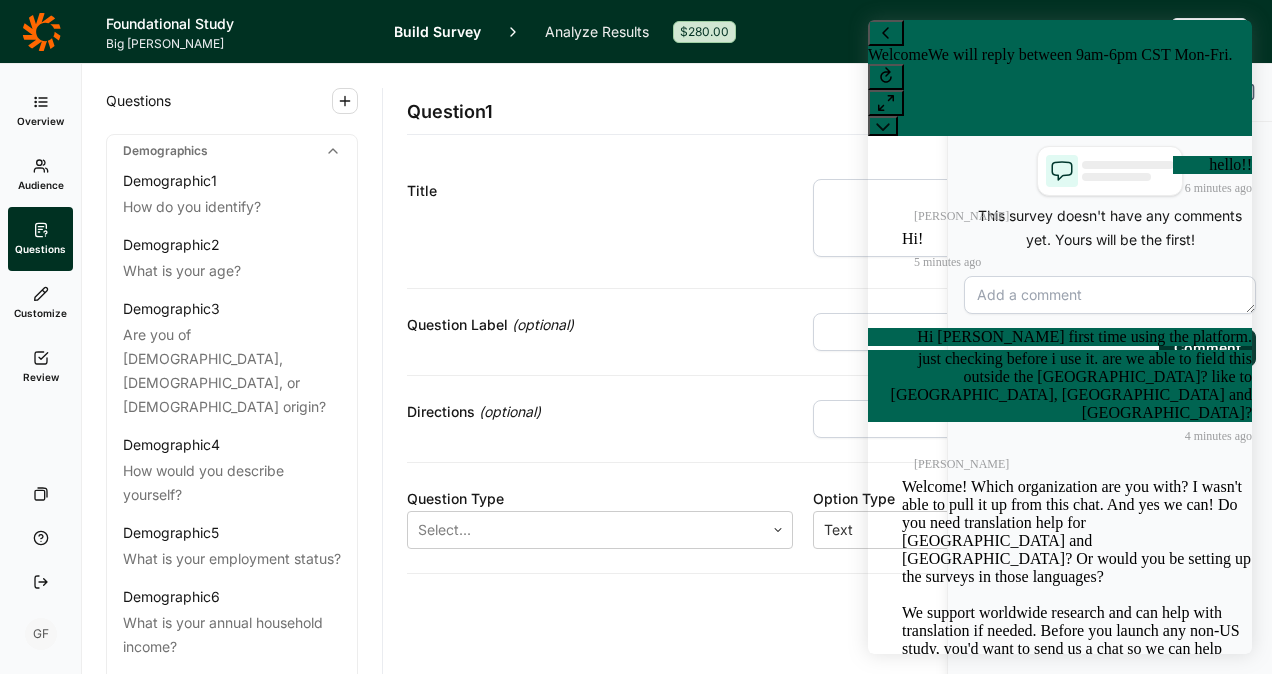 type on "!! and are you able to field the US quickly?" 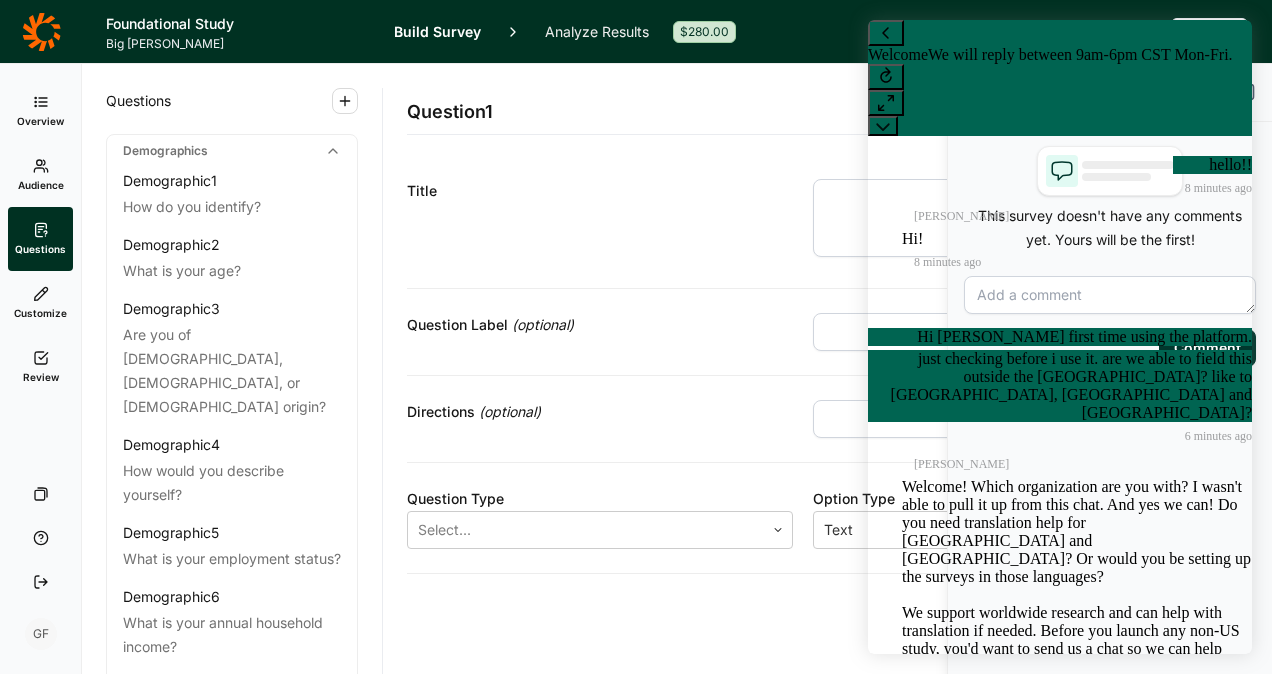 scroll, scrollTop: 1155, scrollLeft: 0, axis: vertical 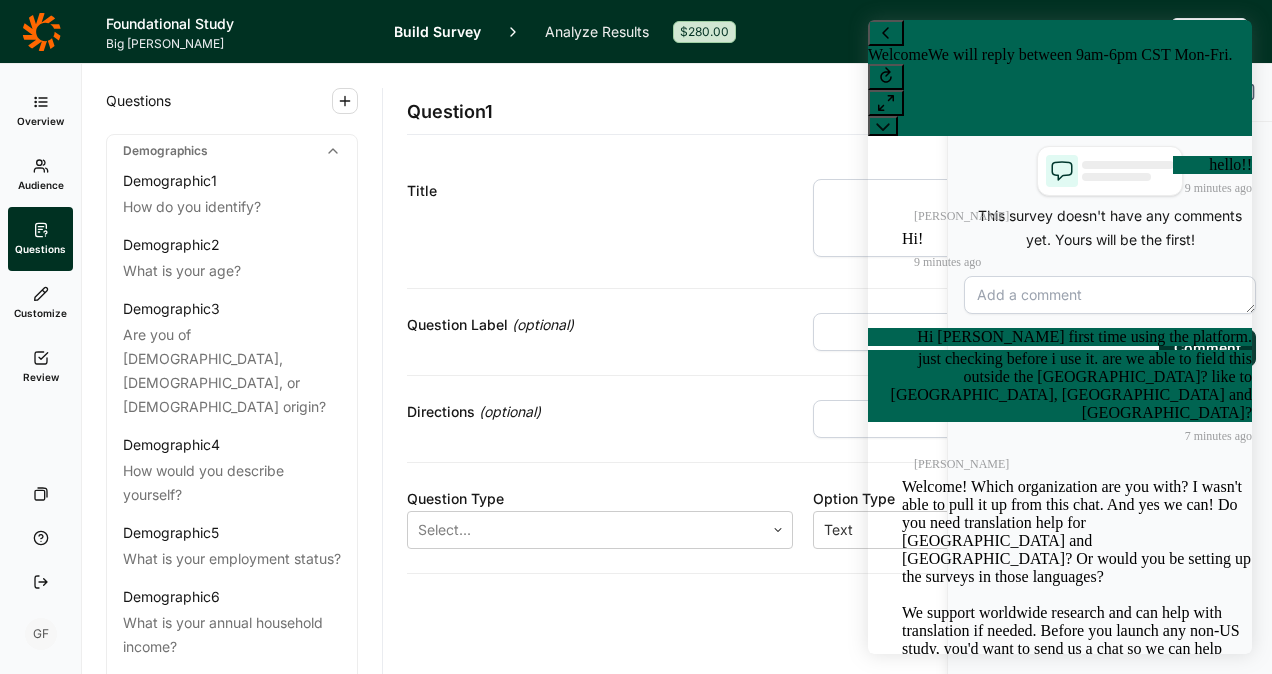 type on "Also is there a way to hide questions? because i want to use the base questionnaire but just skip when i don't need them -- i found it helps in the databasing of all studies later :-)" 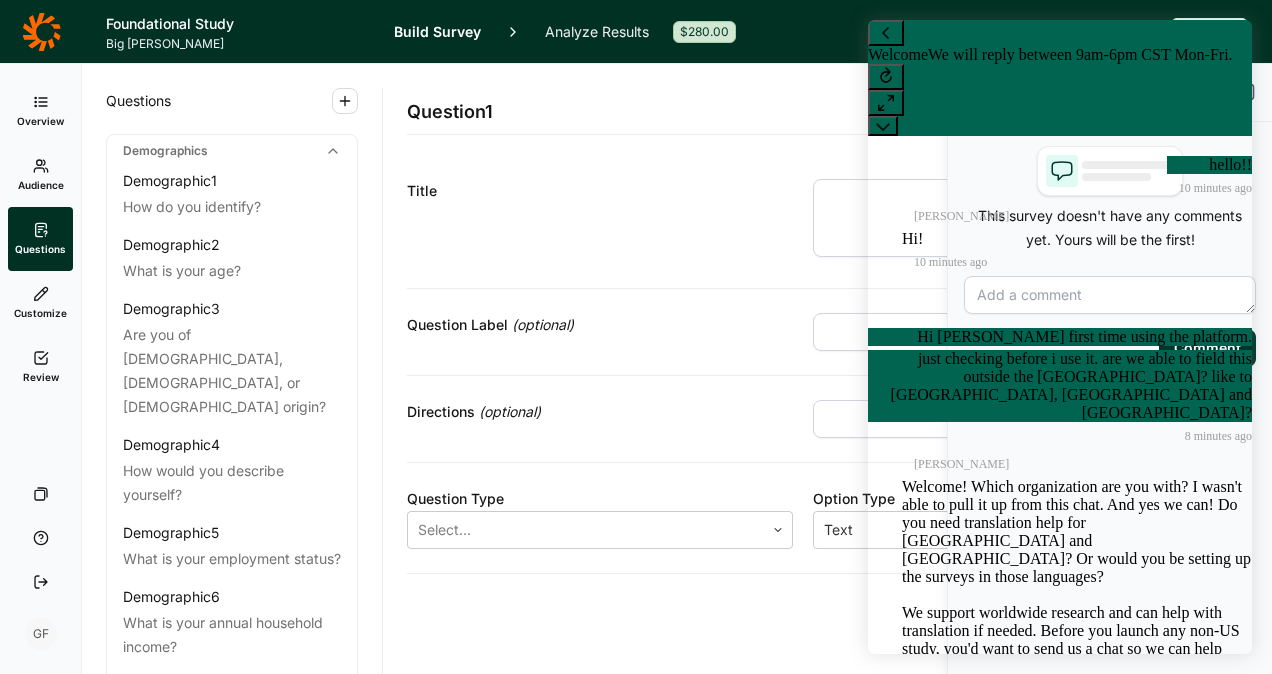 scroll, scrollTop: 1684, scrollLeft: 0, axis: vertical 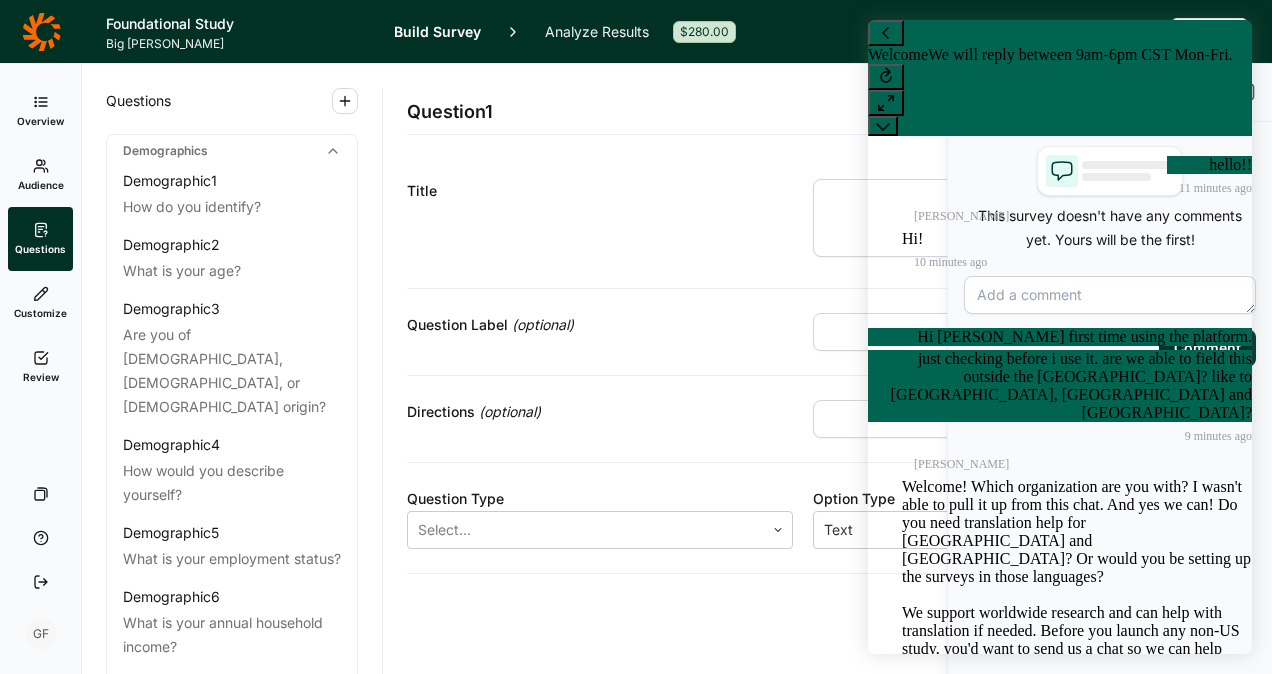 click at bounding box center (950, 1666) 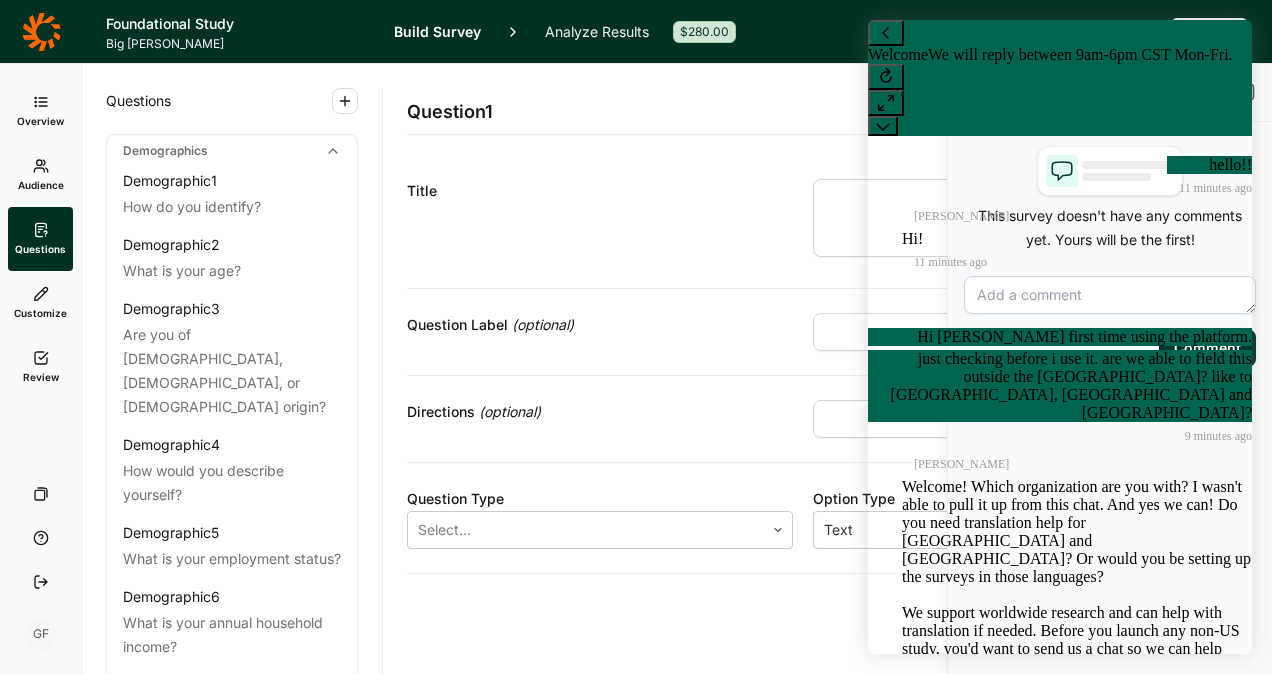 scroll, scrollTop: 1934, scrollLeft: 0, axis: vertical 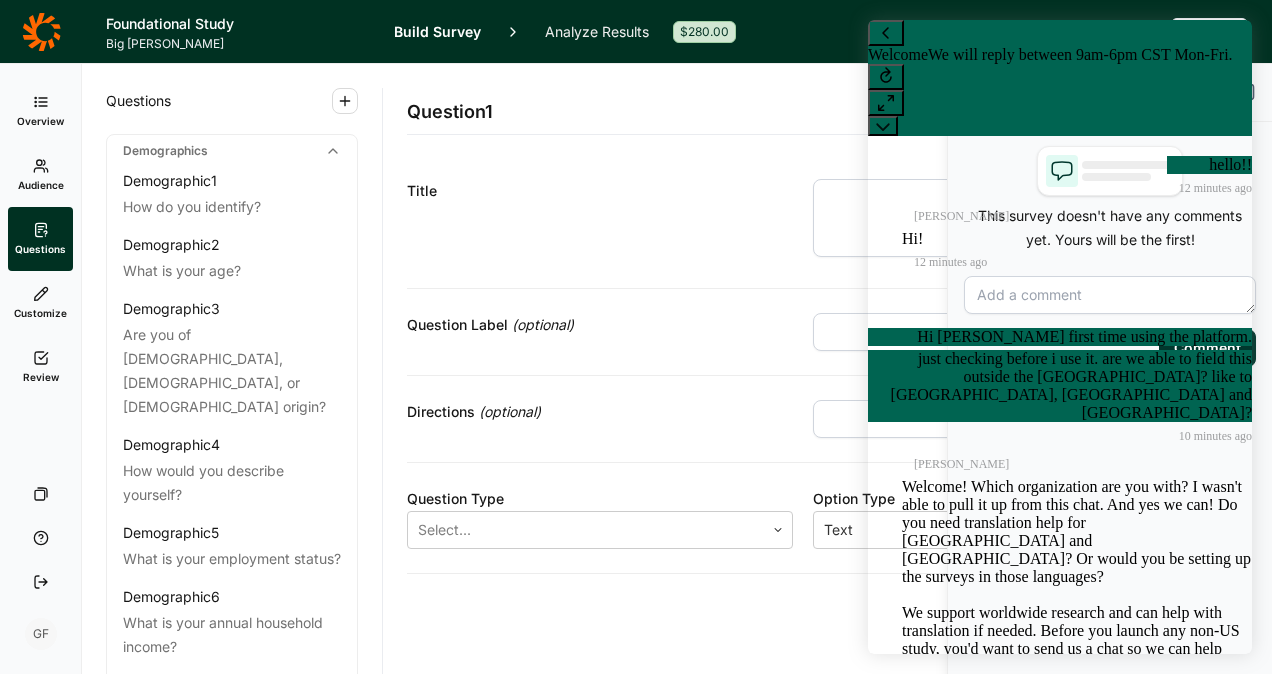 type on "ok let me try it out! Go Buldak :-) Actually i did not know it before but my college kids were all over it." 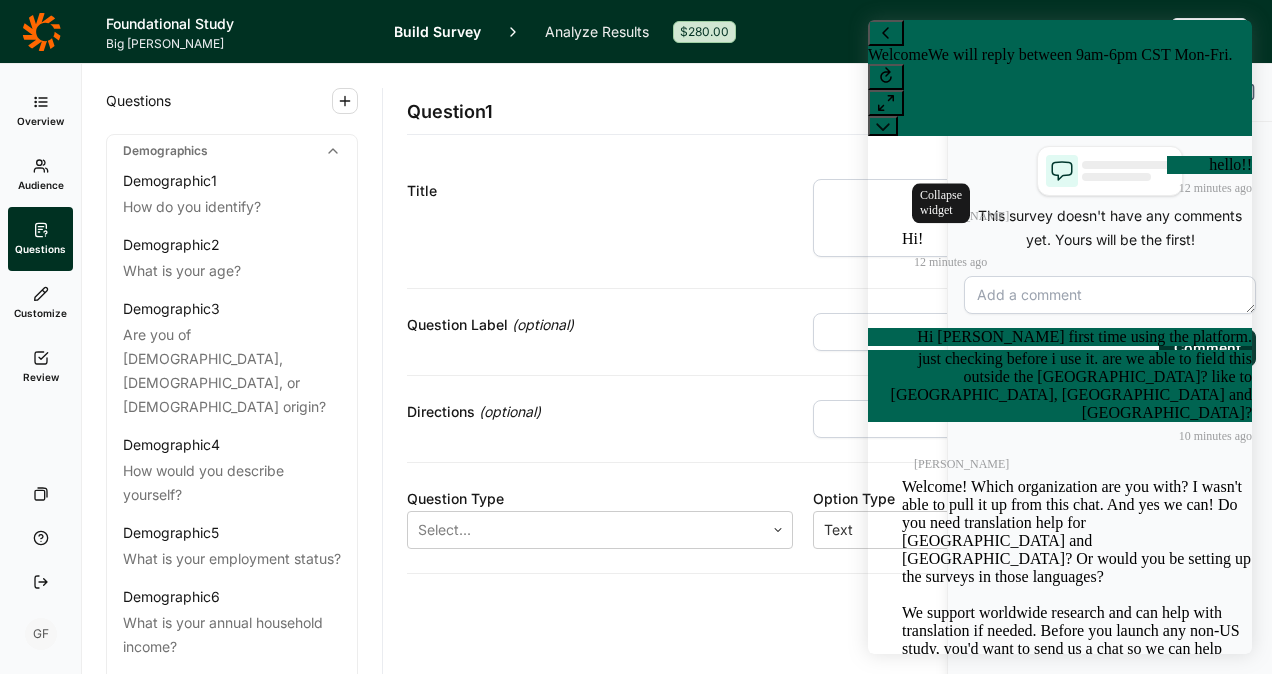 click 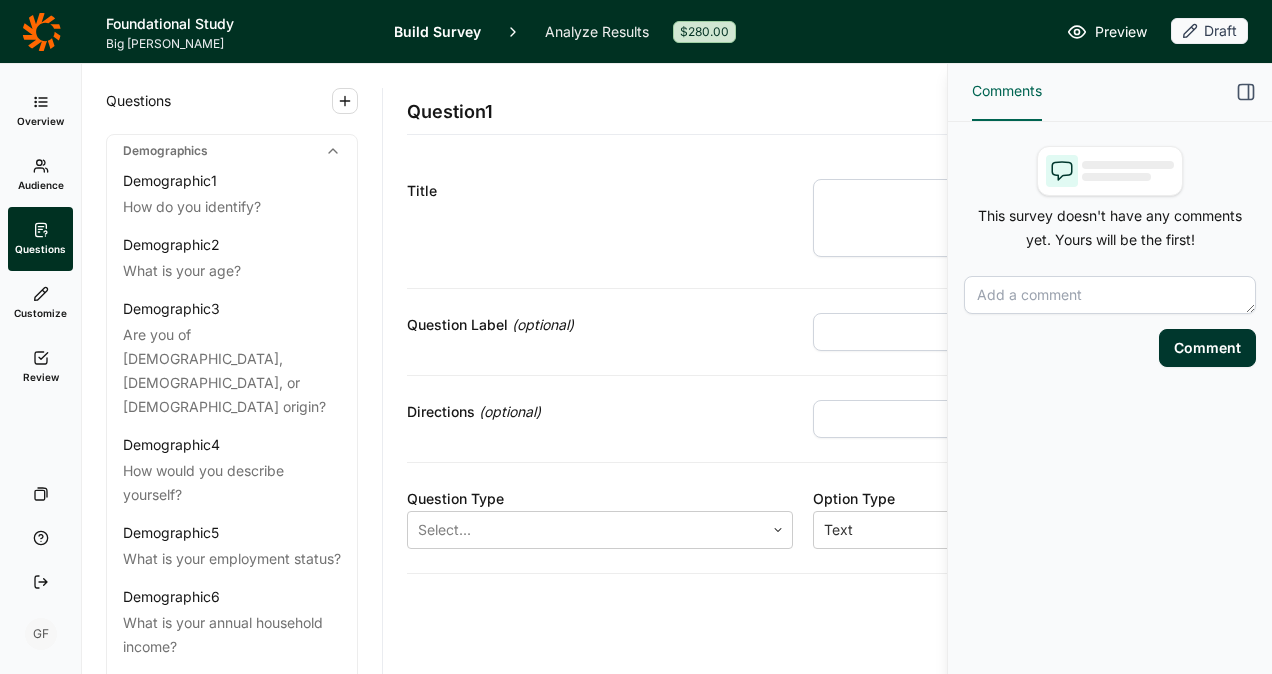 click on "Question  1" at bounding box center (450, 112) 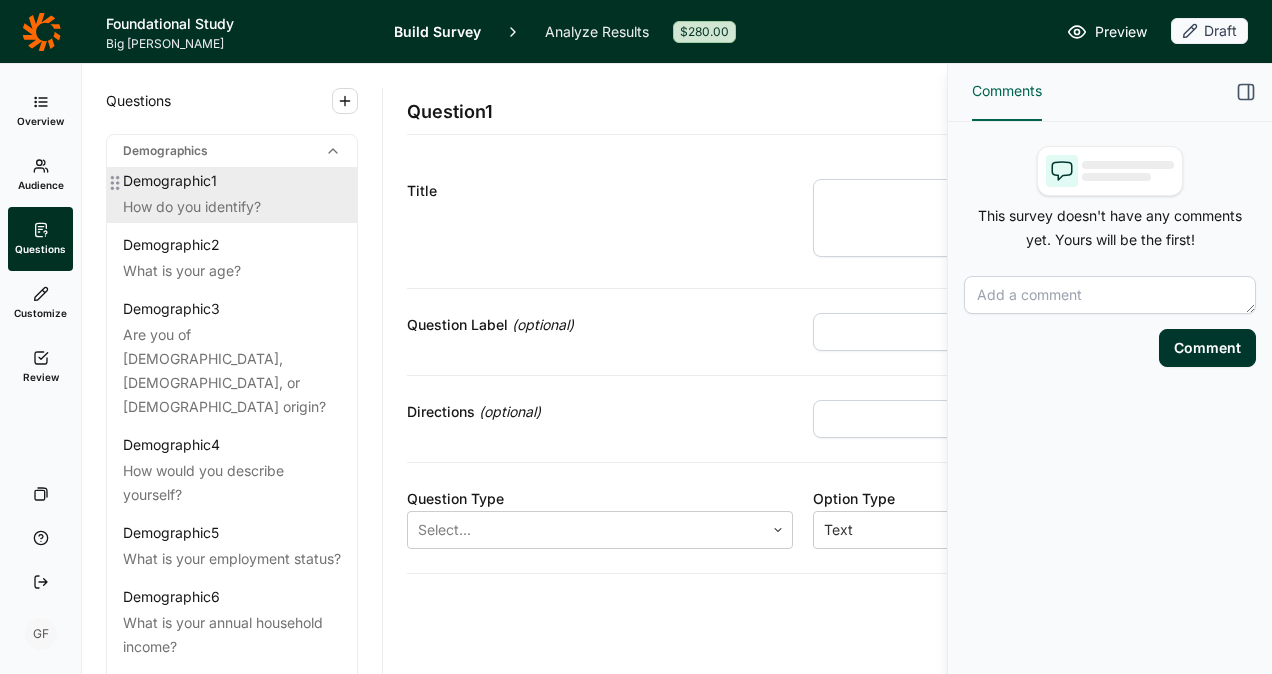 click on "Demographic  1 How do you identify?" at bounding box center (232, 195) 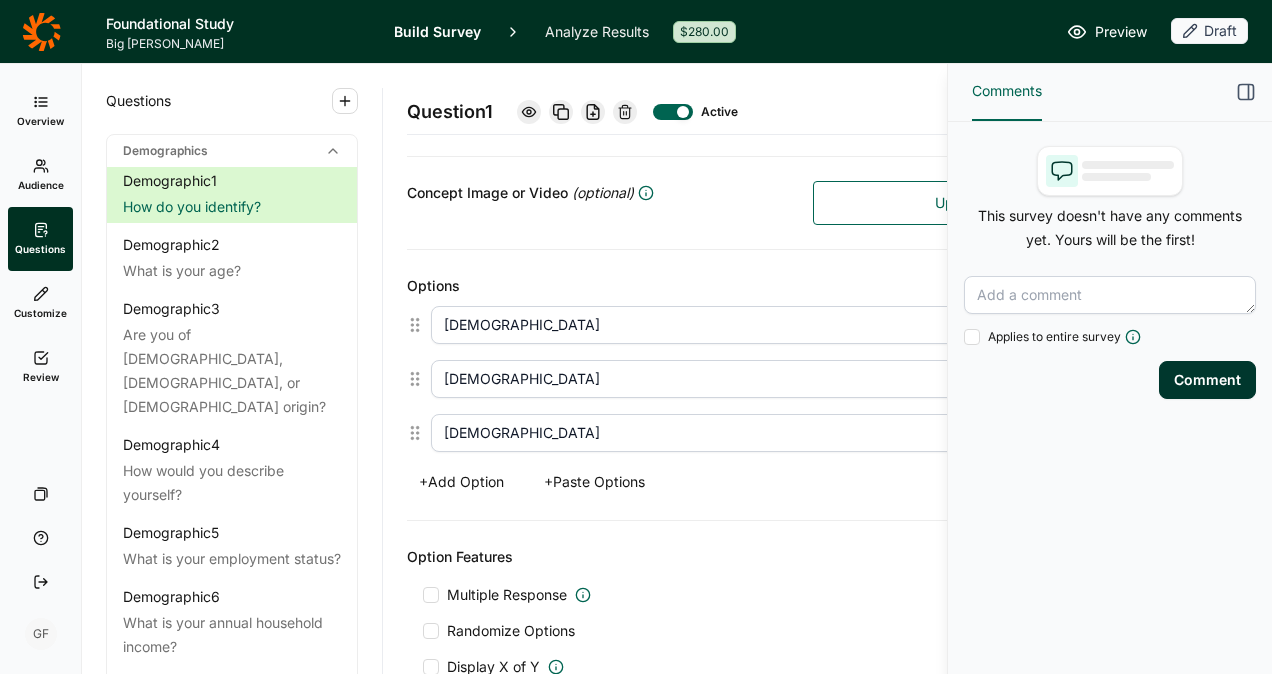 scroll, scrollTop: 500, scrollLeft: 0, axis: vertical 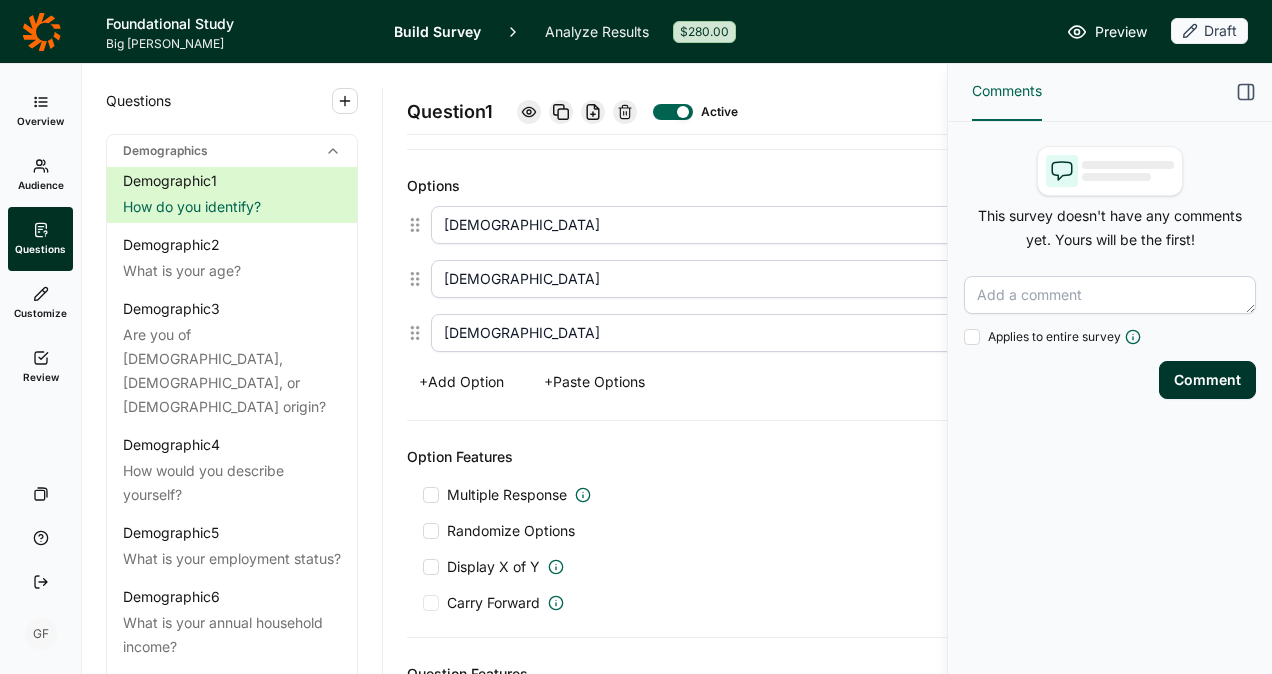 click on "+  Add Option" at bounding box center (461, 382) 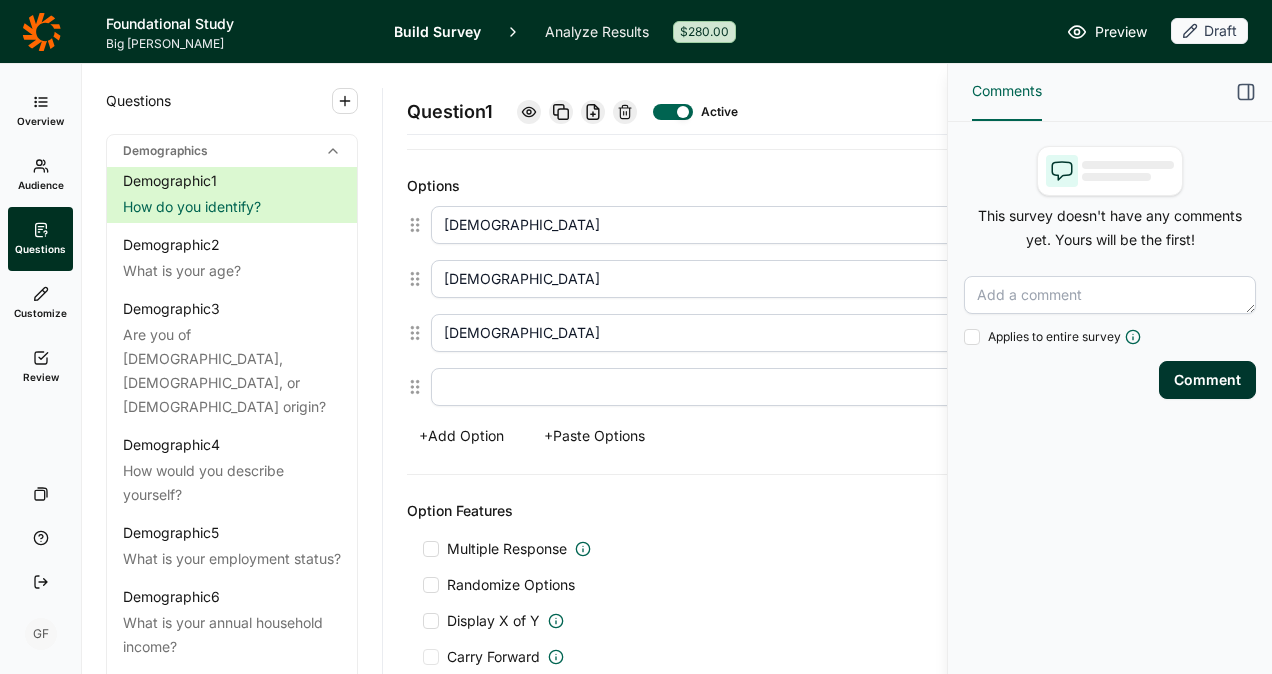 click at bounding box center (782, 387) 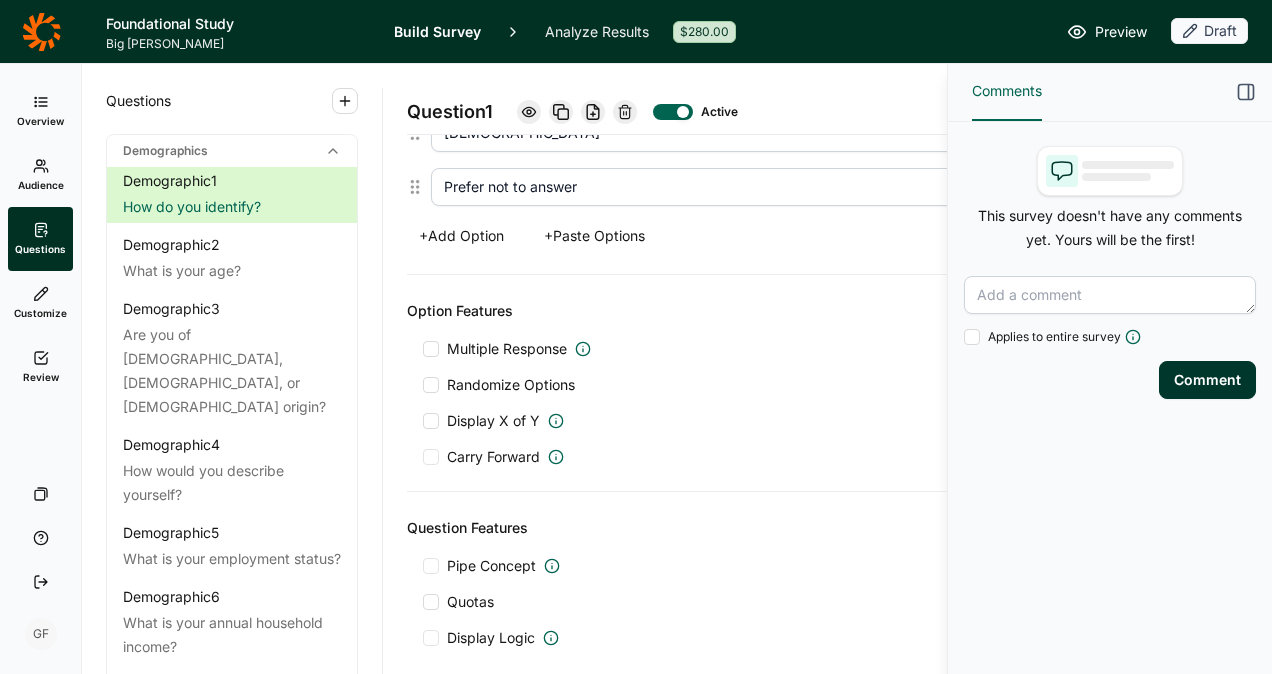 scroll, scrollTop: 787, scrollLeft: 0, axis: vertical 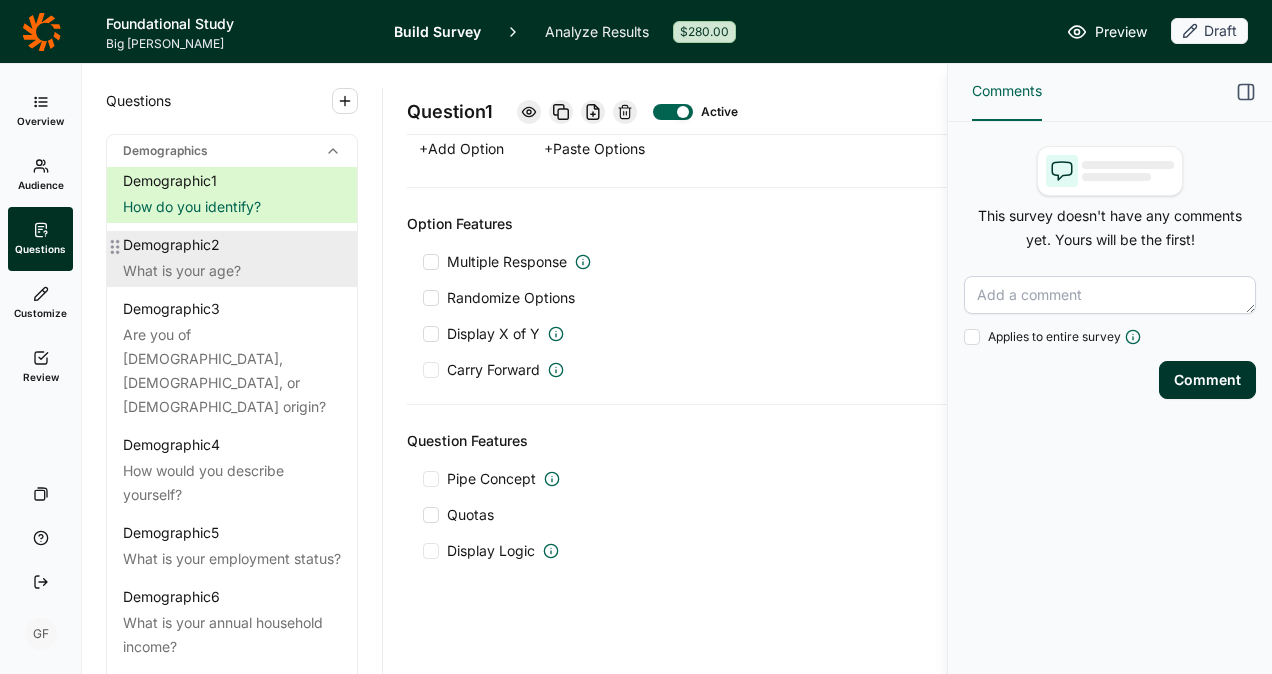 type on "Prefer not to answer" 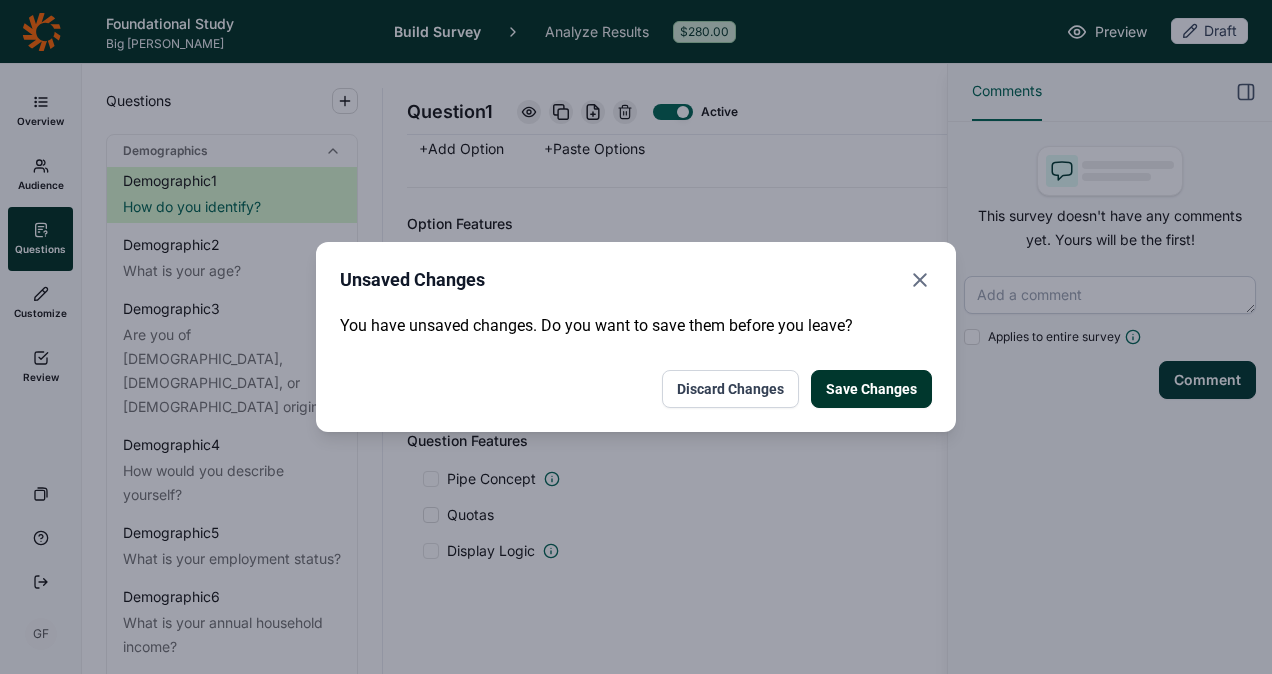 click on "Save Changes" at bounding box center (871, 389) 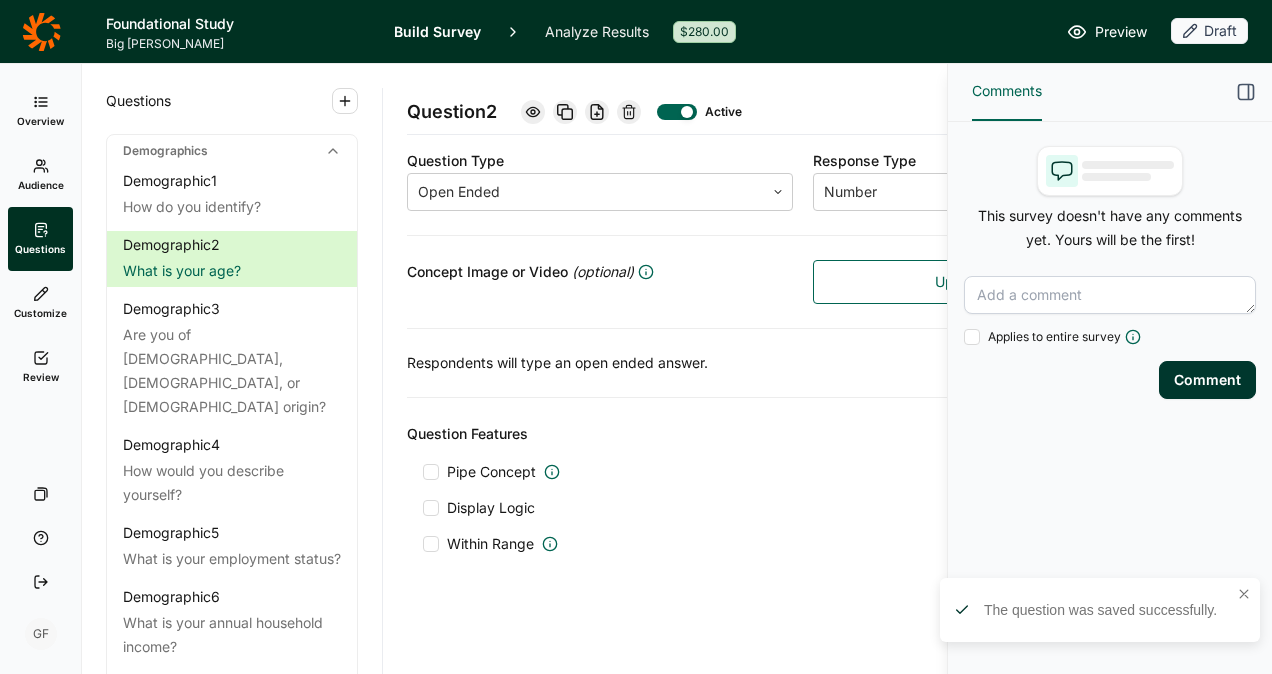scroll, scrollTop: 317, scrollLeft: 0, axis: vertical 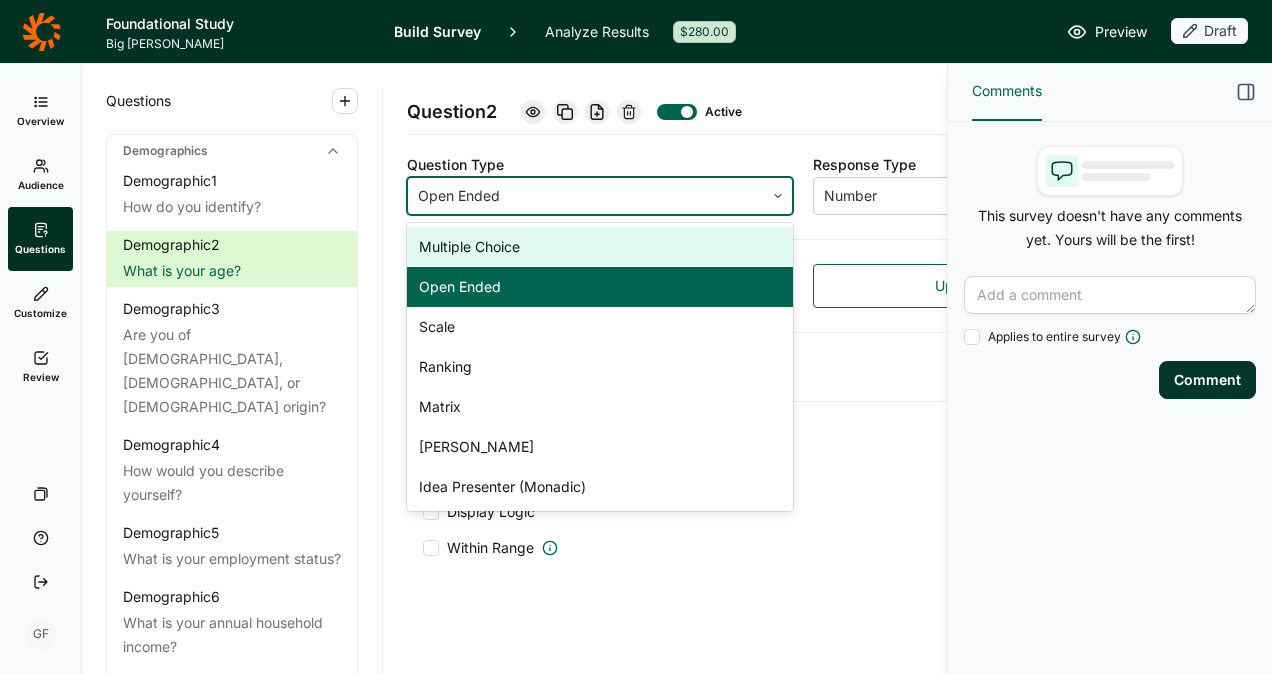 click 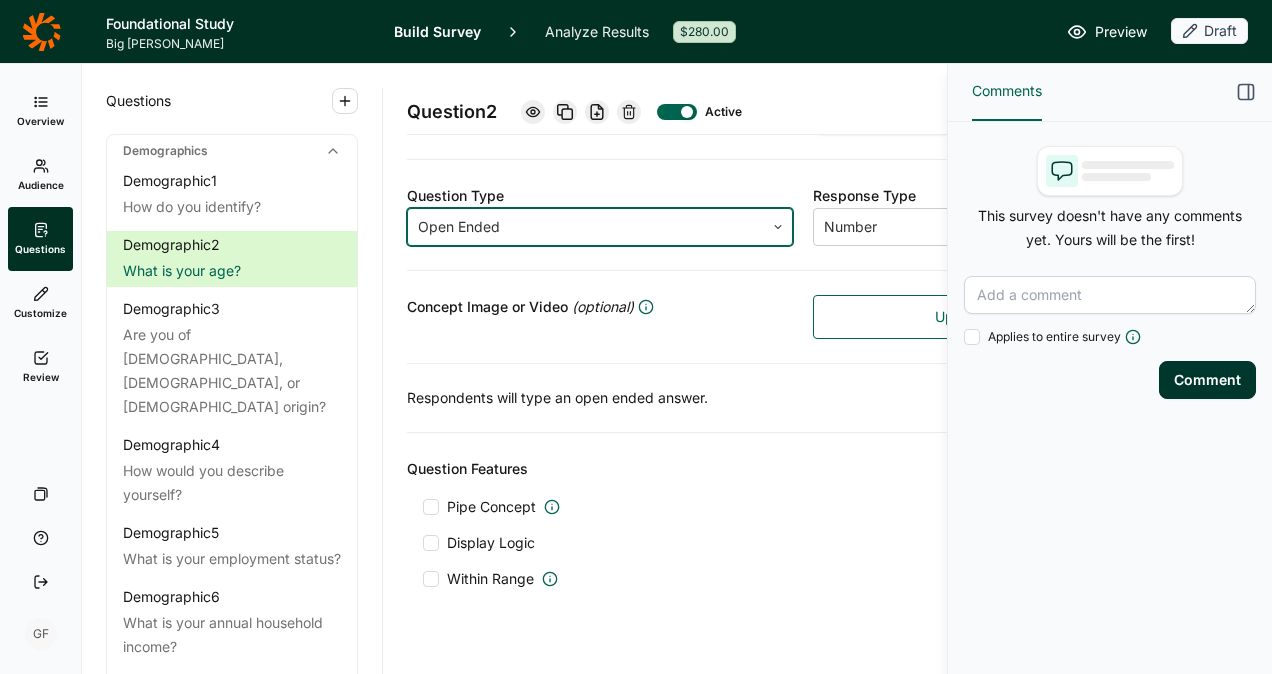 scroll, scrollTop: 317, scrollLeft: 0, axis: vertical 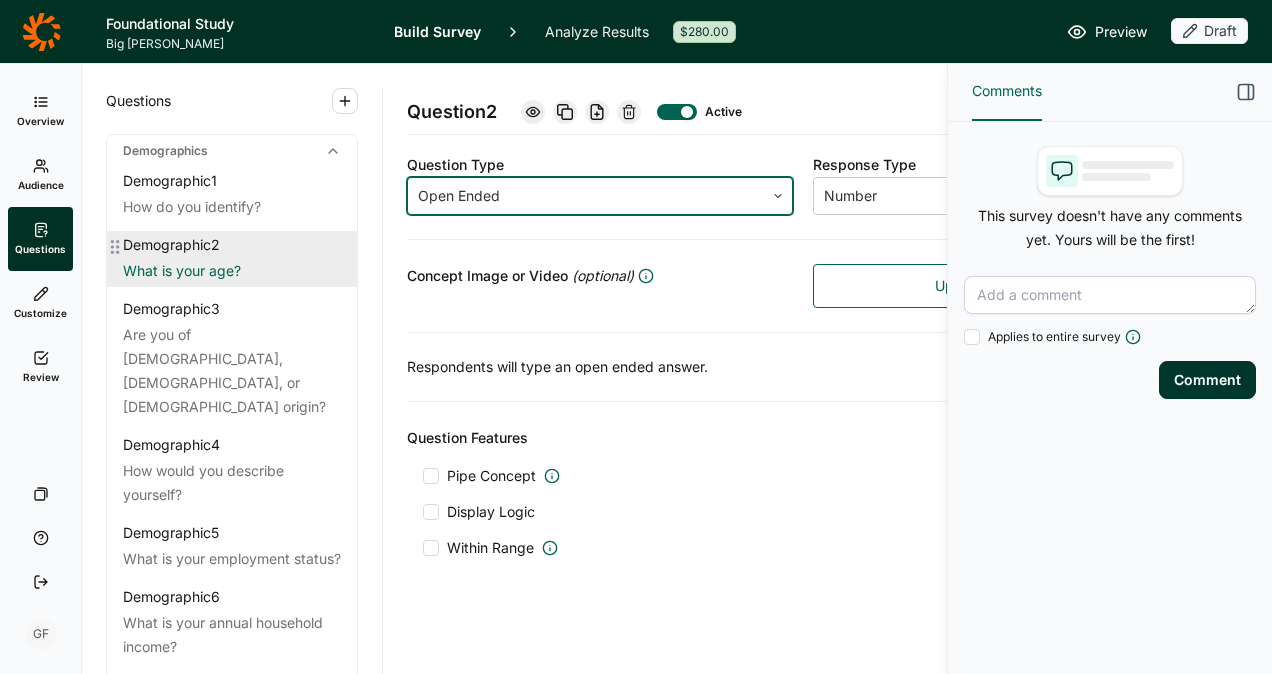 click on "What is your age?" at bounding box center [232, 271] 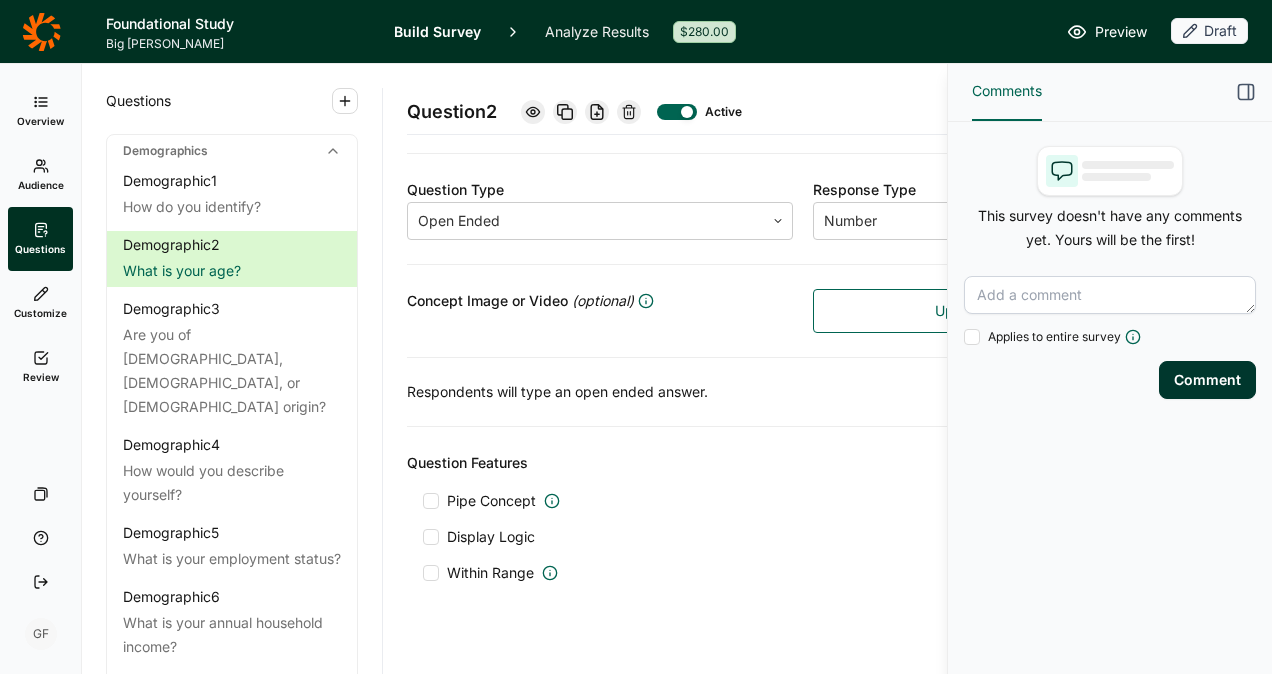 scroll, scrollTop: 300, scrollLeft: 0, axis: vertical 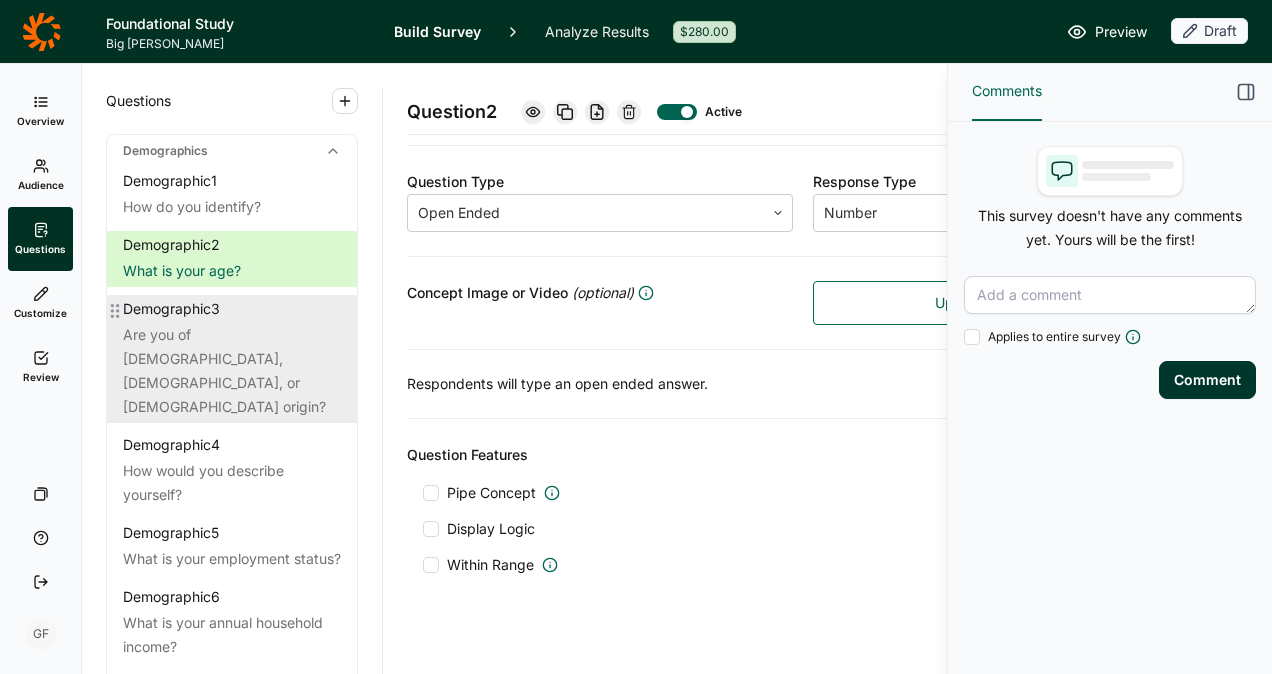 click on "Demographic  3 Are you of [DEMOGRAPHIC_DATA], [DEMOGRAPHIC_DATA], or [DEMOGRAPHIC_DATA] origin?" at bounding box center [232, 359] 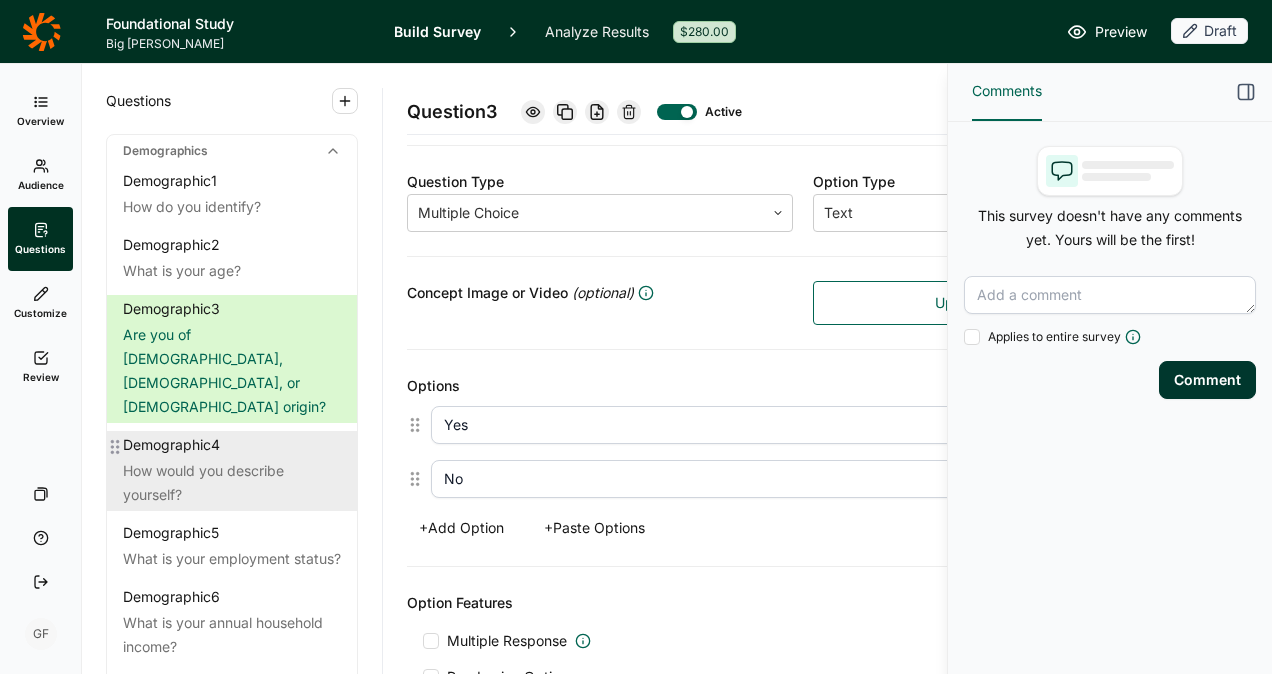 click on "How would you describe yourself?" at bounding box center (232, 483) 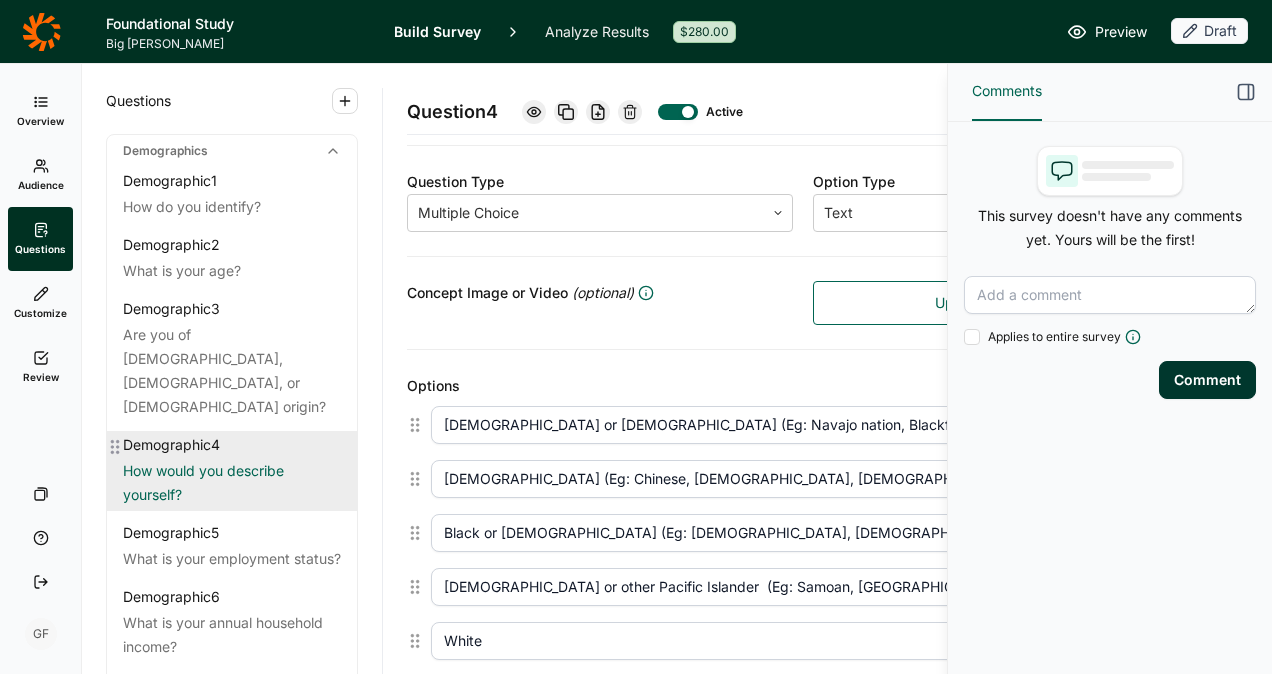 click on "Demographic  4 How would you describe yourself?" at bounding box center (232, 471) 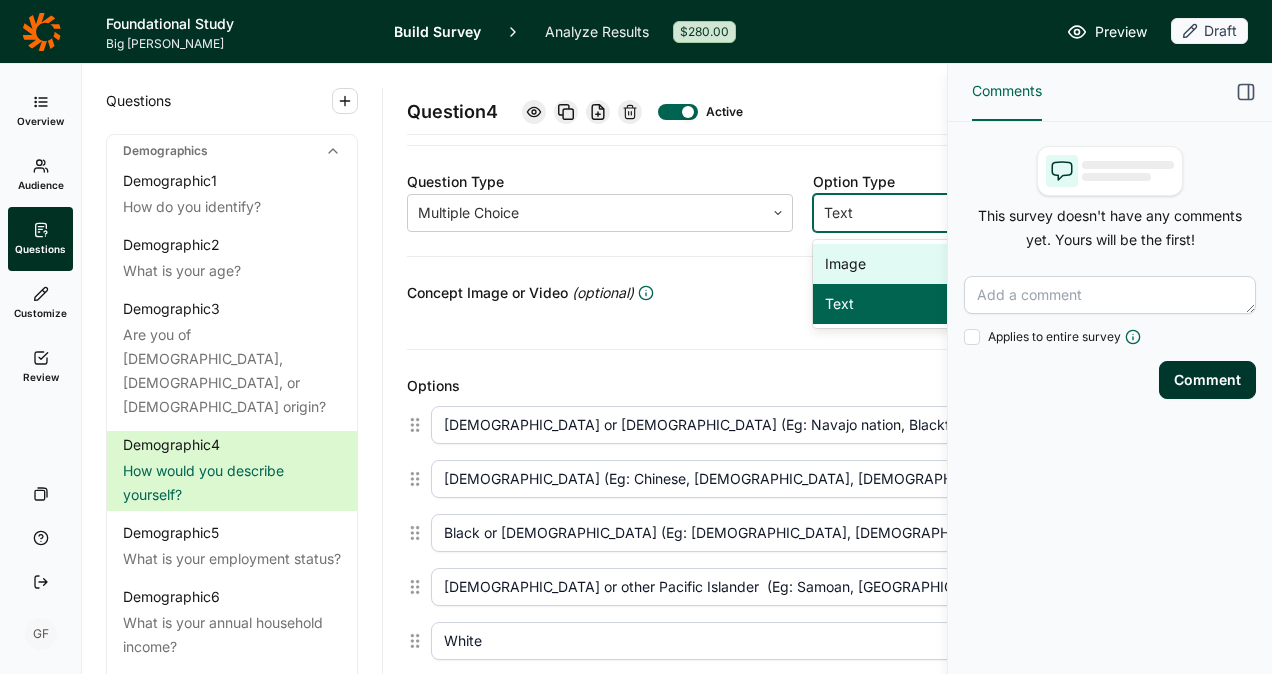 click at bounding box center (992, 213) 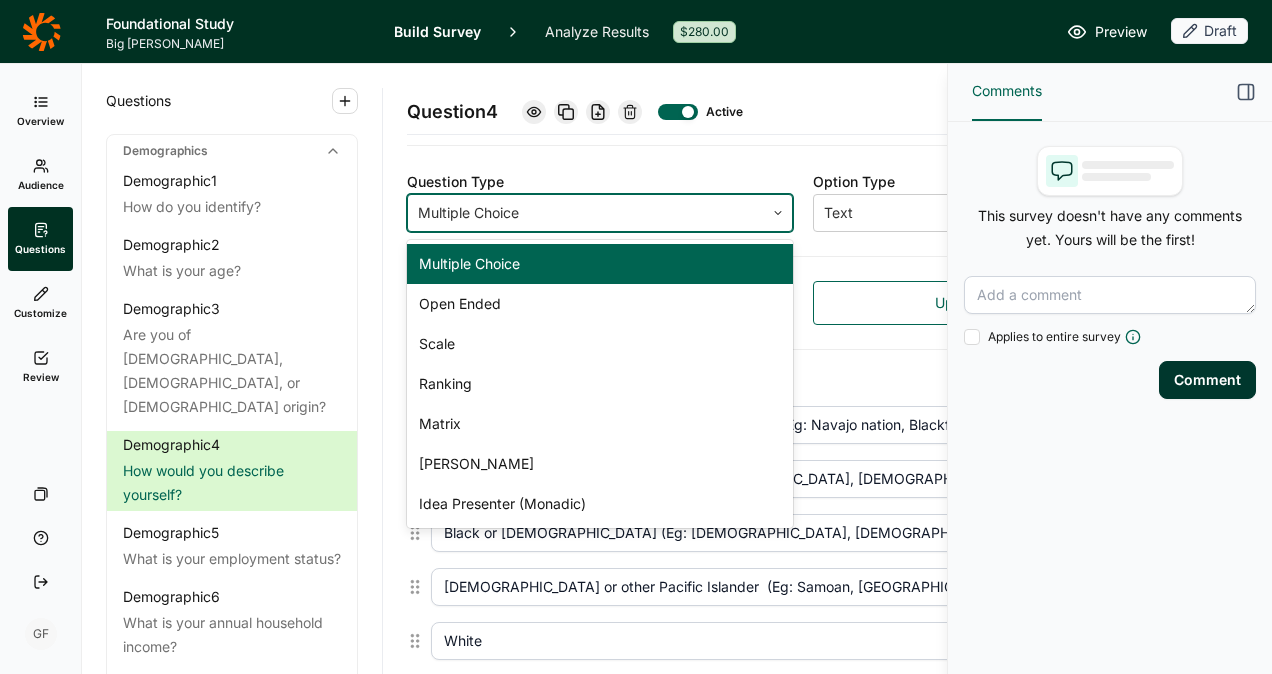 click at bounding box center [586, 213] 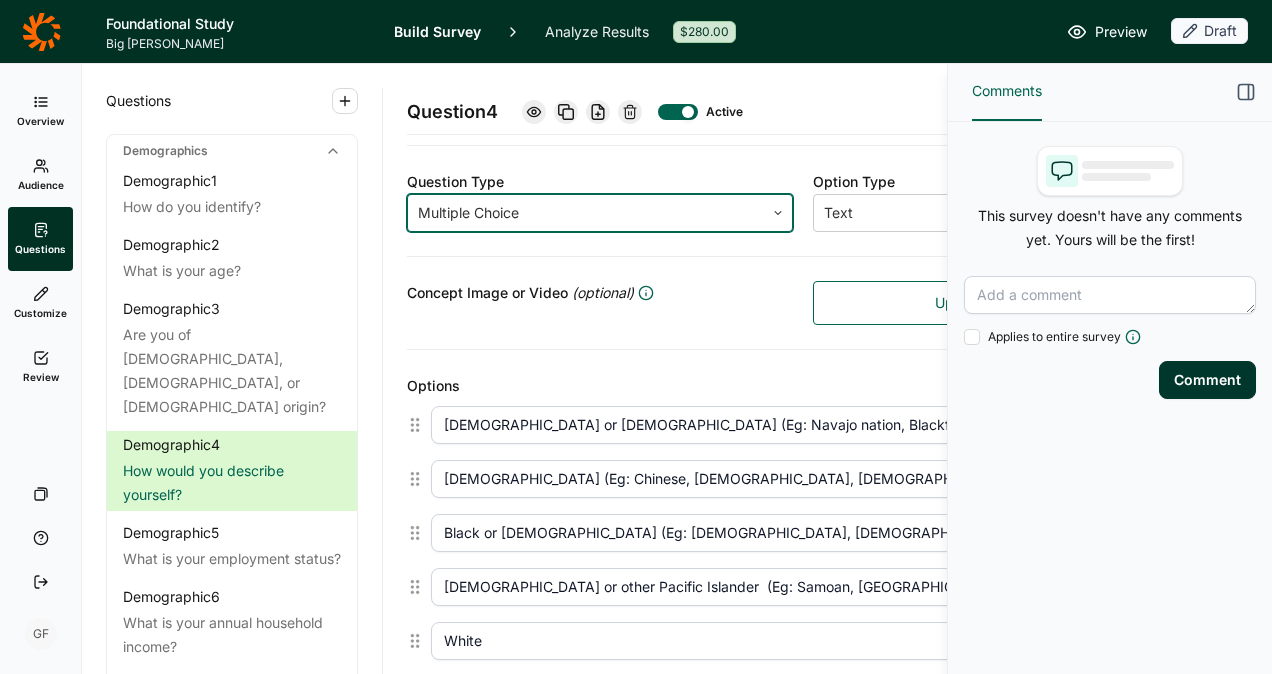 click at bounding box center [586, 213] 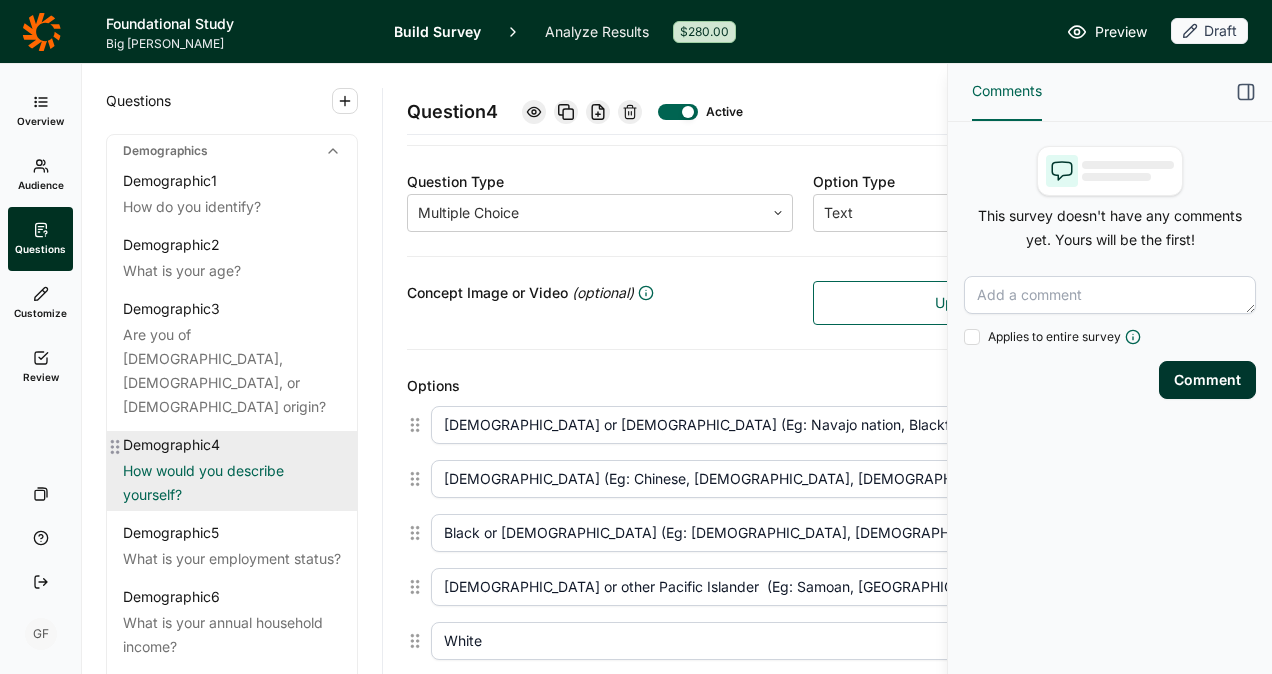 click on "How would you describe yourself?" at bounding box center (232, 483) 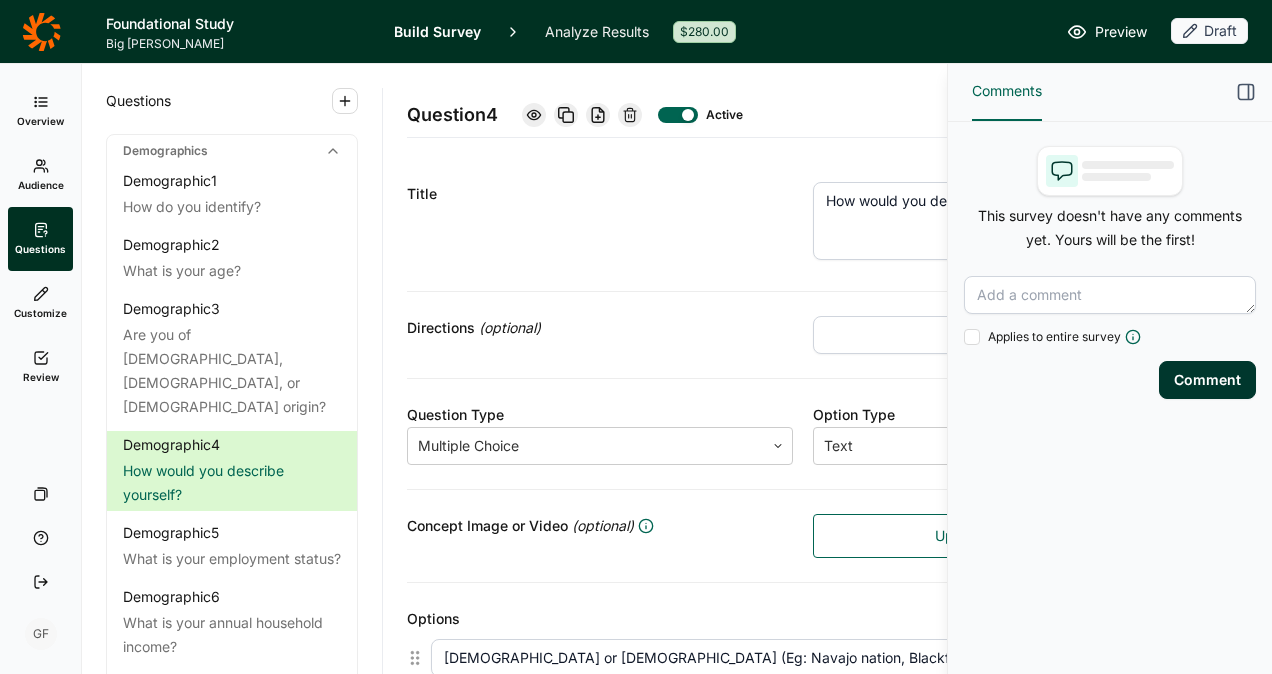 scroll, scrollTop: 0, scrollLeft: 0, axis: both 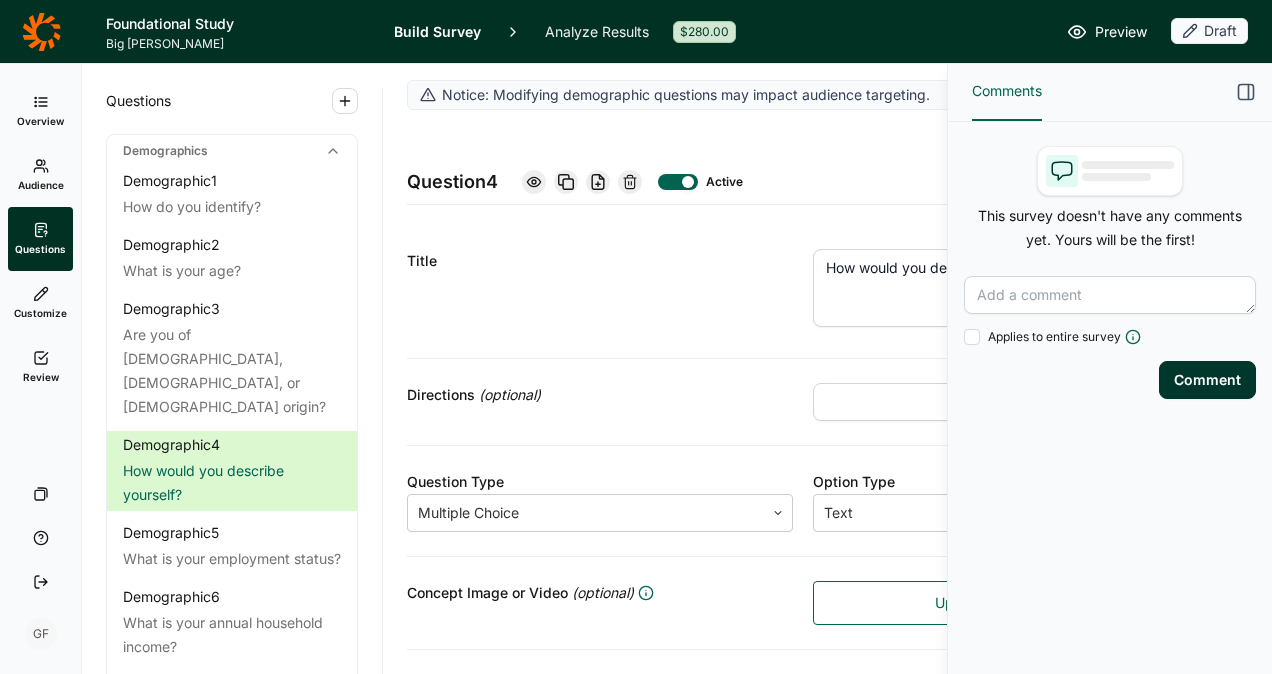 click on "How would you describe yourself?" at bounding box center [1006, 288] 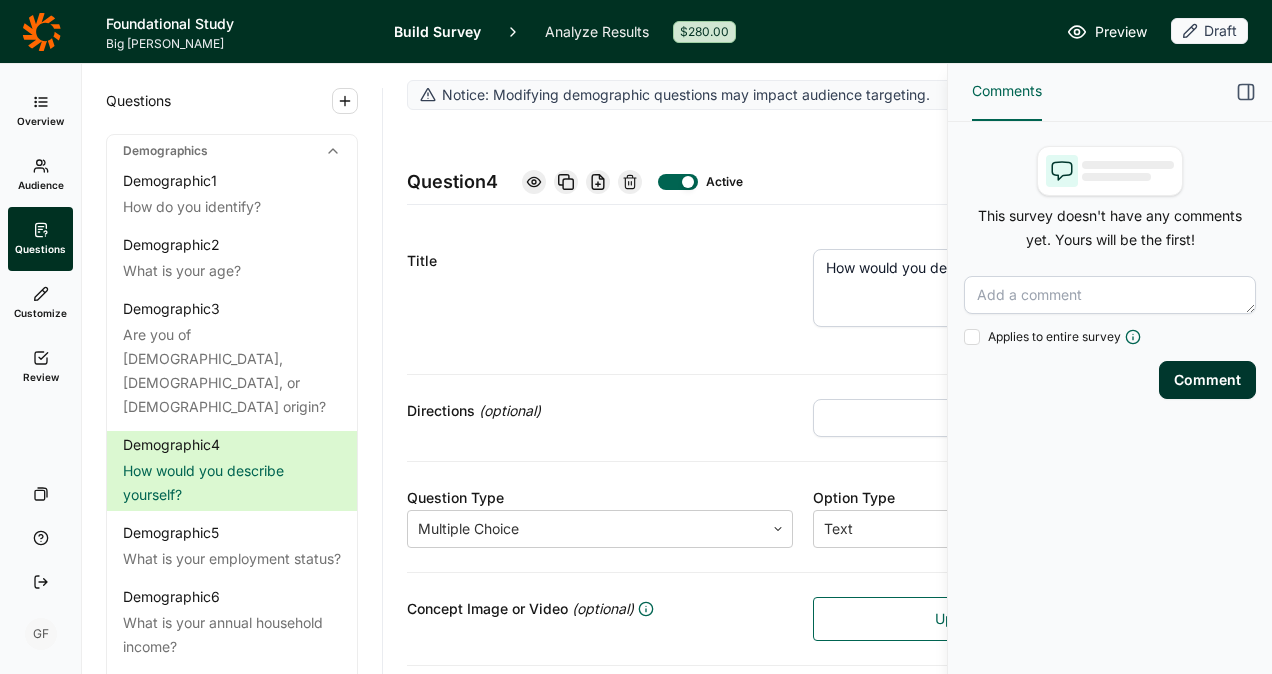 click on "How would you describe yourself?" at bounding box center [1006, 288] 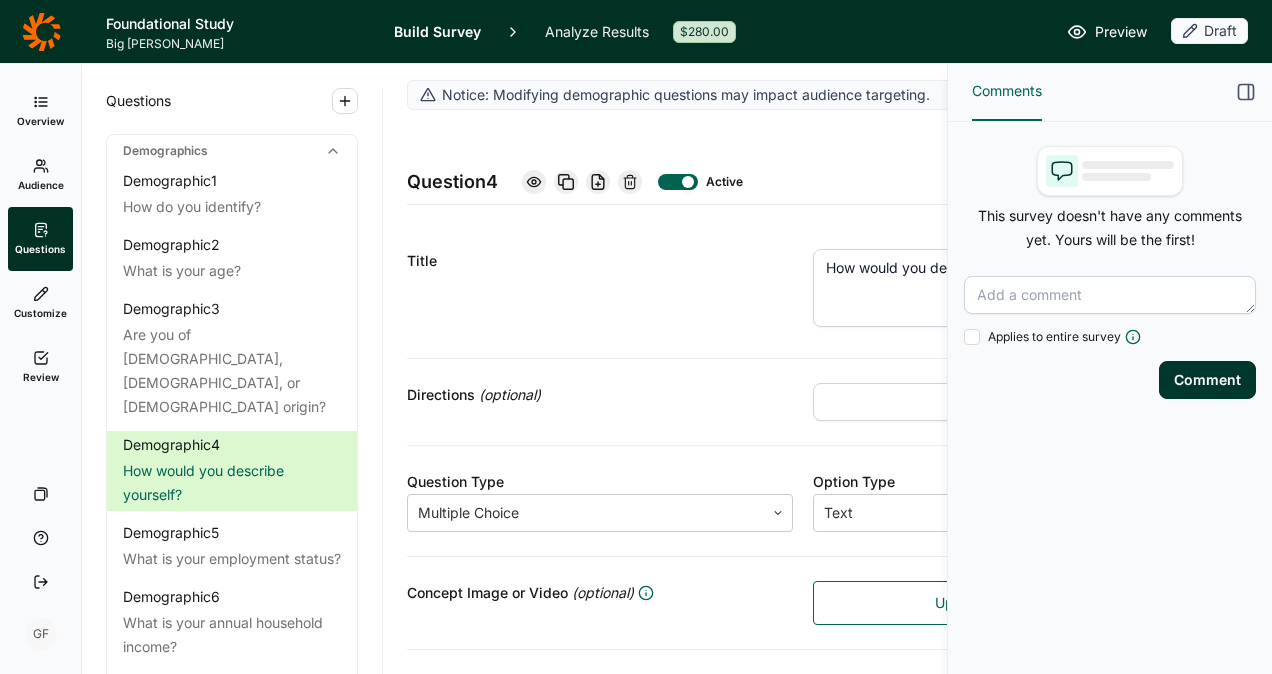 click on "Comments" at bounding box center (1007, 91) 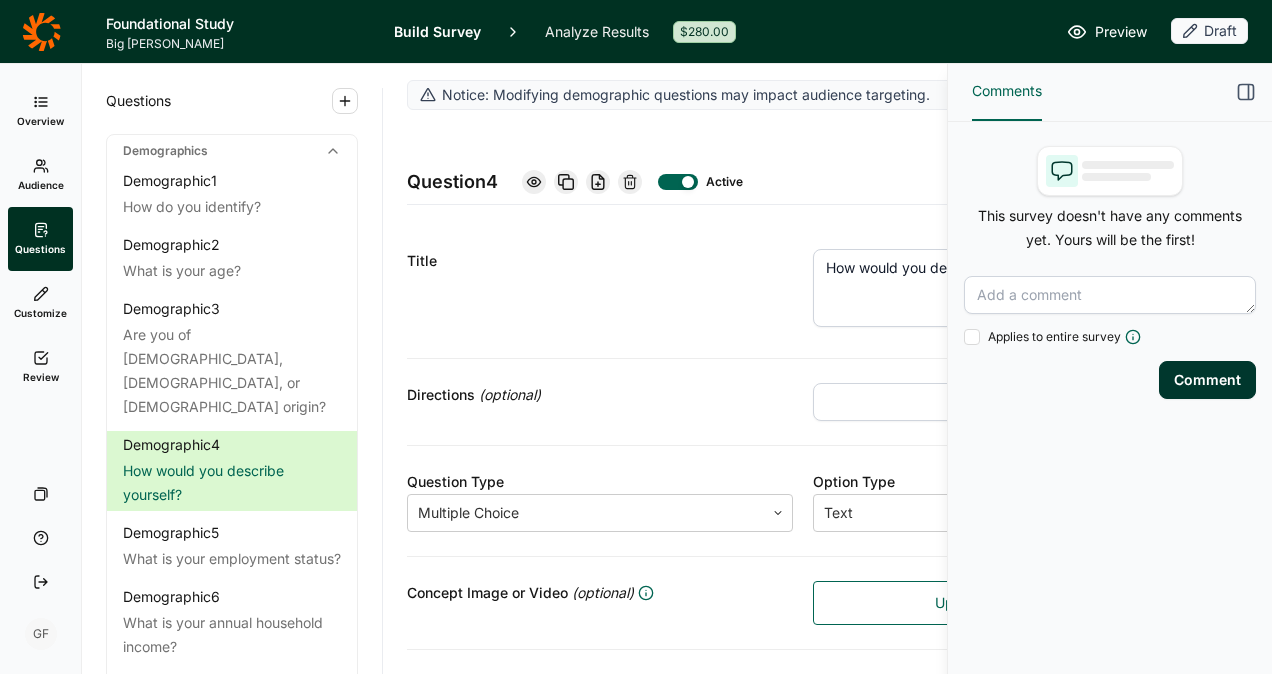 click on "Comments" at bounding box center [1110, 92] 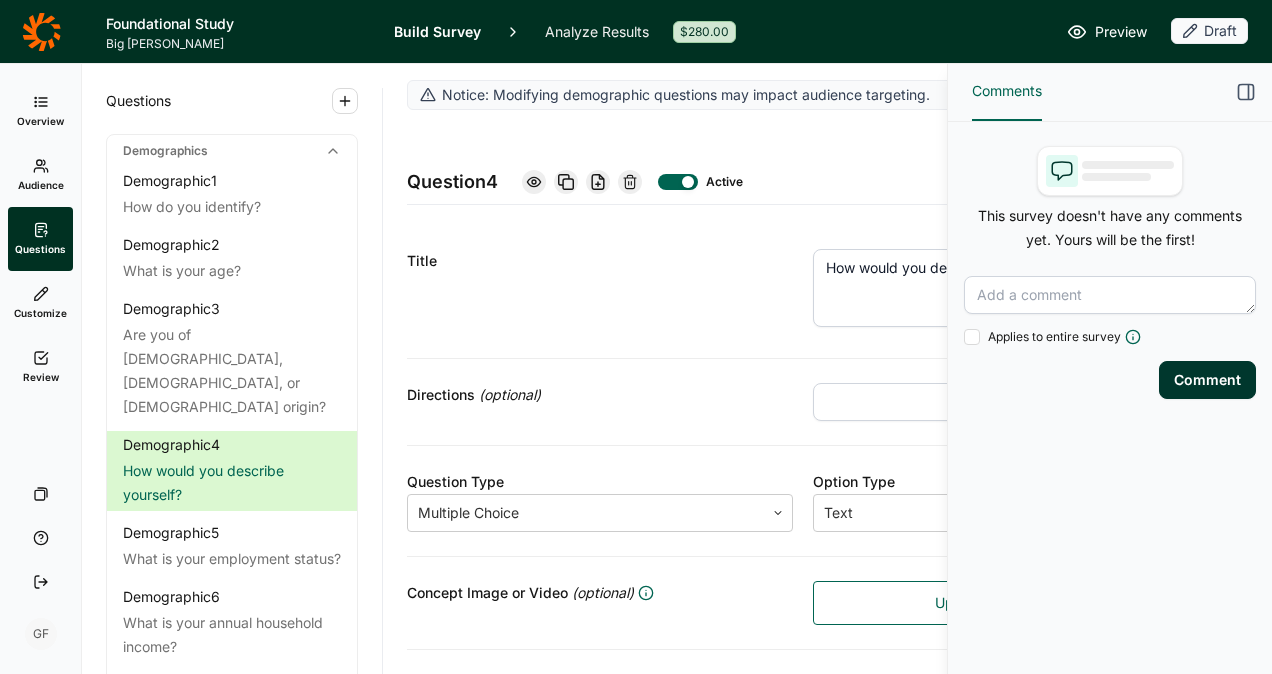 click on "Comments" at bounding box center [1110, 92] 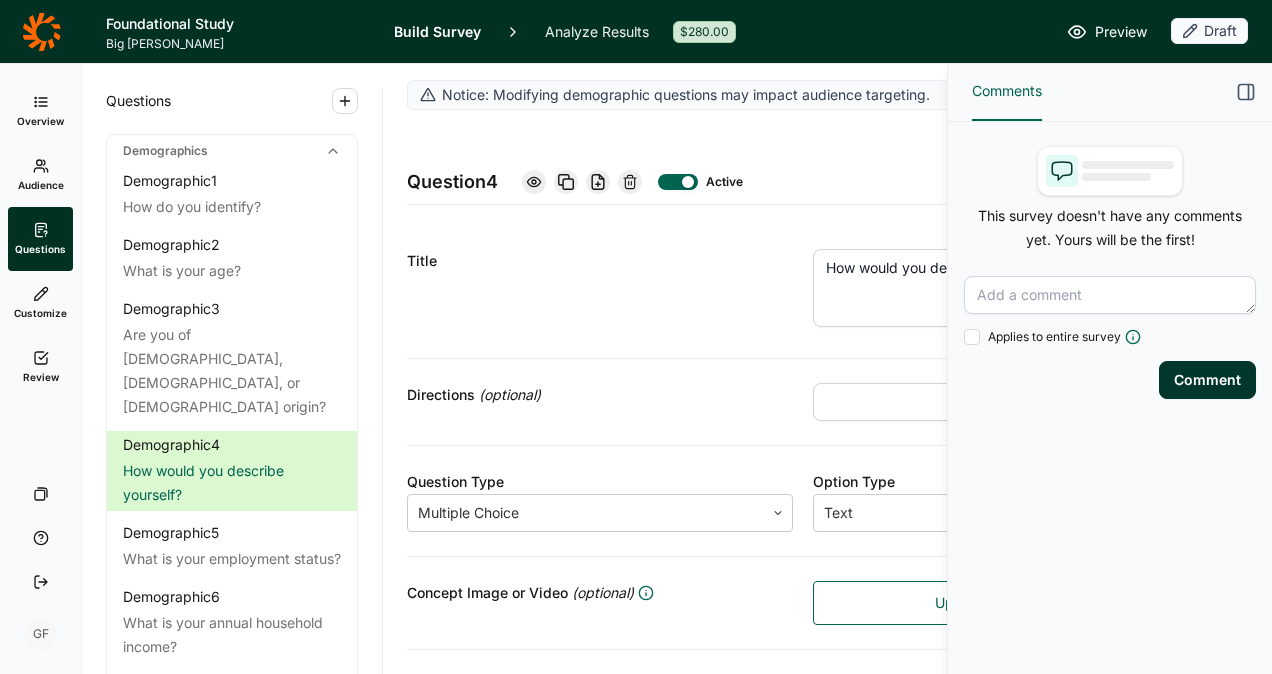 click 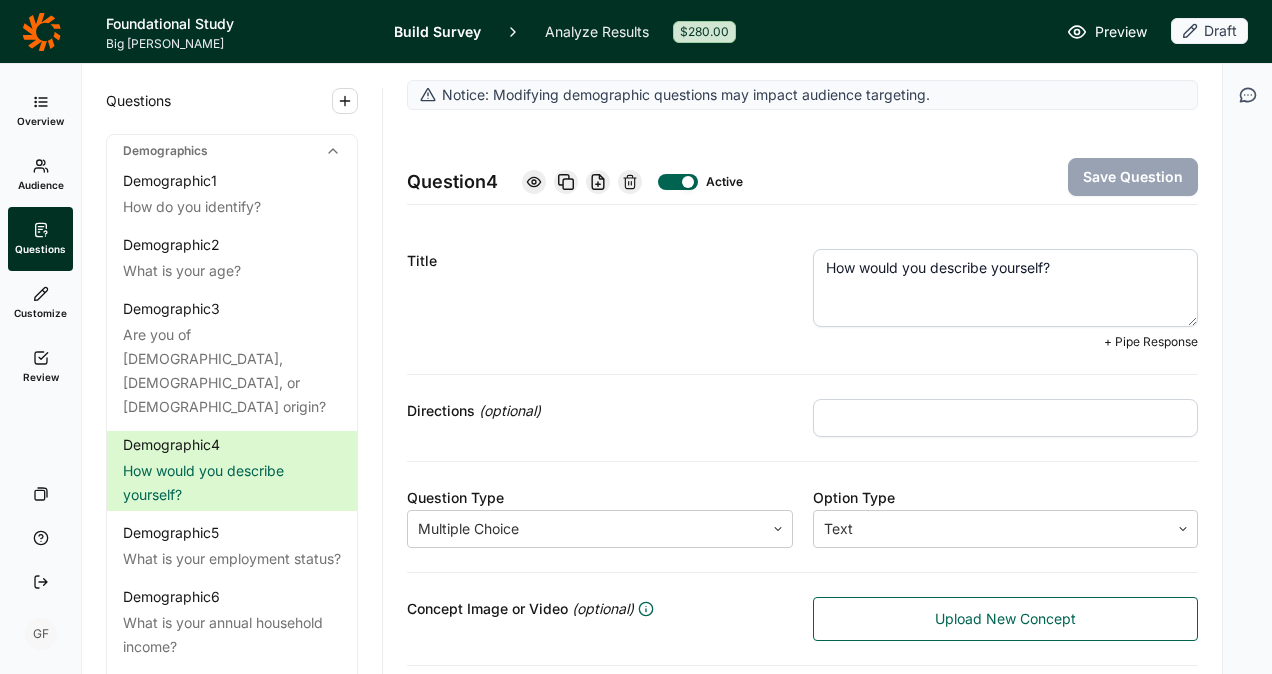 click on "How would you describe yourself?" at bounding box center [1006, 288] 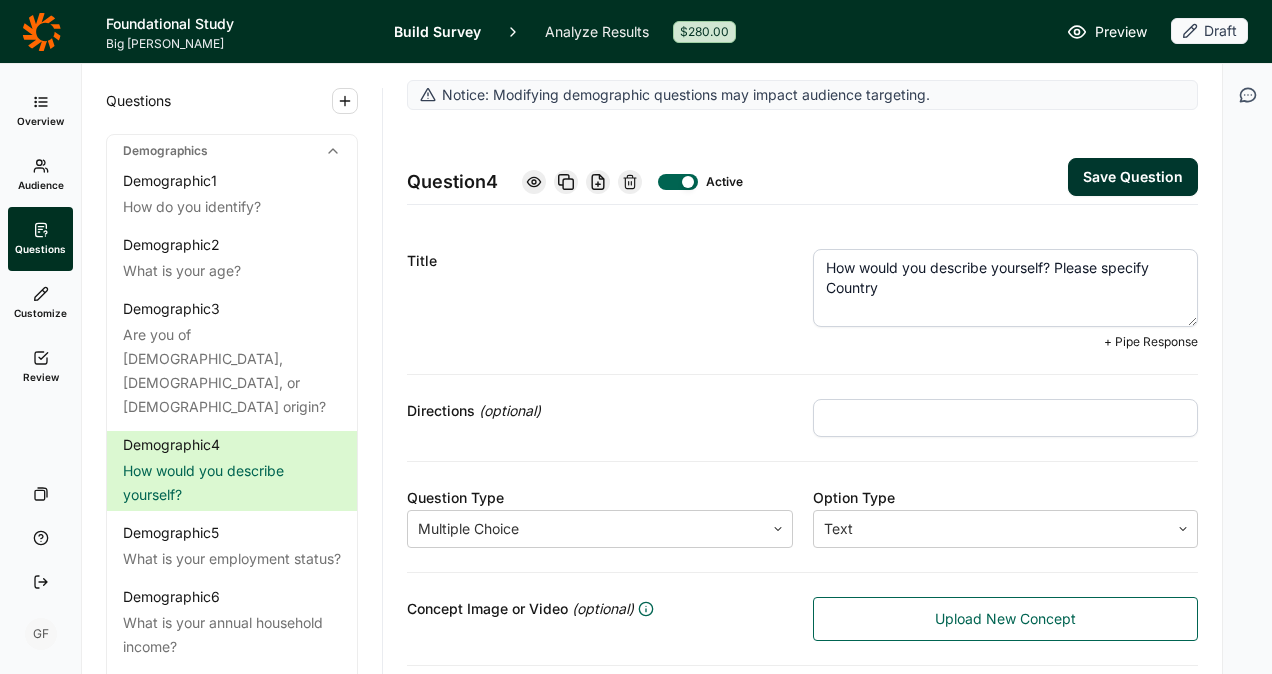 click on "How would you describe yourself? Please specify Country" at bounding box center (1006, 288) 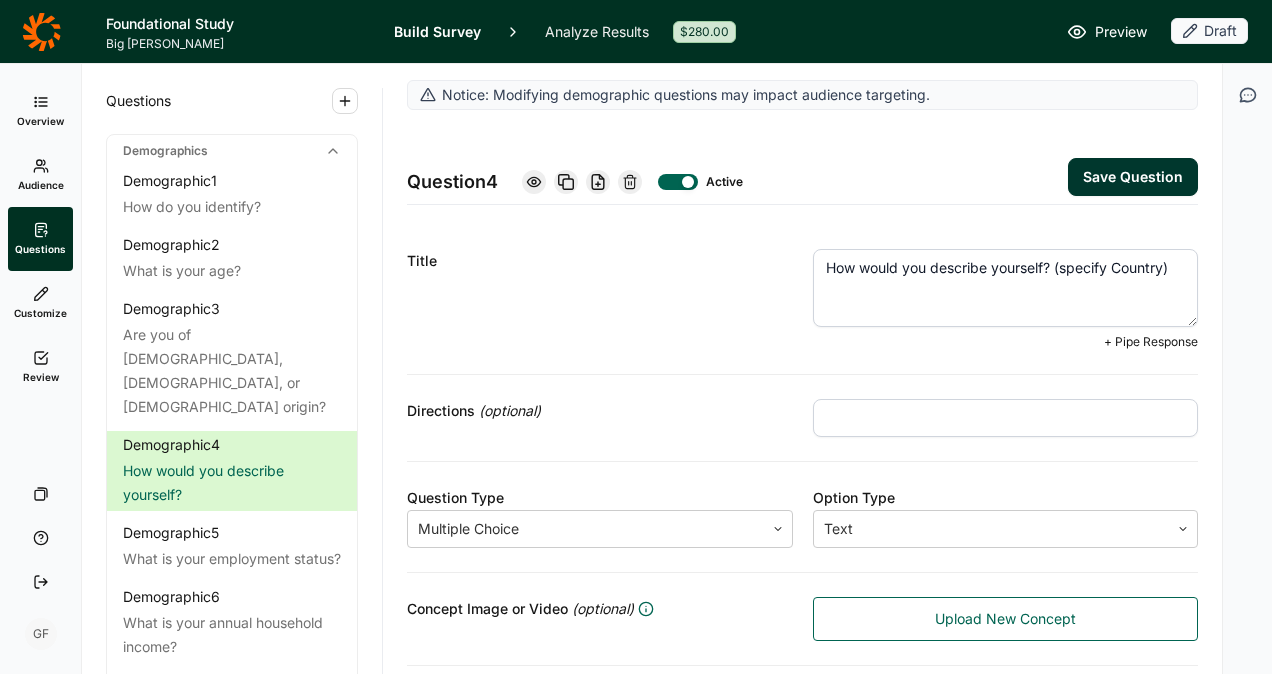 type on "How would you describe yourself? (specify Country)" 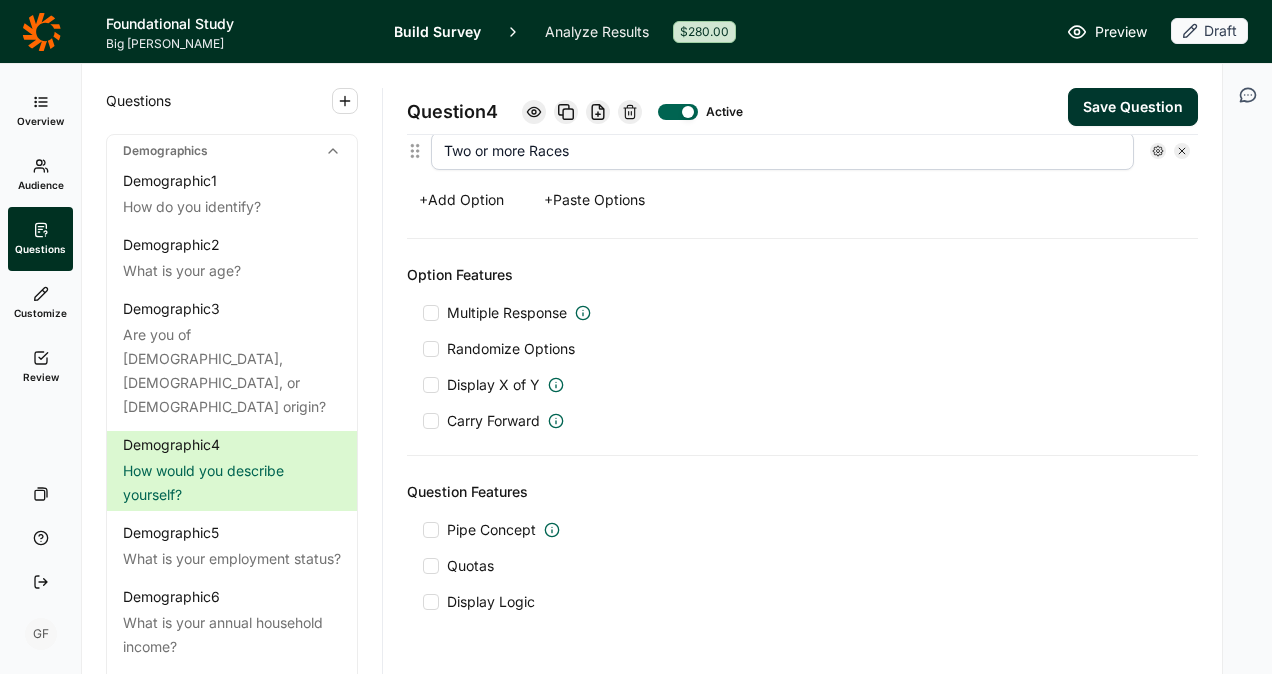 scroll, scrollTop: 1054, scrollLeft: 0, axis: vertical 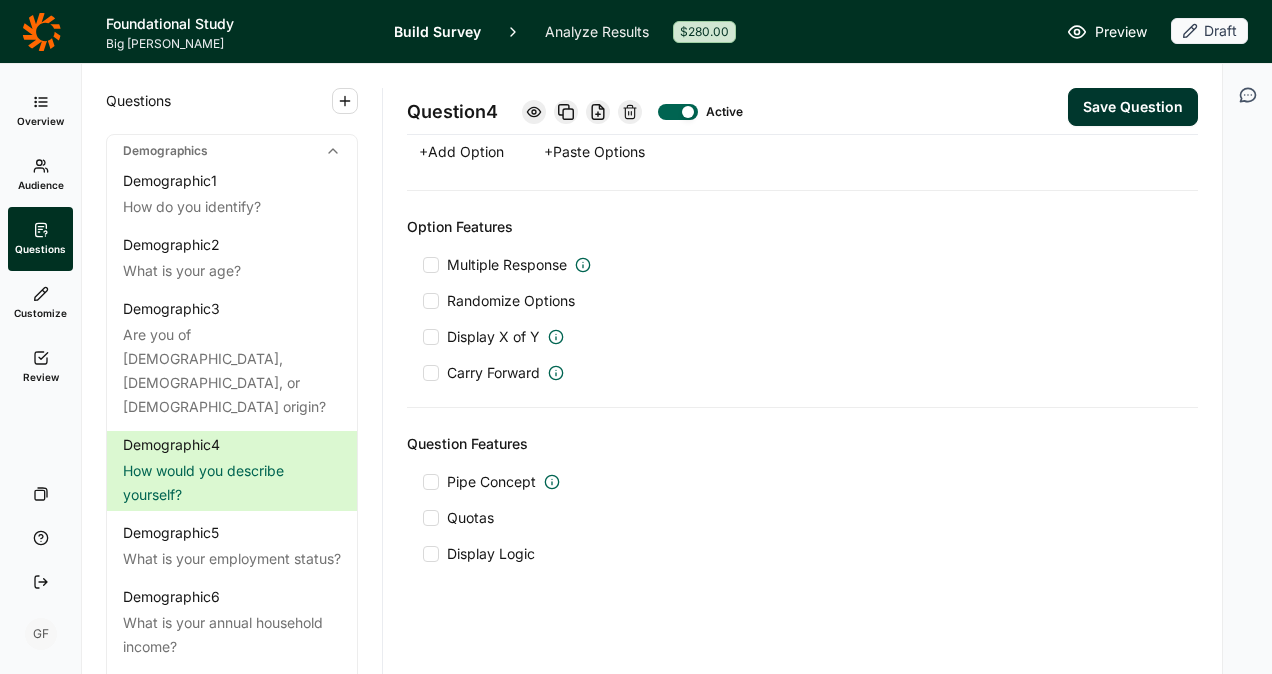 click 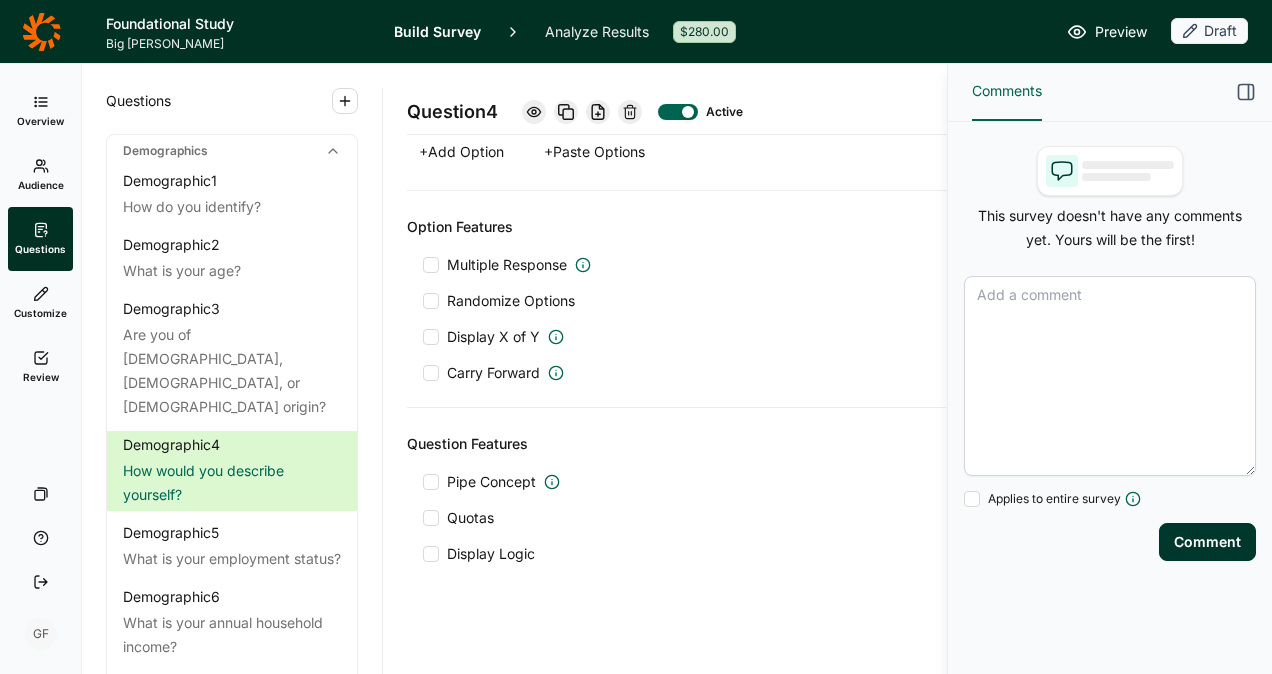 click at bounding box center (1110, 376) 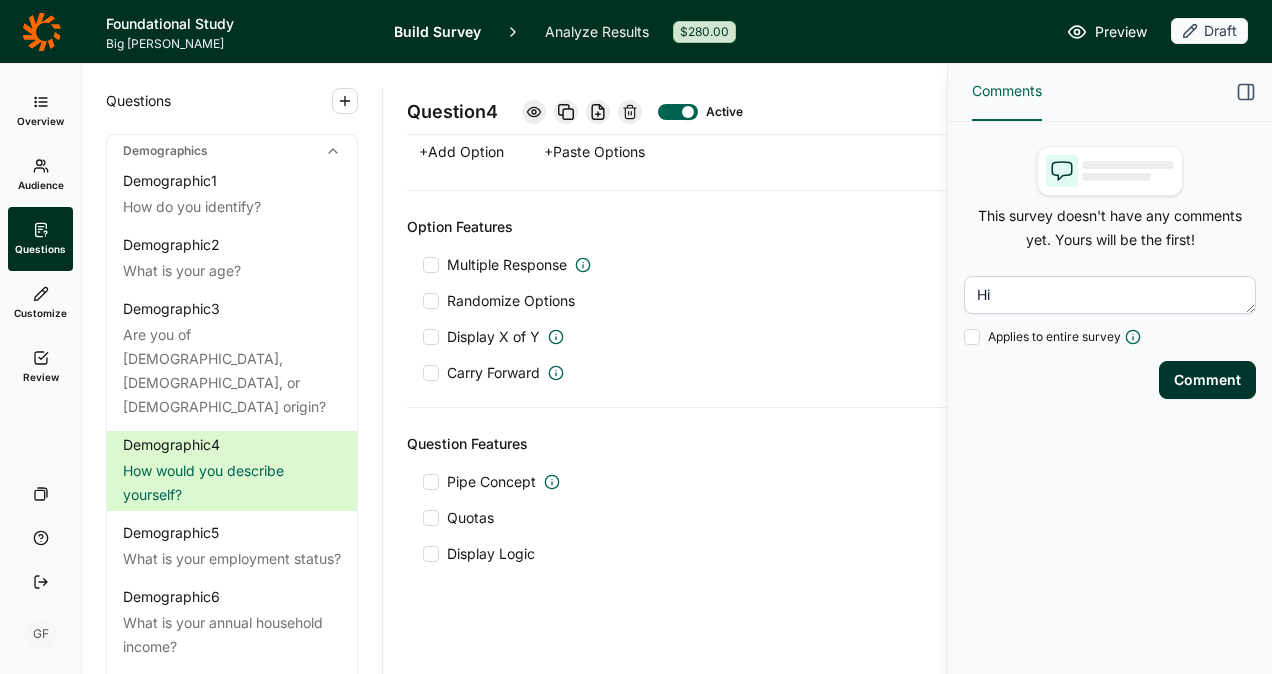 type on "H" 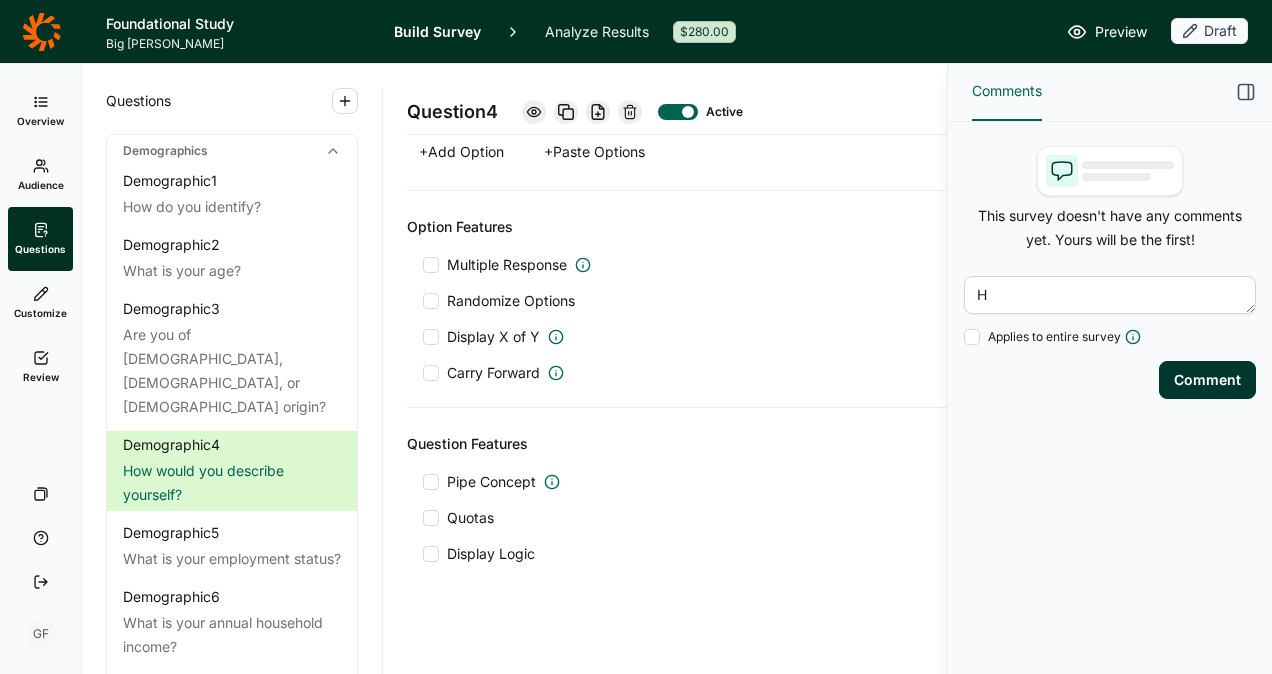 type 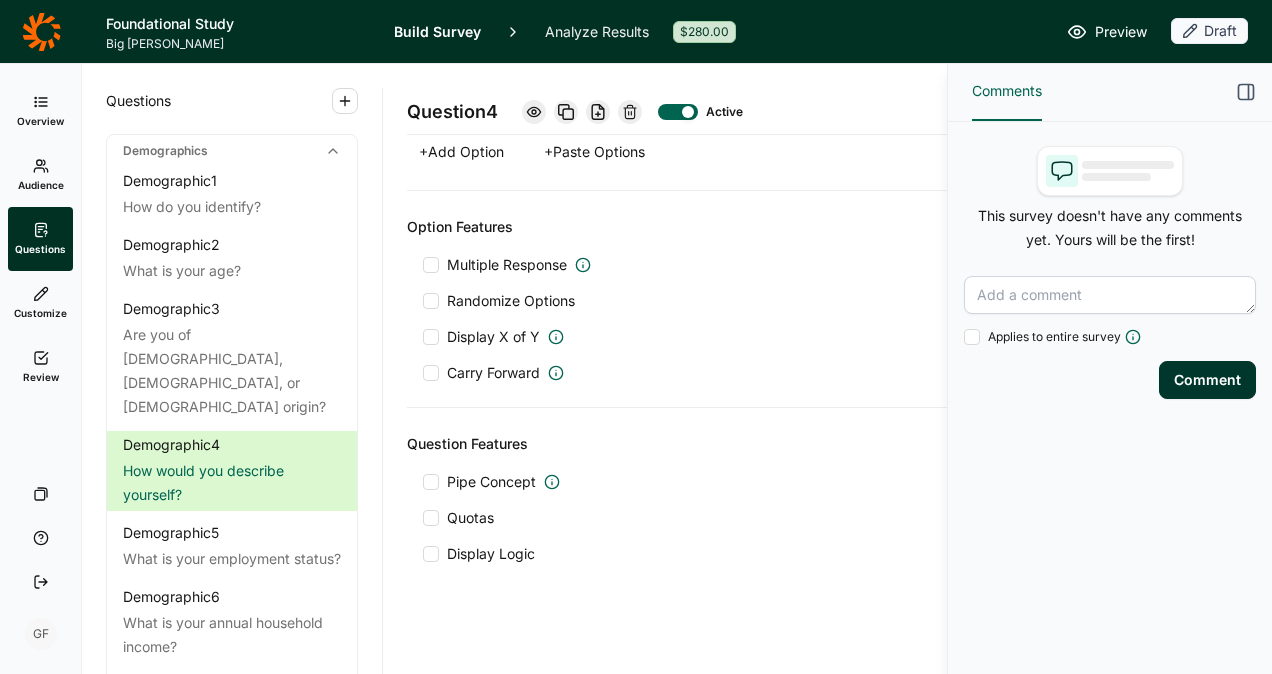 click on "Question Features Pipe Concept Quotas Display Logic" at bounding box center (802, 498) 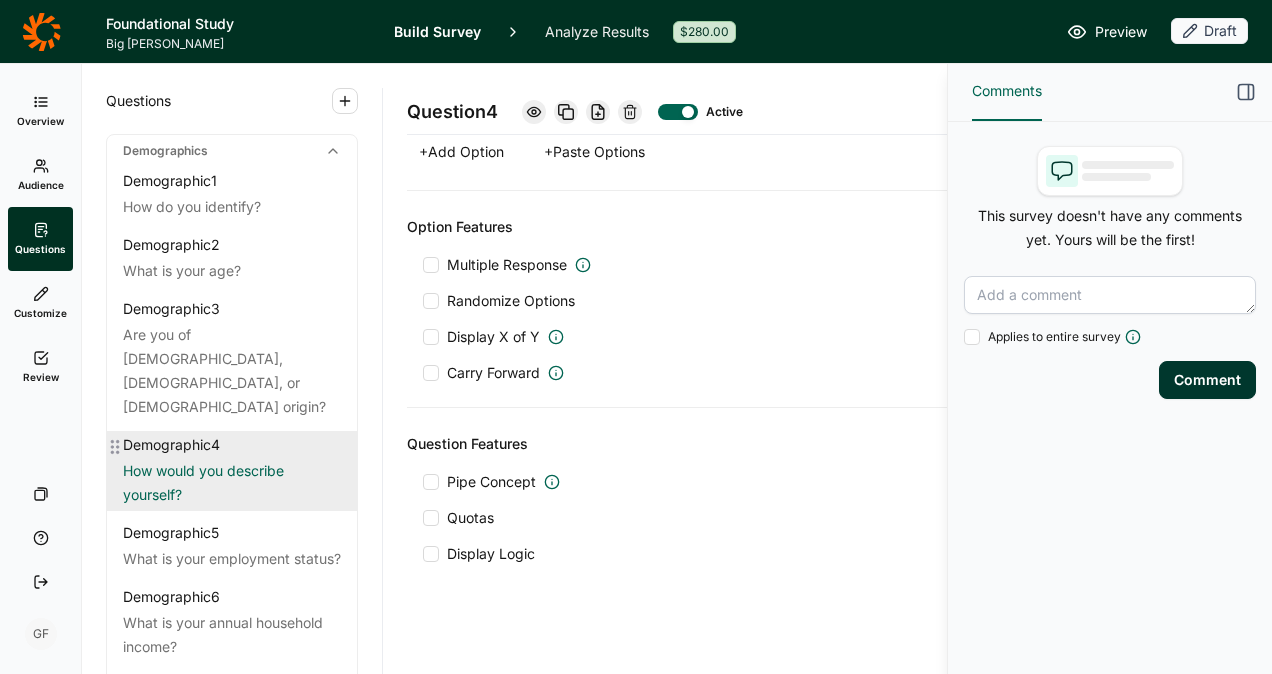 click on "How would you describe yourself?" at bounding box center (232, 483) 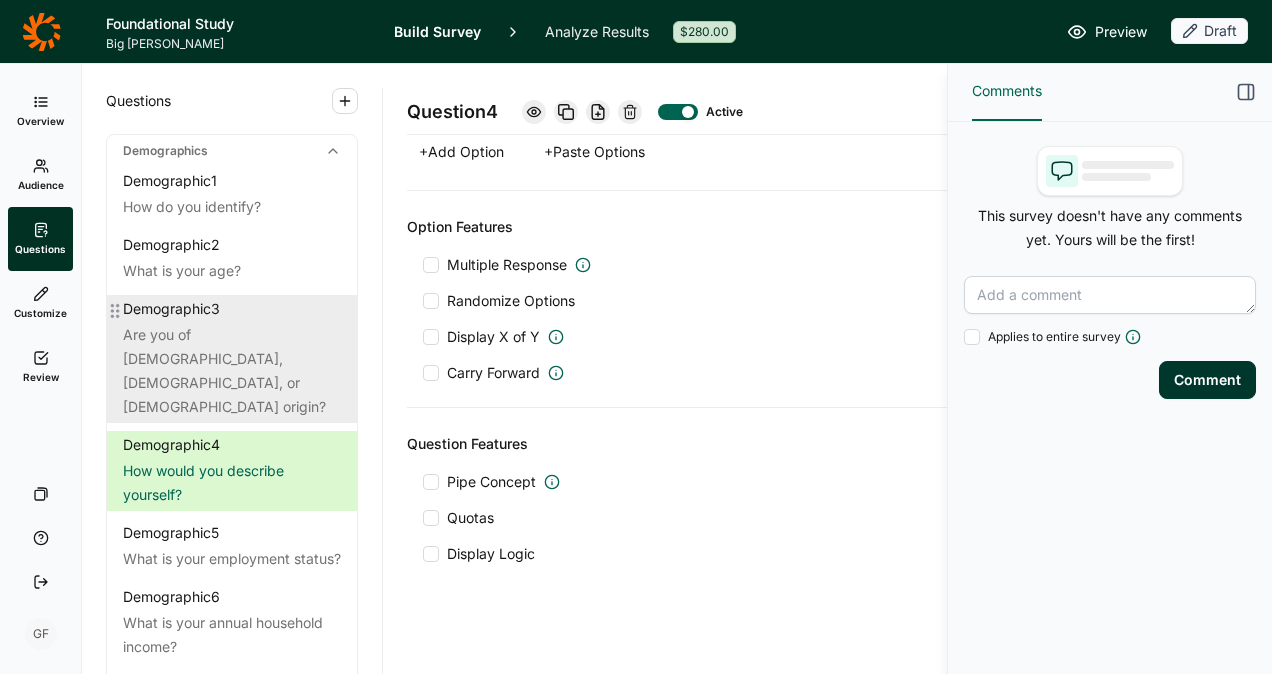 click on "Are you of [DEMOGRAPHIC_DATA], [DEMOGRAPHIC_DATA], or [DEMOGRAPHIC_DATA] origin?" at bounding box center (232, 371) 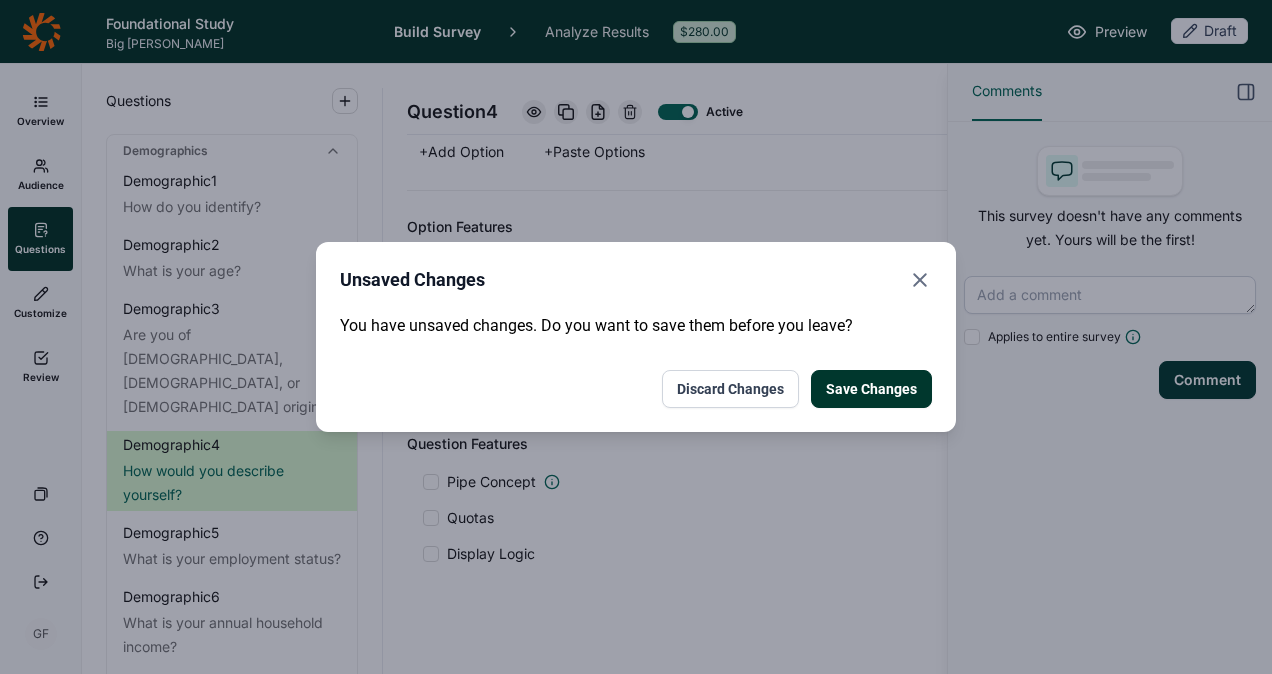click on "Discard Changes" at bounding box center [730, 389] 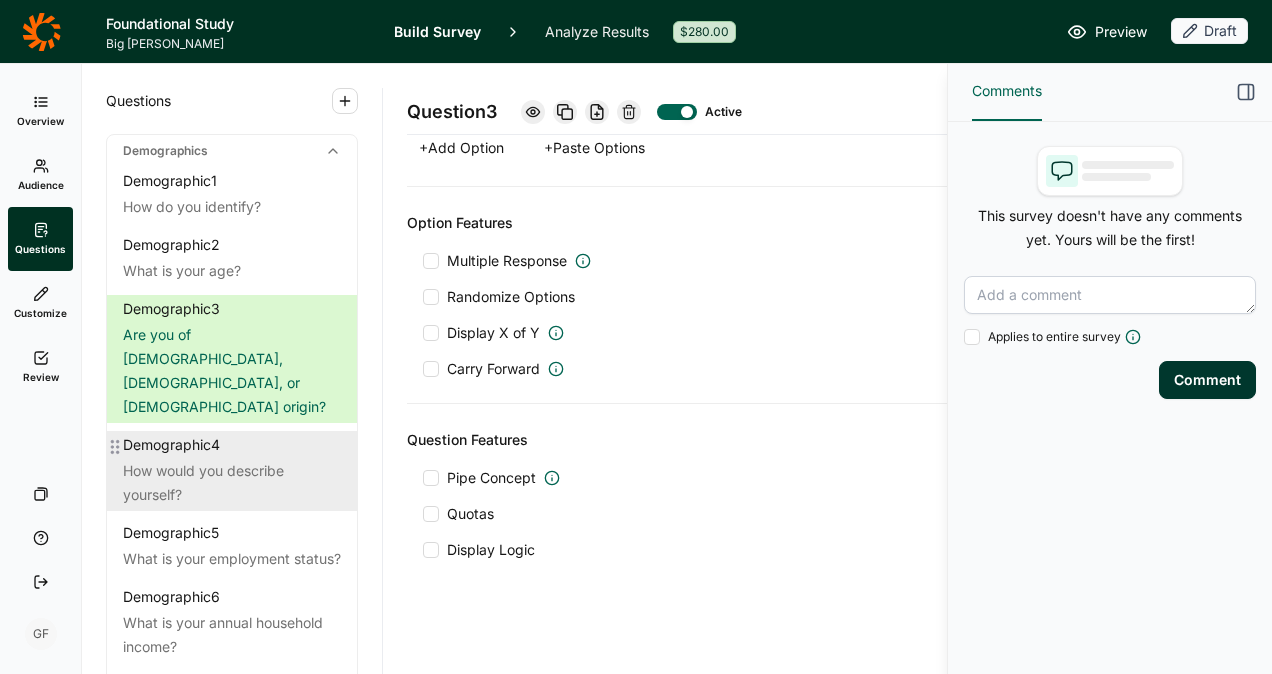 click on "Demographic  4 How would you describe yourself?" at bounding box center (232, 471) 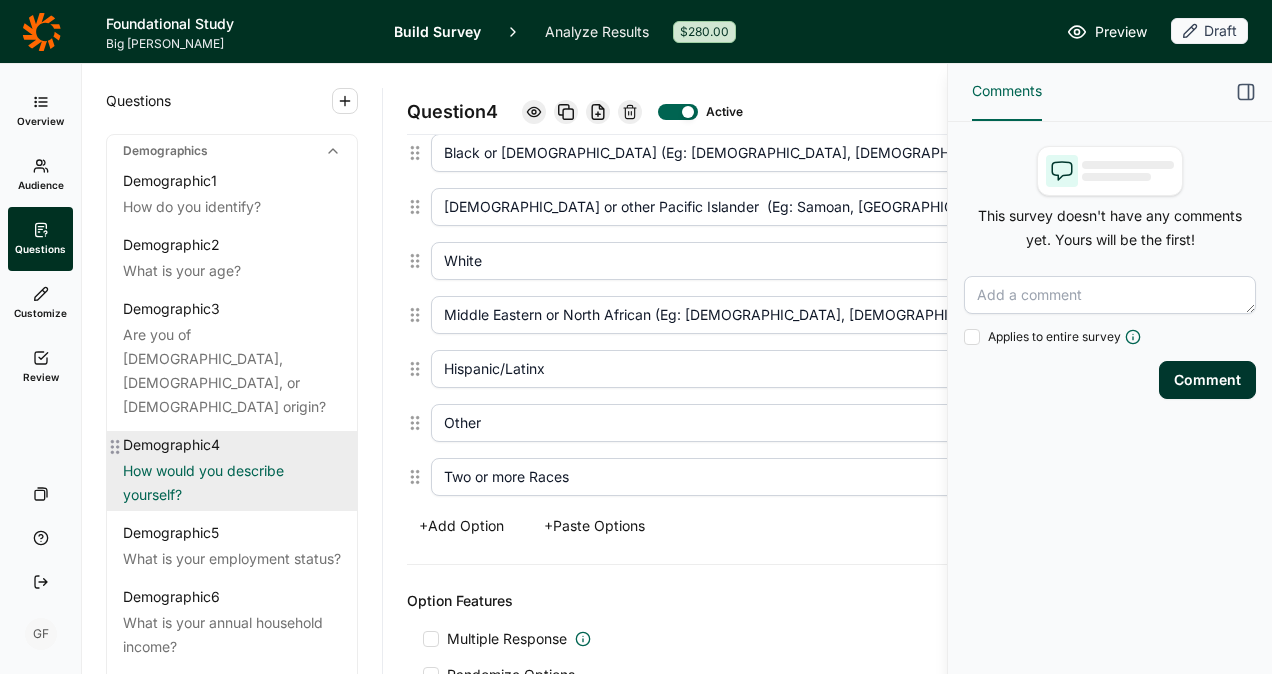 scroll, scrollTop: 1054, scrollLeft: 0, axis: vertical 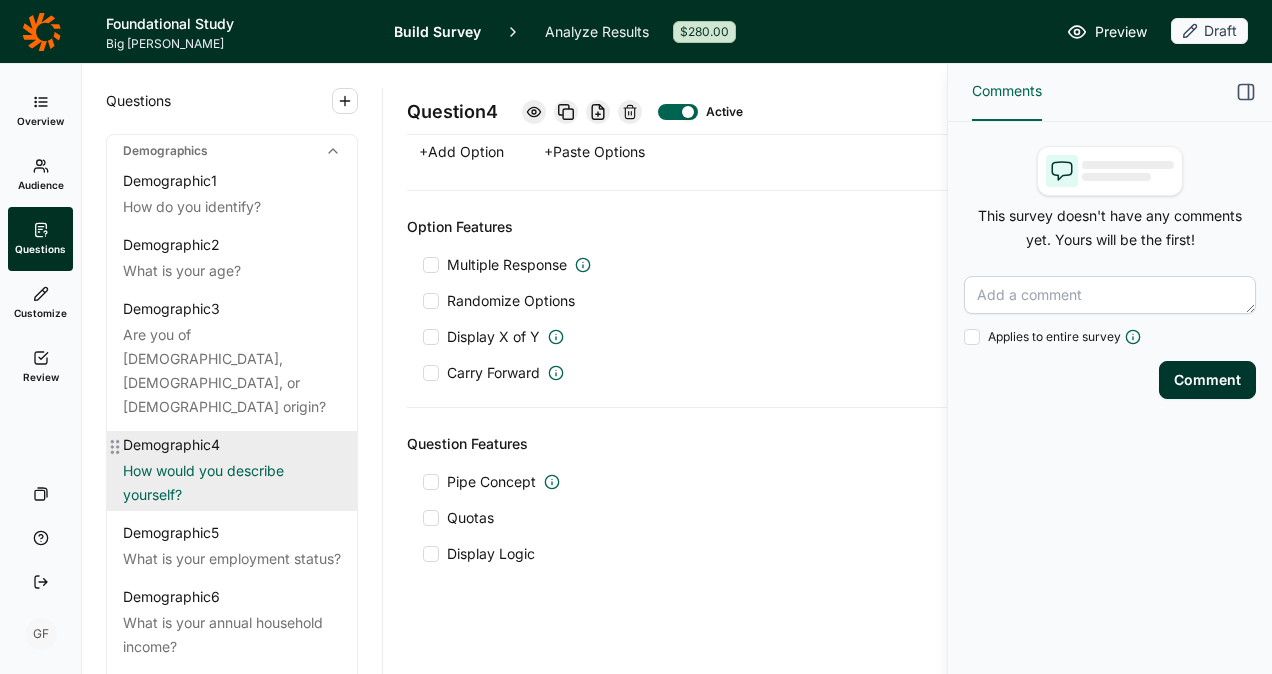 click on "How would you describe yourself?" at bounding box center (232, 483) 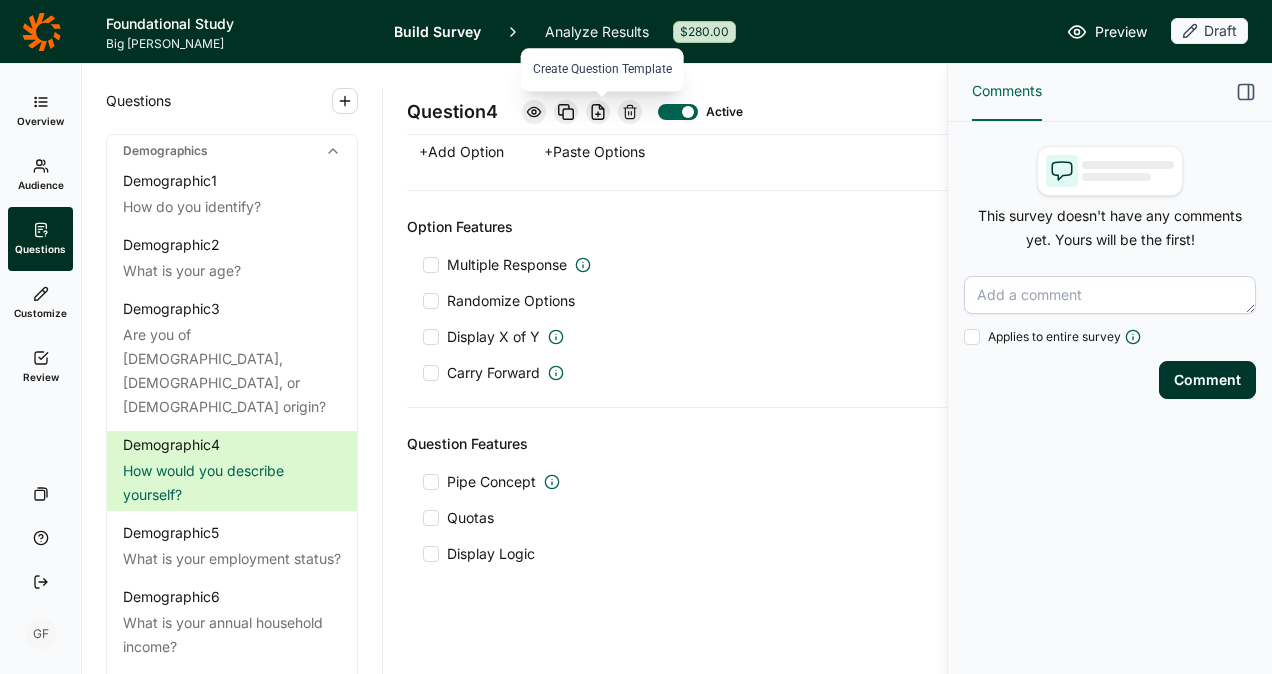 click 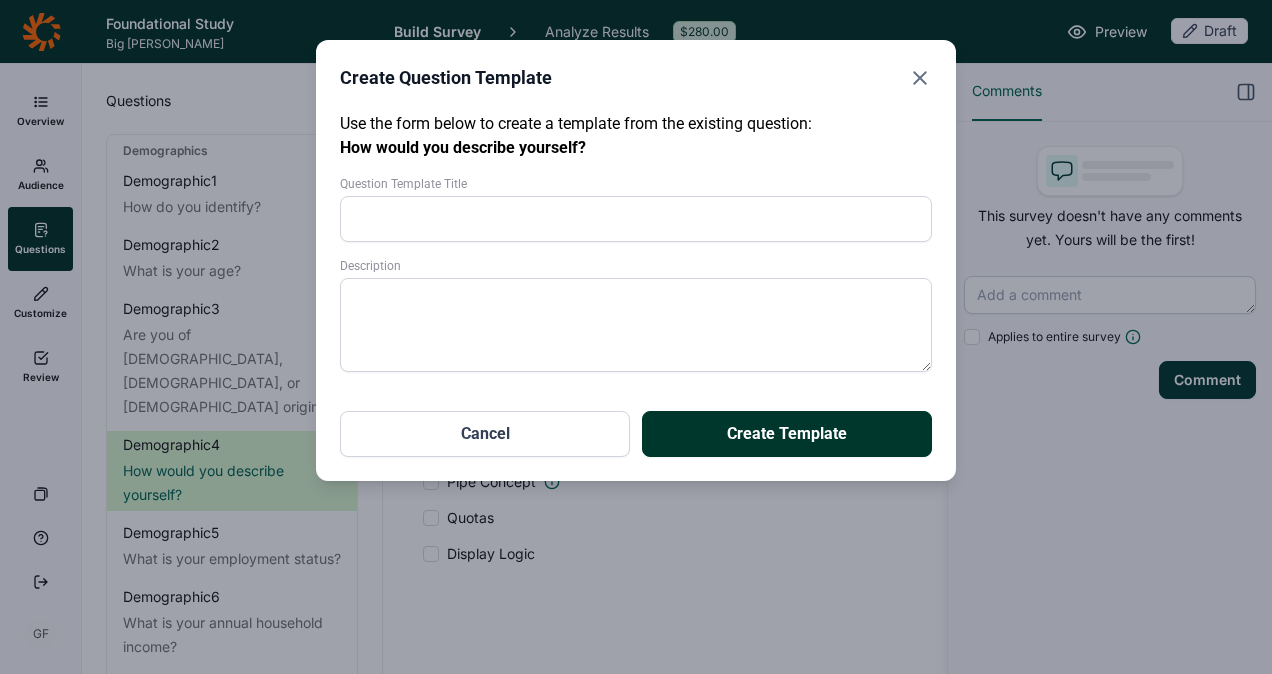 click 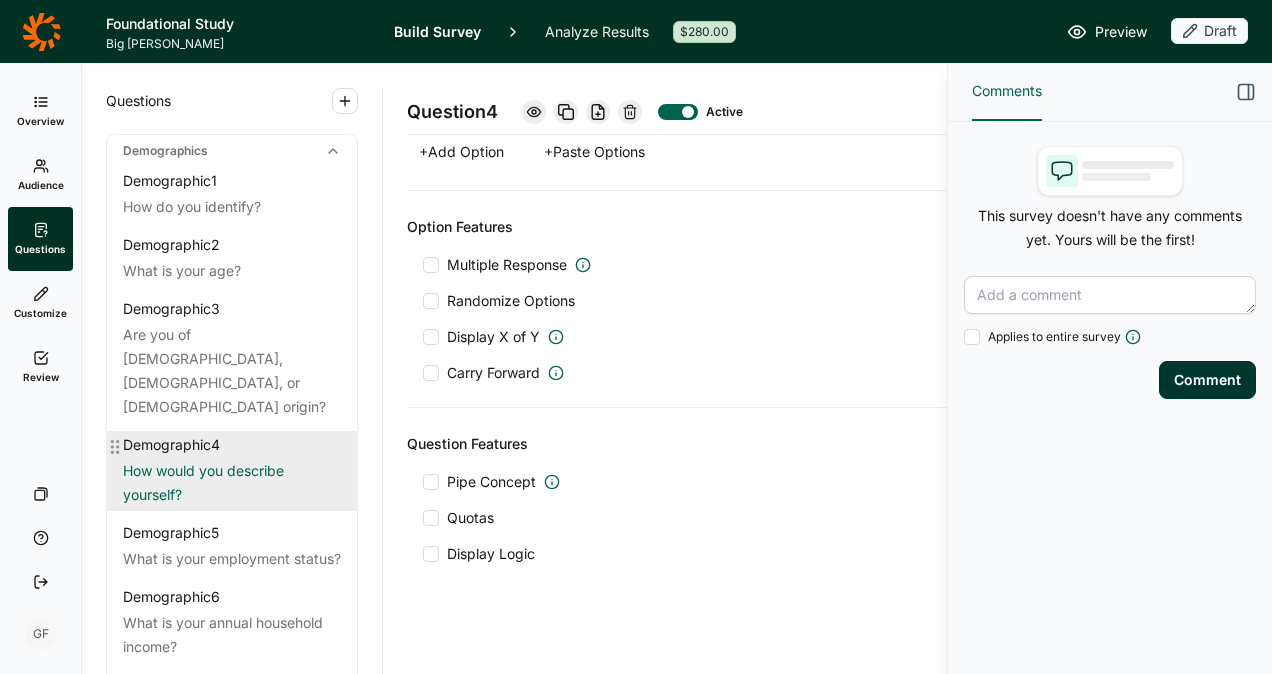 click on "How would you describe yourself?" at bounding box center (232, 483) 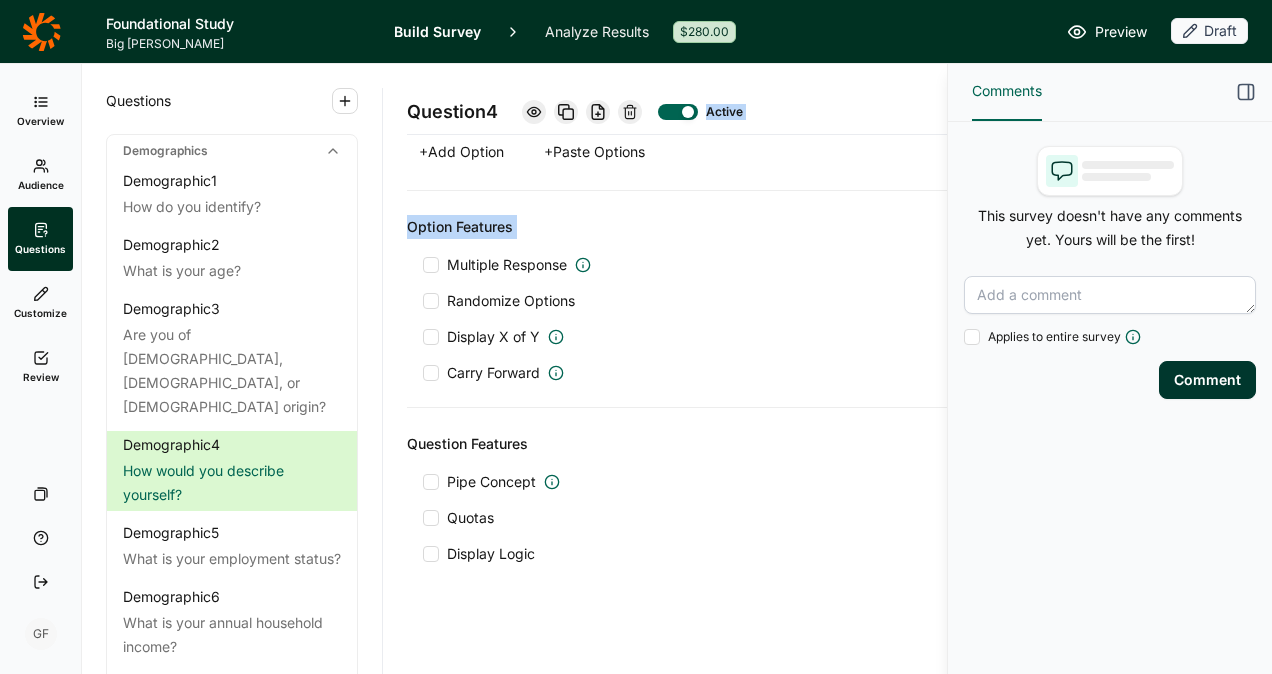 drag, startPoint x: 604, startPoint y: 110, endPoint x: 724, endPoint y: 325, distance: 246.22145 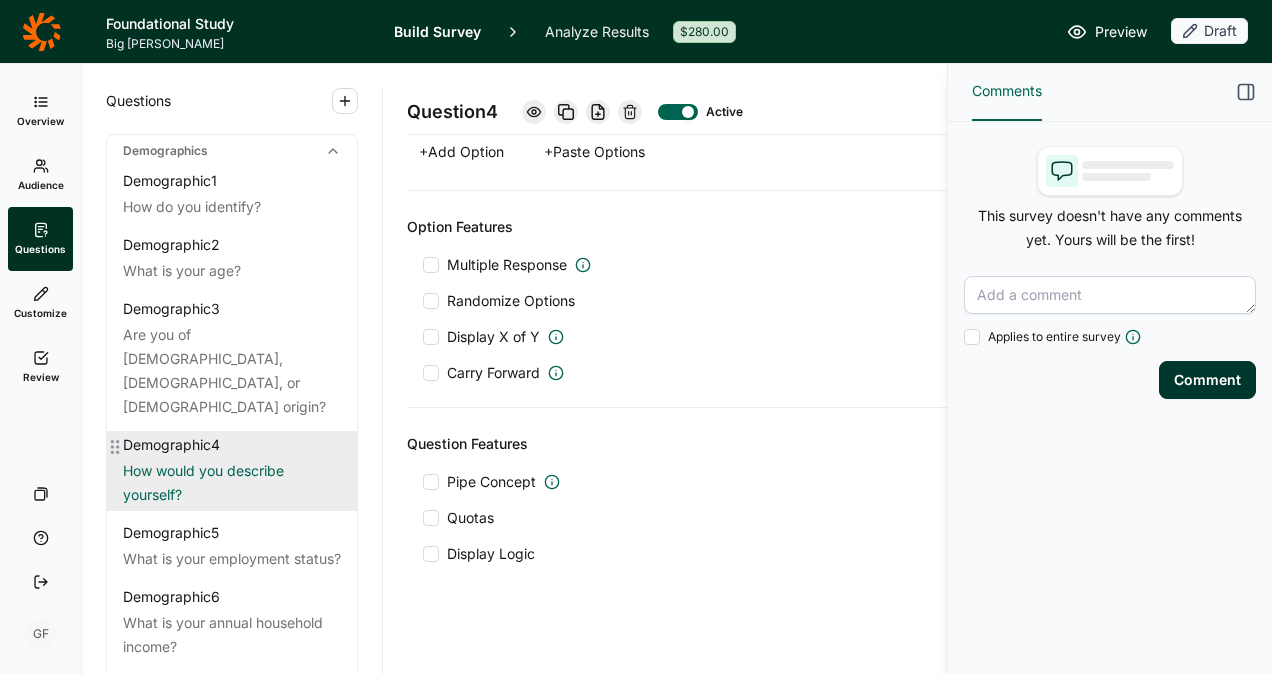 click on "How would you describe yourself?" at bounding box center [232, 483] 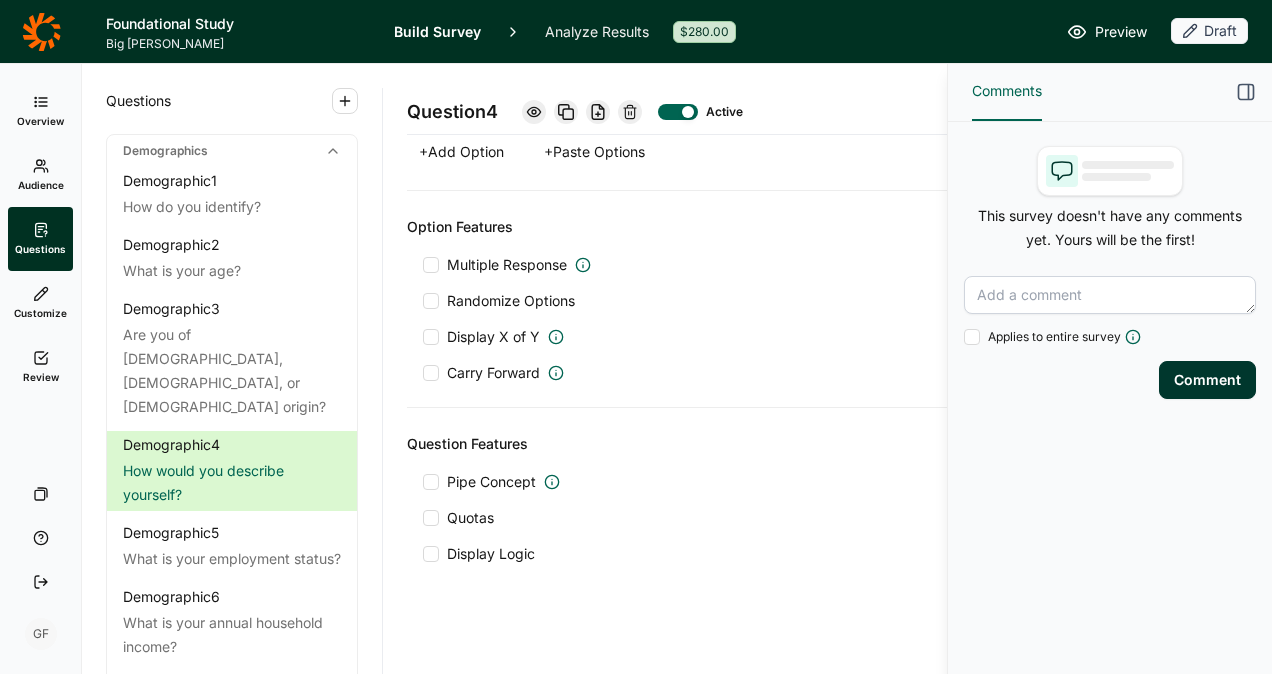 click 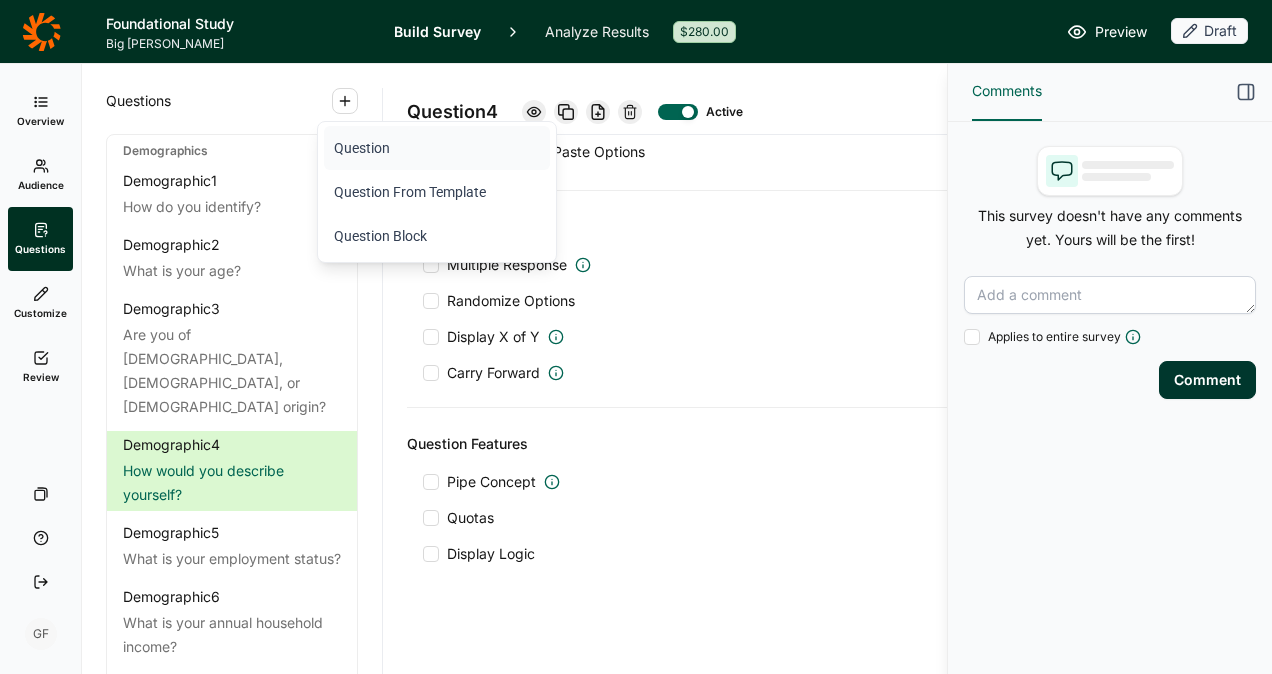 click on "Question" at bounding box center [437, 148] 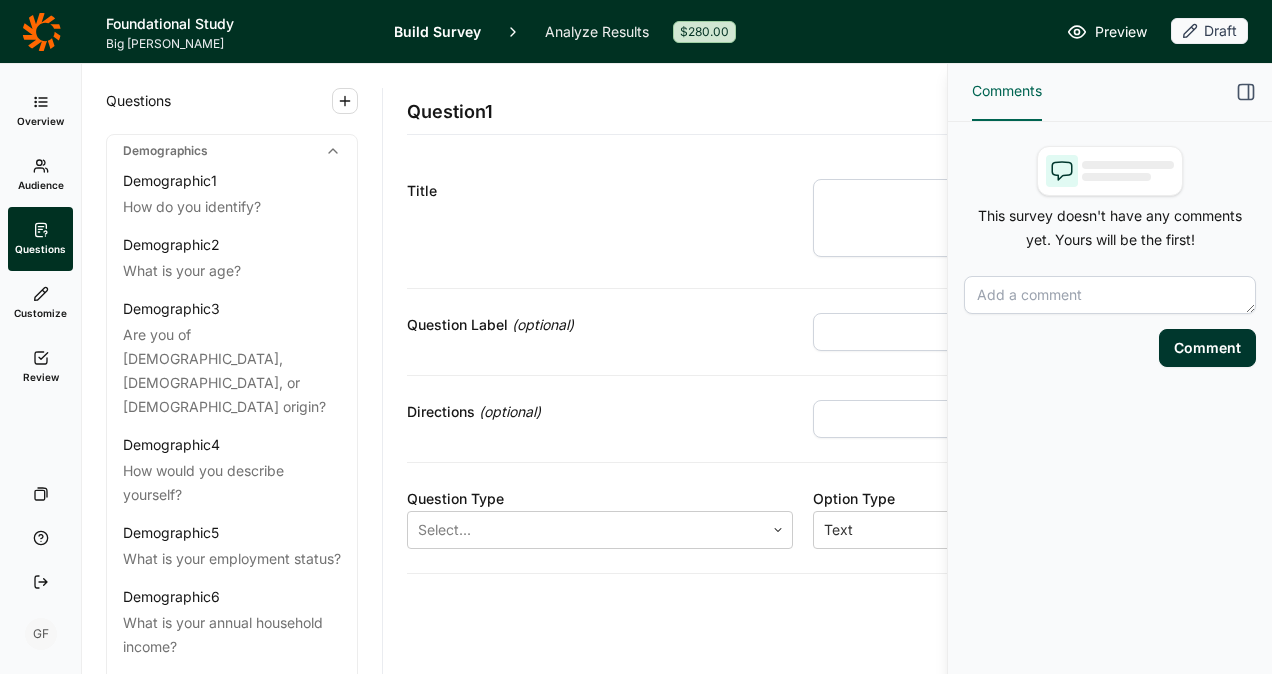 click on "Title" at bounding box center [600, 191] 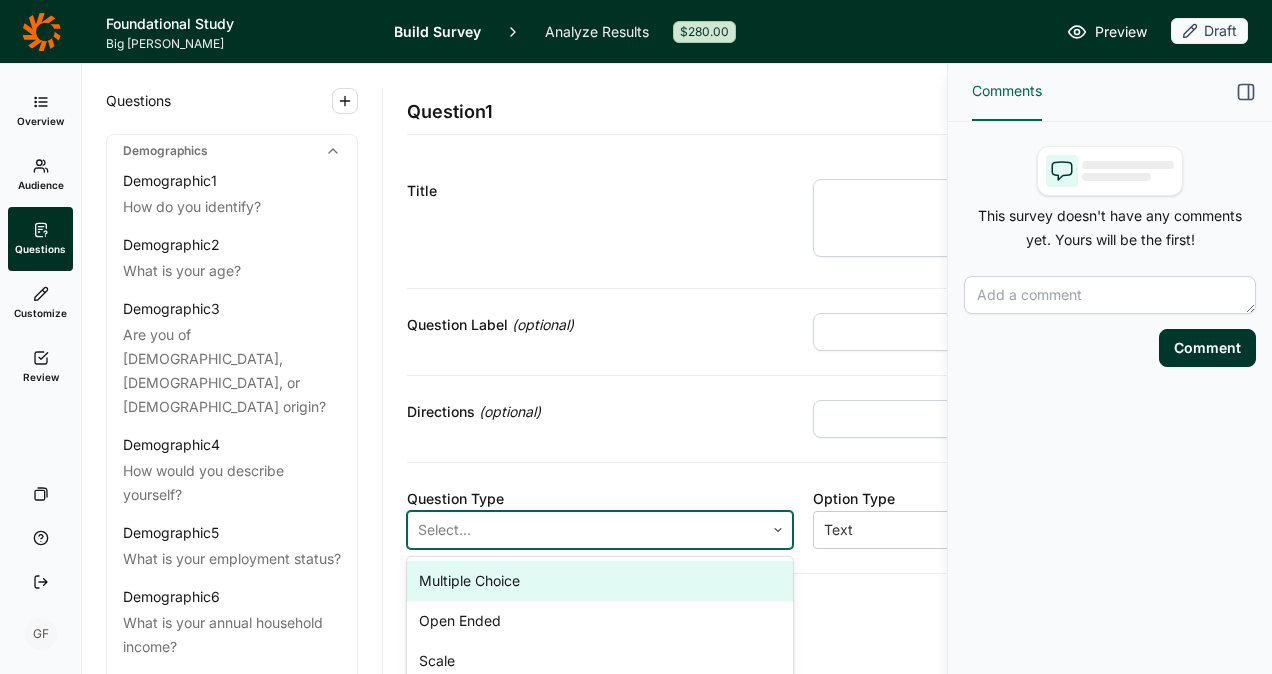 click at bounding box center (586, 530) 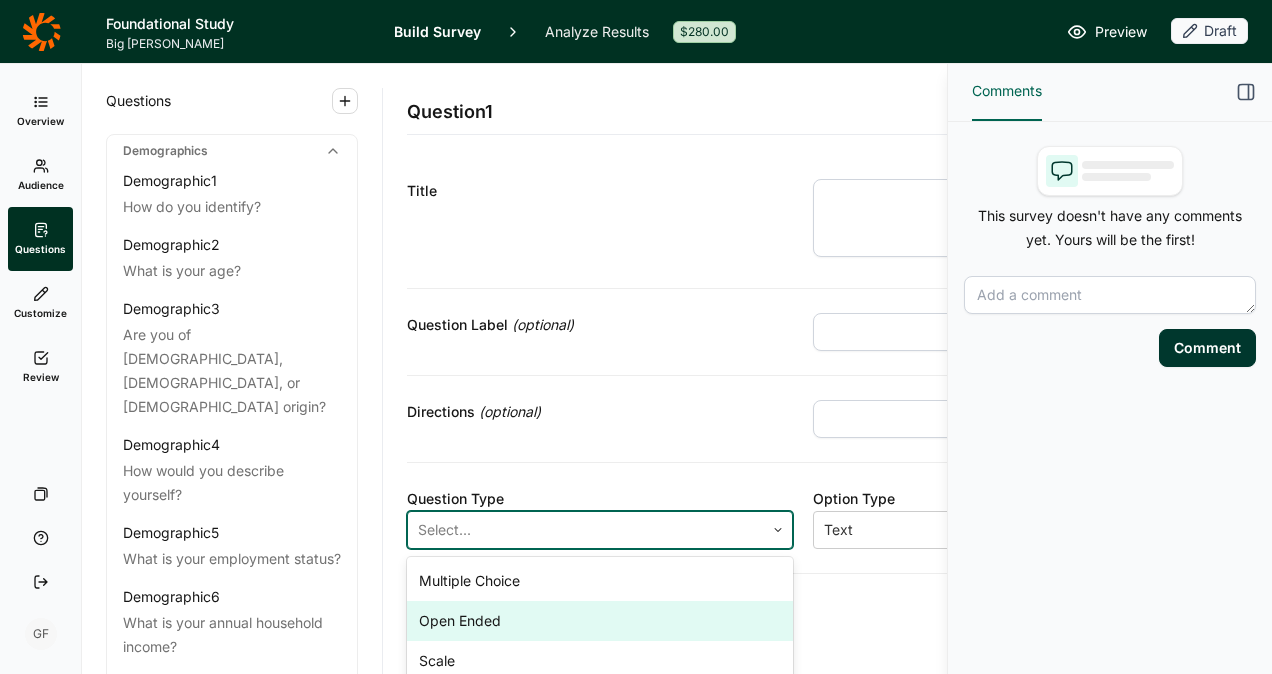 click on "Open Ended" at bounding box center [600, 621] 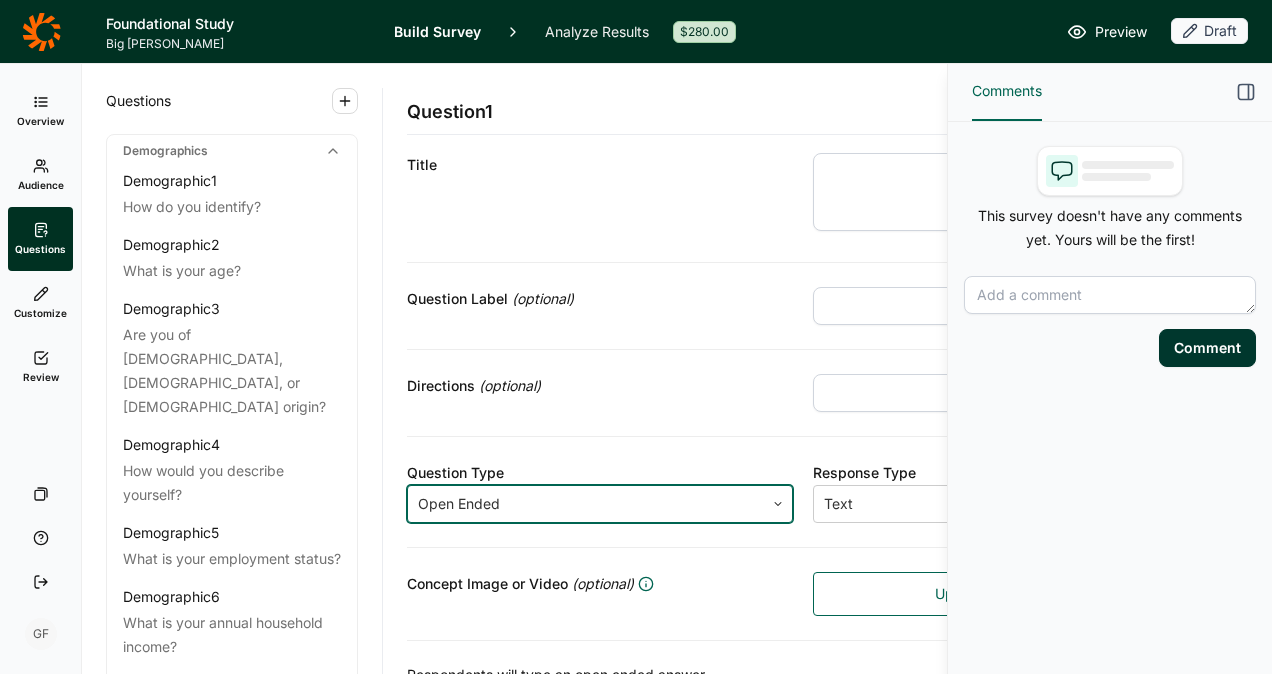 scroll, scrollTop: 0, scrollLeft: 0, axis: both 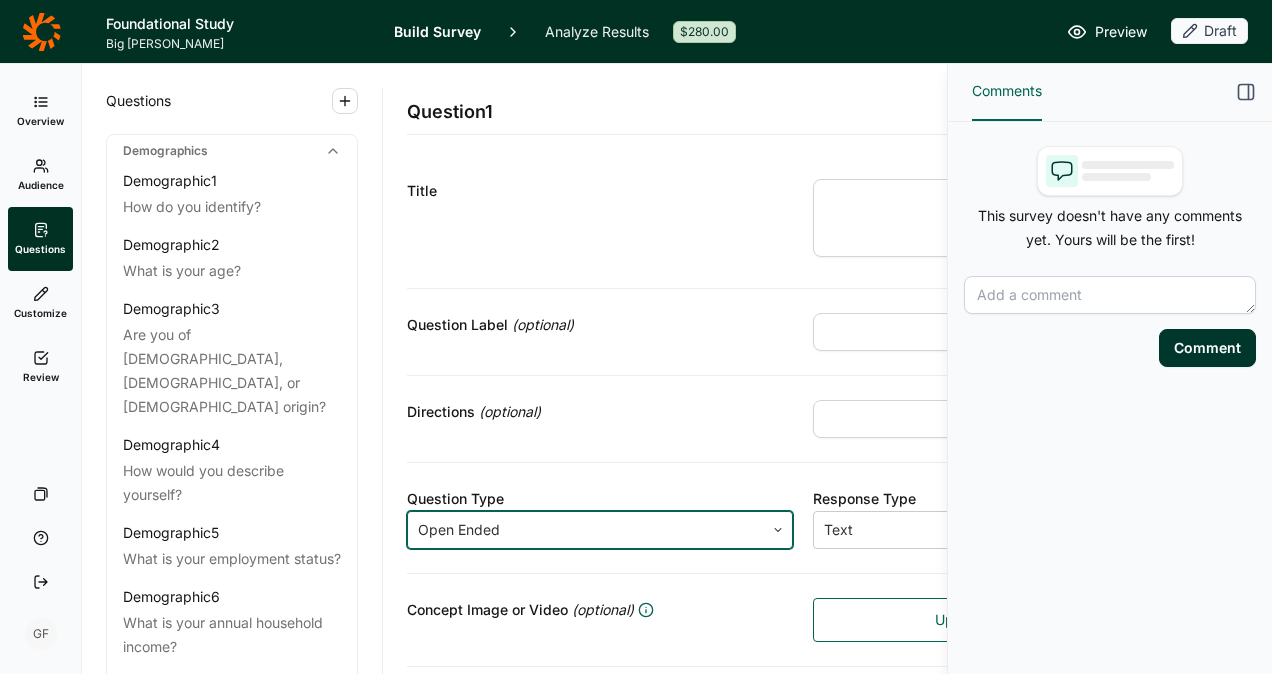 click at bounding box center [1006, 218] 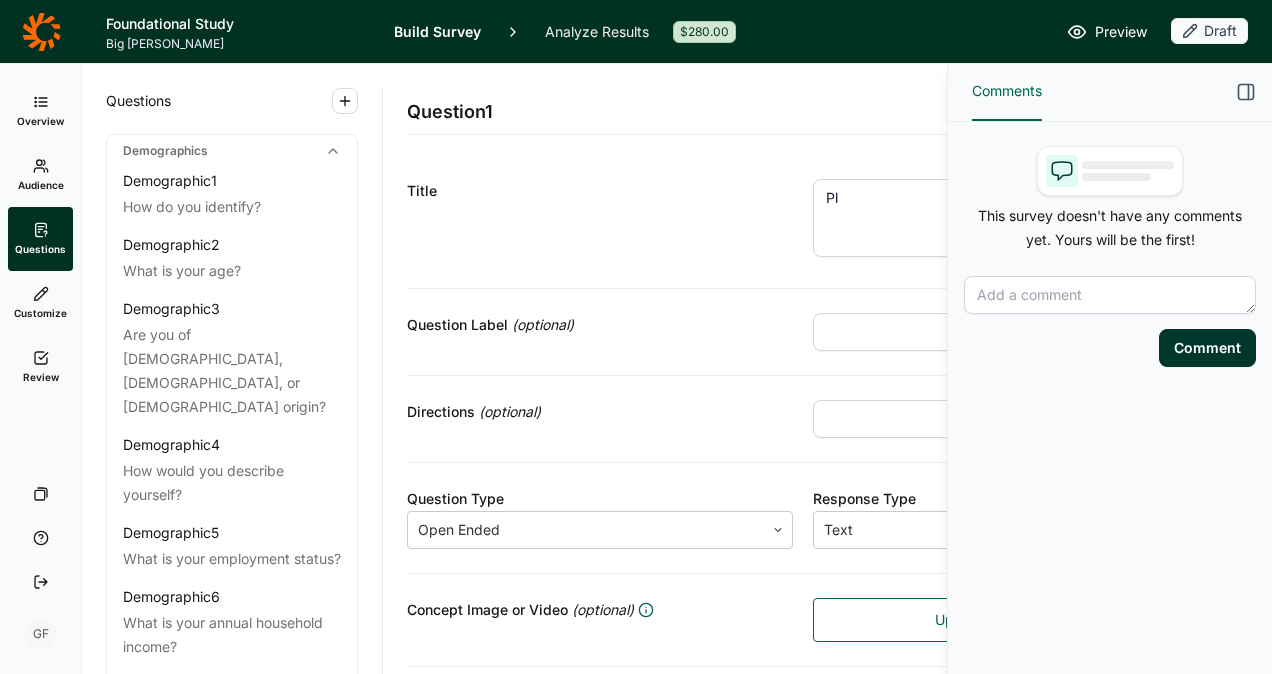 type on "P" 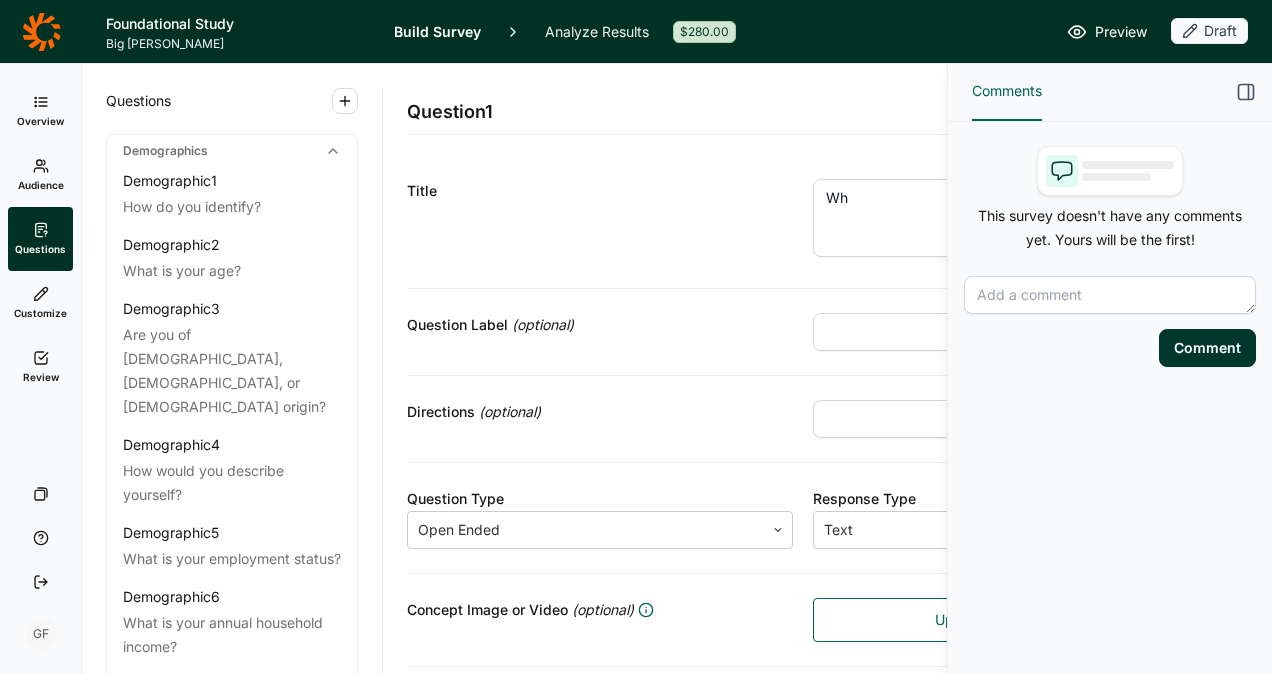 type on "W" 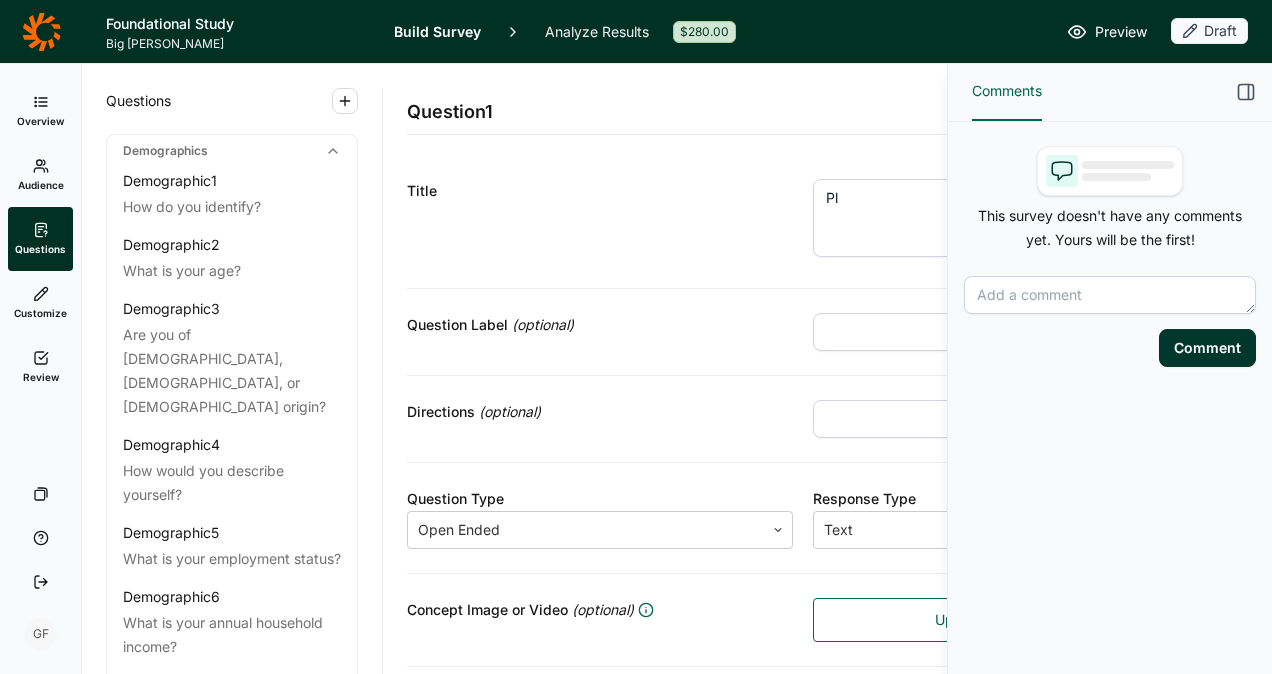 type on "P" 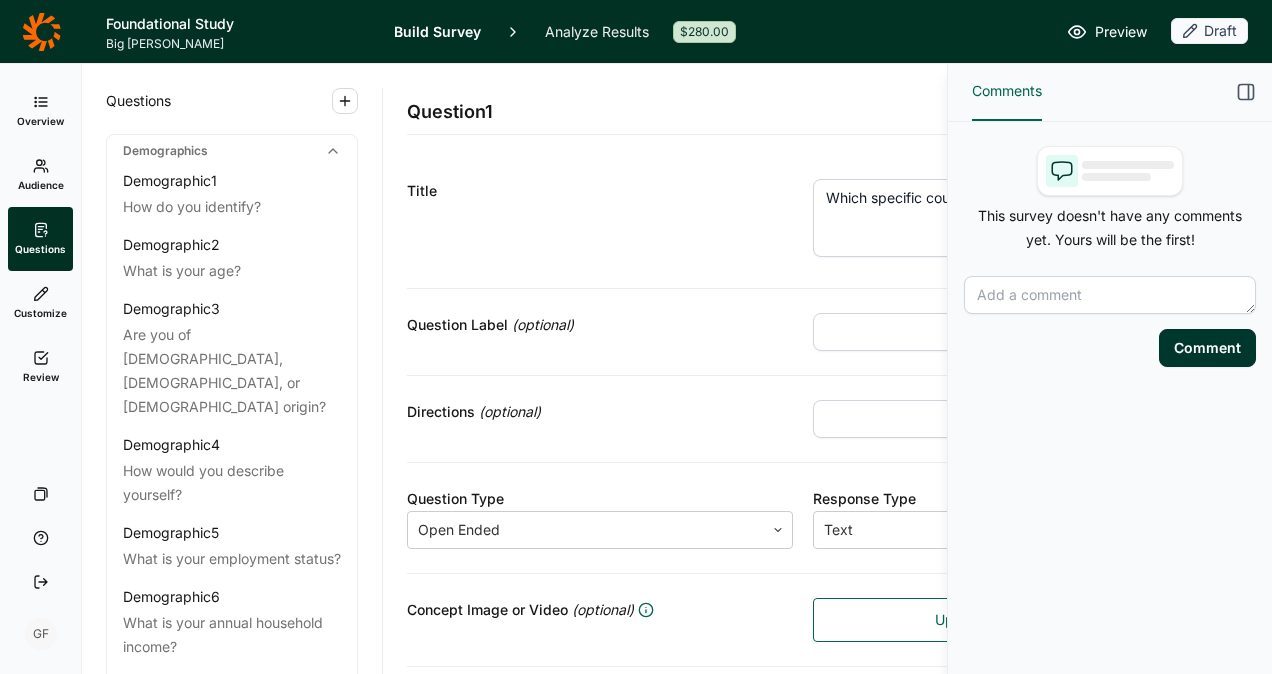 drag, startPoint x: 920, startPoint y: 196, endPoint x: 978, endPoint y: 192, distance: 58.137768 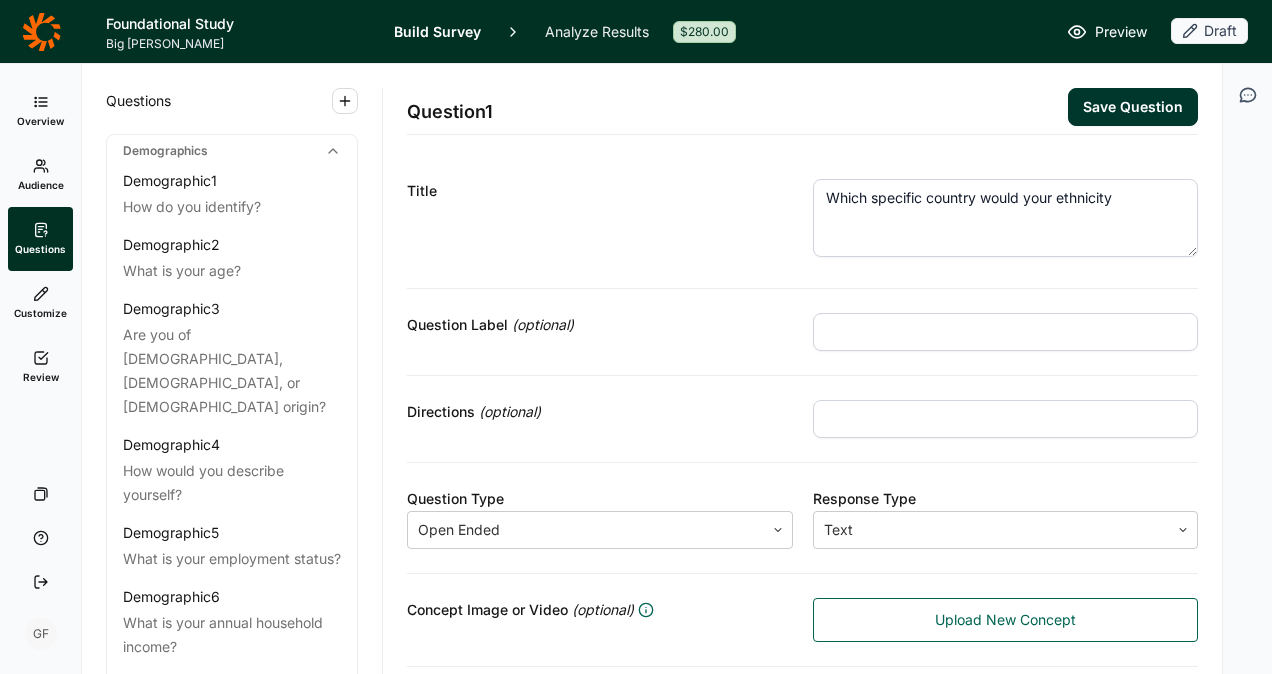 click on "Which specific country would your ethnicity" at bounding box center (1006, 218) 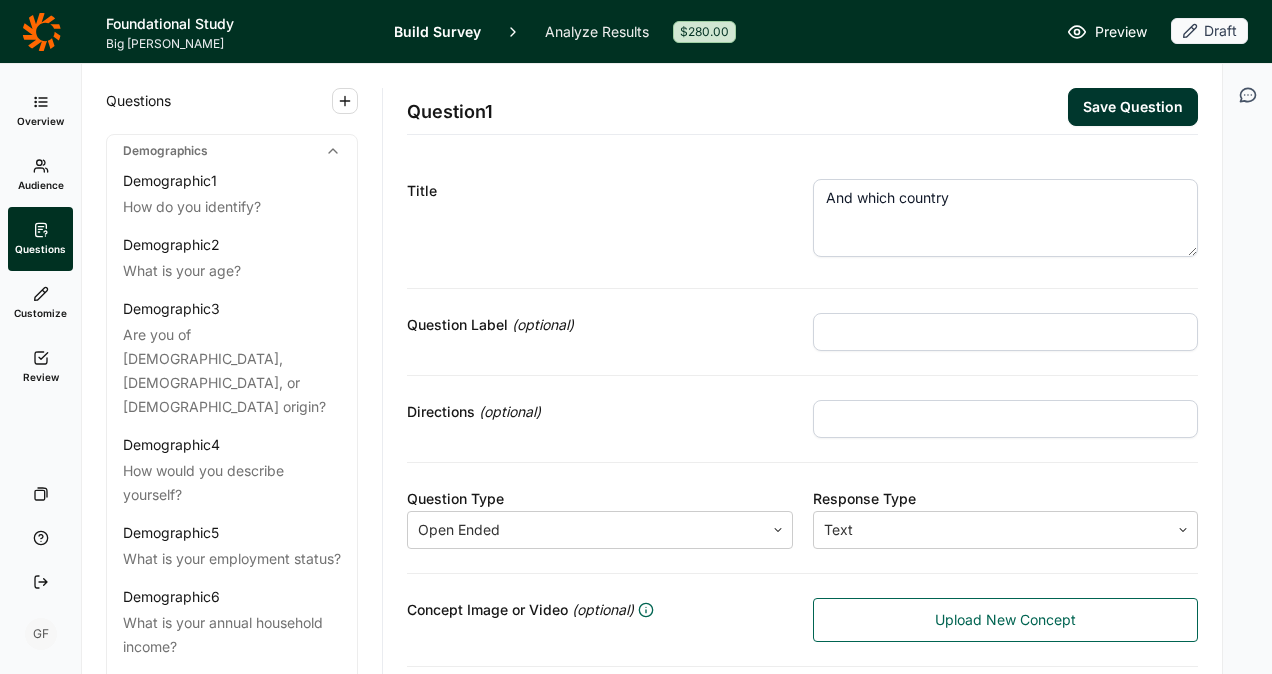 click on "And which country" at bounding box center (1006, 218) 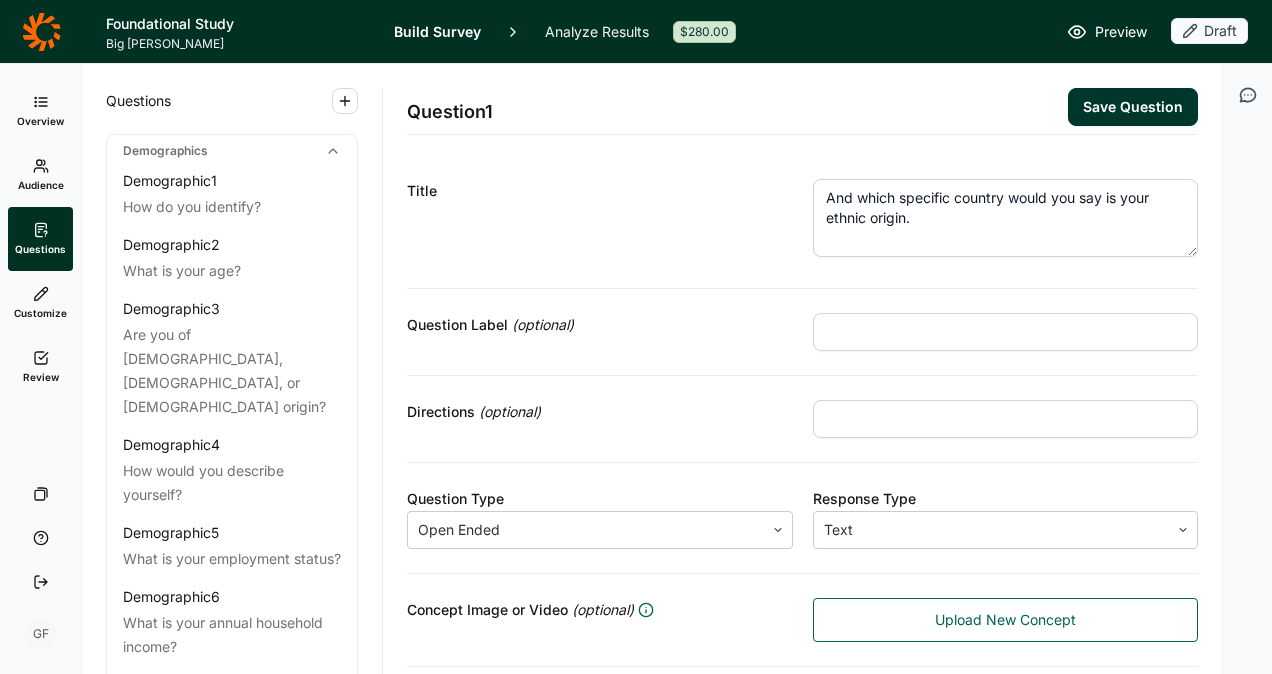 drag, startPoint x: 821, startPoint y: 194, endPoint x: 922, endPoint y: 216, distance: 103.36827 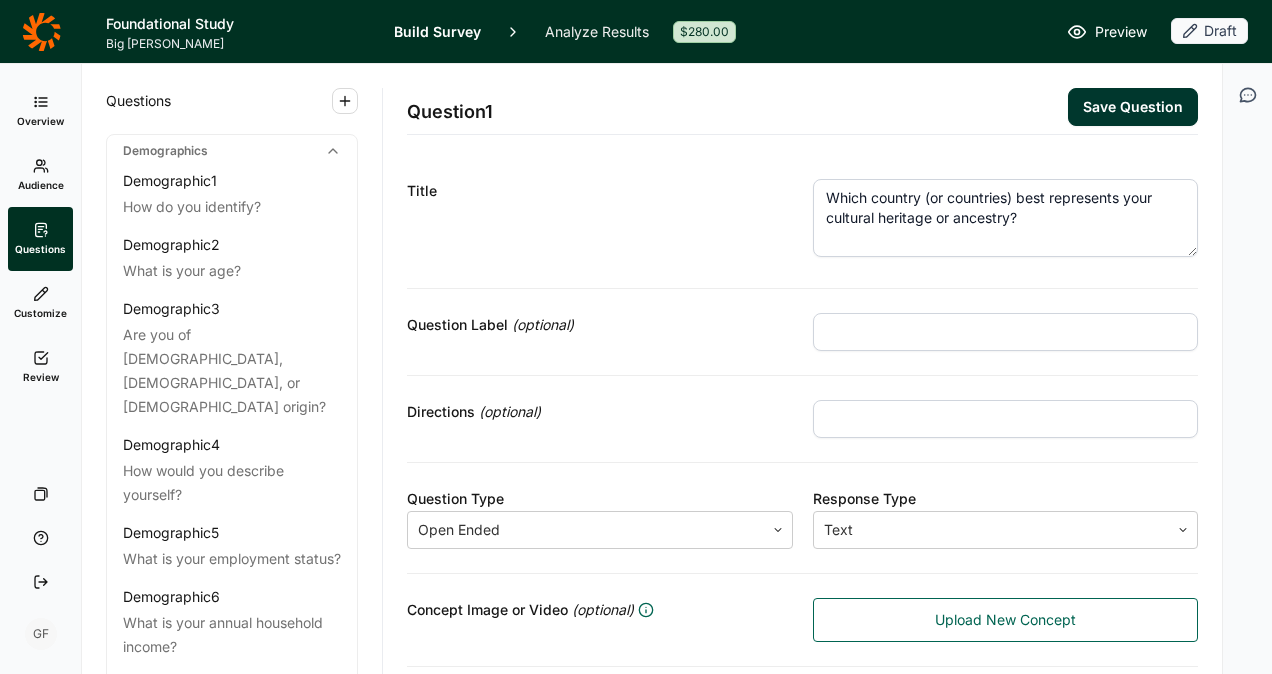 type on "Which country (or countries) best represents your cultural heritage or ancestry?" 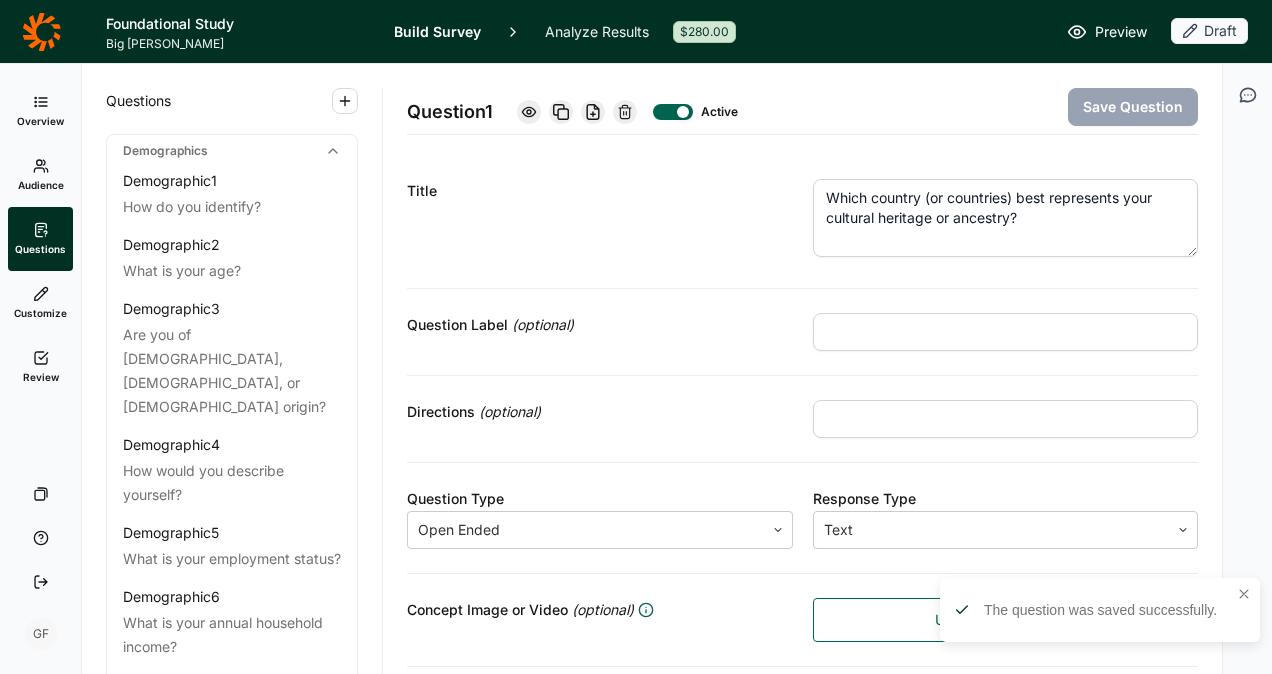 click on "Question Type Open Ended Response Type Text" at bounding box center (802, 518) 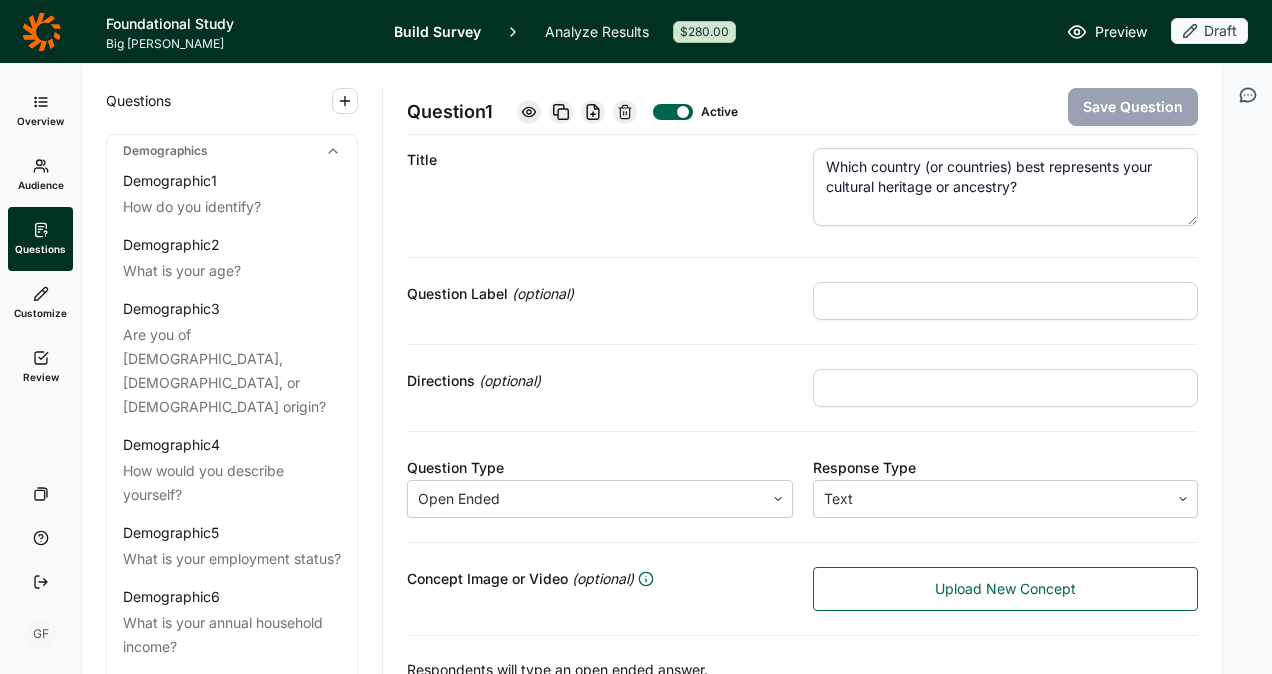 scroll, scrollTop: 0, scrollLeft: 0, axis: both 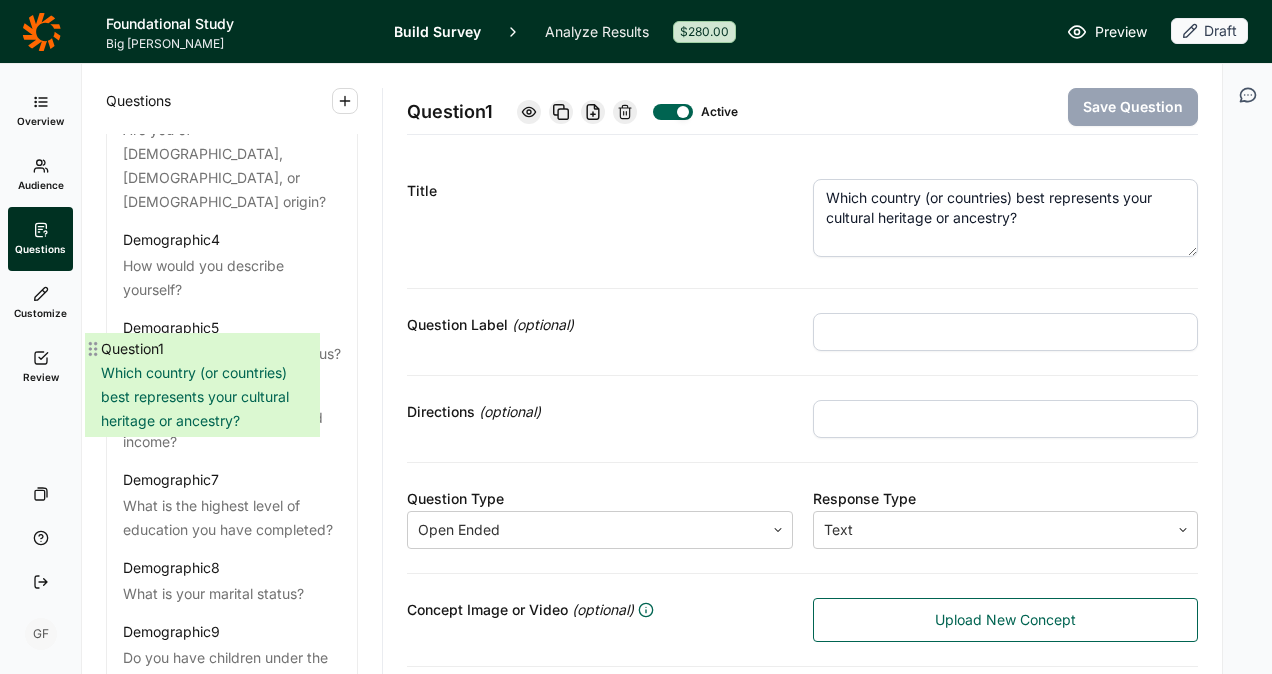 drag, startPoint x: 114, startPoint y: 438, endPoint x: 91, endPoint y: 346, distance: 94.83143 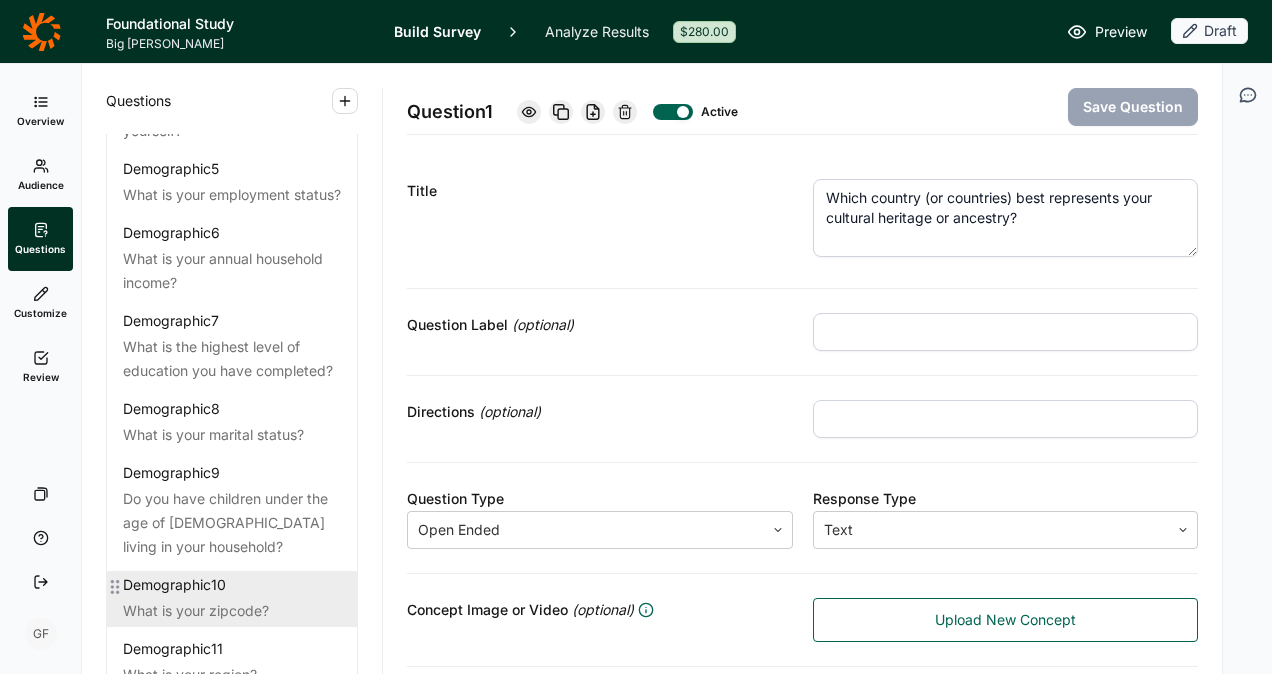 scroll, scrollTop: 705, scrollLeft: 0, axis: vertical 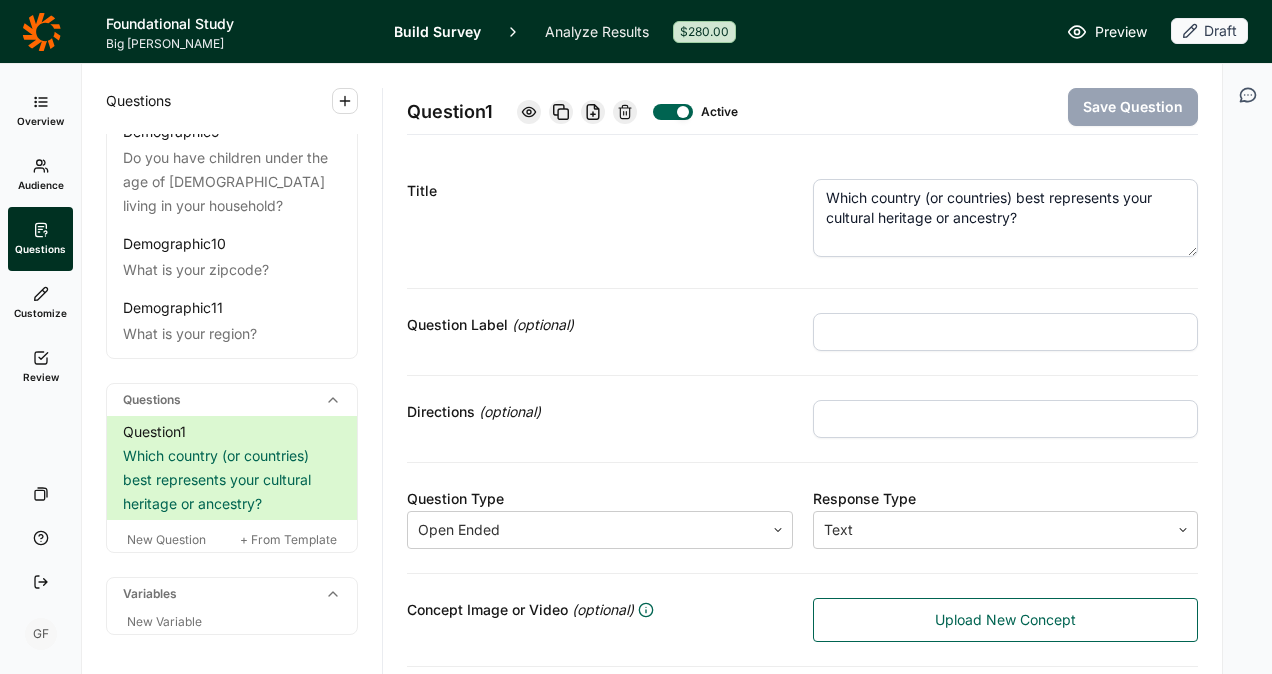 click 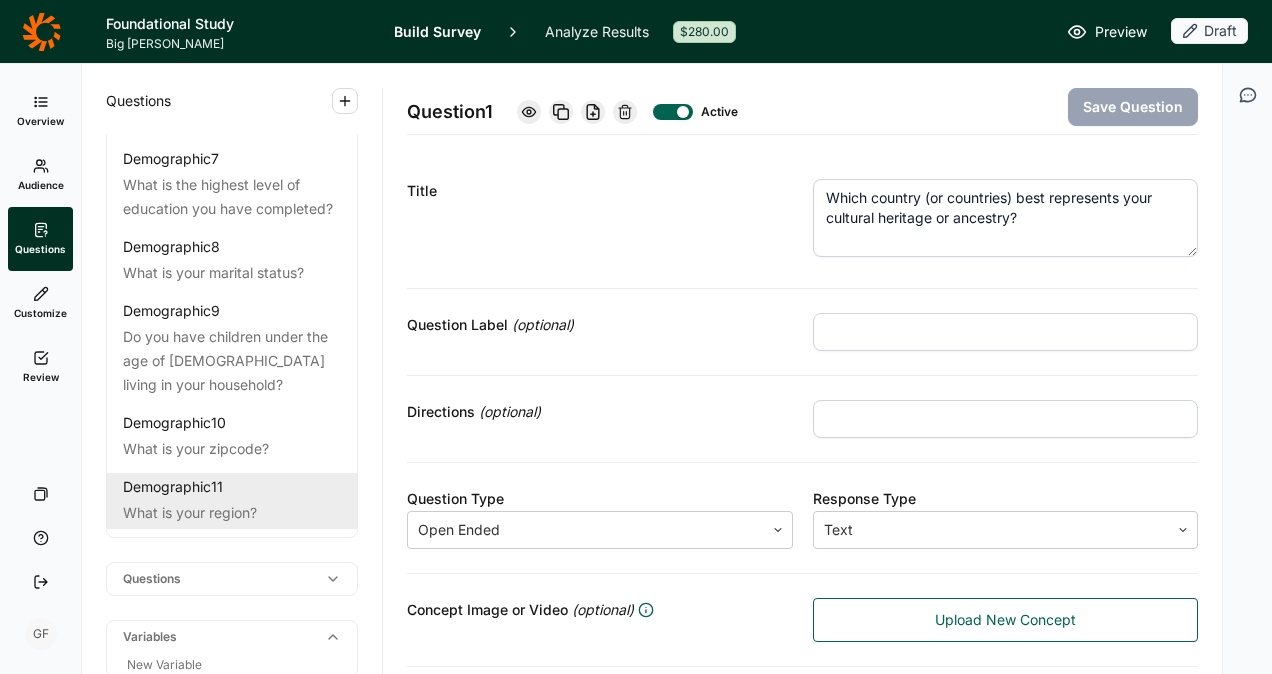 scroll, scrollTop: 655, scrollLeft: 0, axis: vertical 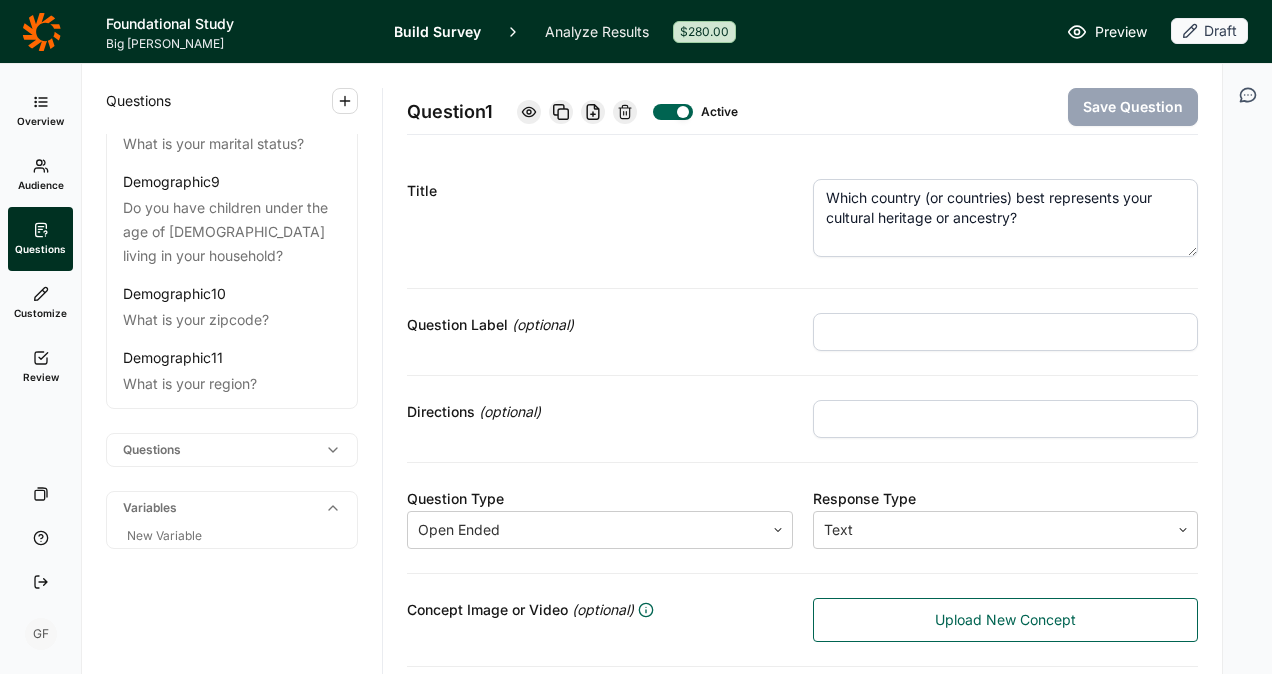 click 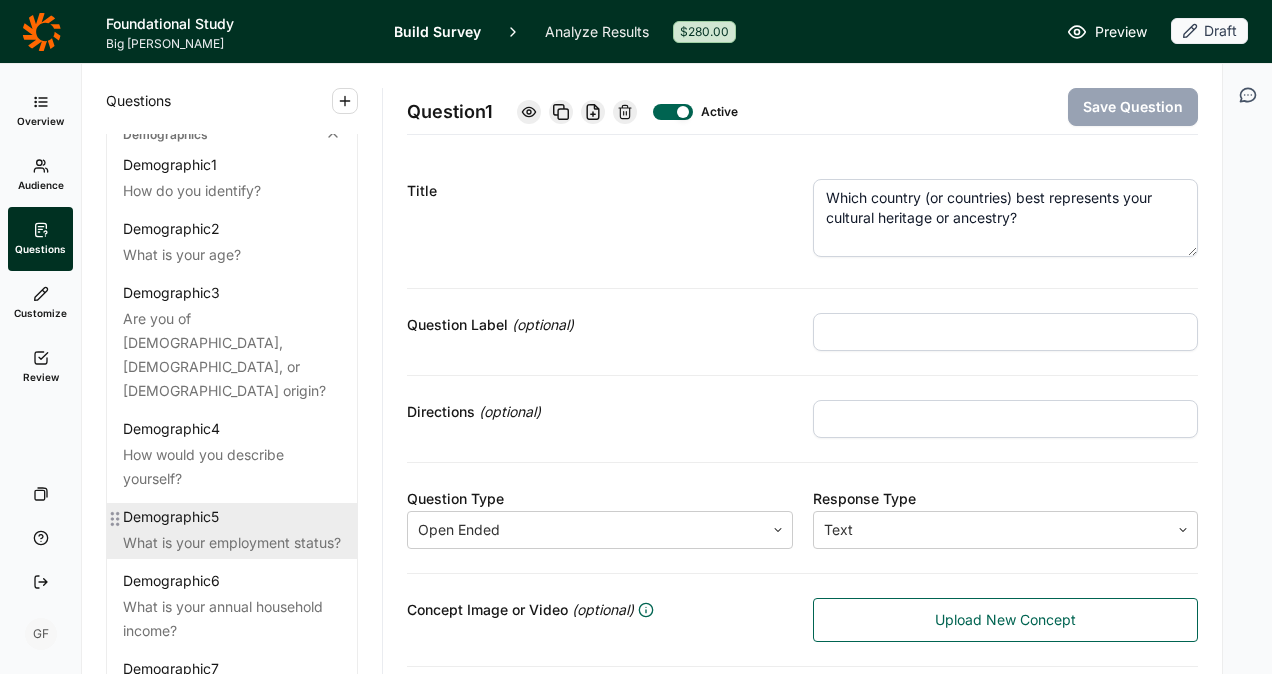 scroll, scrollTop: 0, scrollLeft: 0, axis: both 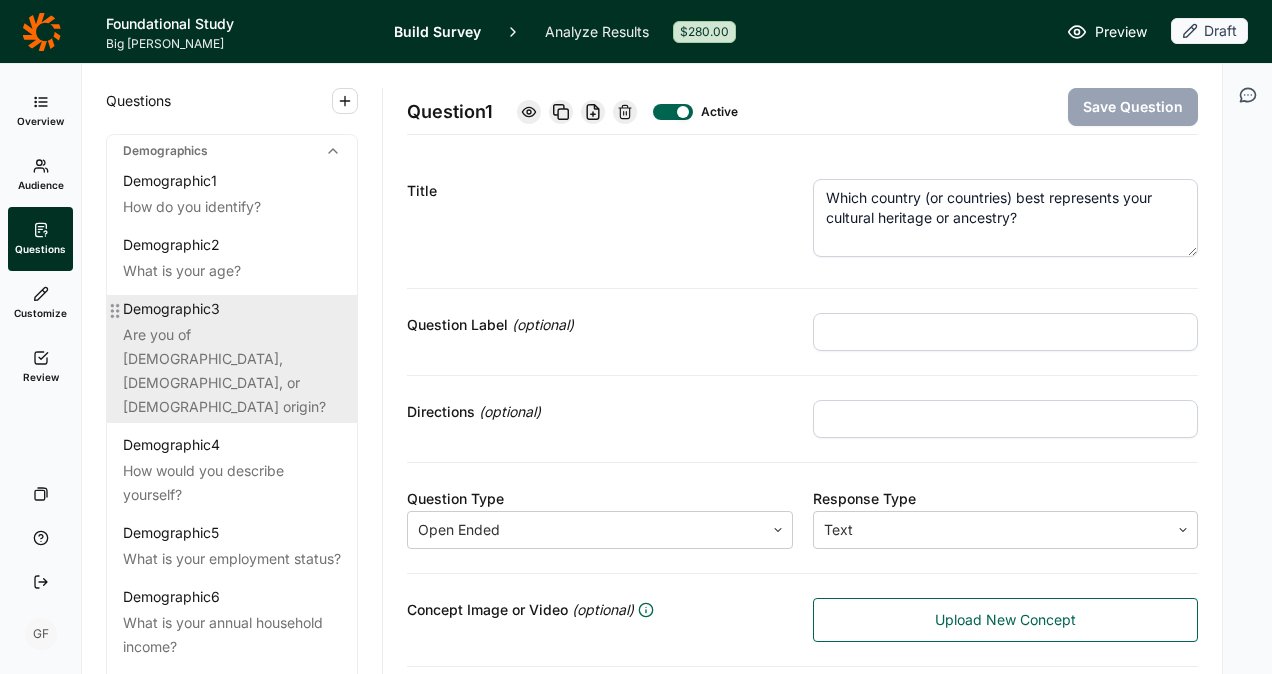 click on "Are you of [DEMOGRAPHIC_DATA], [DEMOGRAPHIC_DATA], or [DEMOGRAPHIC_DATA] origin?" at bounding box center [232, 371] 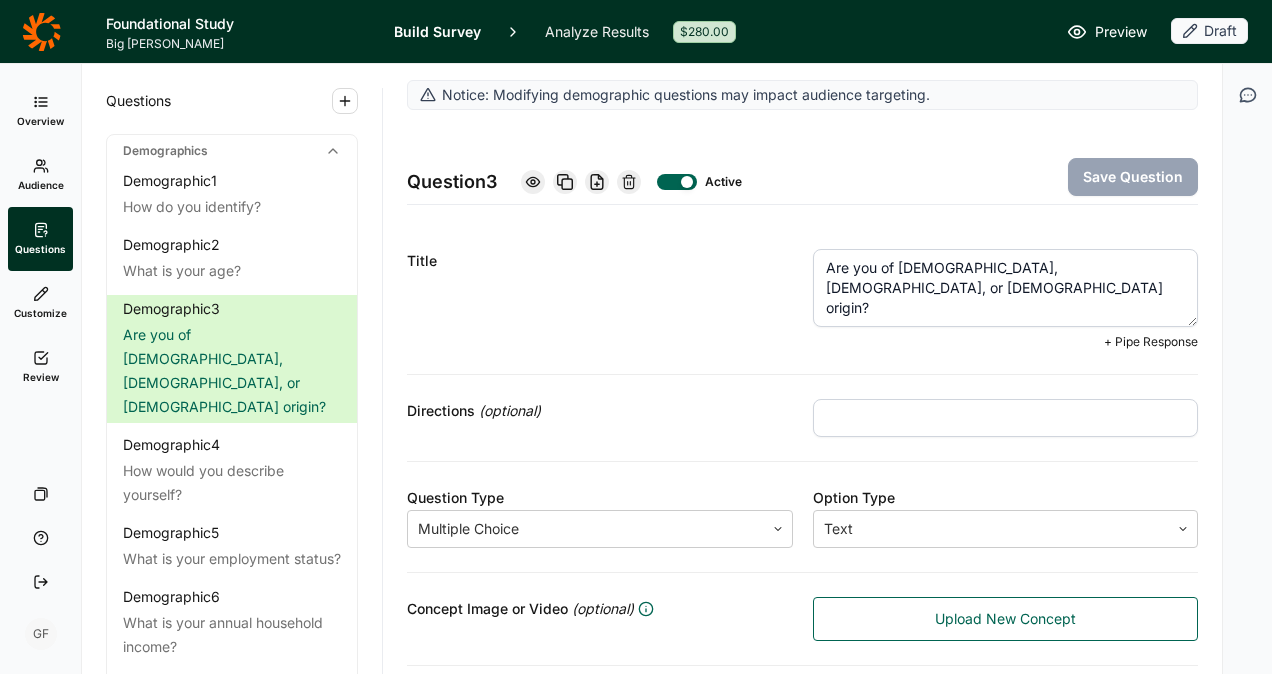 drag, startPoint x: 894, startPoint y: 264, endPoint x: 1116, endPoint y: 272, distance: 222.1441 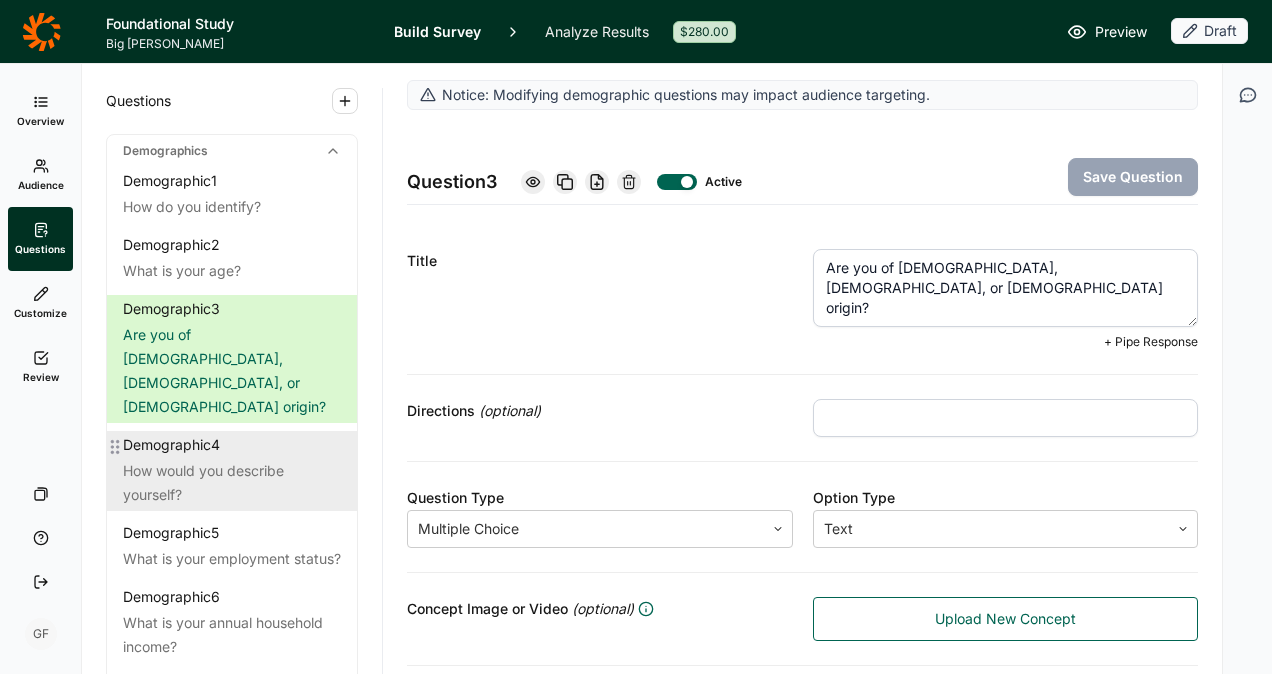 click on "Demographic  4" at bounding box center (232, 445) 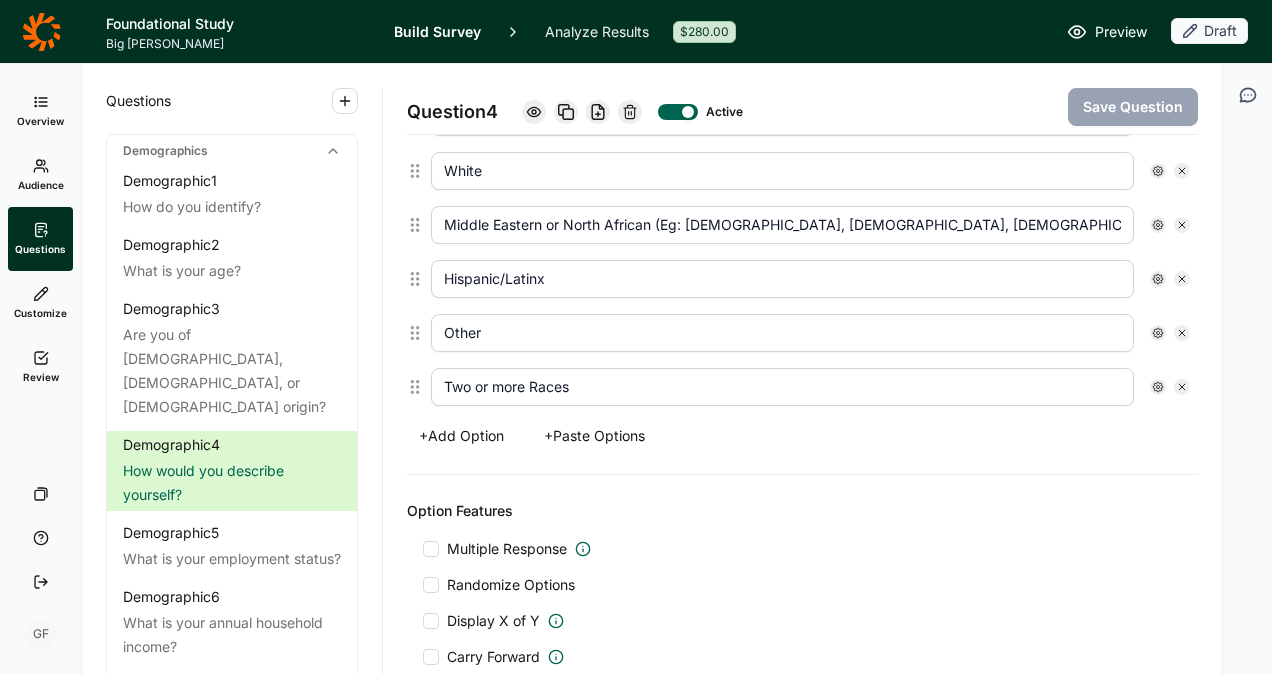 scroll, scrollTop: 800, scrollLeft: 0, axis: vertical 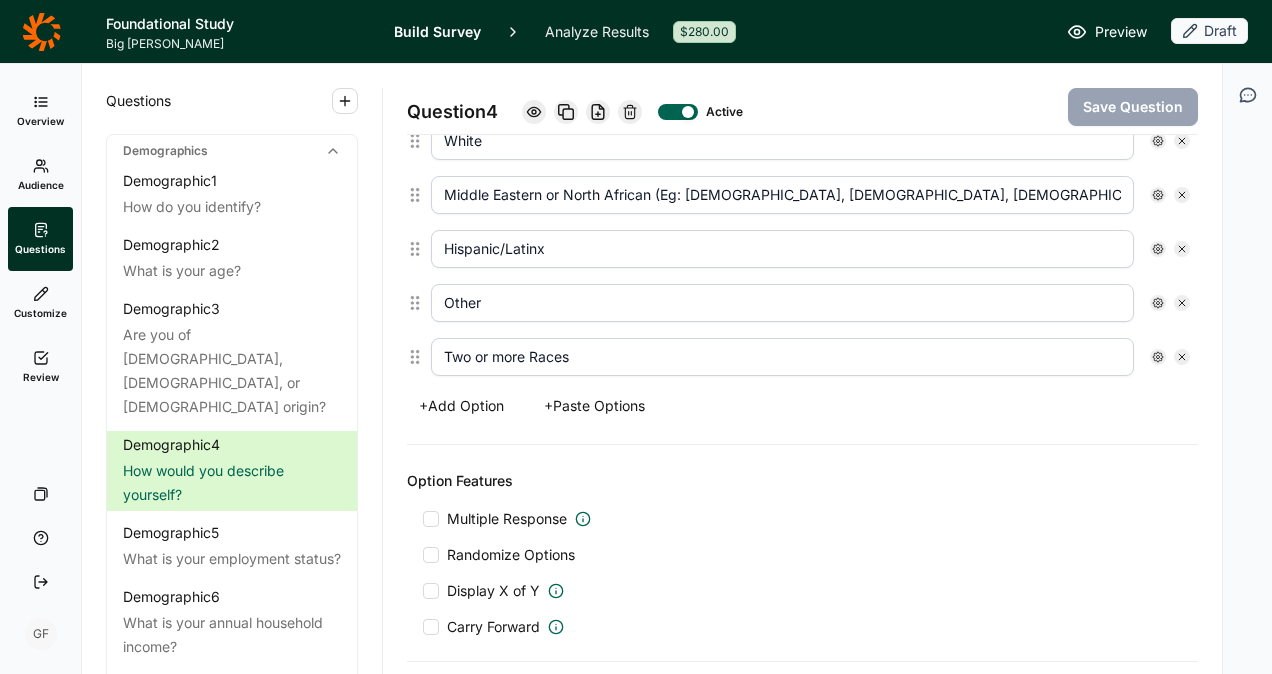 click on "+  Add Option" at bounding box center (461, 406) 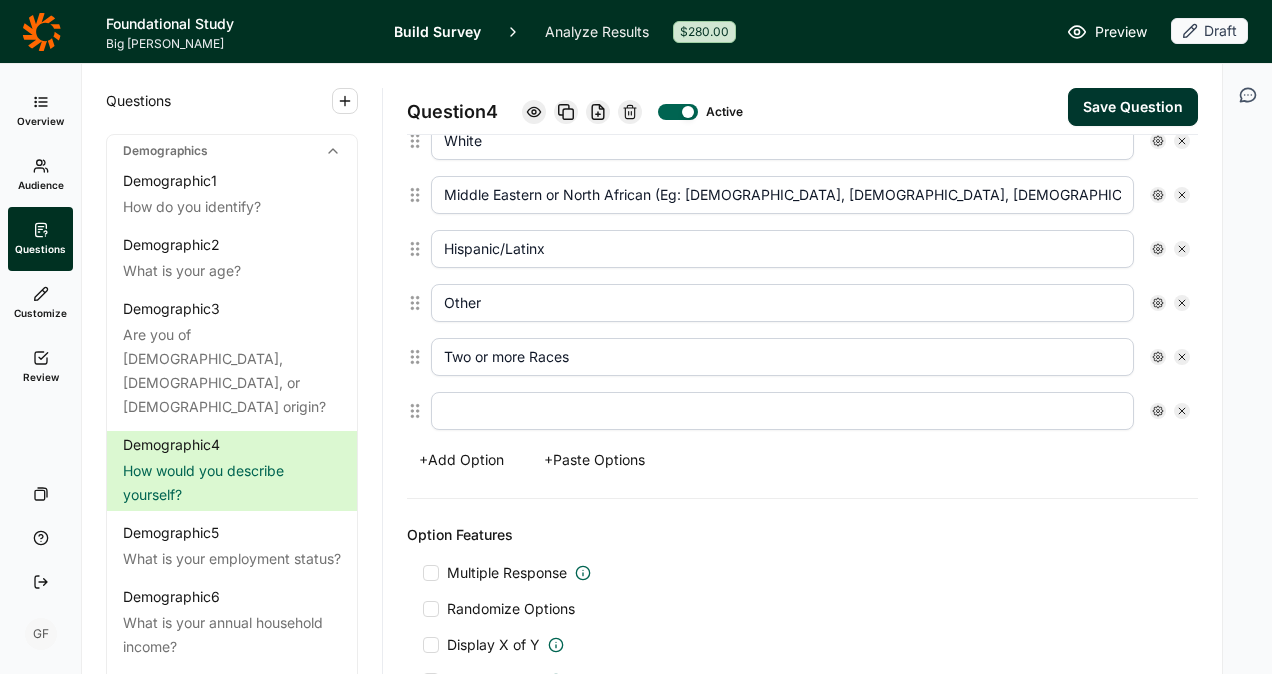 scroll, scrollTop: 853, scrollLeft: 0, axis: vertical 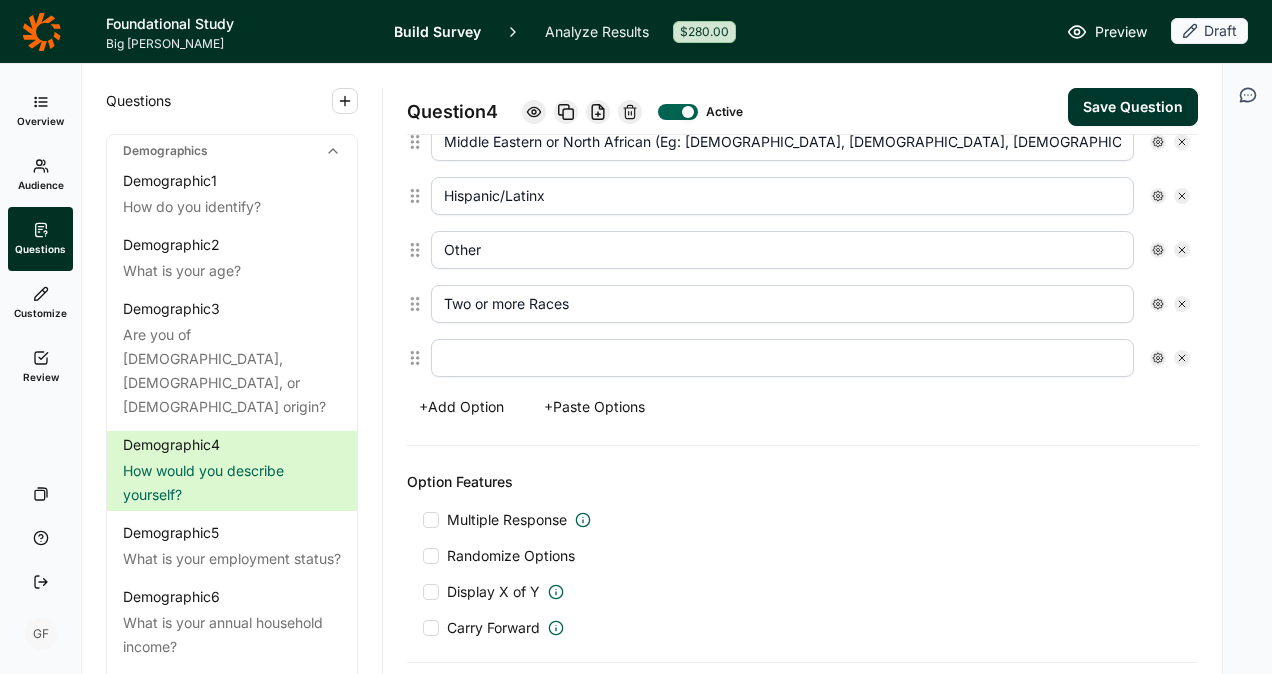 click at bounding box center [782, 358] 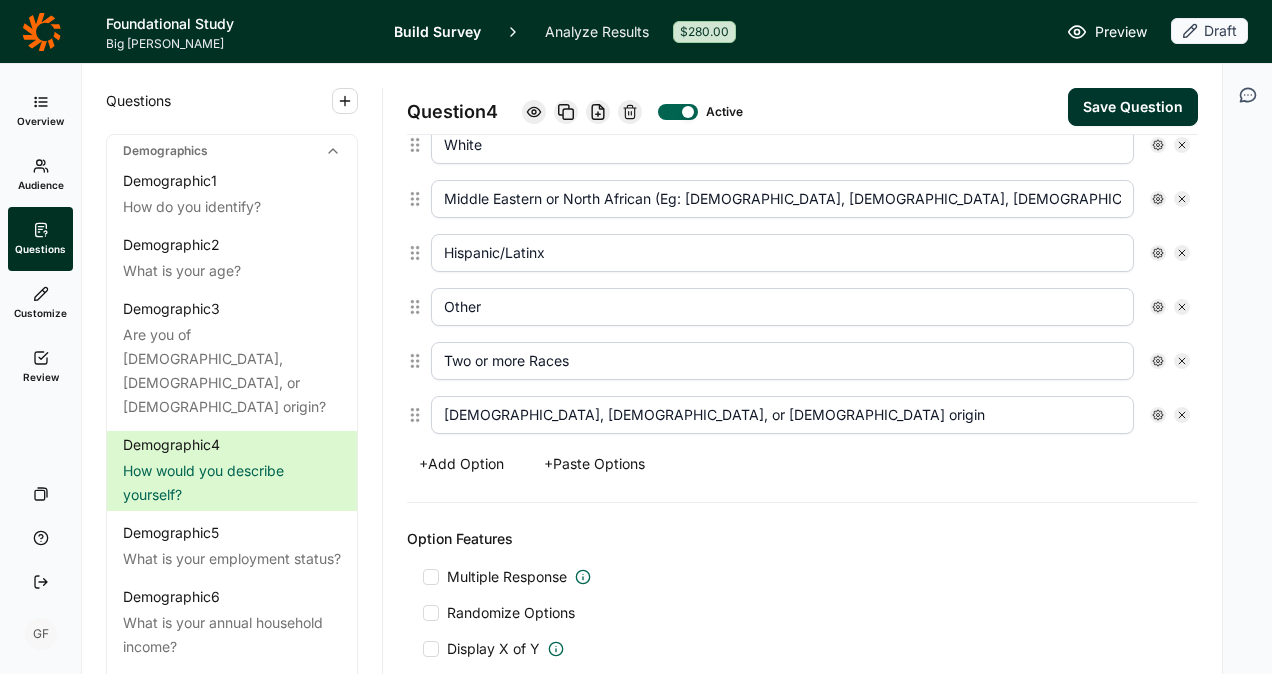 scroll, scrollTop: 753, scrollLeft: 0, axis: vertical 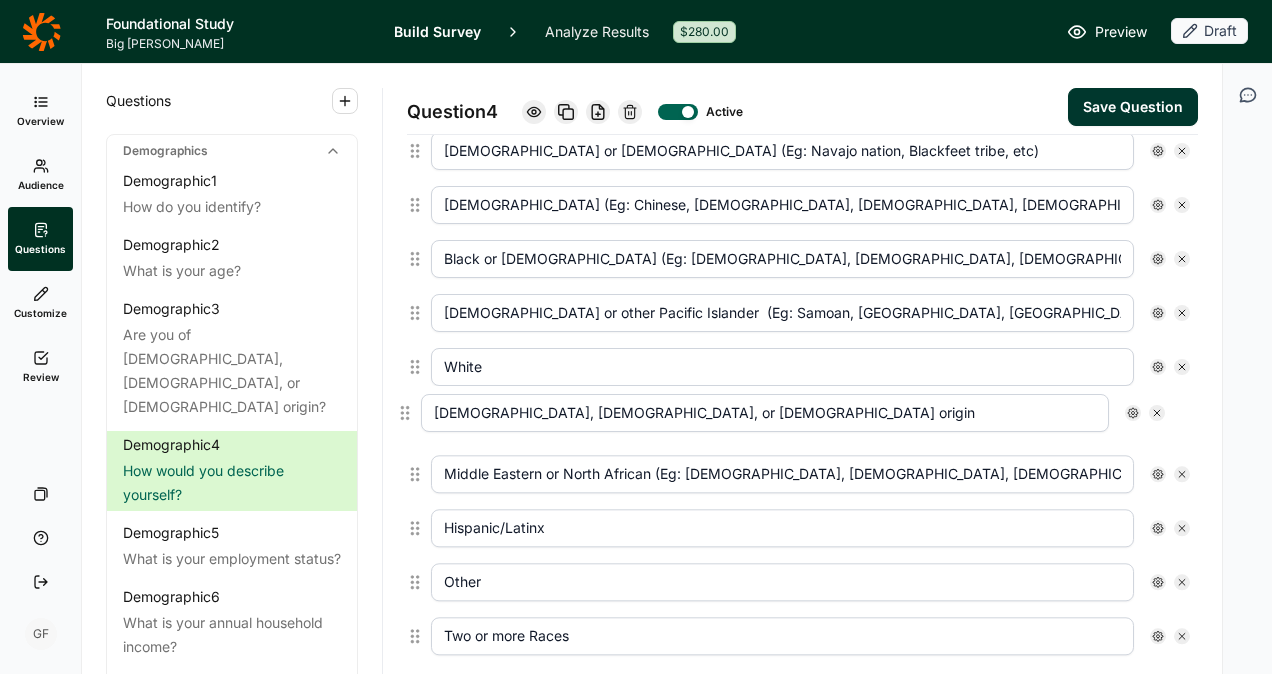 drag, startPoint x: 416, startPoint y: 448, endPoint x: 411, endPoint y: 407, distance: 41.303753 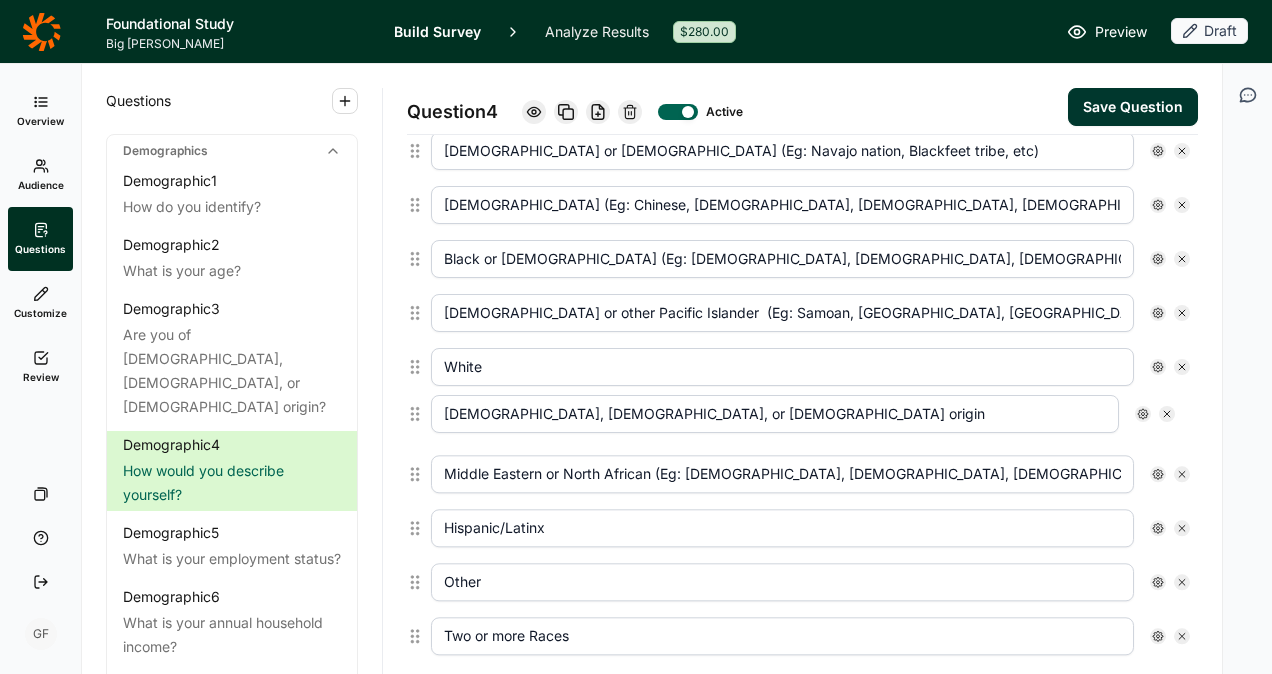 type on "[DEMOGRAPHIC_DATA], [DEMOGRAPHIC_DATA], or [DEMOGRAPHIC_DATA] origin" 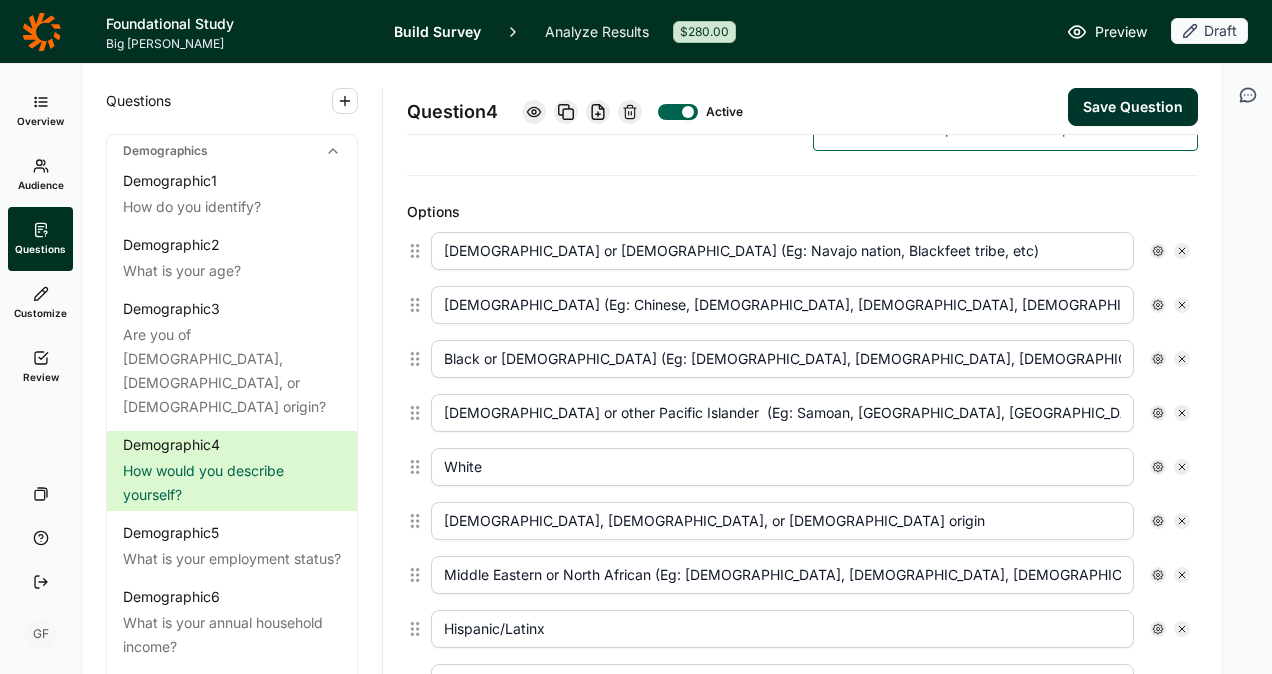 scroll, scrollTop: 574, scrollLeft: 0, axis: vertical 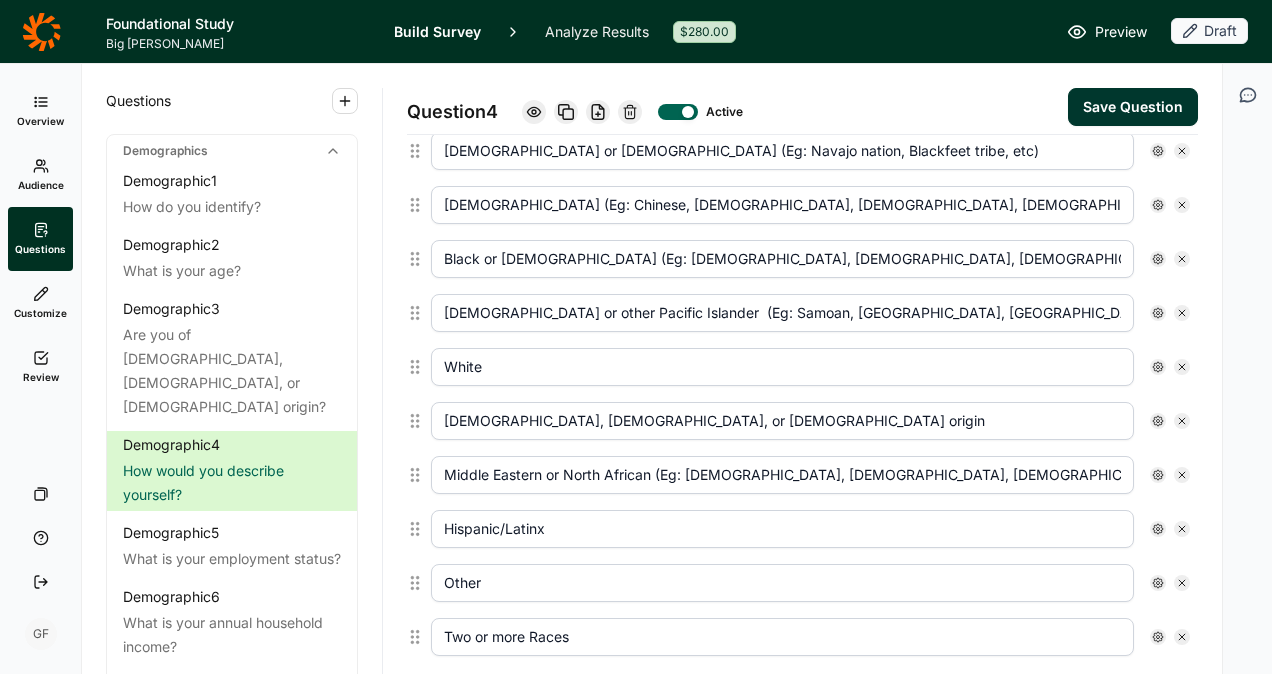 type on "Two or more Races" 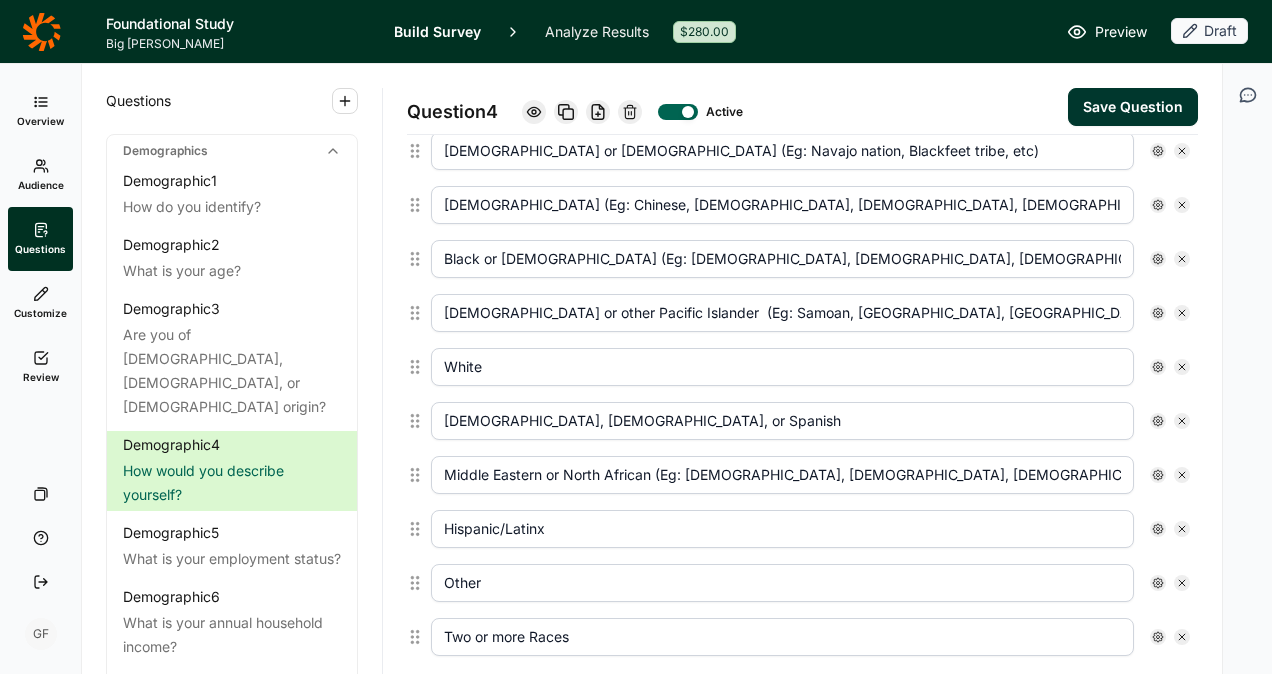 type on "[DEMOGRAPHIC_DATA], [DEMOGRAPHIC_DATA], or Spanish" 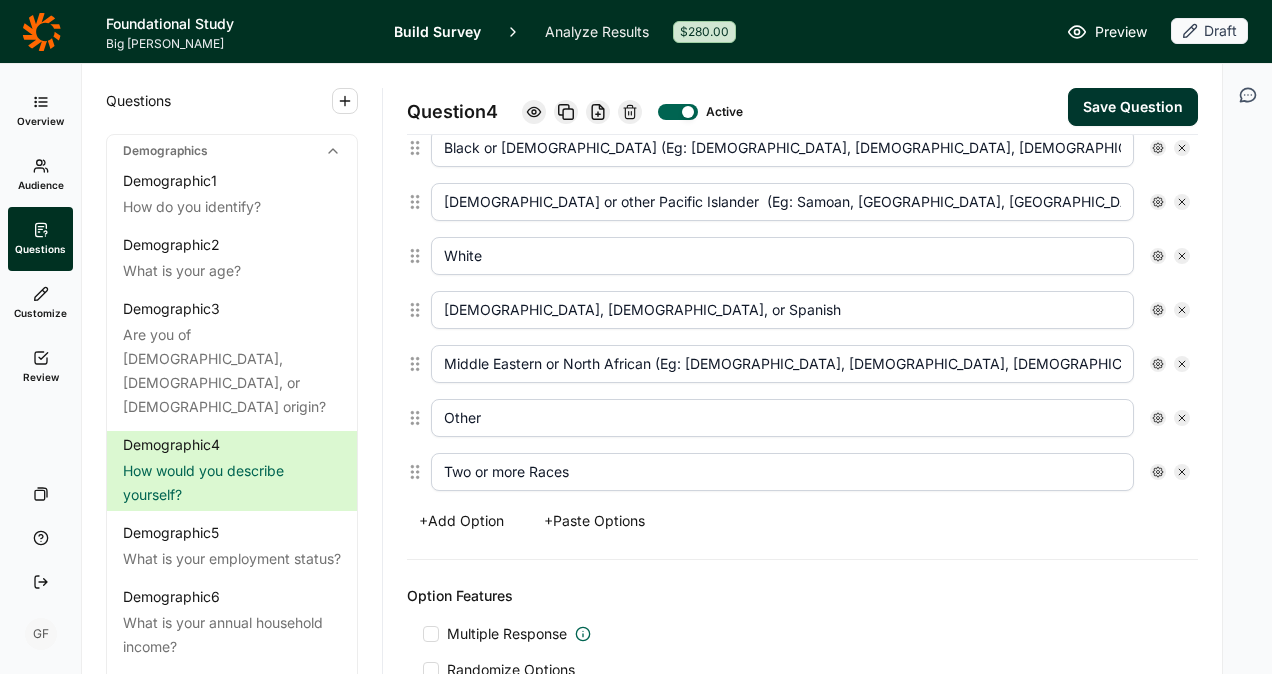 scroll, scrollTop: 774, scrollLeft: 0, axis: vertical 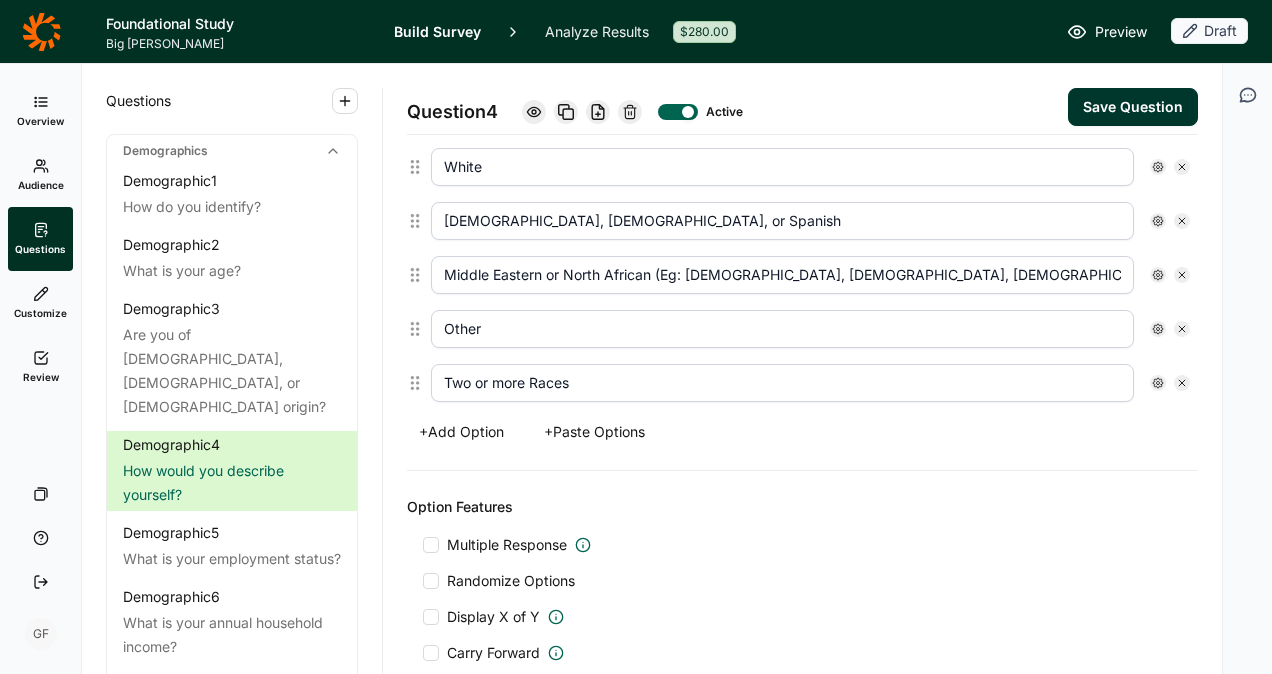 click at bounding box center (431, 545) 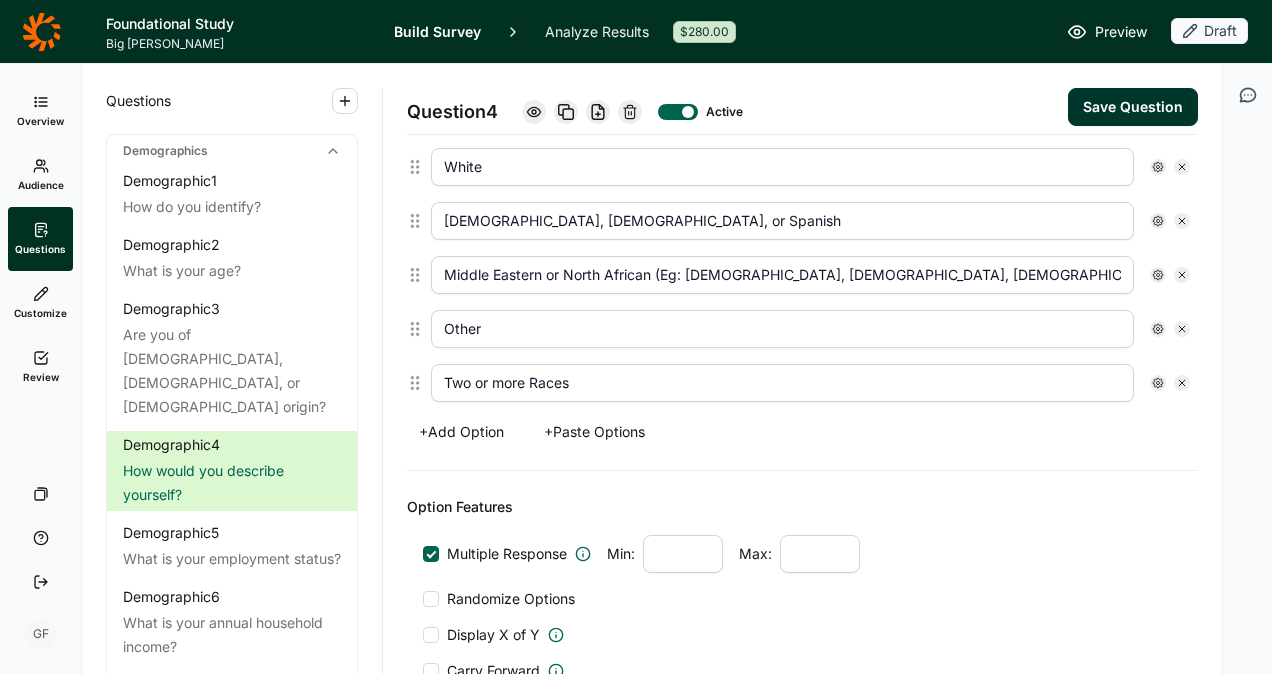 click at bounding box center [683, 554] 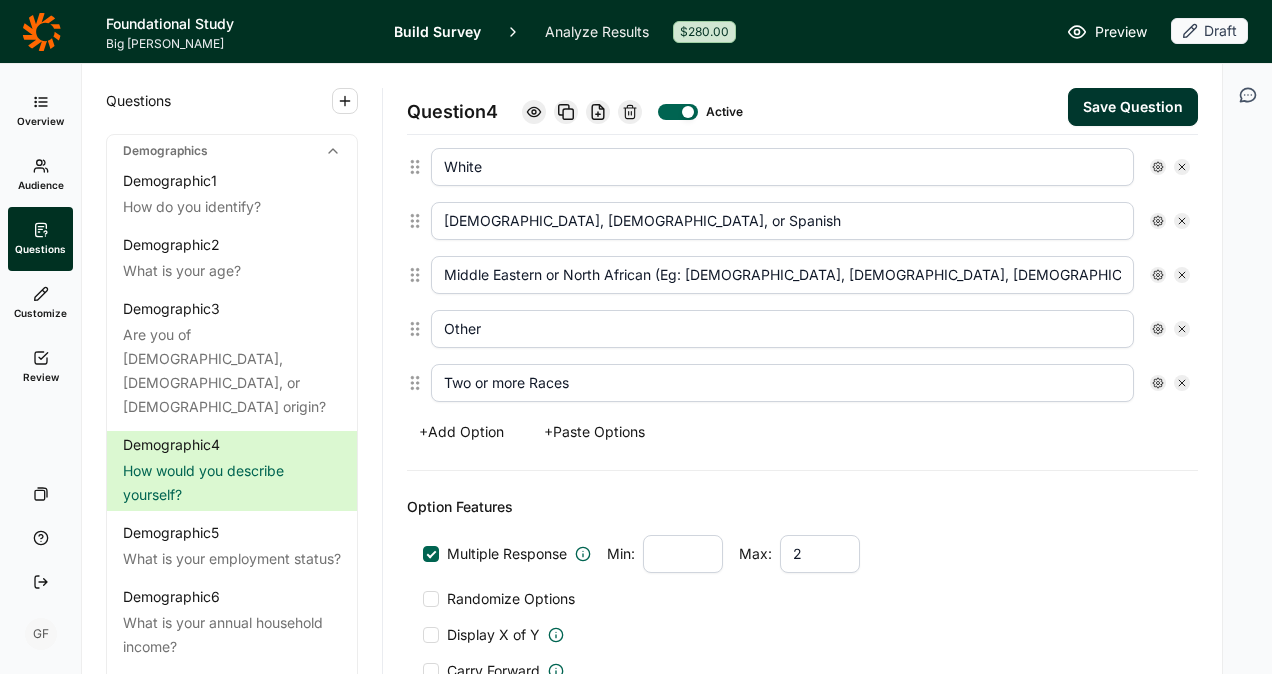 type on "2" 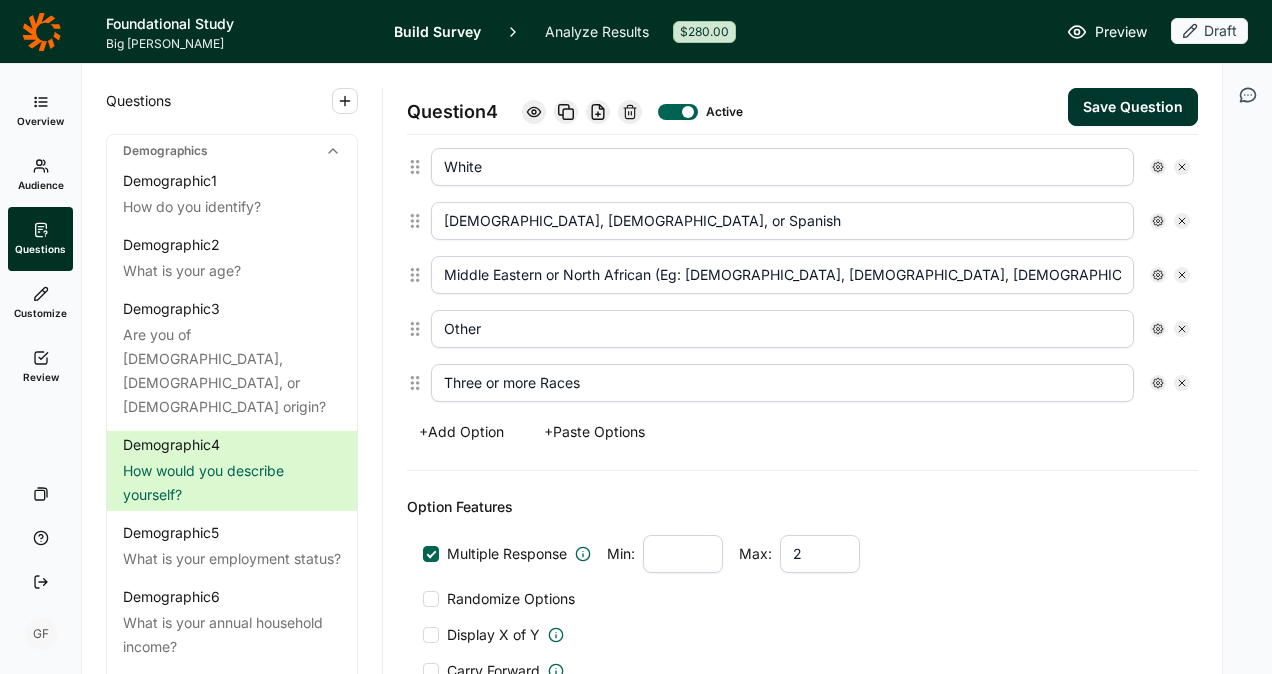 type on "Three or more Races" 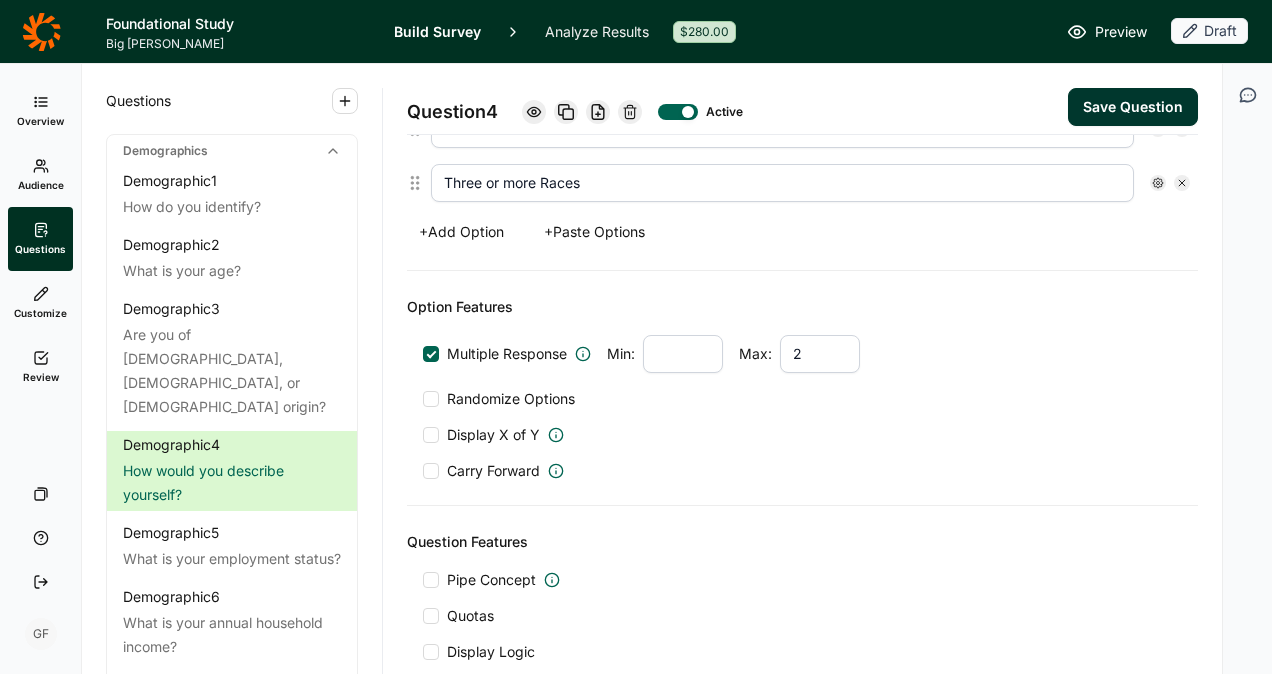 scroll, scrollTop: 874, scrollLeft: 0, axis: vertical 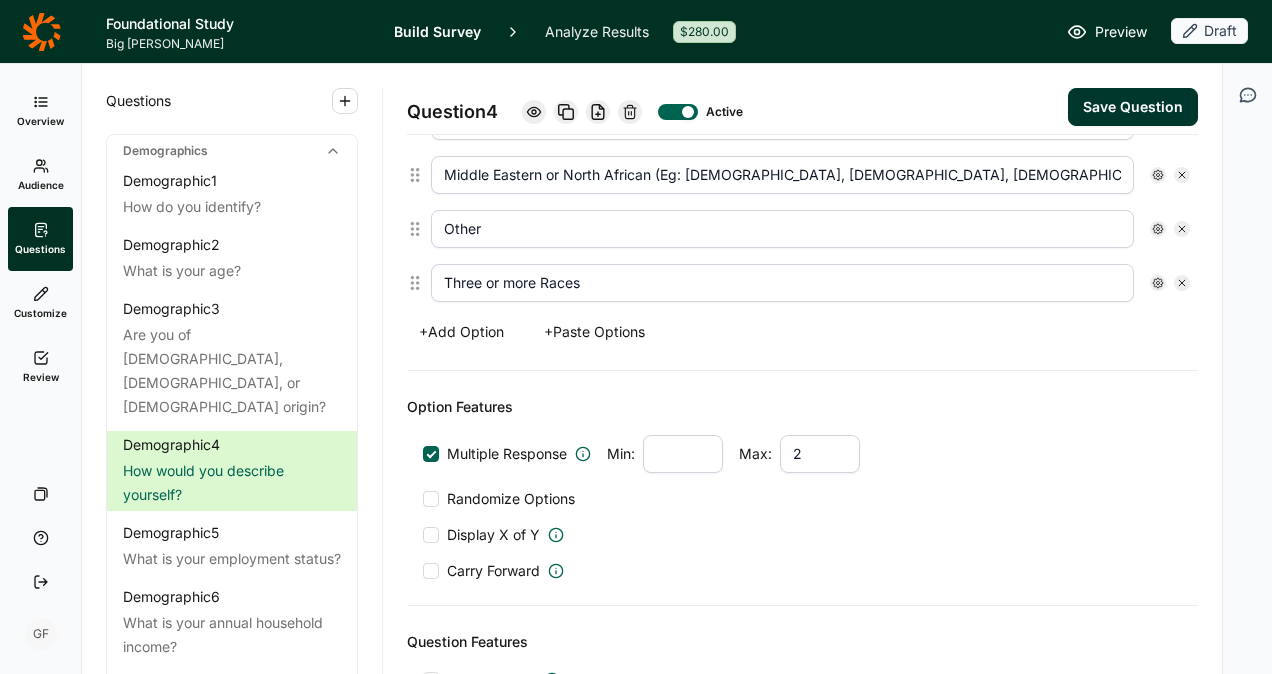 click at bounding box center [683, 454] 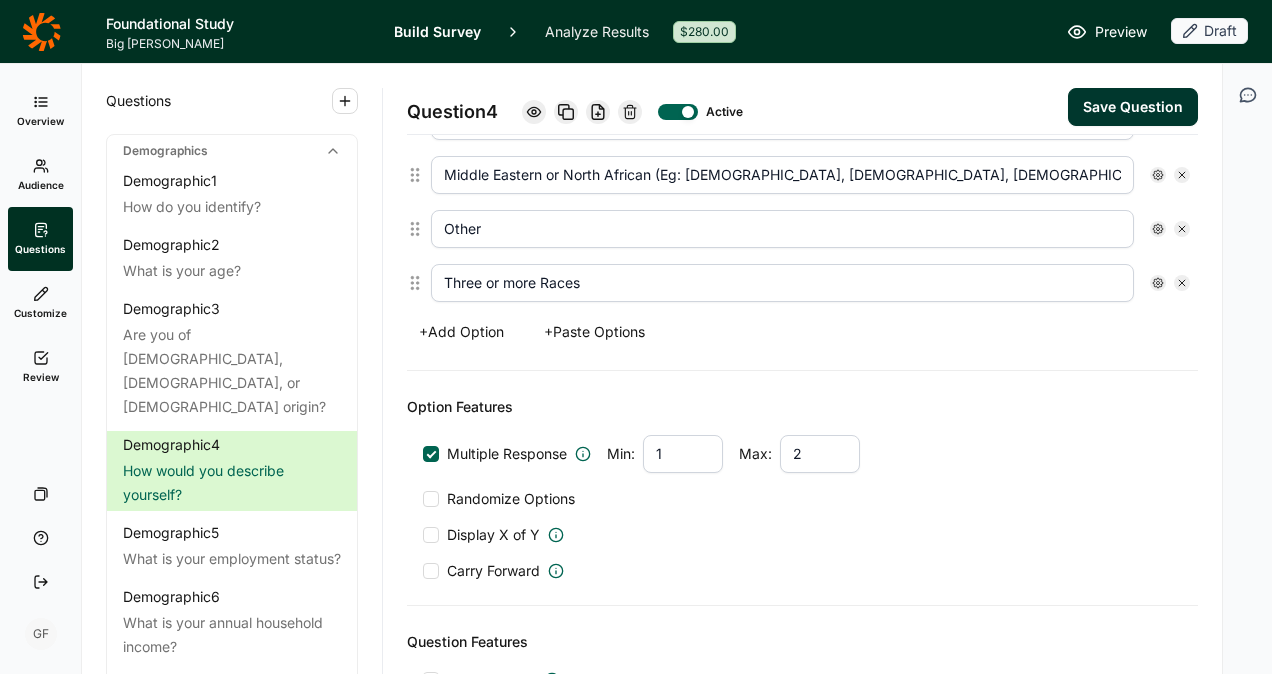 type on "1" 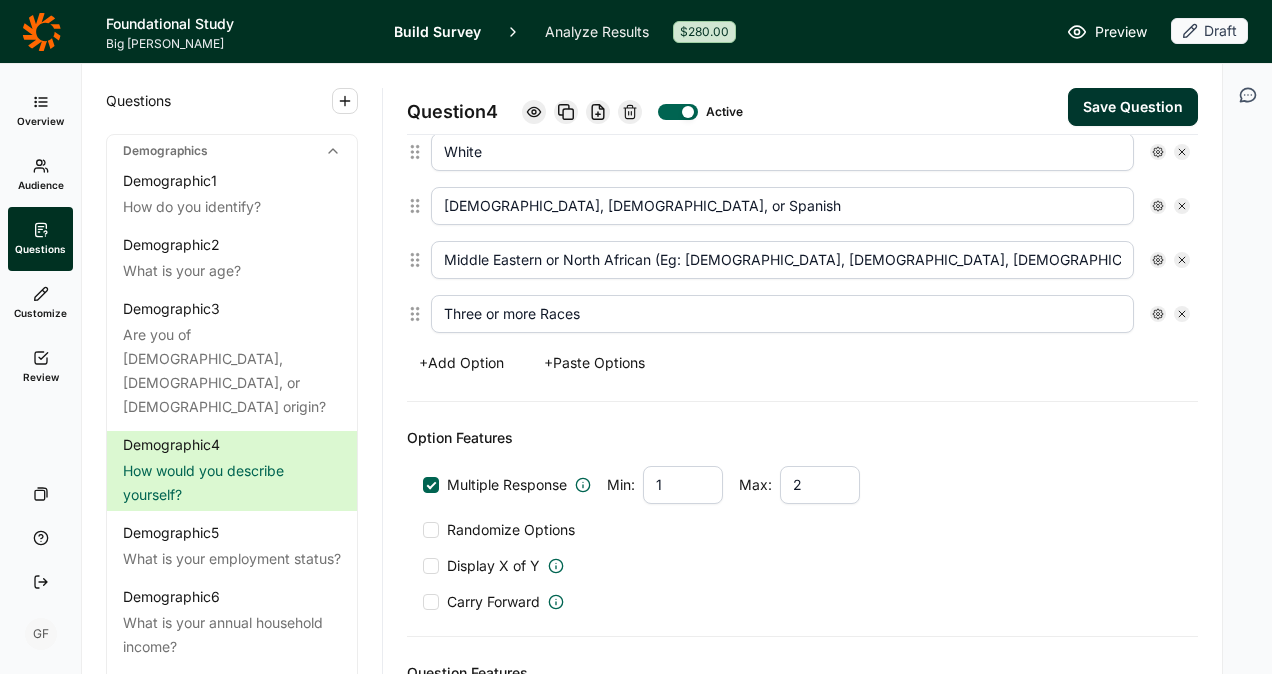 scroll, scrollTop: 820, scrollLeft: 0, axis: vertical 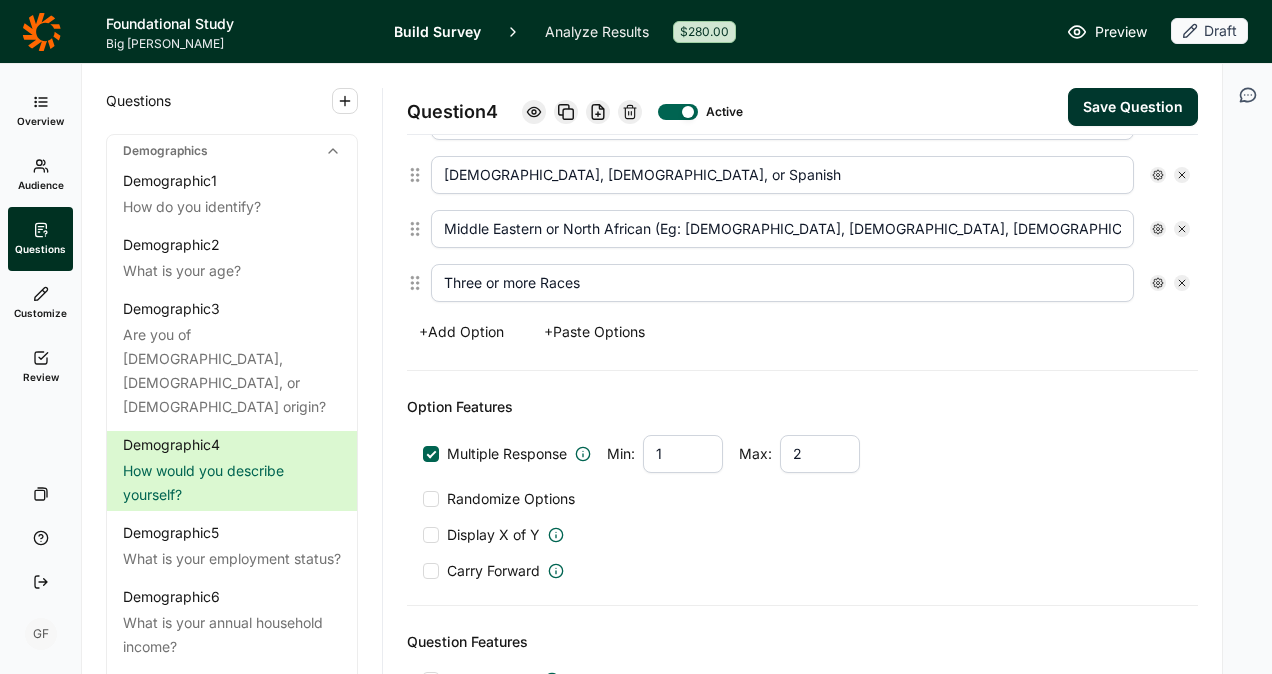 click on "+  Add Option" at bounding box center (461, 332) 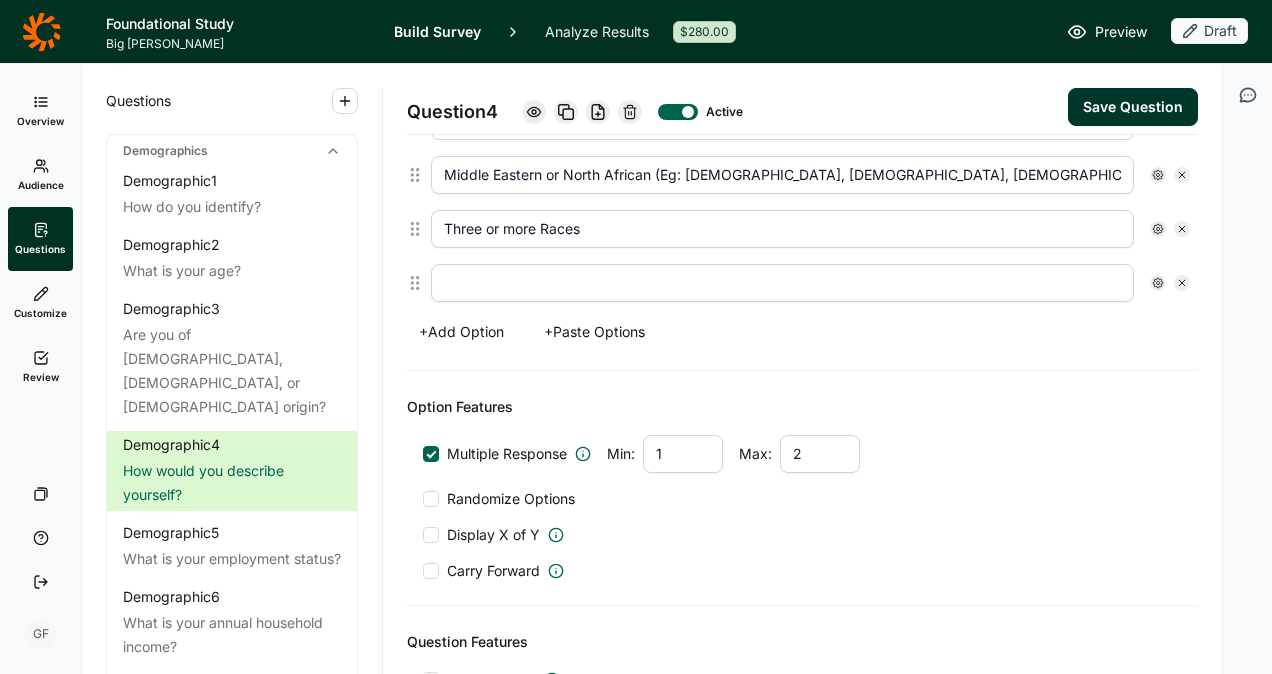 click at bounding box center (782, 283) 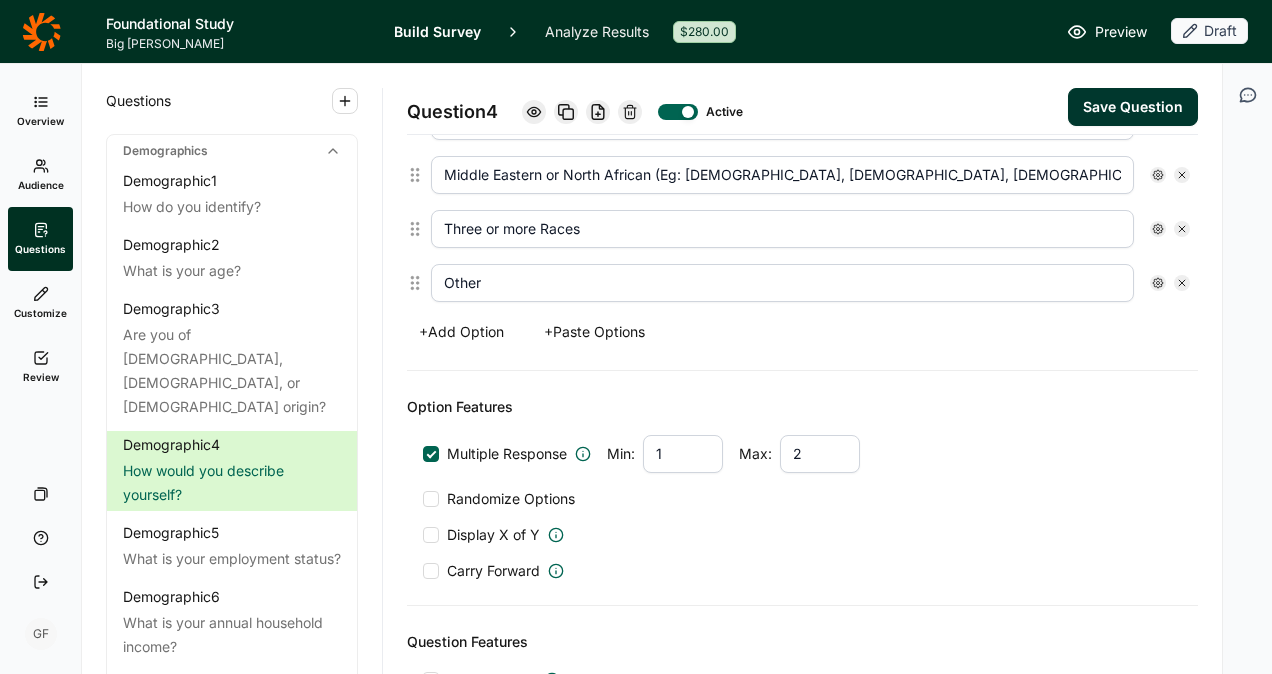 type on "Other" 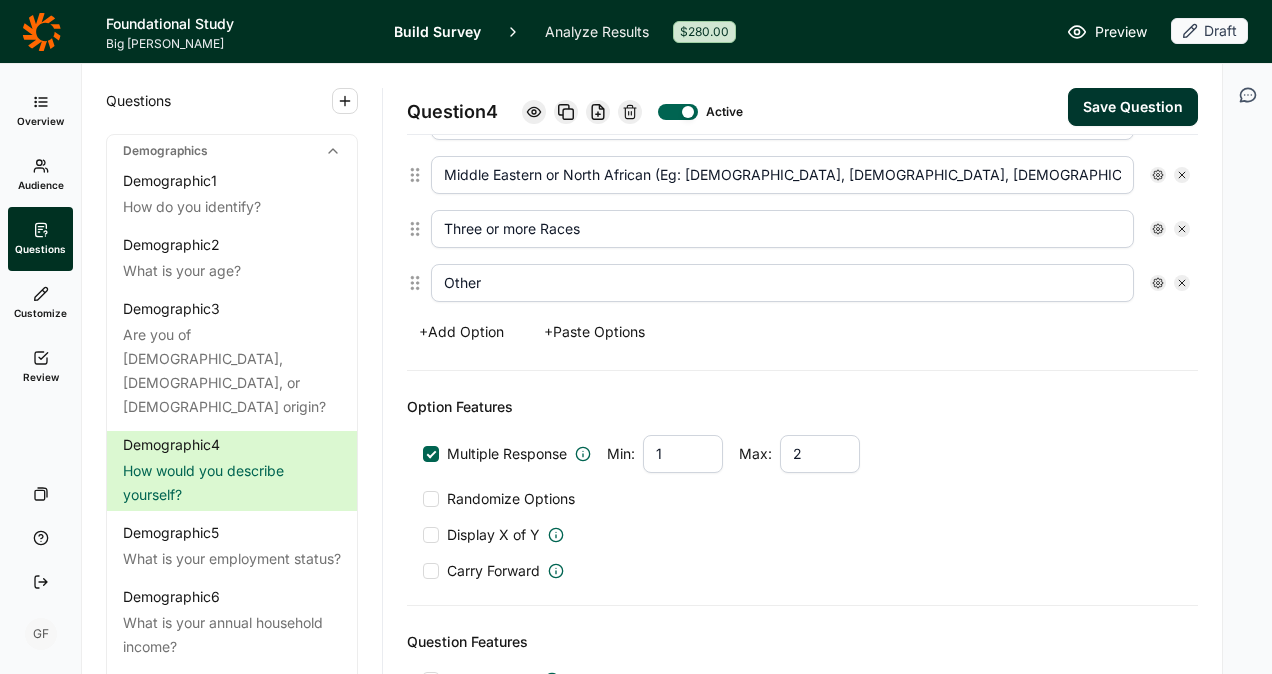 click on "2" at bounding box center (820, 454) 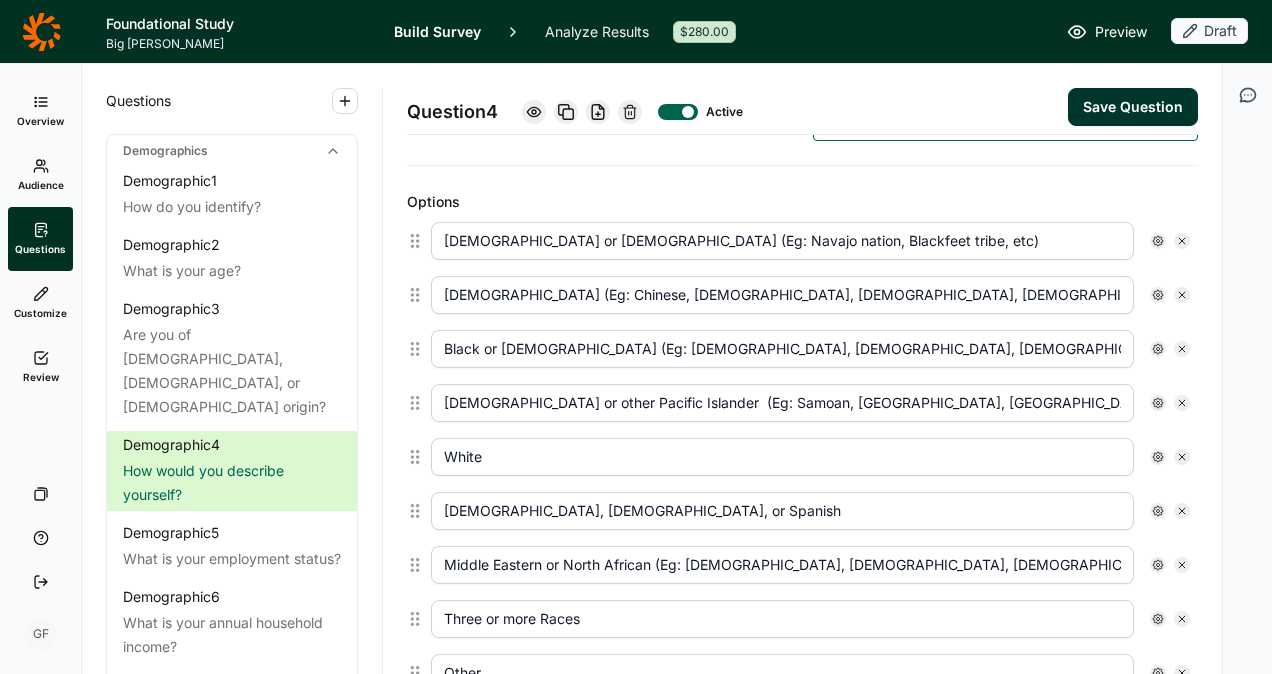 scroll, scrollTop: 471, scrollLeft: 0, axis: vertical 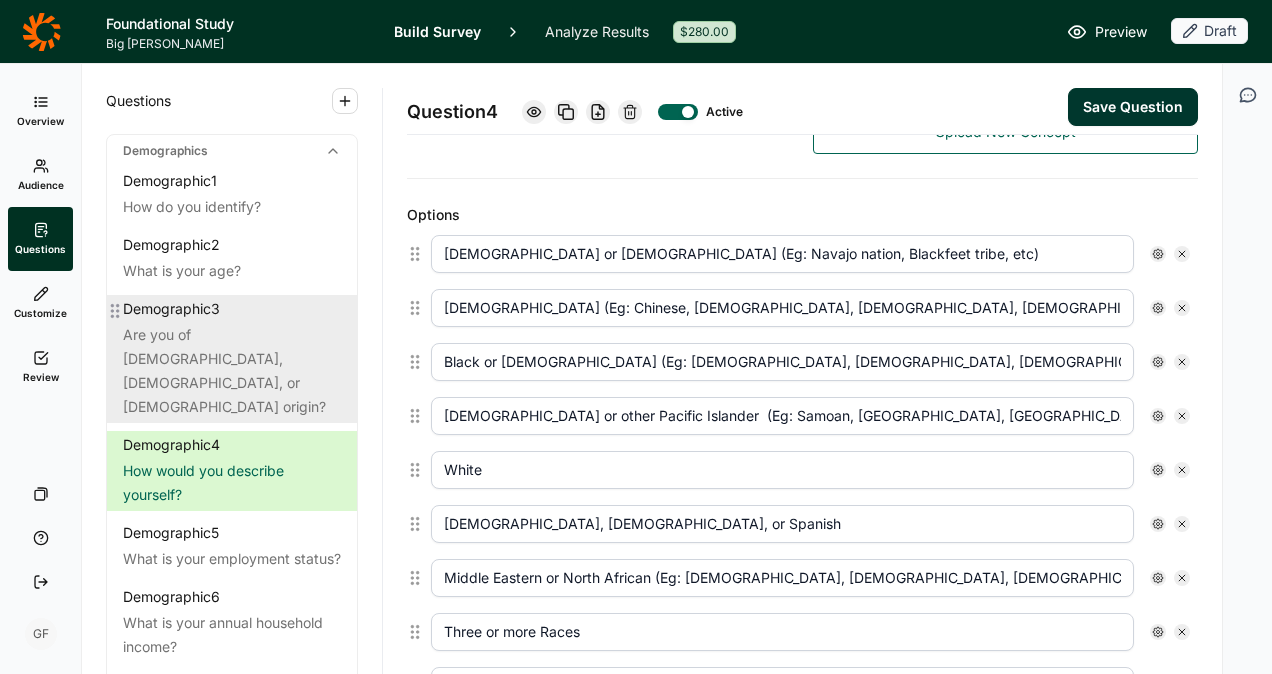click on "Are you of [DEMOGRAPHIC_DATA], [DEMOGRAPHIC_DATA], or [DEMOGRAPHIC_DATA] origin?" at bounding box center (232, 371) 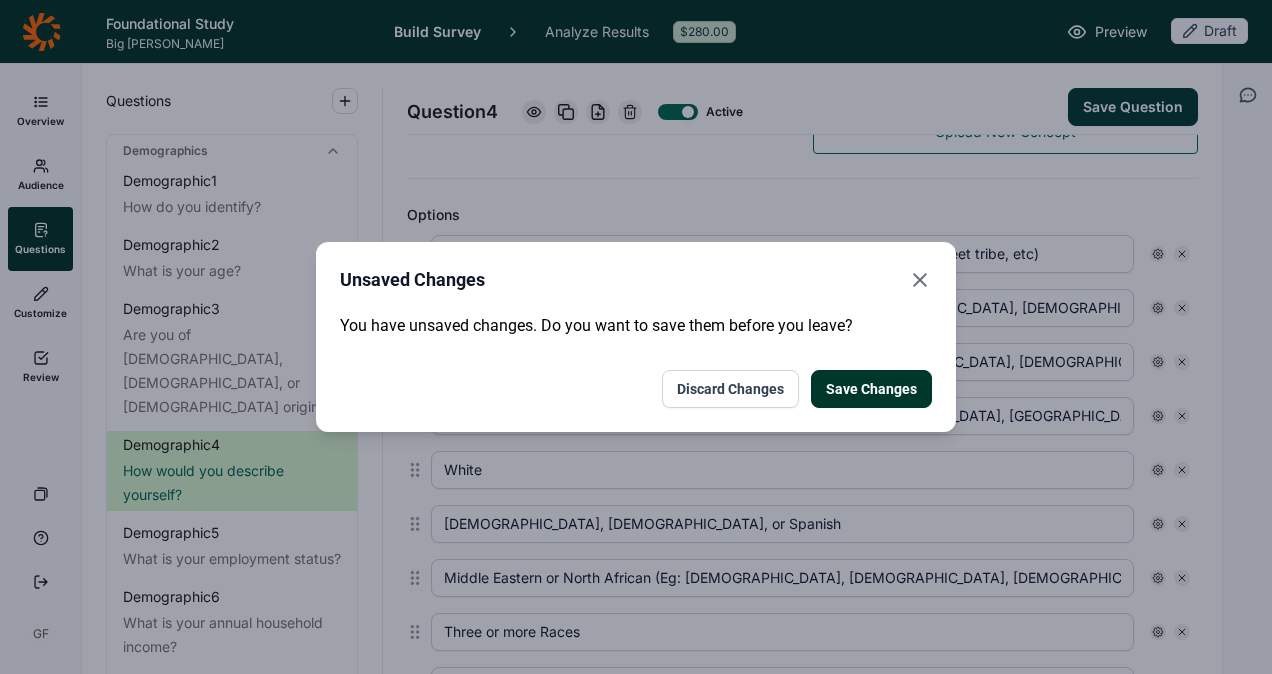 click on "Save Changes" at bounding box center [871, 389] 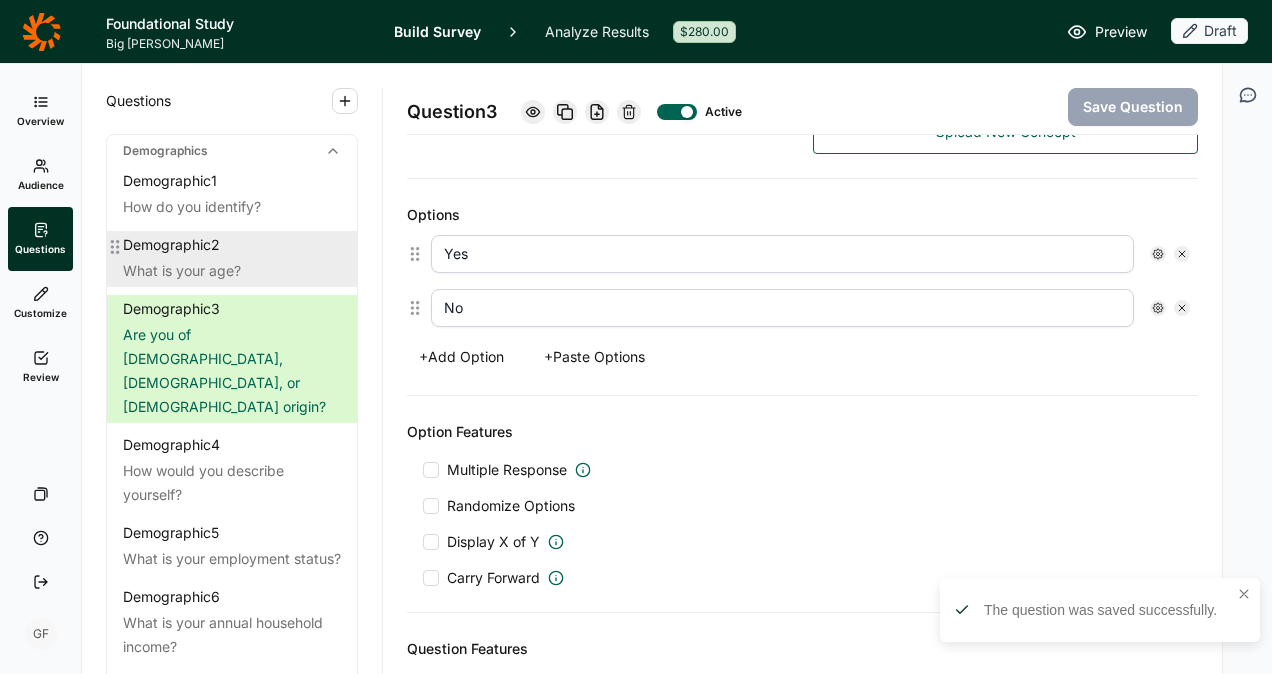 click on "Demographic  2 What is your age?" at bounding box center [232, 259] 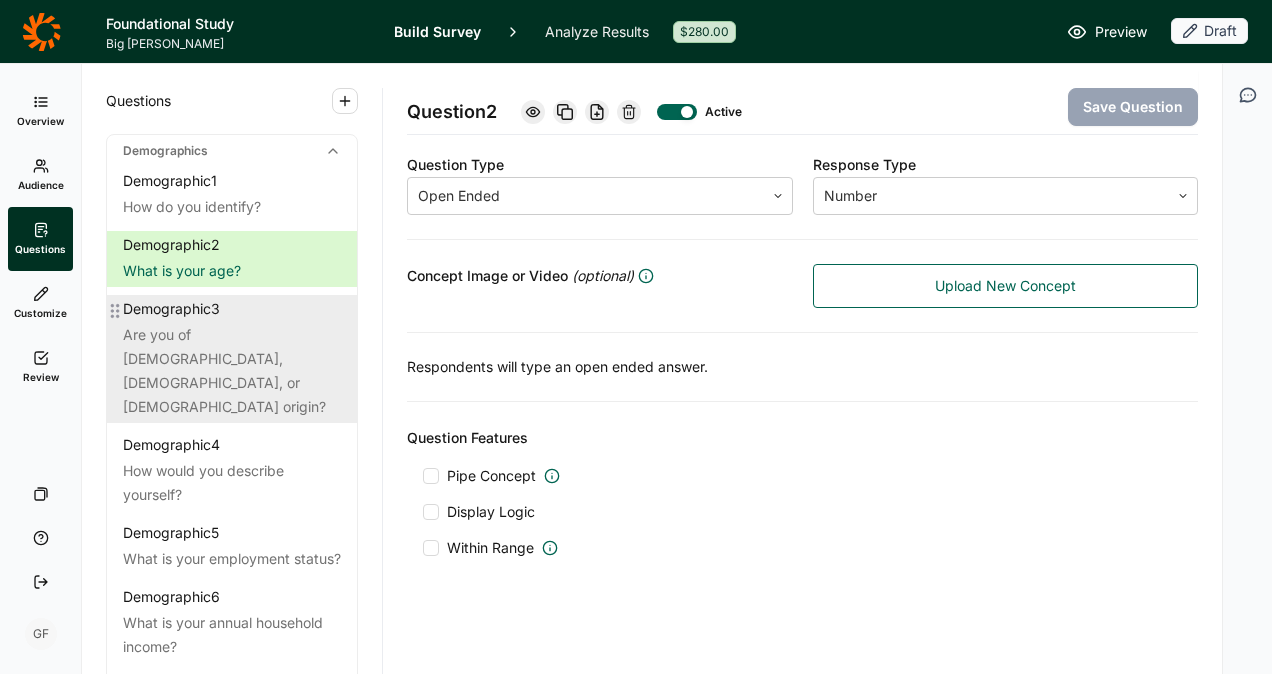 click on "Are you of [DEMOGRAPHIC_DATA], [DEMOGRAPHIC_DATA], or [DEMOGRAPHIC_DATA] origin?" at bounding box center (232, 371) 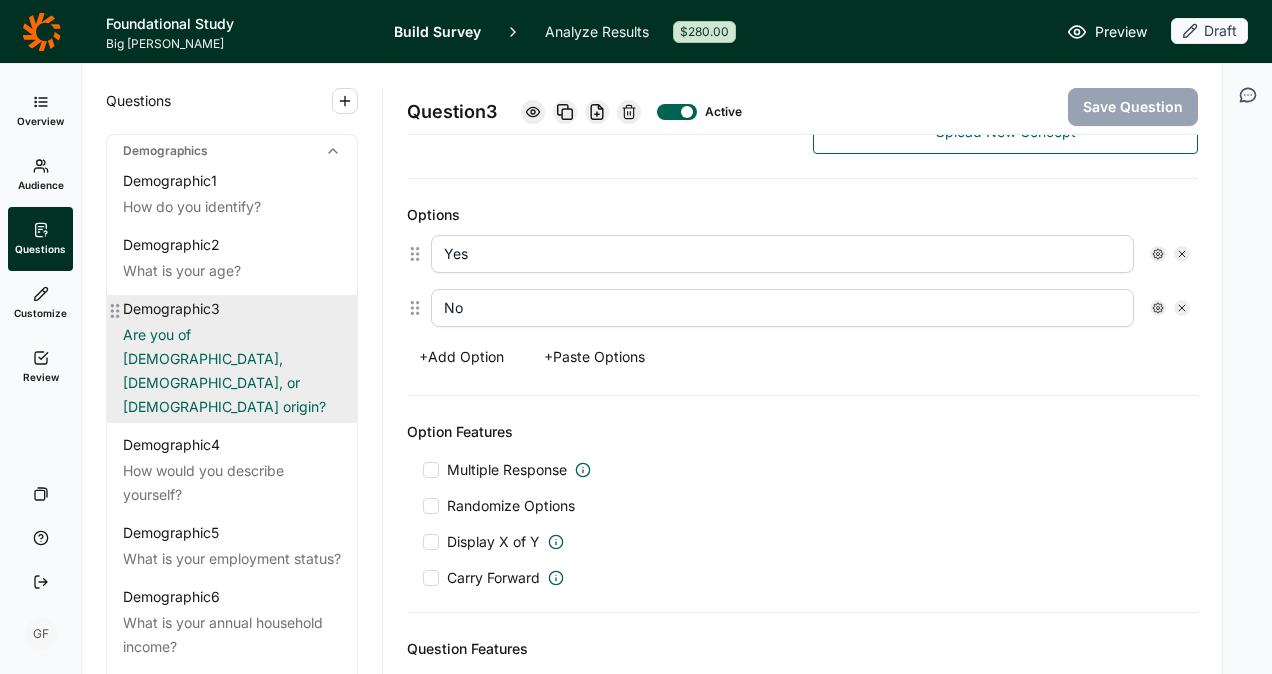 click on "Are you of [DEMOGRAPHIC_DATA], [DEMOGRAPHIC_DATA], or [DEMOGRAPHIC_DATA] origin?" at bounding box center [232, 371] 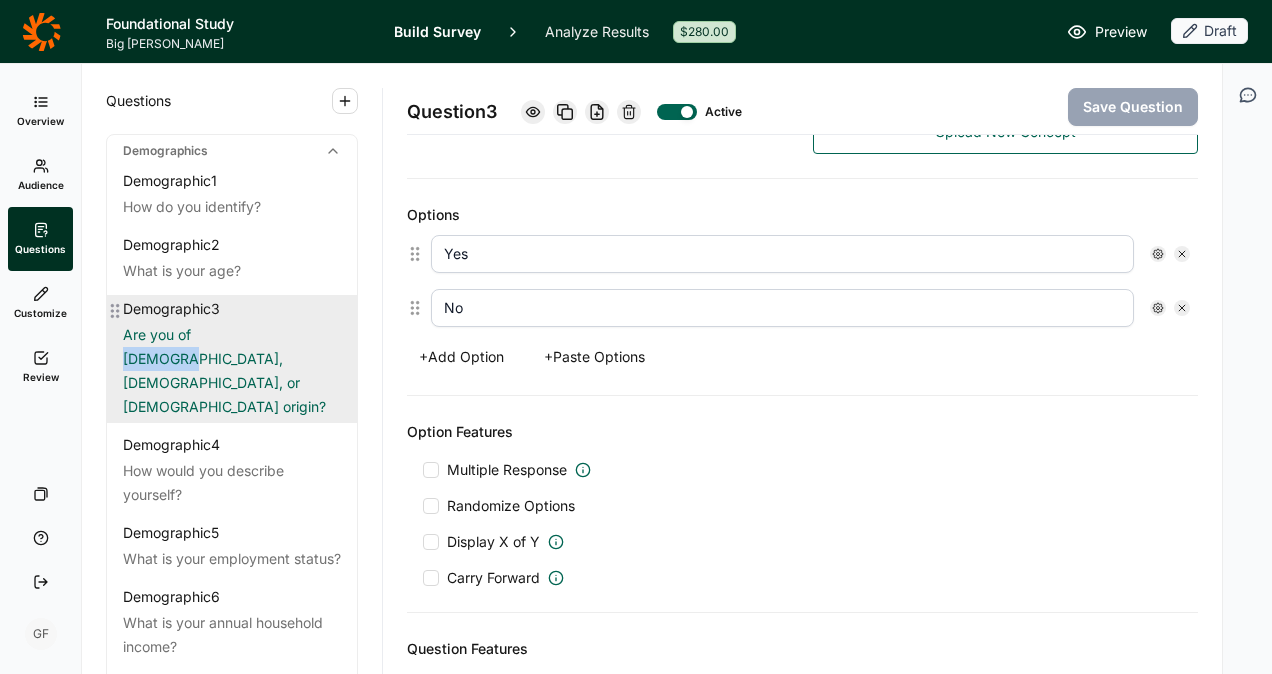 click on "Are you of [DEMOGRAPHIC_DATA], [DEMOGRAPHIC_DATA], or [DEMOGRAPHIC_DATA] origin?" at bounding box center [232, 371] 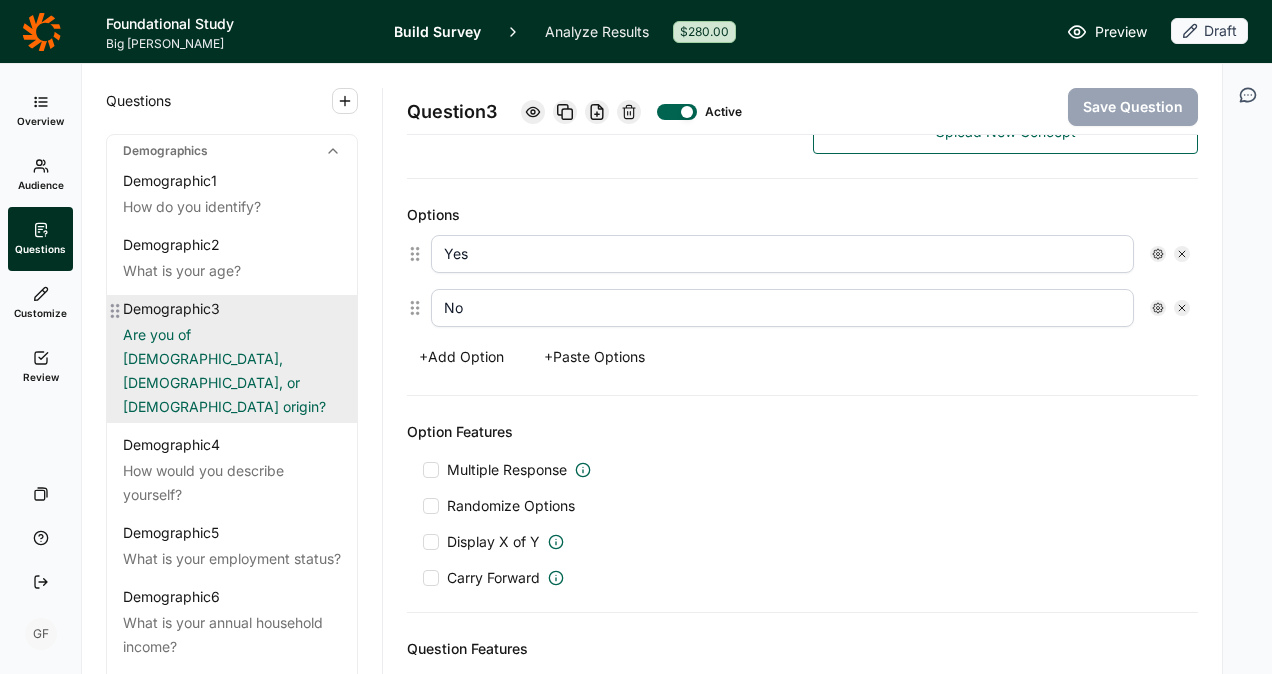 drag, startPoint x: 210, startPoint y: 342, endPoint x: 184, endPoint y: 338, distance: 26.305893 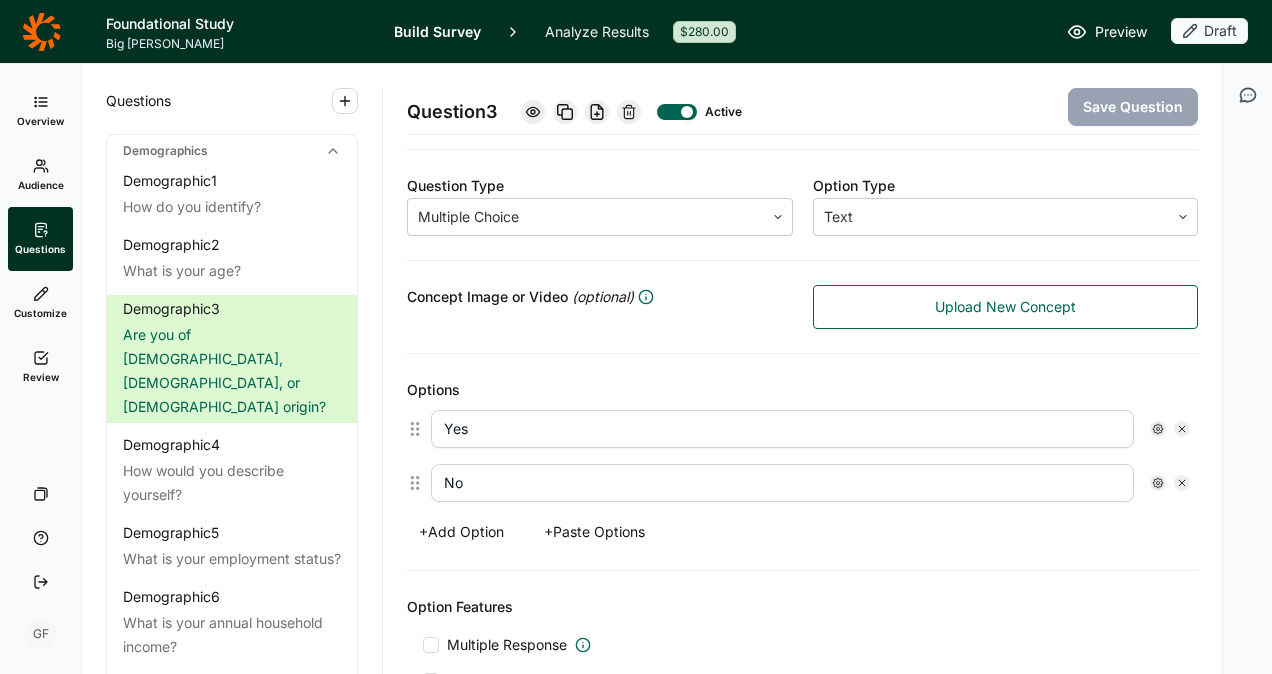 scroll, scrollTop: 271, scrollLeft: 0, axis: vertical 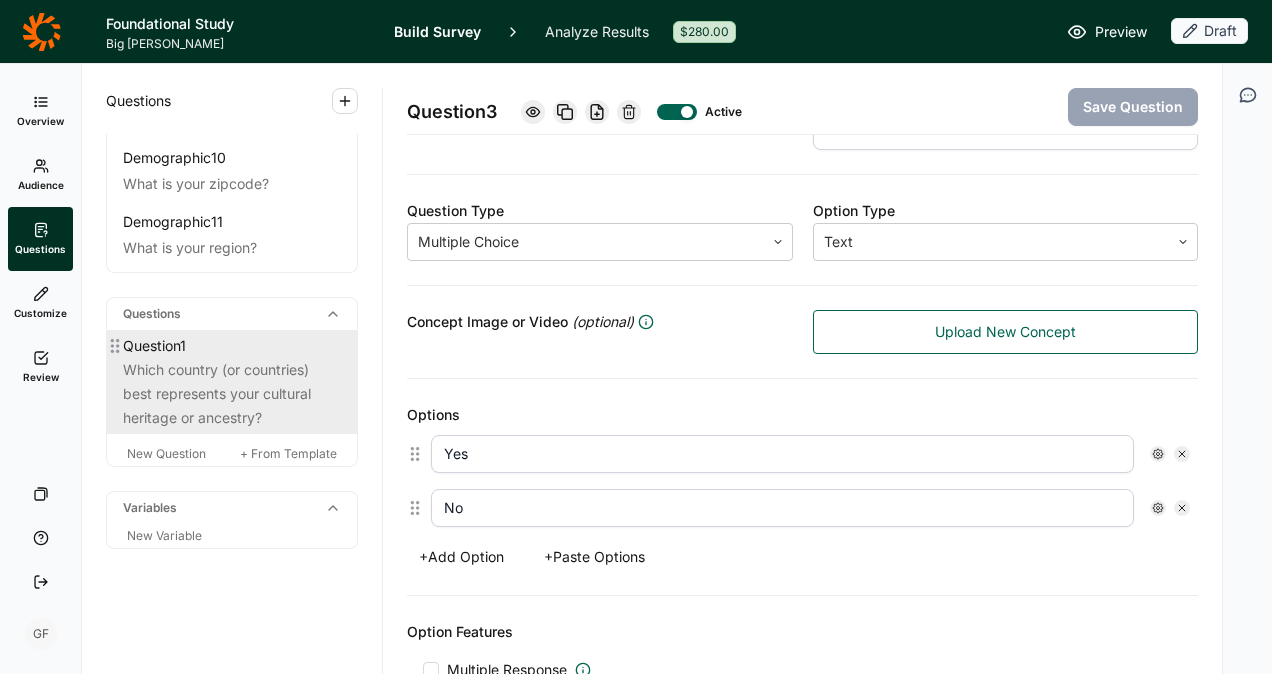 click on "Which country (or countries) best represents your cultural heritage or ancestry?" at bounding box center [232, 394] 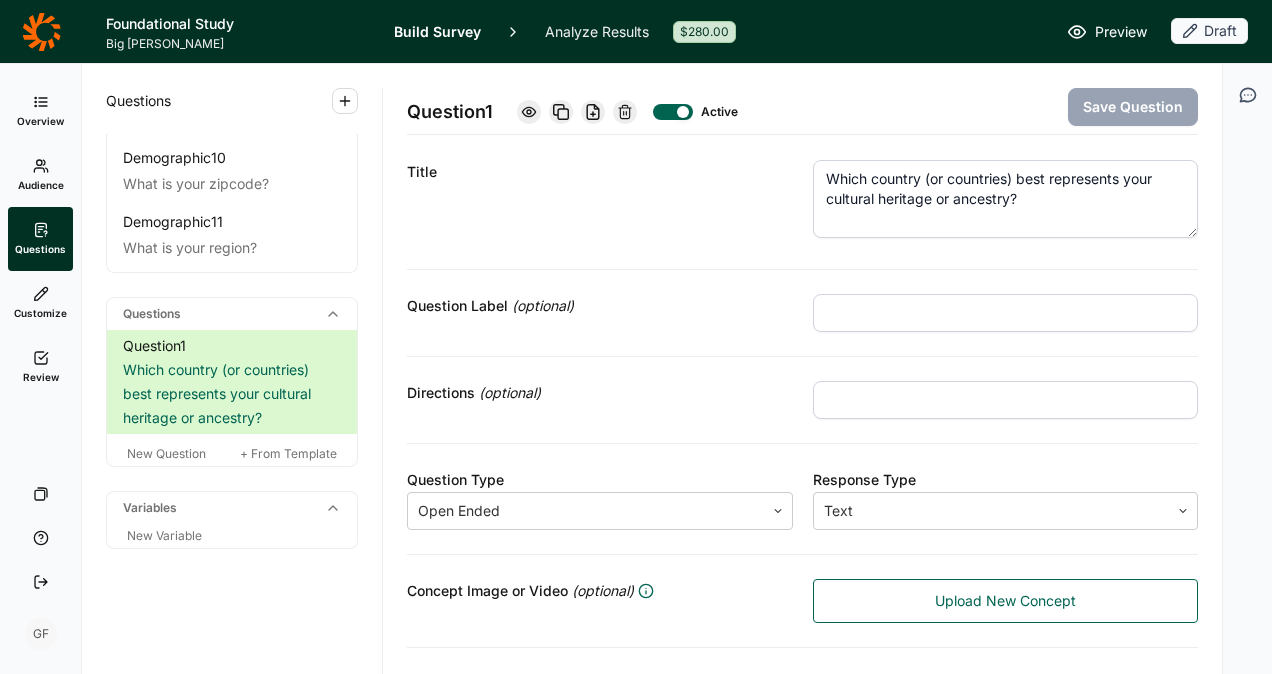 scroll, scrollTop: 0, scrollLeft: 0, axis: both 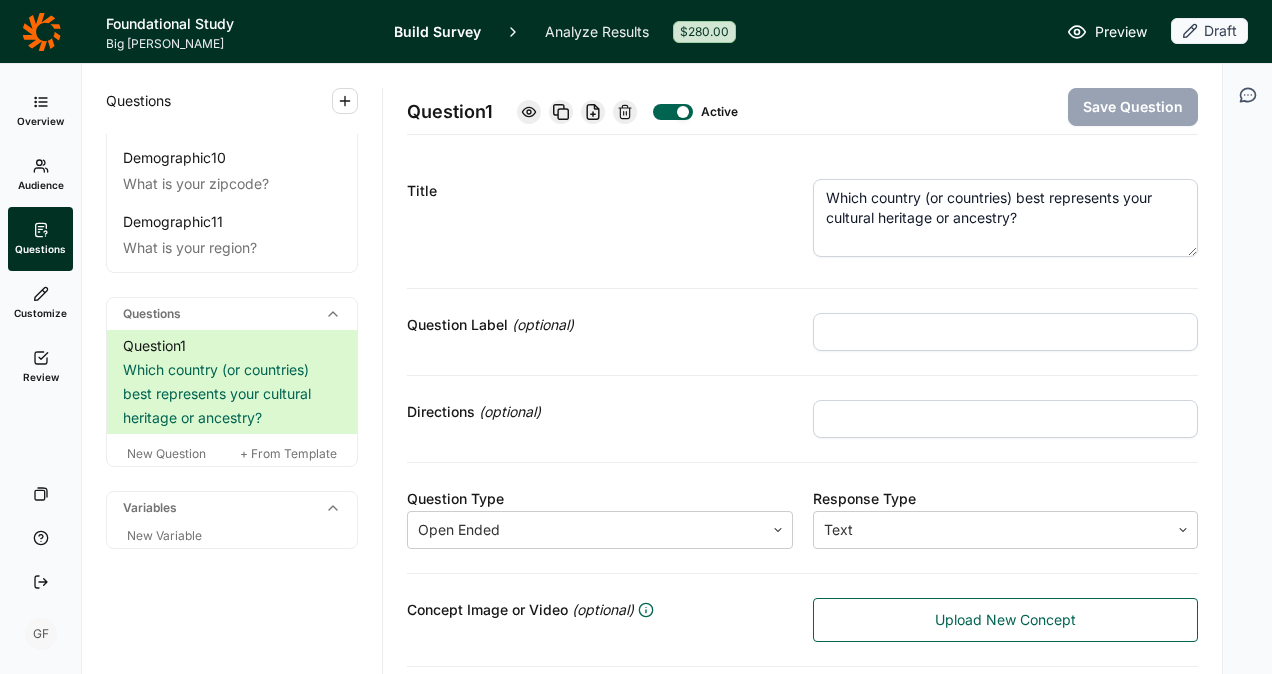 drag, startPoint x: 1022, startPoint y: 219, endPoint x: 810, endPoint y: 190, distance: 213.9743 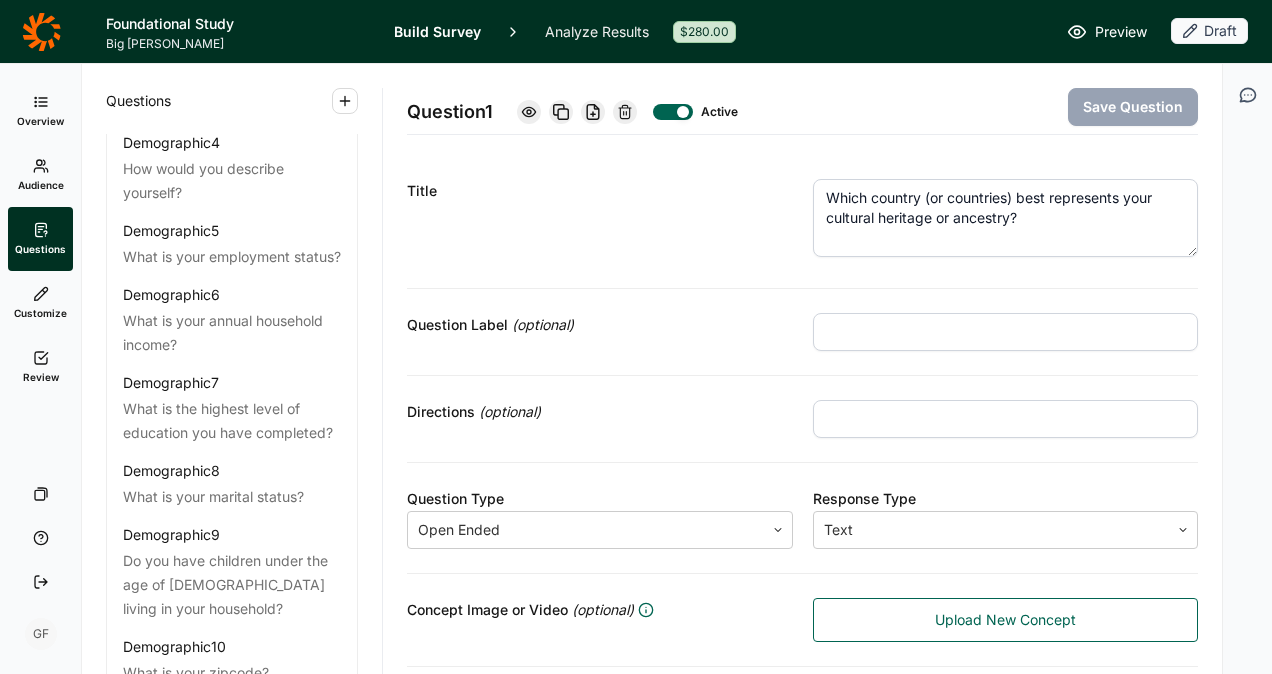scroll, scrollTop: 291, scrollLeft: 0, axis: vertical 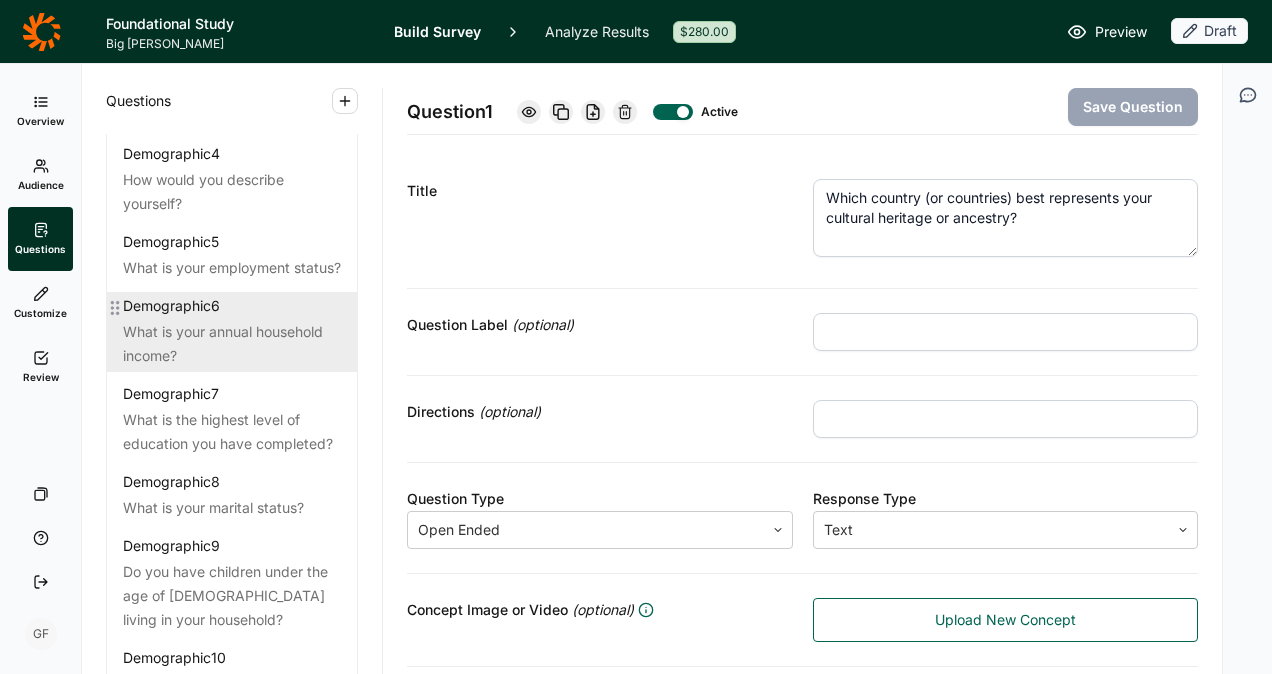 click on "What is your annual household income?" at bounding box center (232, 344) 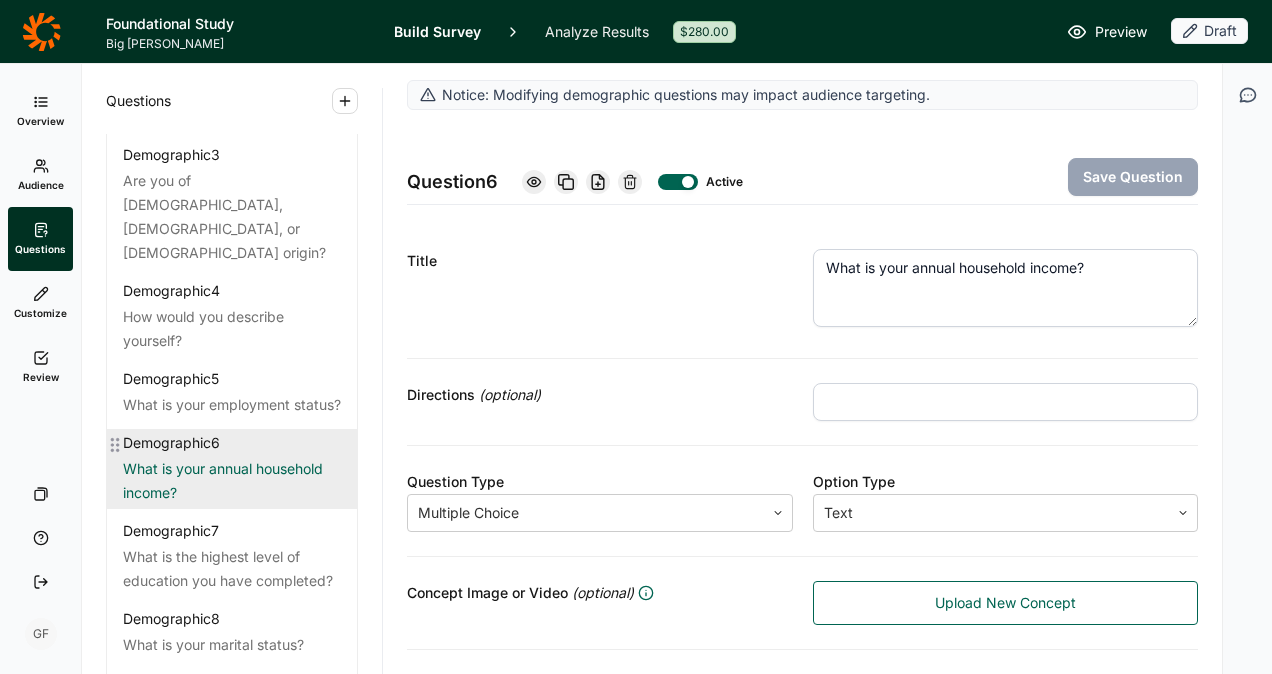 scroll, scrollTop: 0, scrollLeft: 0, axis: both 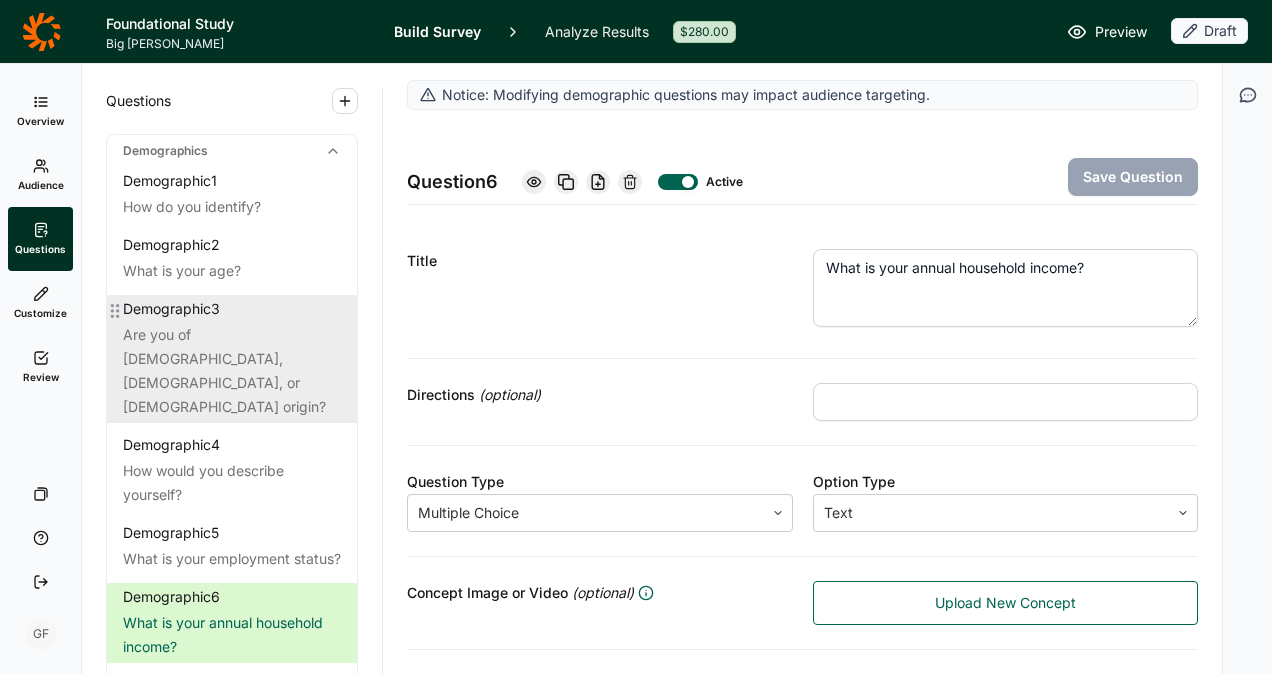 click on "Are you of [DEMOGRAPHIC_DATA], [DEMOGRAPHIC_DATA], or [DEMOGRAPHIC_DATA] origin?" at bounding box center (232, 371) 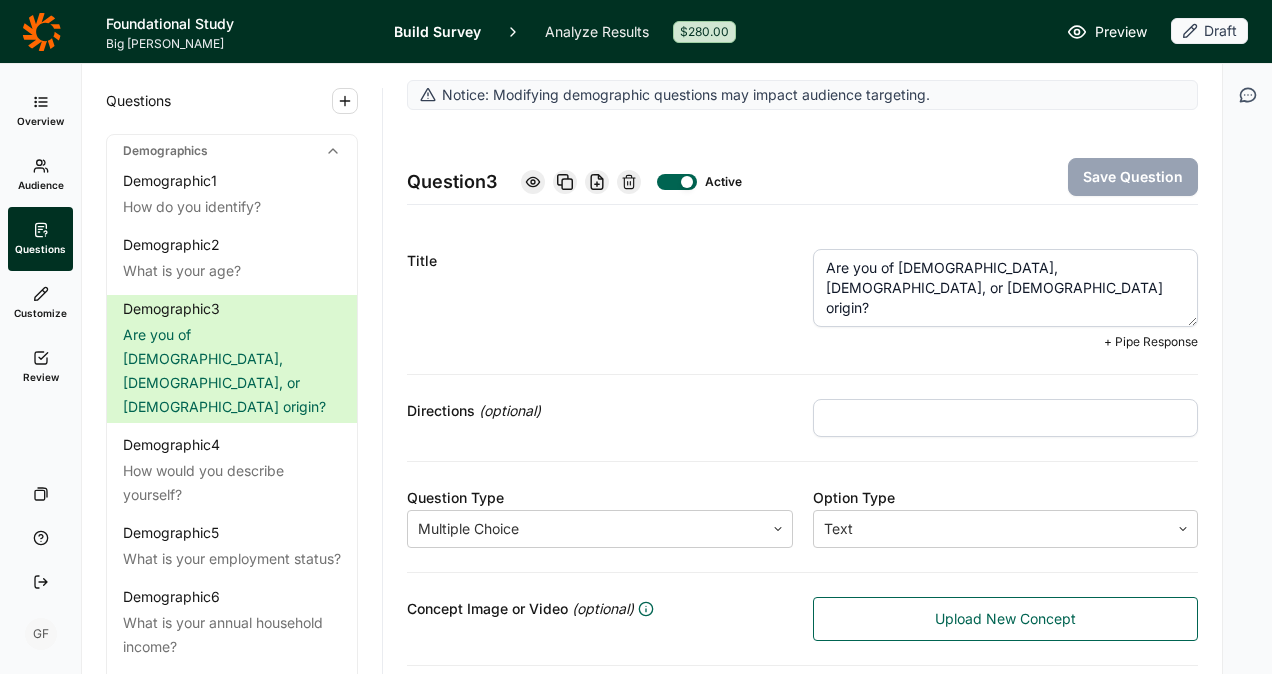 drag, startPoint x: 818, startPoint y: 267, endPoint x: 1137, endPoint y: 267, distance: 319 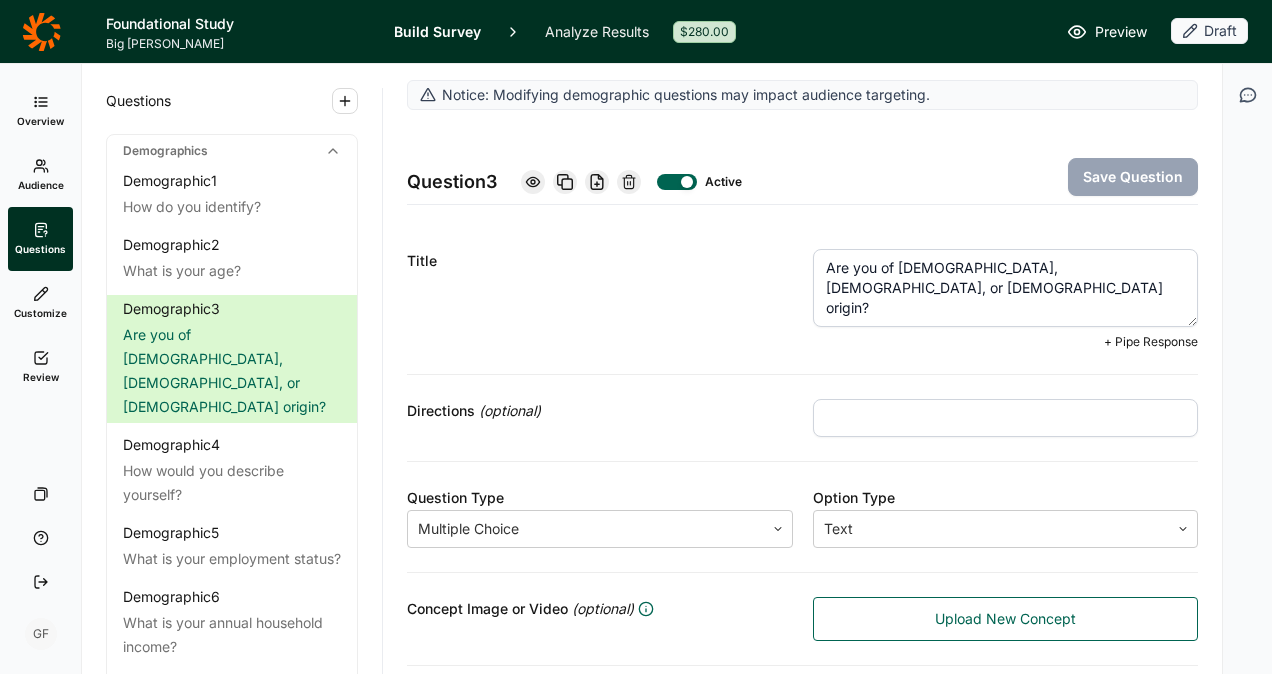 paste on "Which country (or countries) best represents your cultural heritage or ancestry" 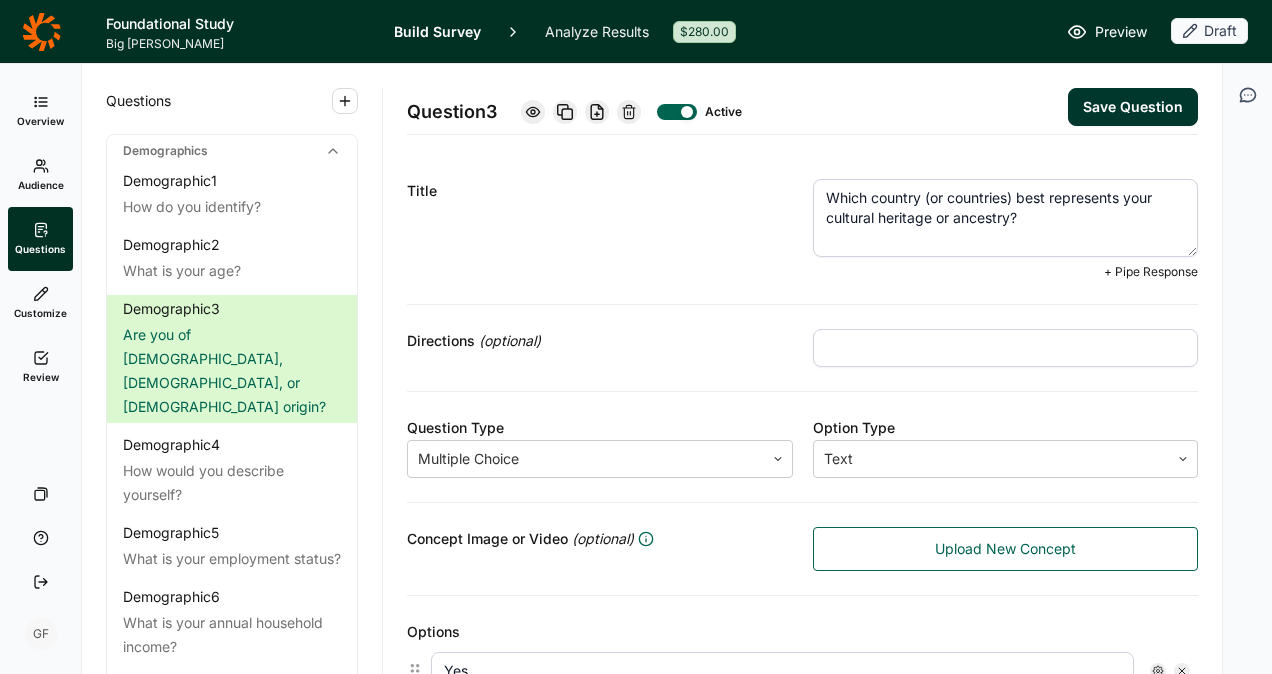 scroll, scrollTop: 100, scrollLeft: 0, axis: vertical 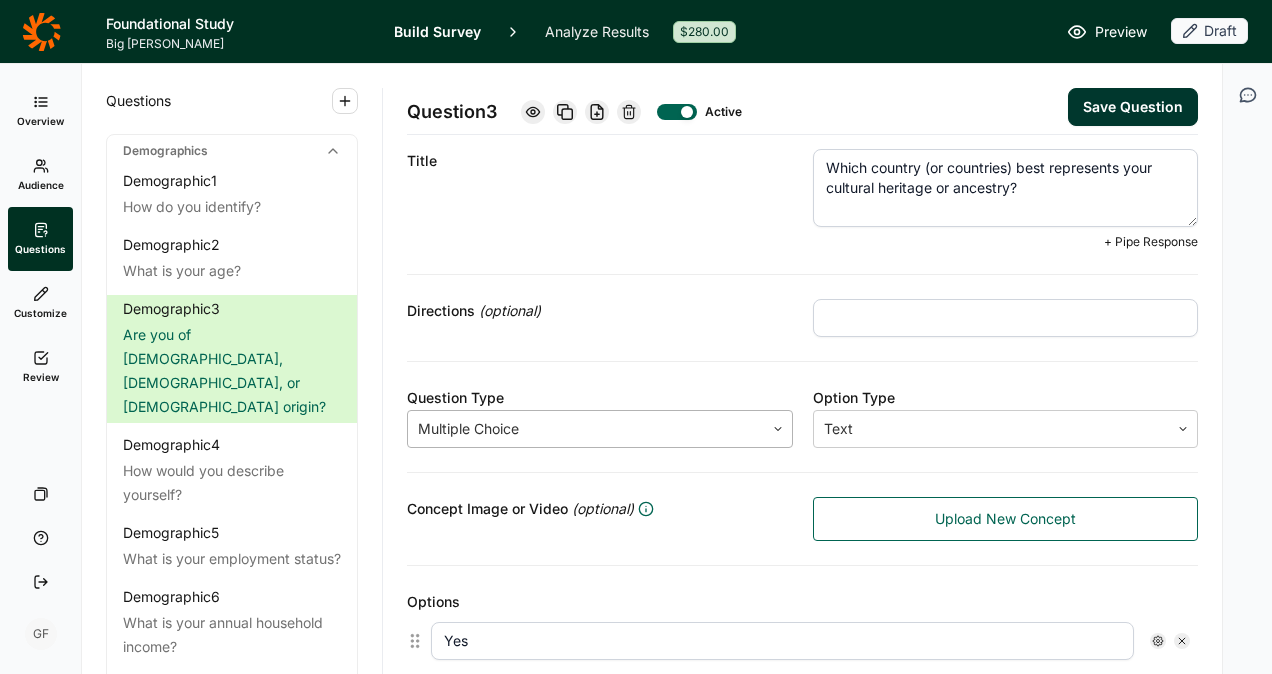 click at bounding box center (778, 429) 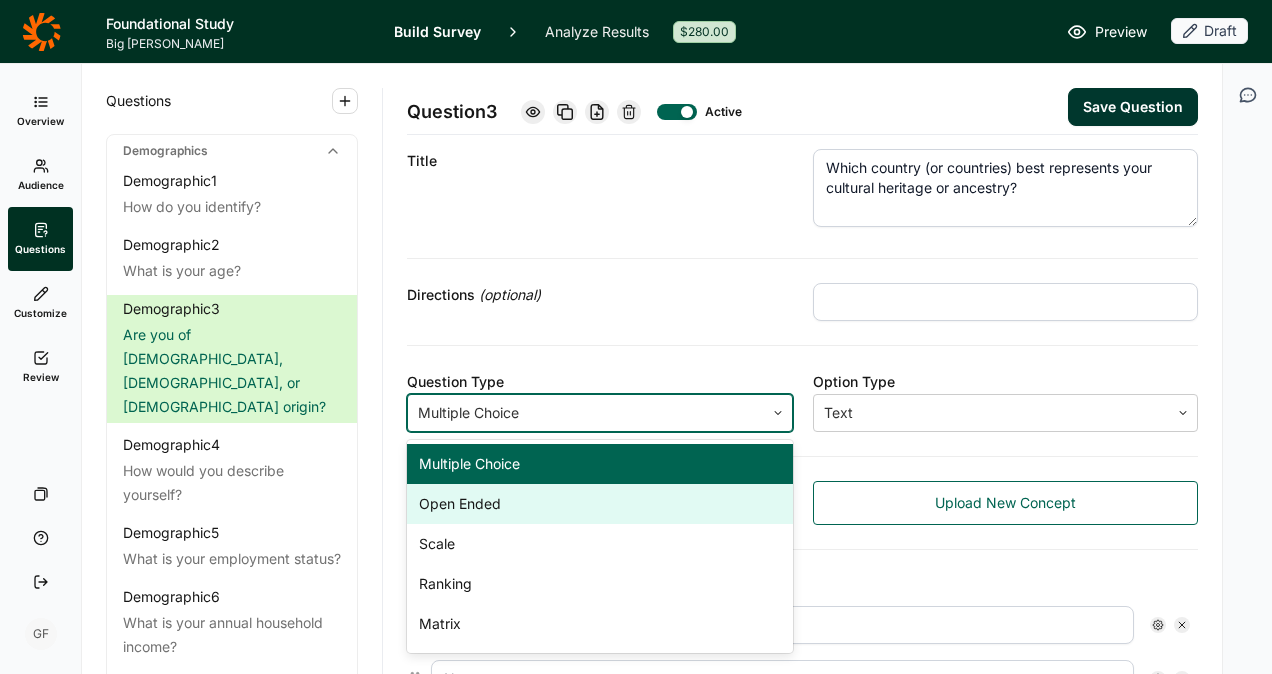 click on "Open Ended" at bounding box center (600, 504) 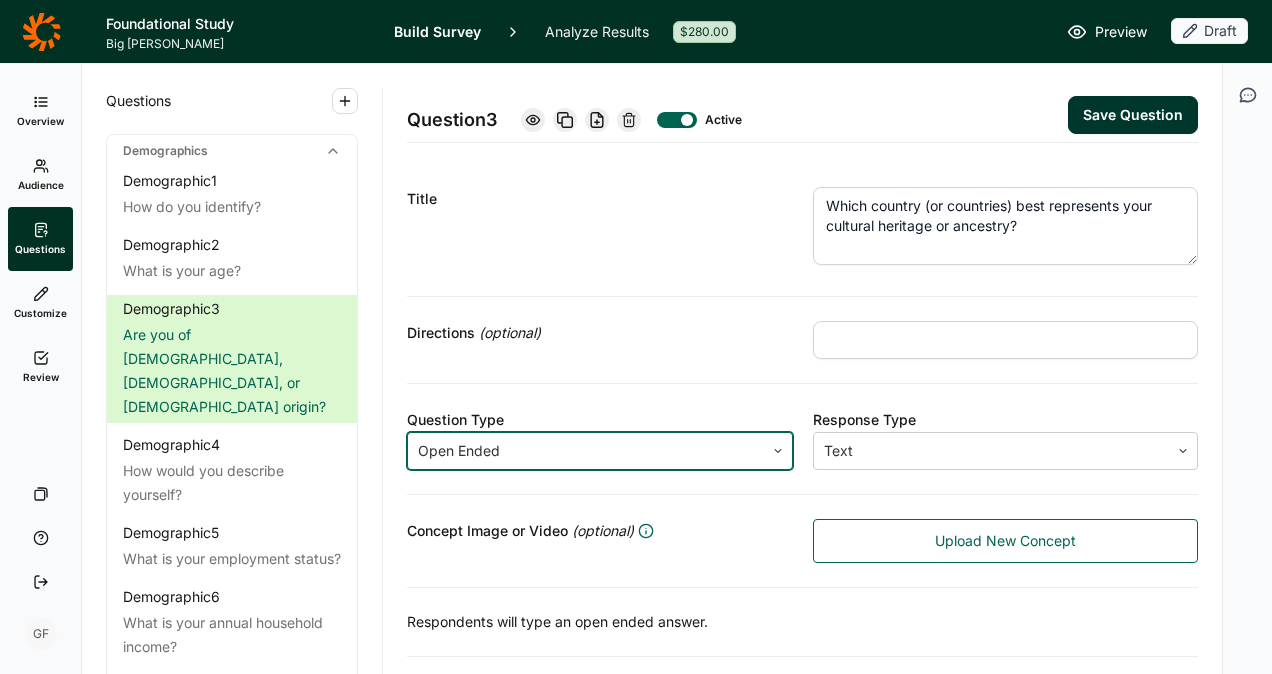 scroll, scrollTop: 0, scrollLeft: 0, axis: both 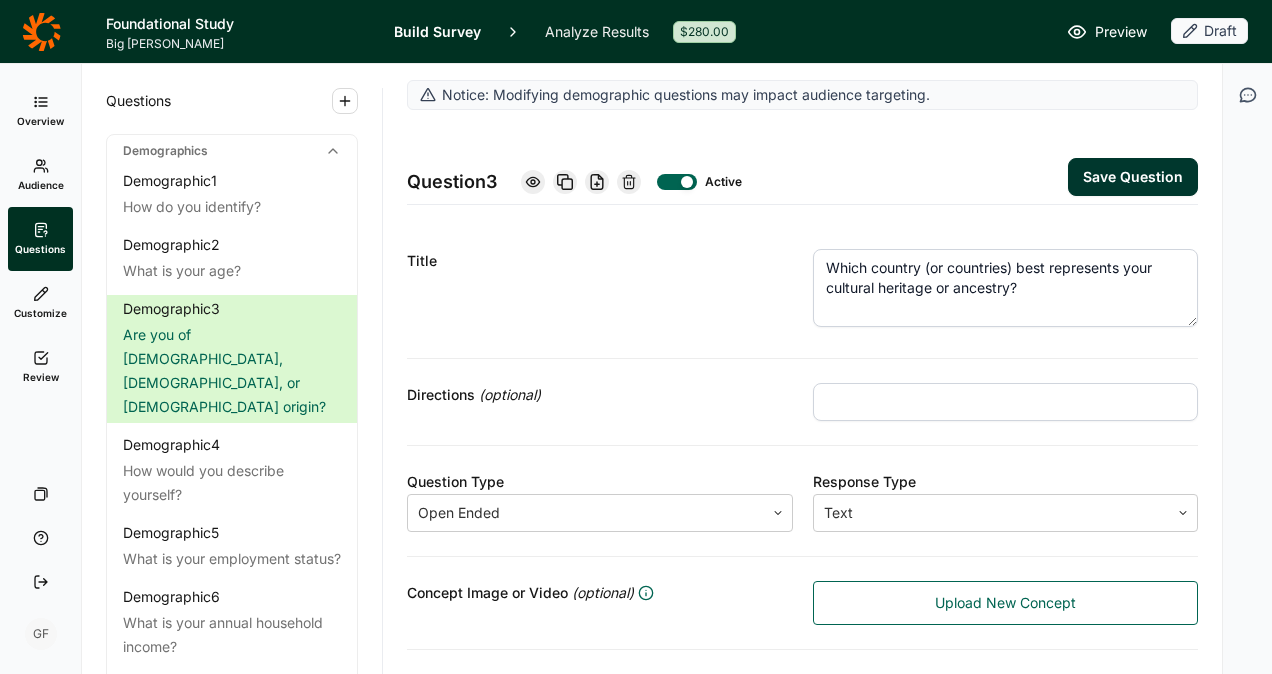 click on "Save Question" at bounding box center [1133, 177] 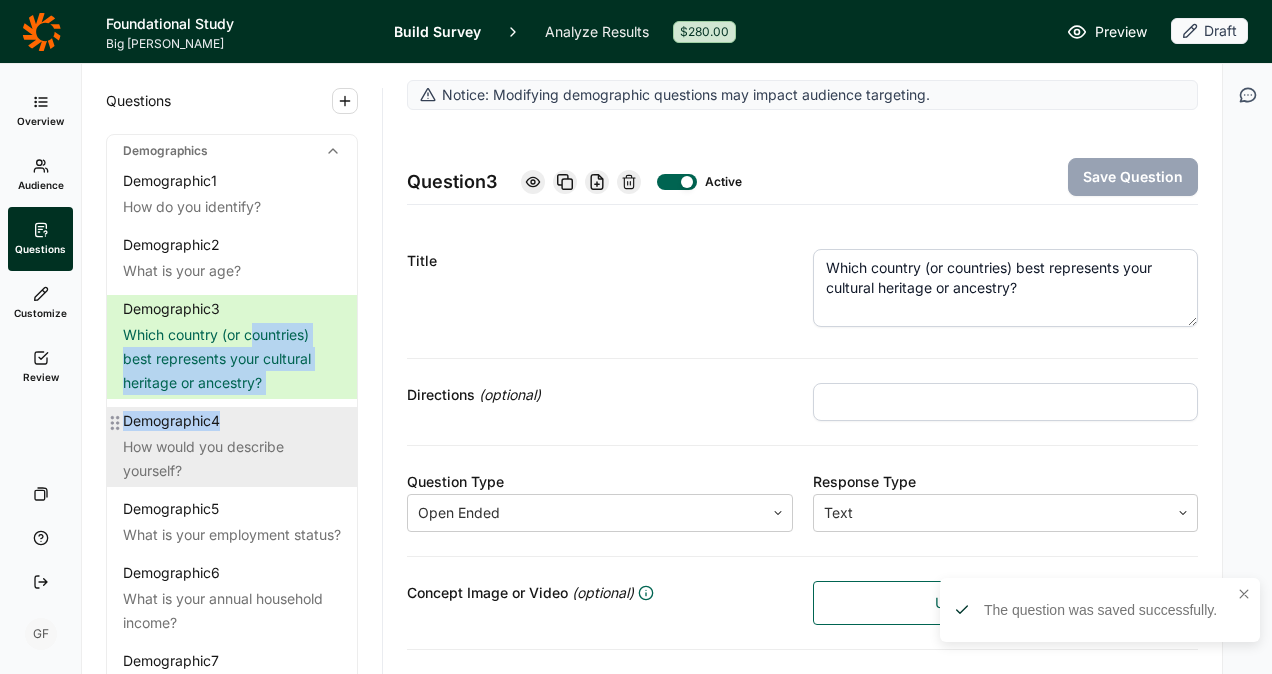 drag, startPoint x: 257, startPoint y: 342, endPoint x: 264, endPoint y: 407, distance: 65.37584 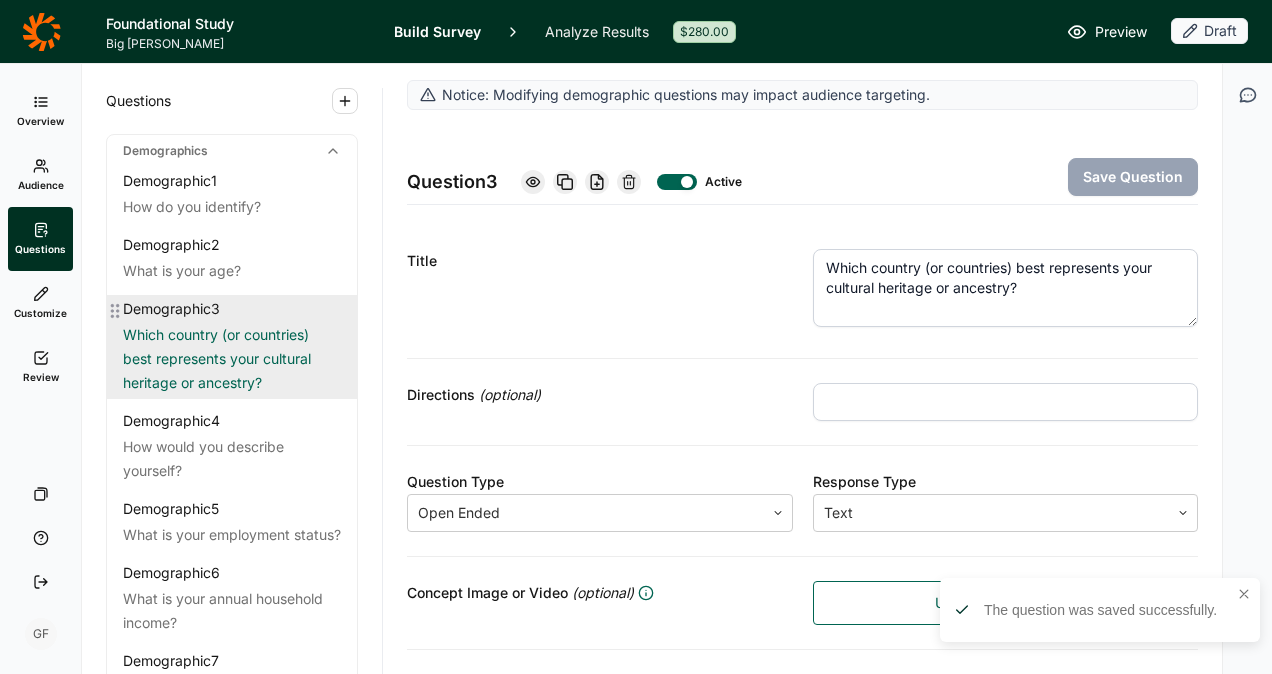 drag, startPoint x: 264, startPoint y: 407, endPoint x: 254, endPoint y: 302, distance: 105.47511 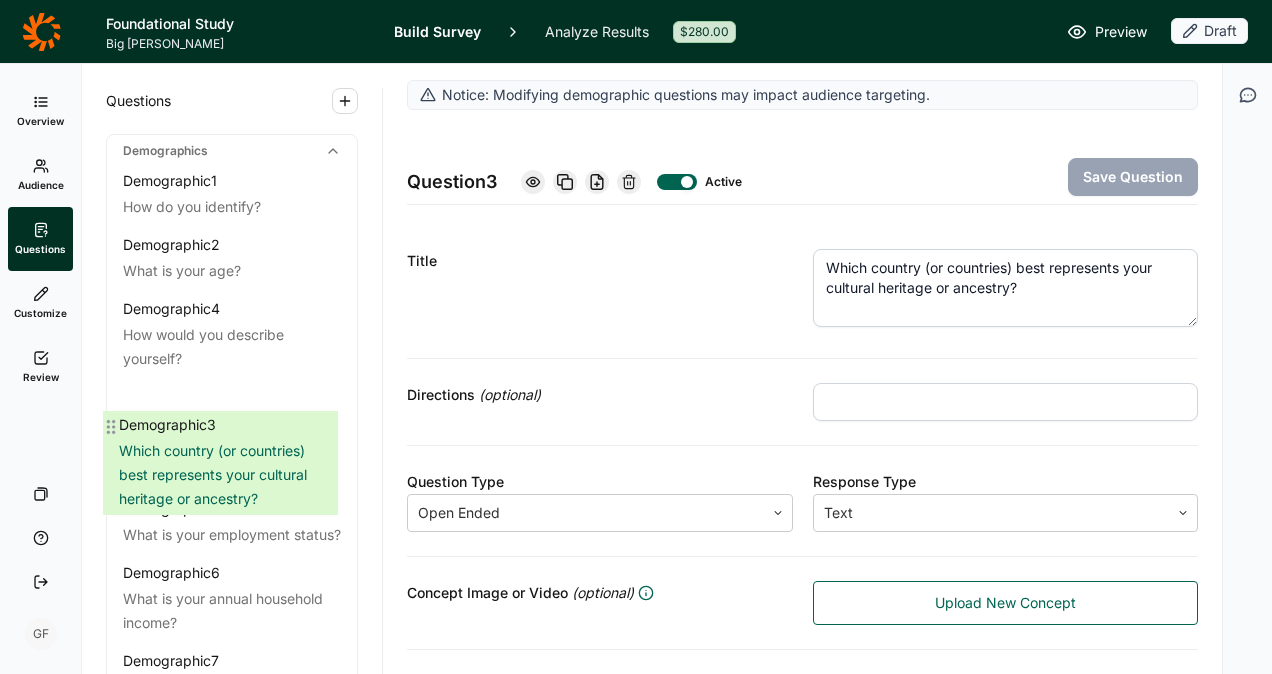 drag, startPoint x: 114, startPoint y: 305, endPoint x: 113, endPoint y: 423, distance: 118.004234 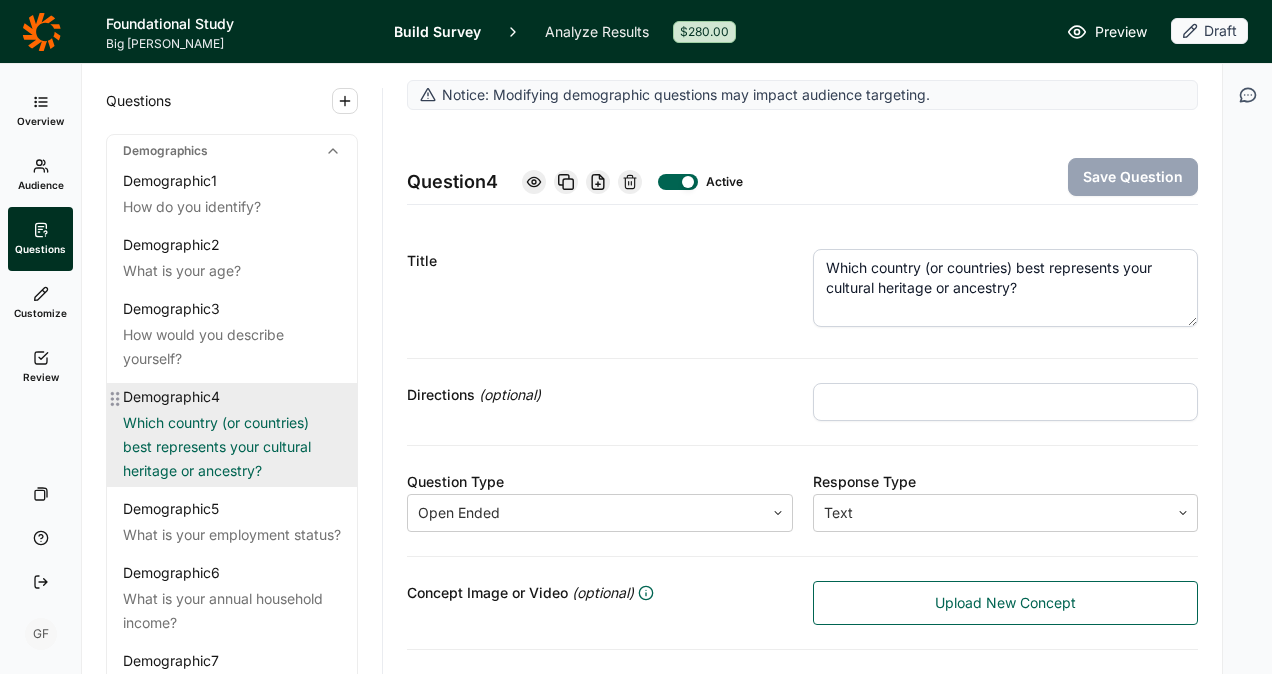 click on "Which country (or countries) best represents your cultural heritage or ancestry?" at bounding box center (232, 447) 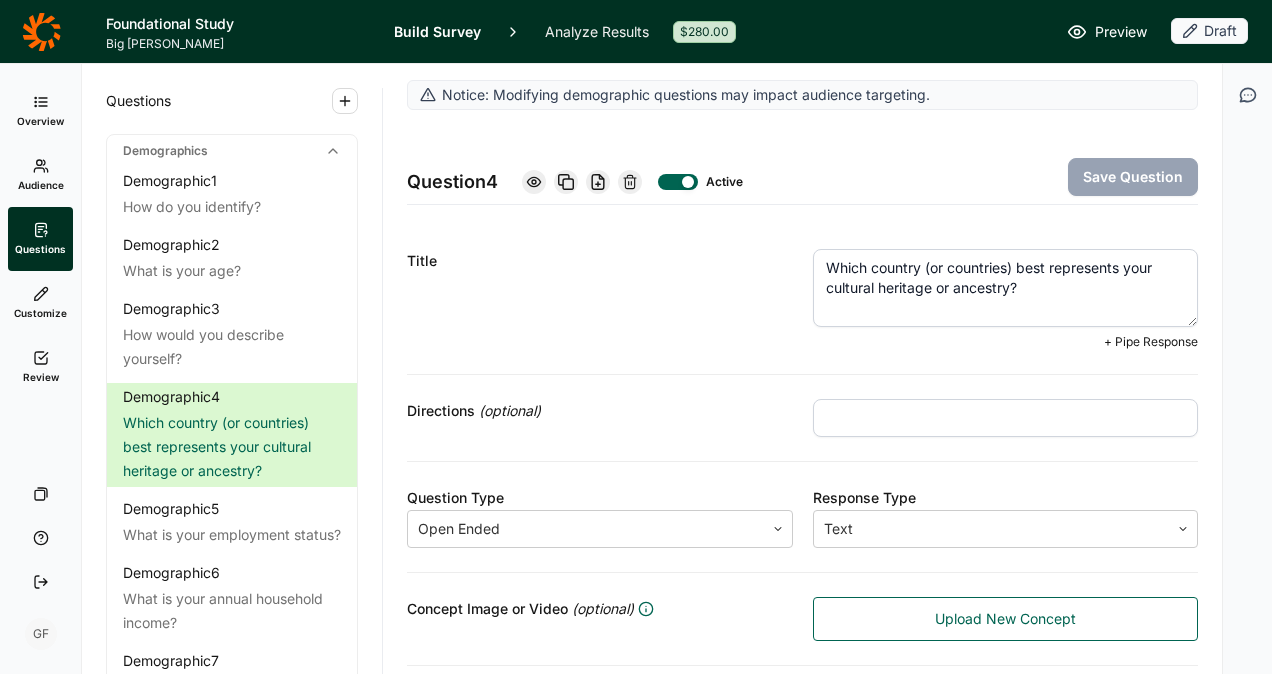 drag, startPoint x: 863, startPoint y: 266, endPoint x: 971, endPoint y: 220, distance: 117.388245 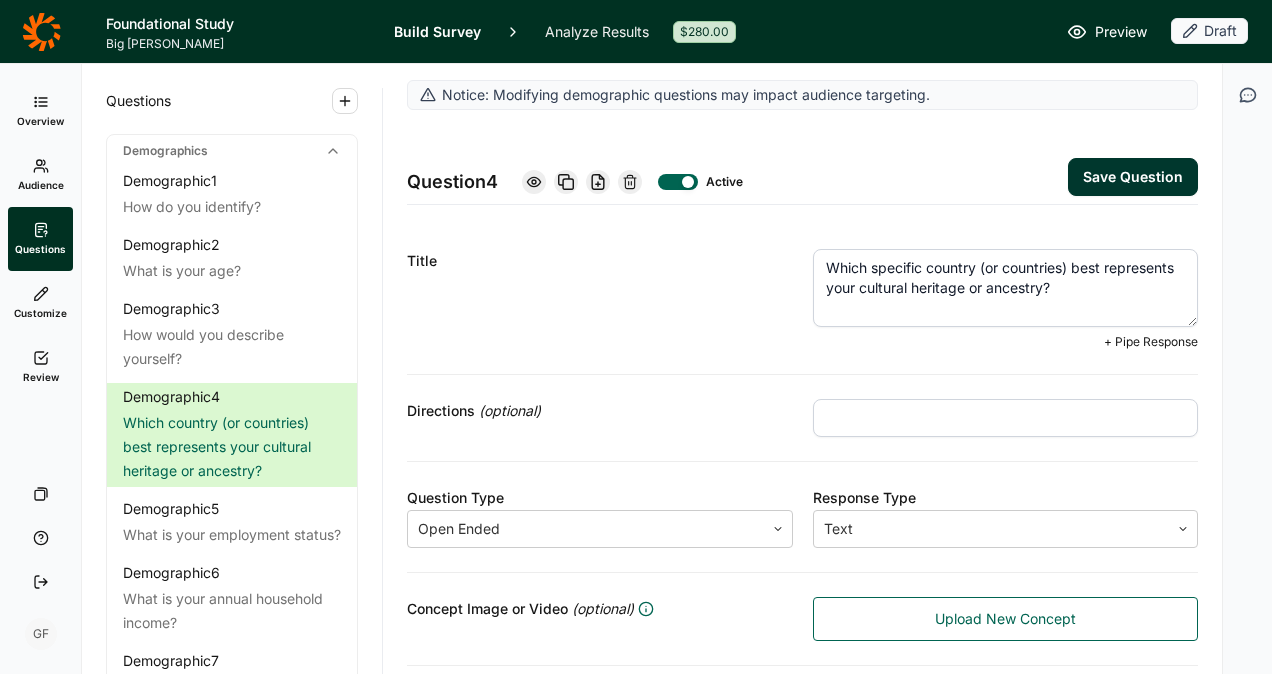 type on "Which specific country (or countries) best represents your cultural heritage or ancestry?" 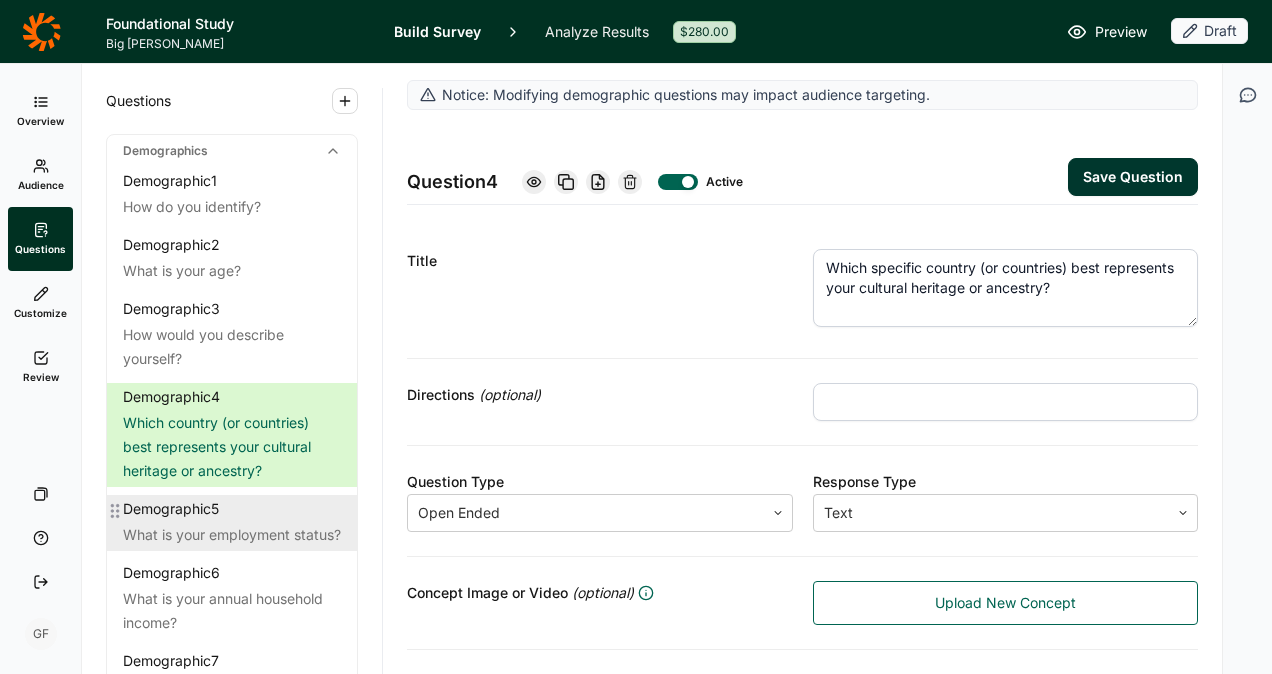 click on "What is your employment status?" at bounding box center [232, 535] 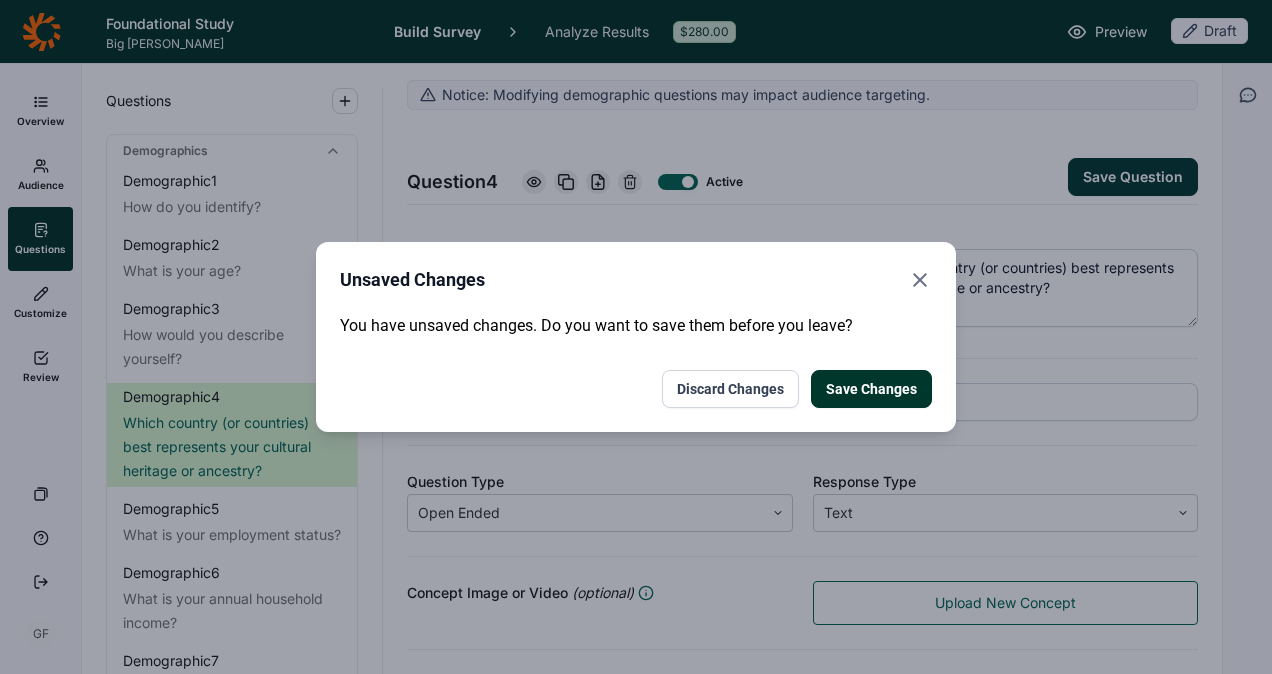 click on "Save Changes" at bounding box center (871, 389) 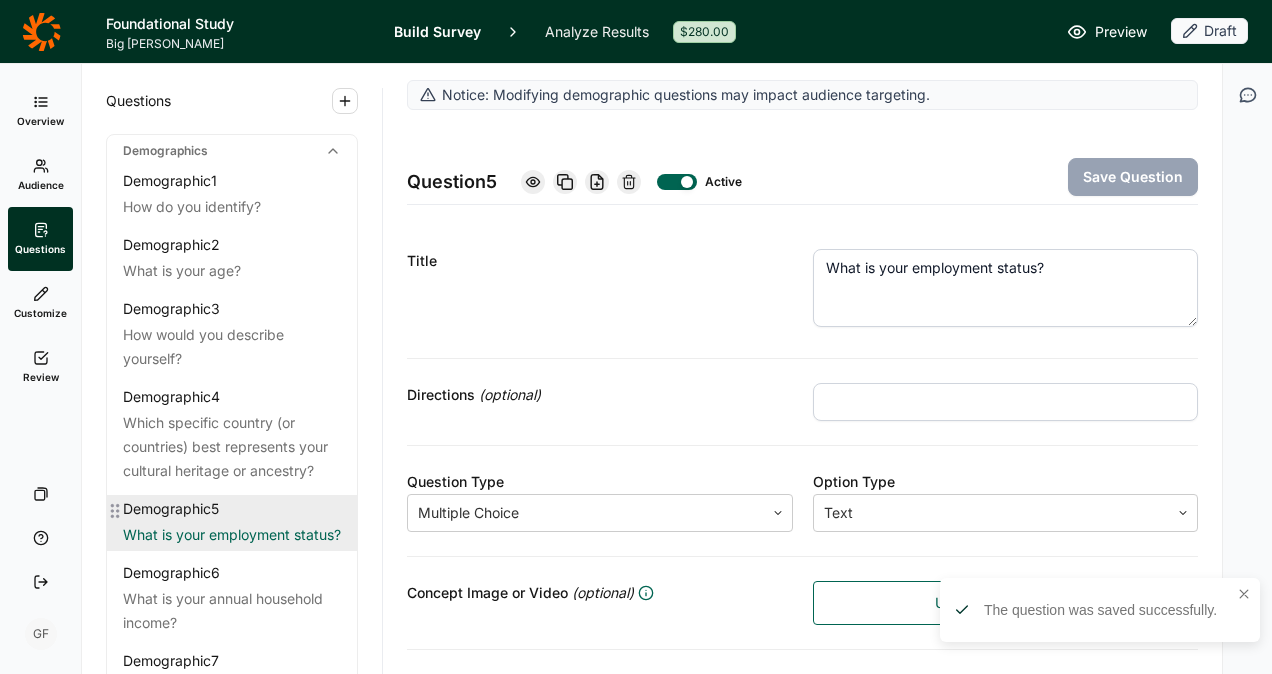 click on "What is your employment status?" at bounding box center (232, 535) 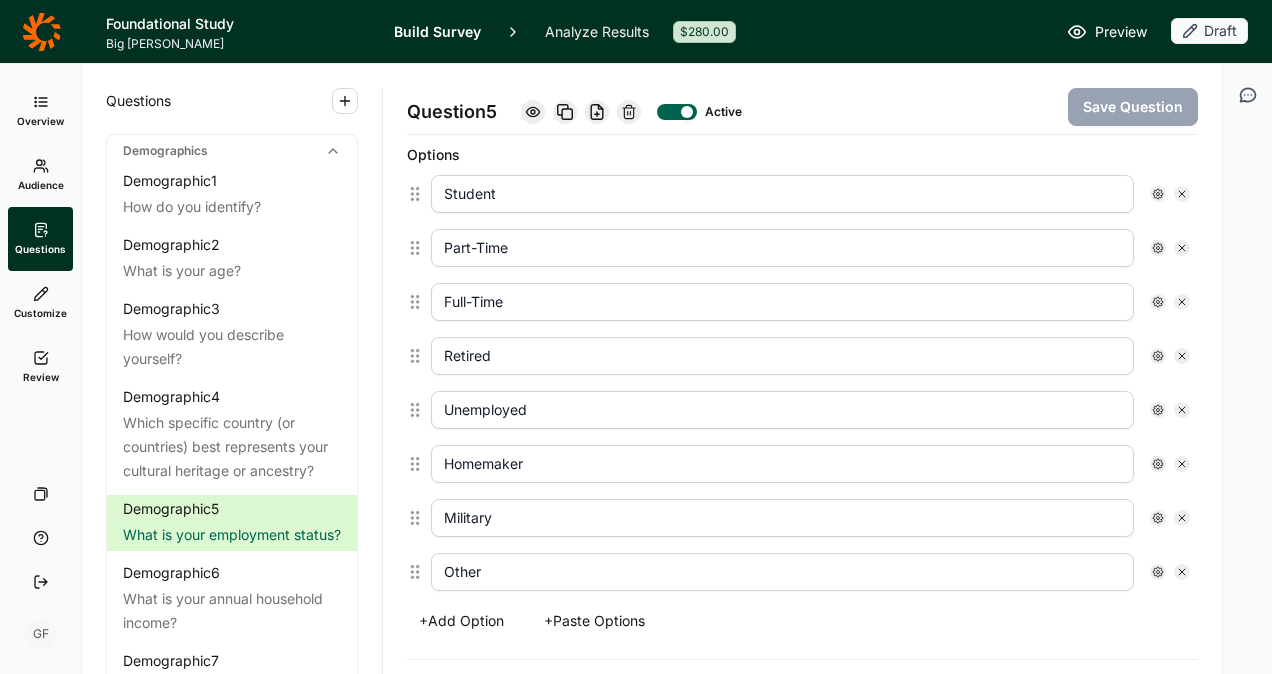 scroll, scrollTop: 500, scrollLeft: 0, axis: vertical 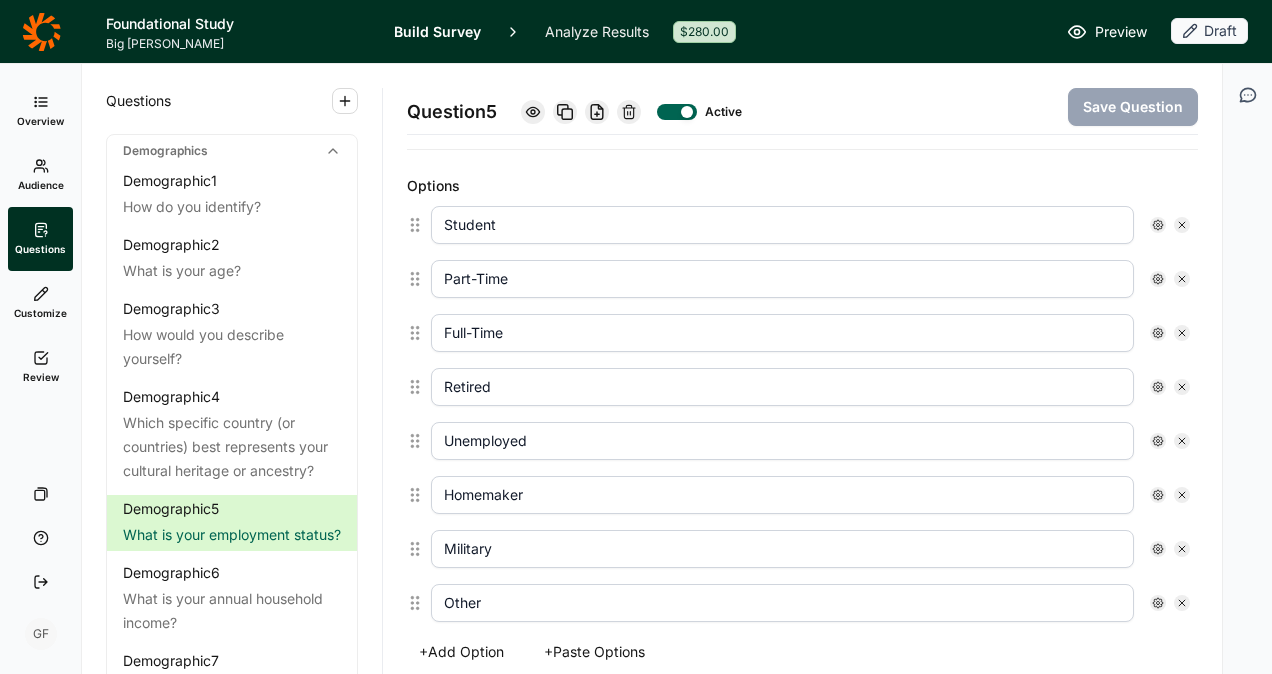 click on "Military" at bounding box center [782, 549] 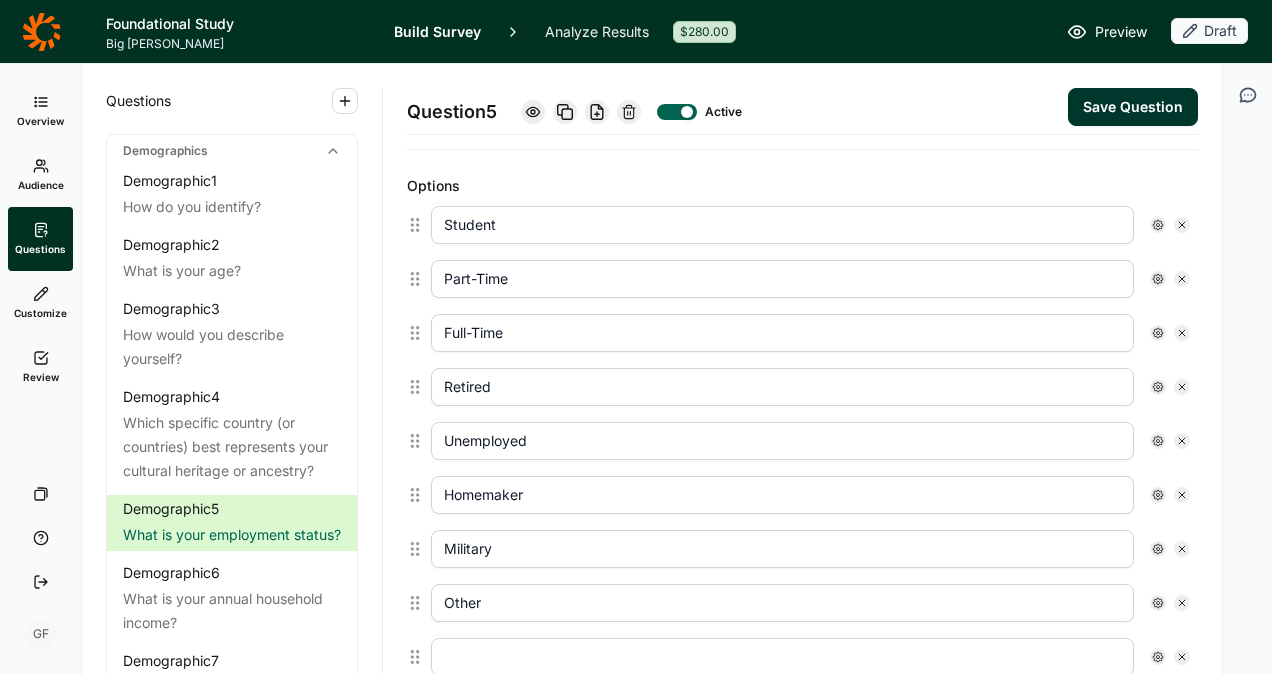 scroll, scrollTop: 600, scrollLeft: 0, axis: vertical 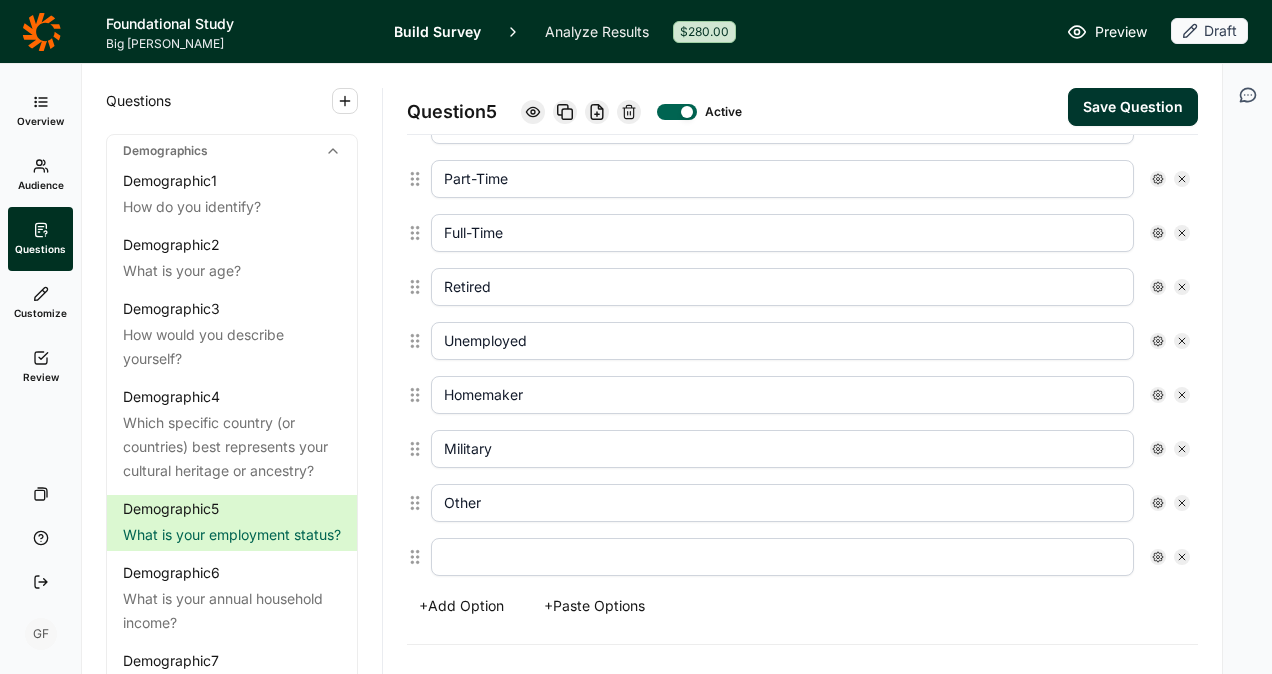 click at bounding box center (782, 557) 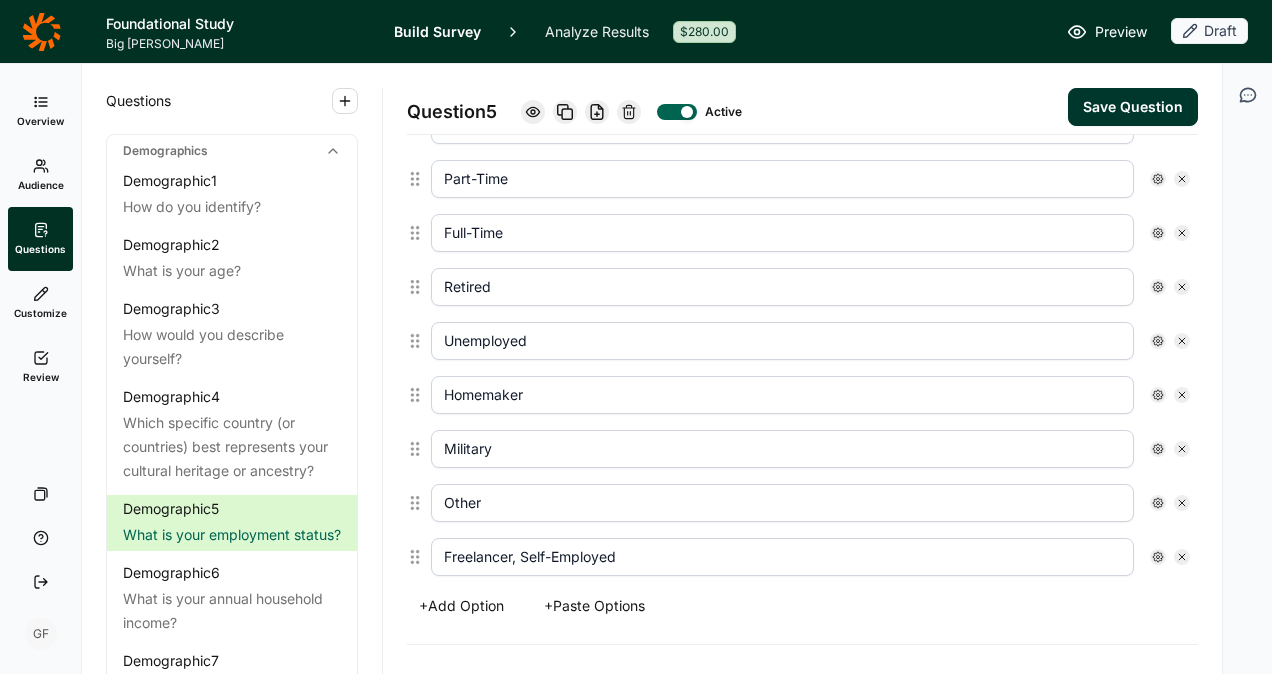 type on "Freelancer, Self-Employed" 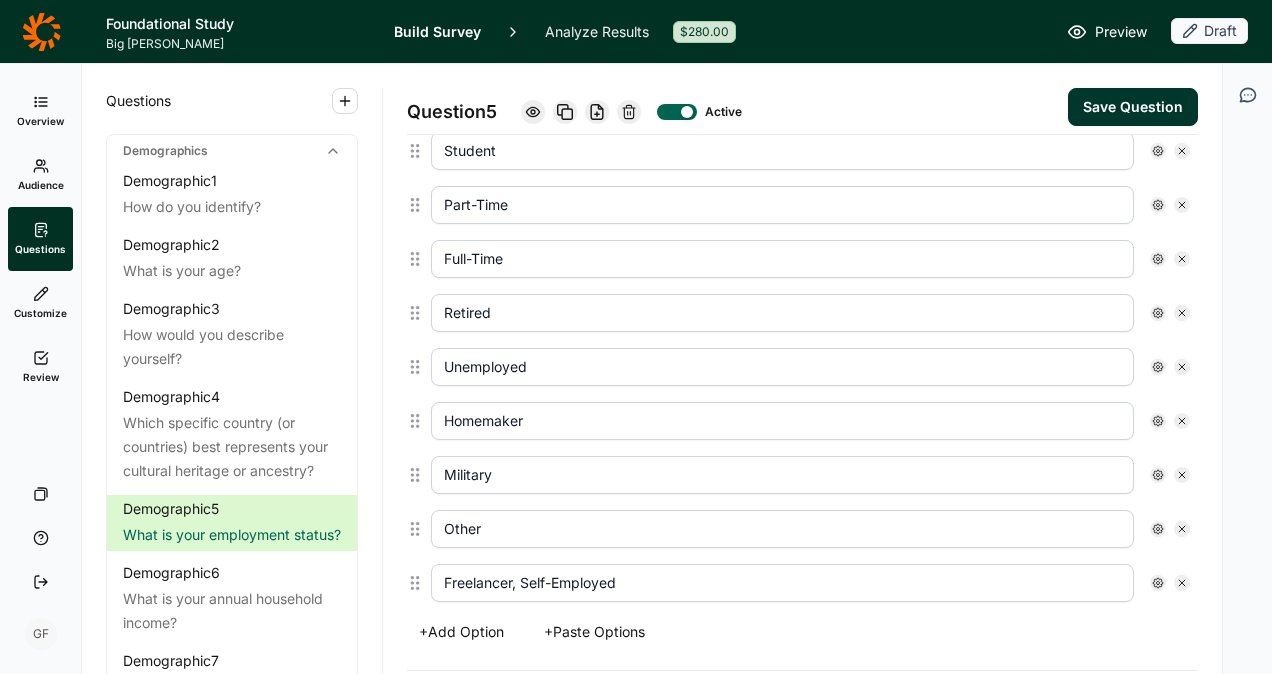 scroll, scrollTop: 600, scrollLeft: 0, axis: vertical 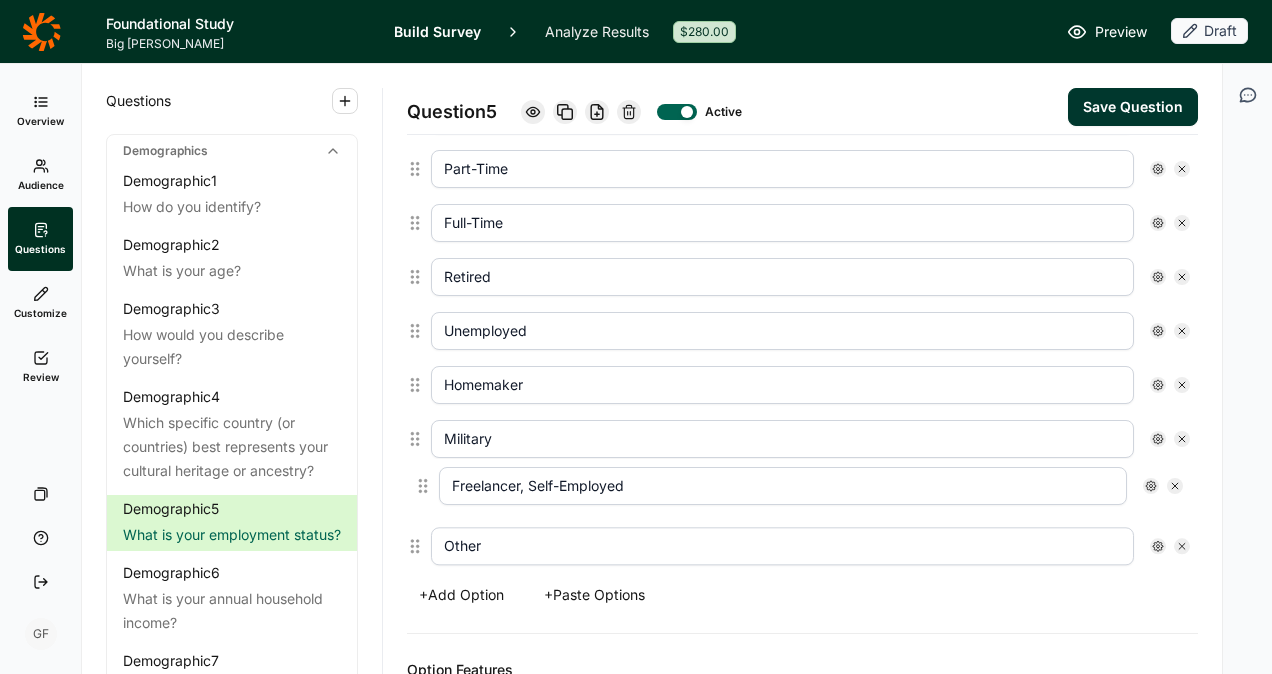 drag, startPoint x: 420, startPoint y: 552, endPoint x: 428, endPoint y: 482, distance: 70.45566 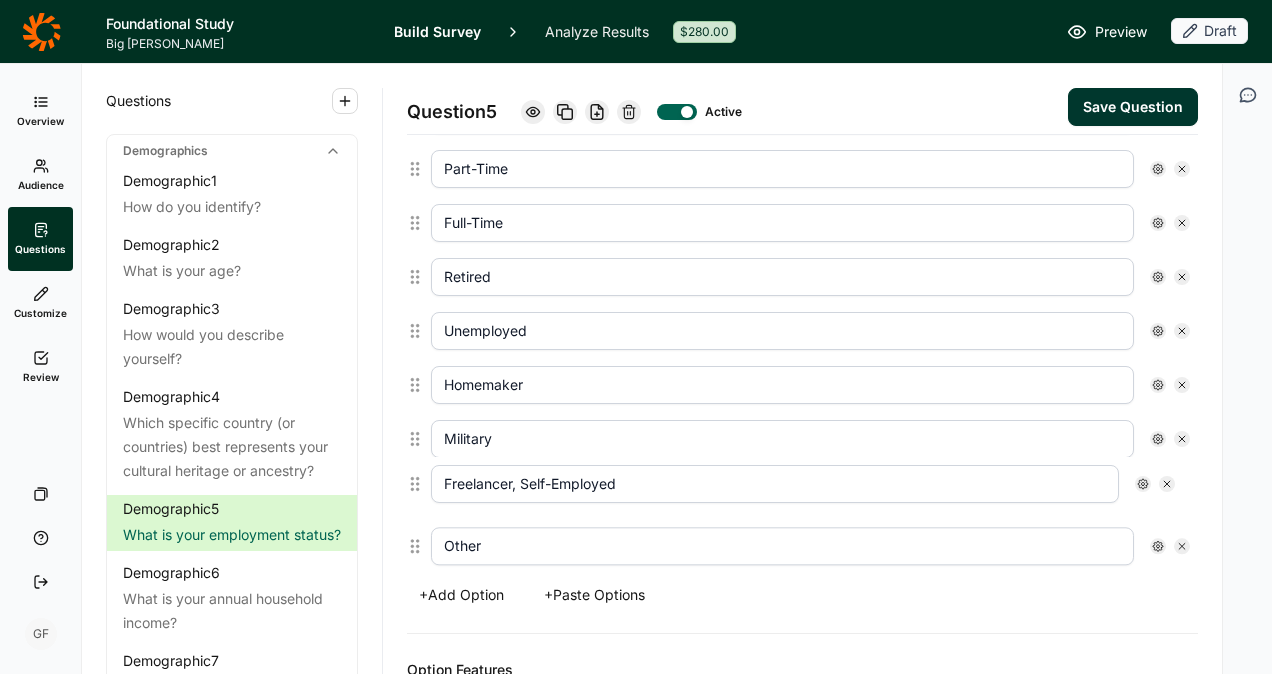 type on "Freelancer, Self-Employed" 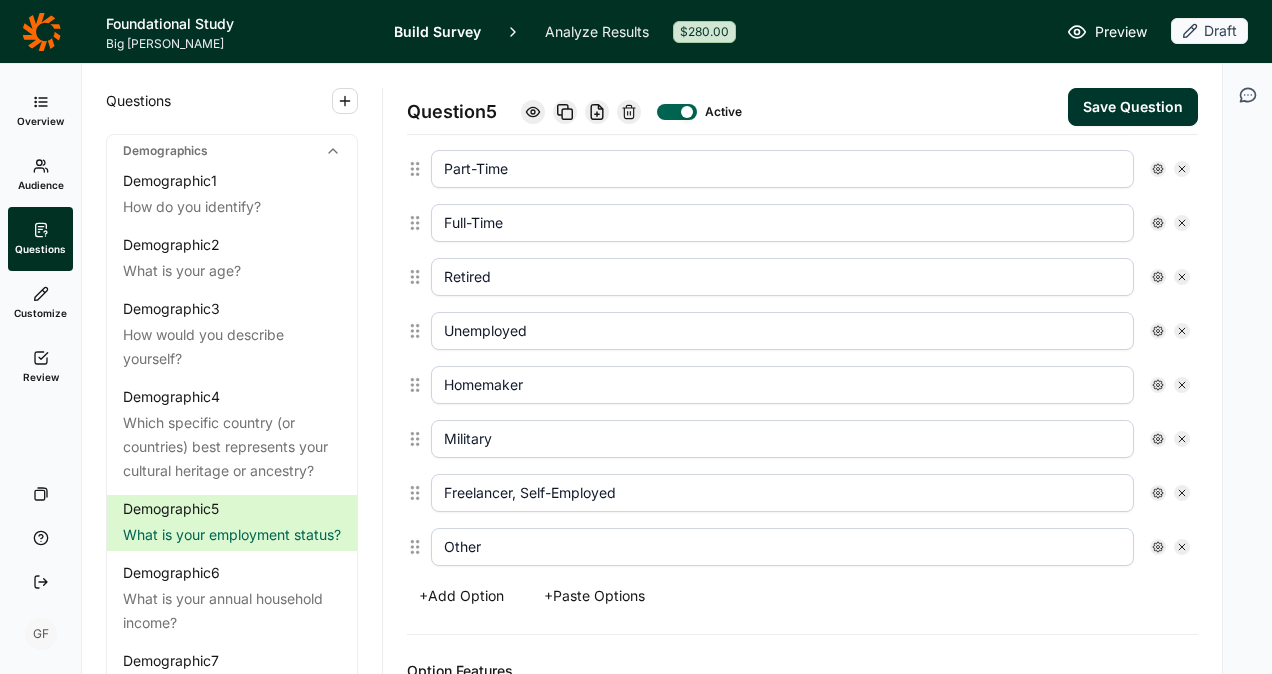 drag, startPoint x: 622, startPoint y: 482, endPoint x: 524, endPoint y: 473, distance: 98.4124 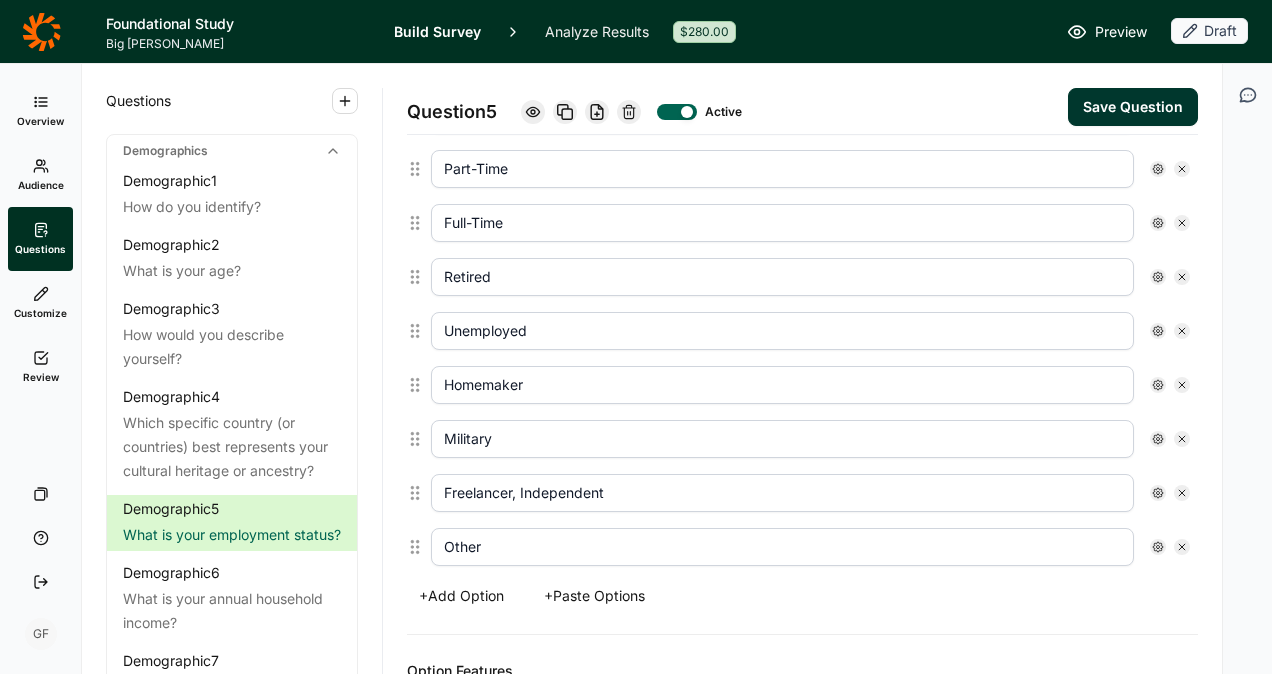 click on "Freelancer, Independent" at bounding box center (802, 493) 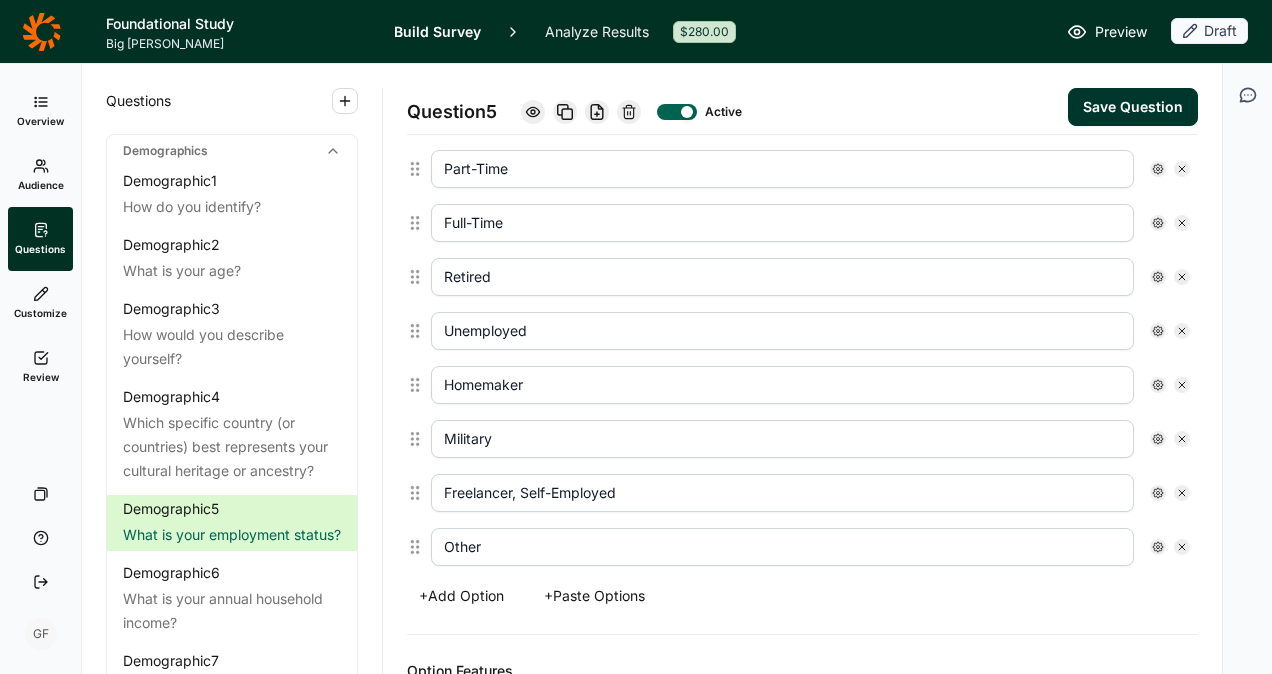 type on "Freelancer, Self-Employed" 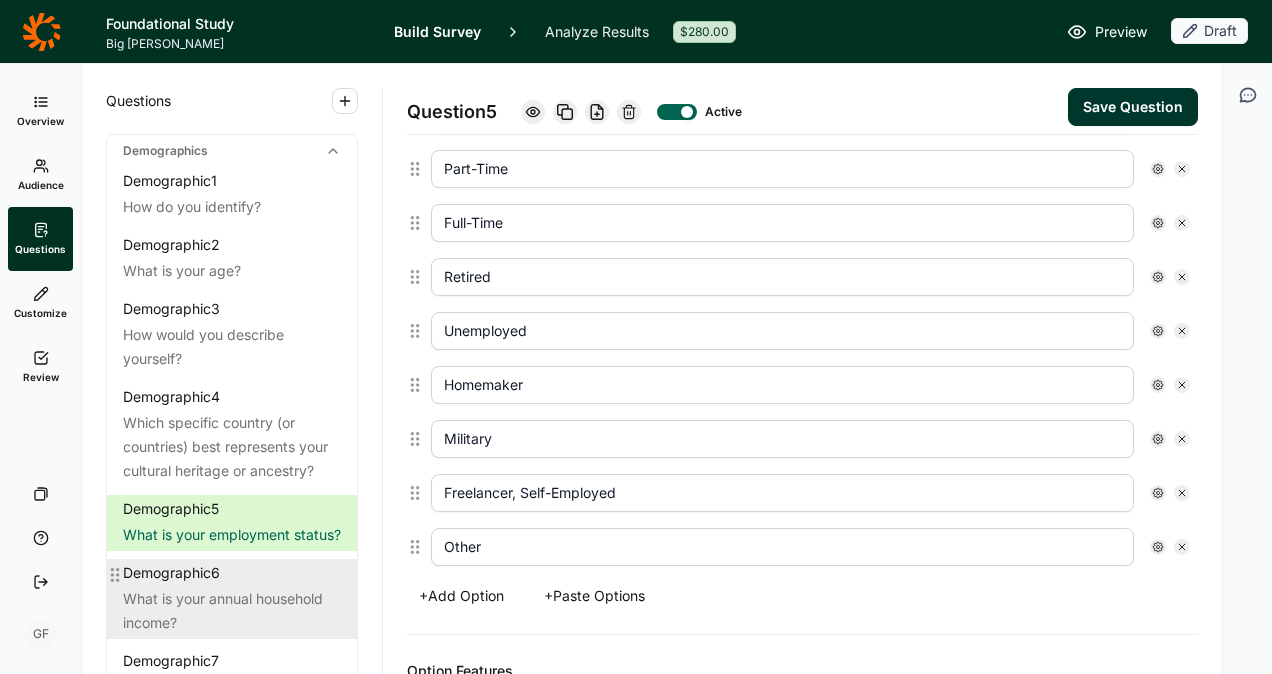 click on "Demographic  6" at bounding box center (232, 573) 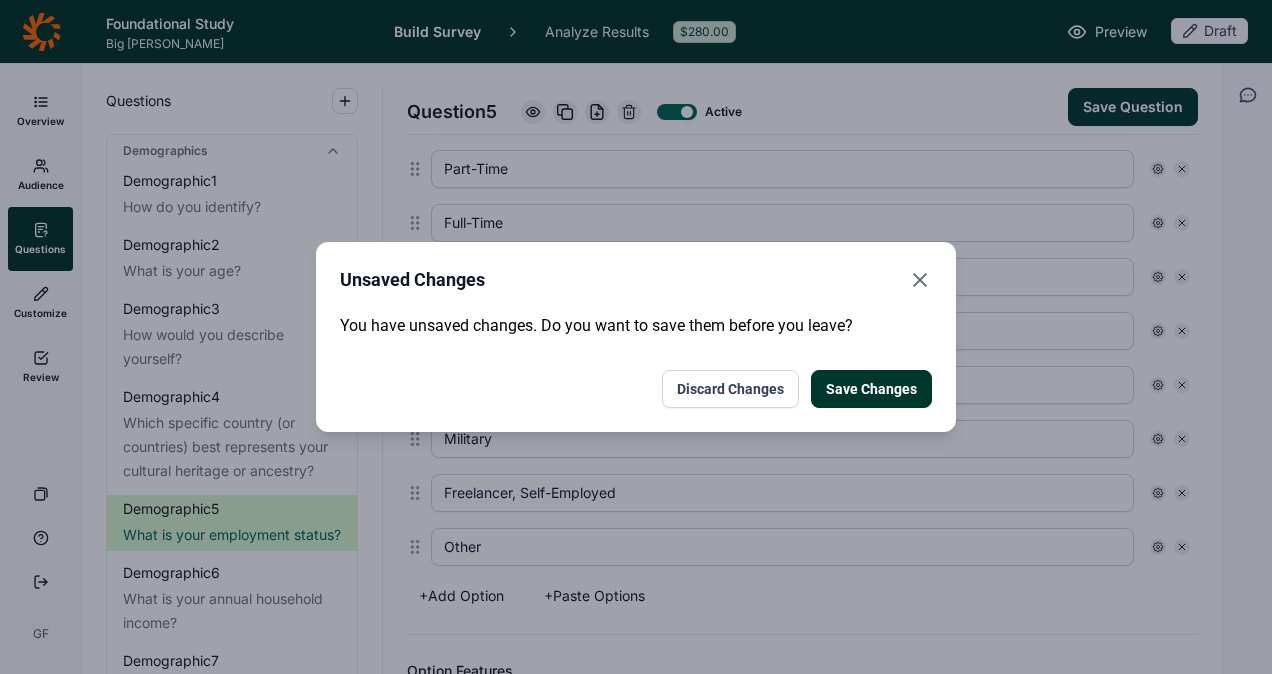 click on "Save Changes" at bounding box center (871, 389) 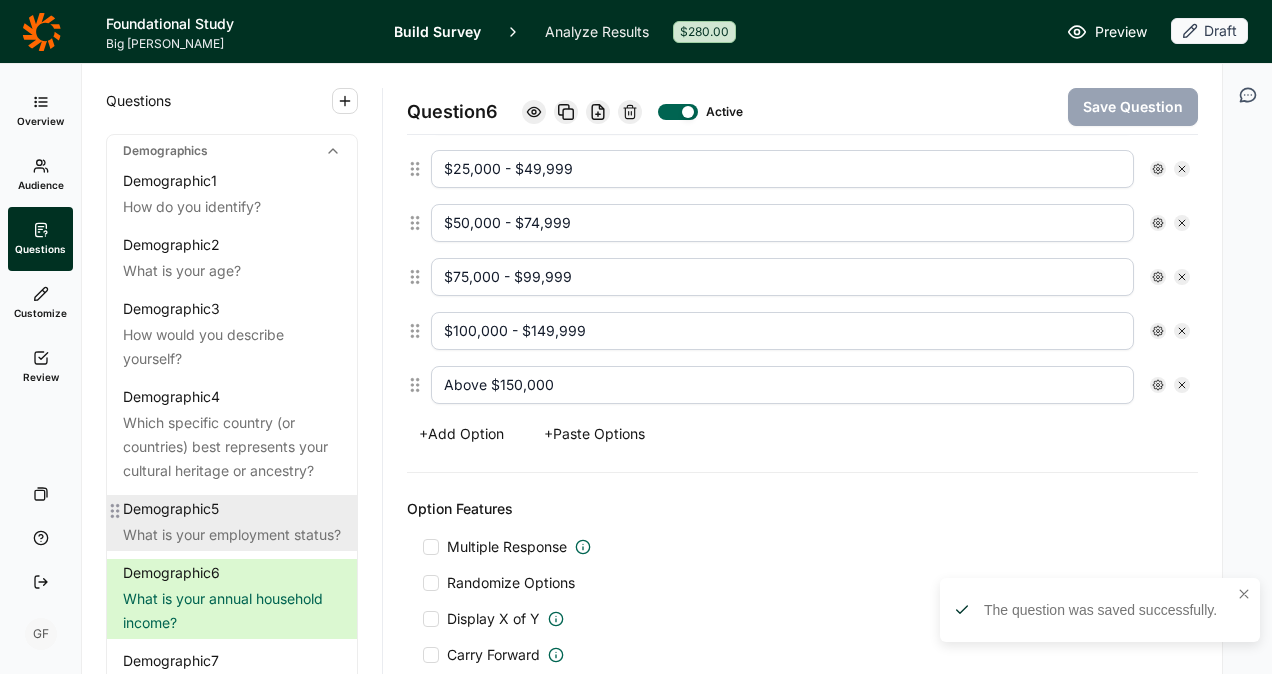 scroll, scrollTop: 100, scrollLeft: 0, axis: vertical 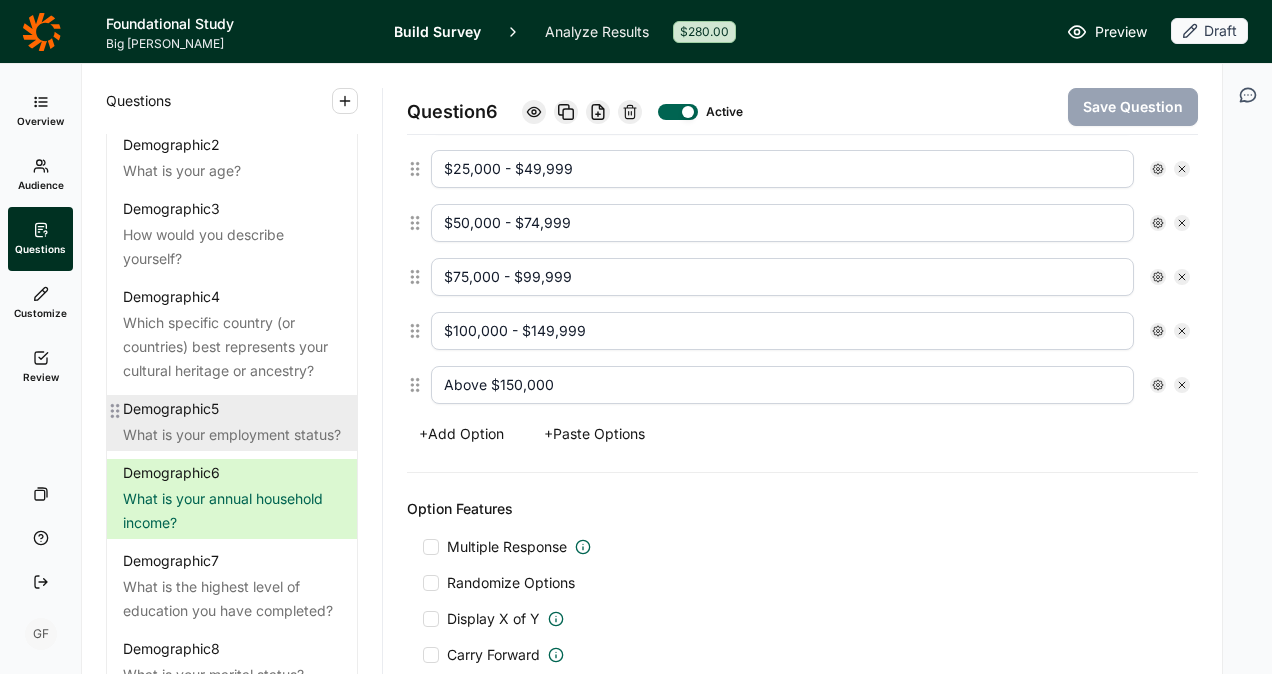 click on "What is your employment status?" at bounding box center (232, 435) 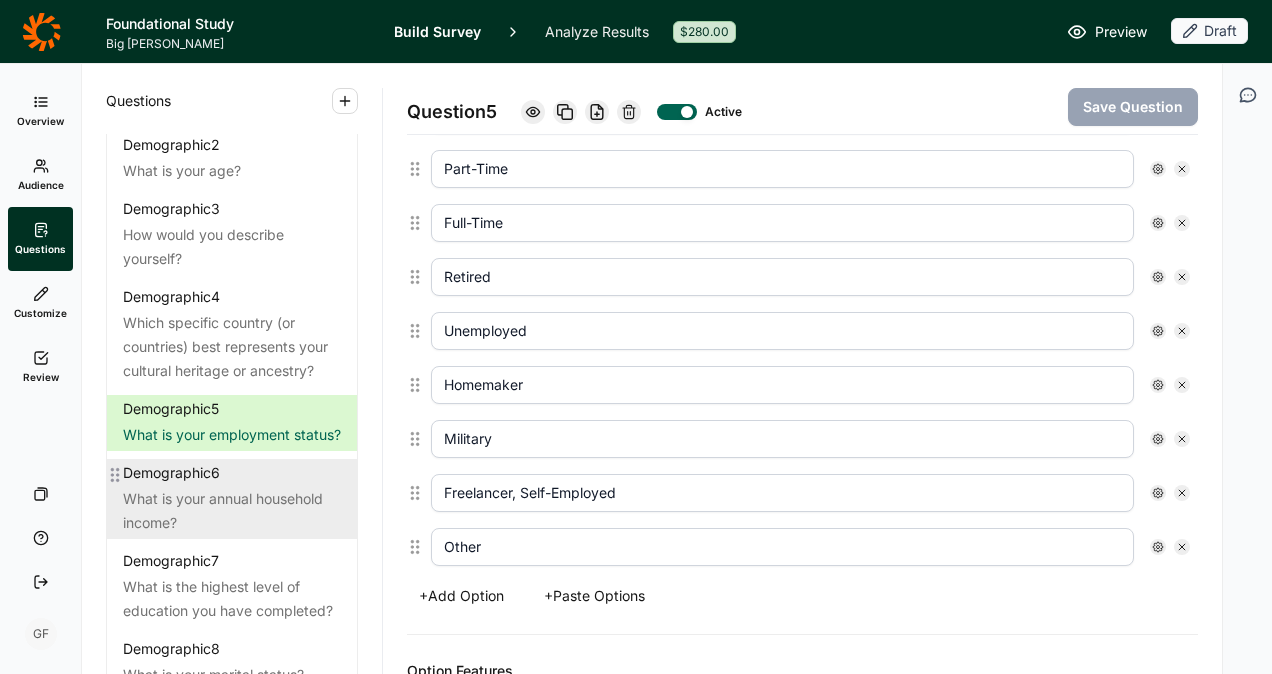 click on "Demographic  6 What is your annual household income?" at bounding box center (232, 499) 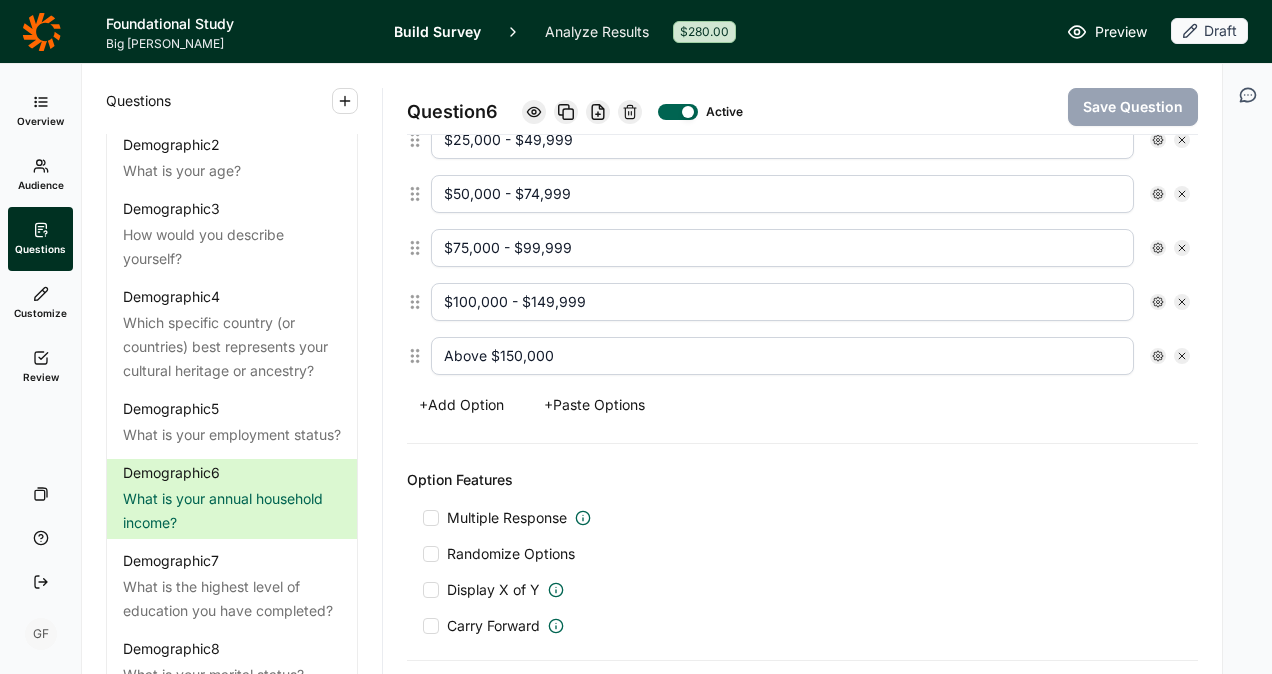 scroll, scrollTop: 700, scrollLeft: 0, axis: vertical 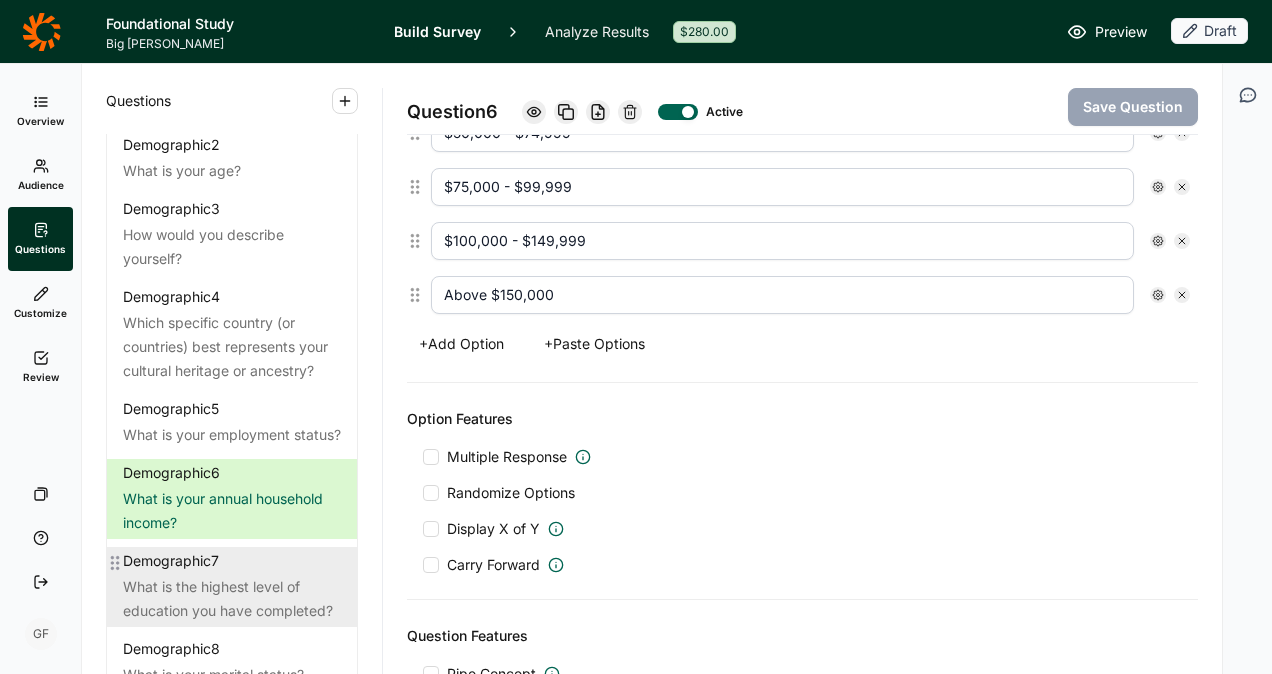 click on "What is the highest level of education you have completed?" at bounding box center (232, 599) 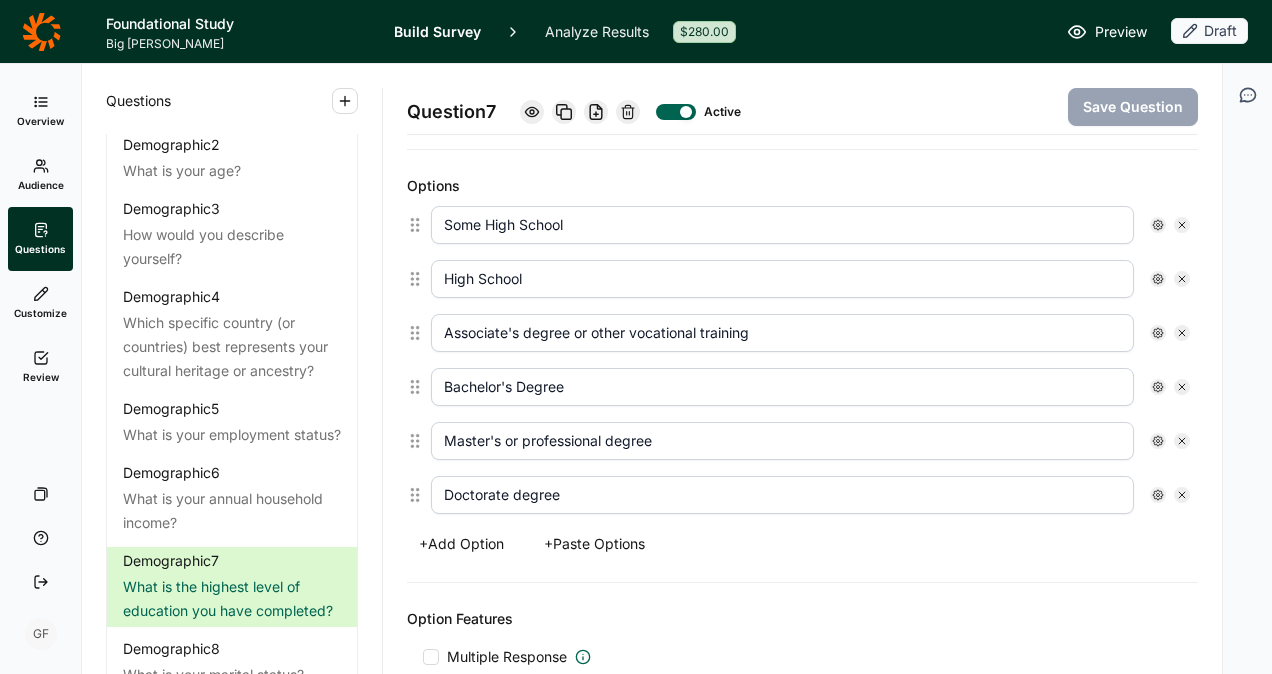 scroll, scrollTop: 600, scrollLeft: 0, axis: vertical 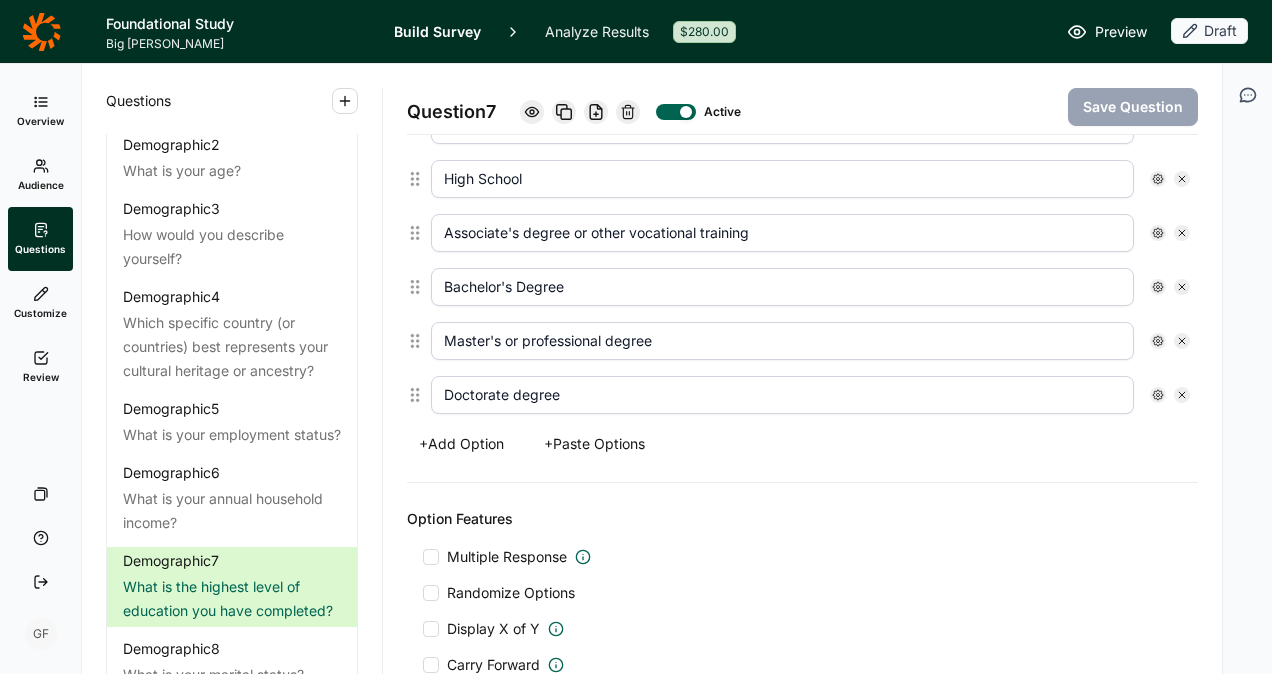 click on "+  Add Option" at bounding box center [461, 444] 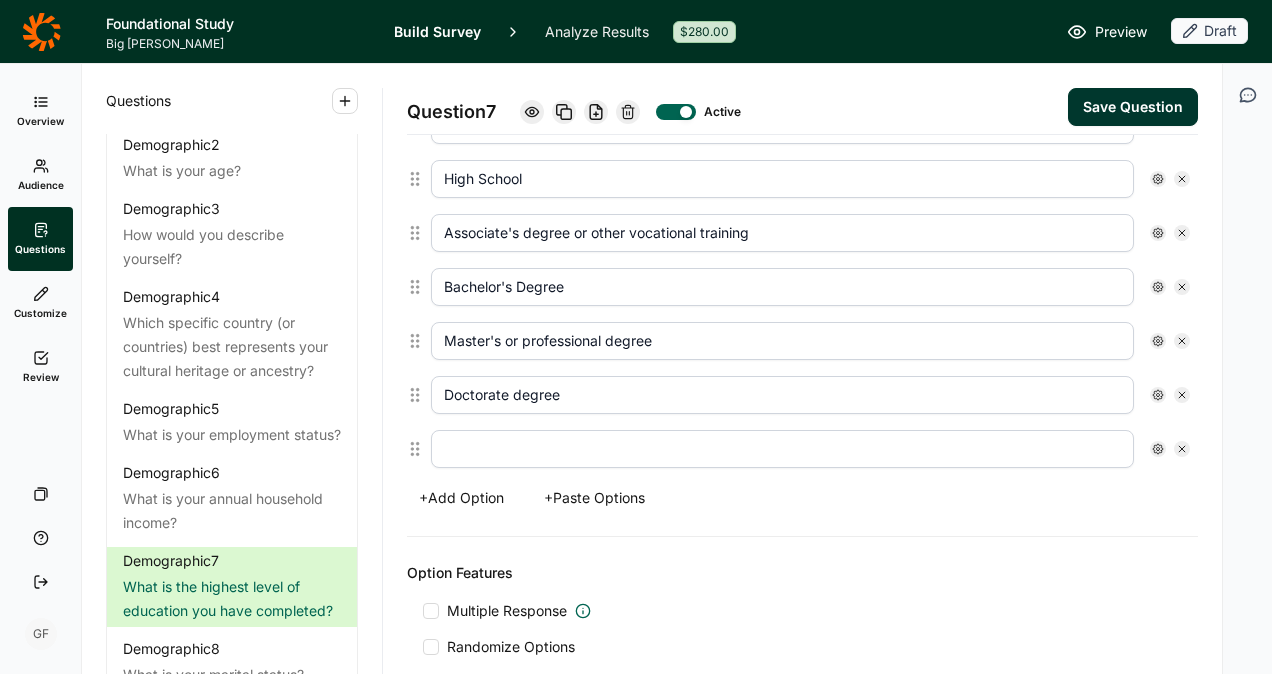 click at bounding box center [782, 449] 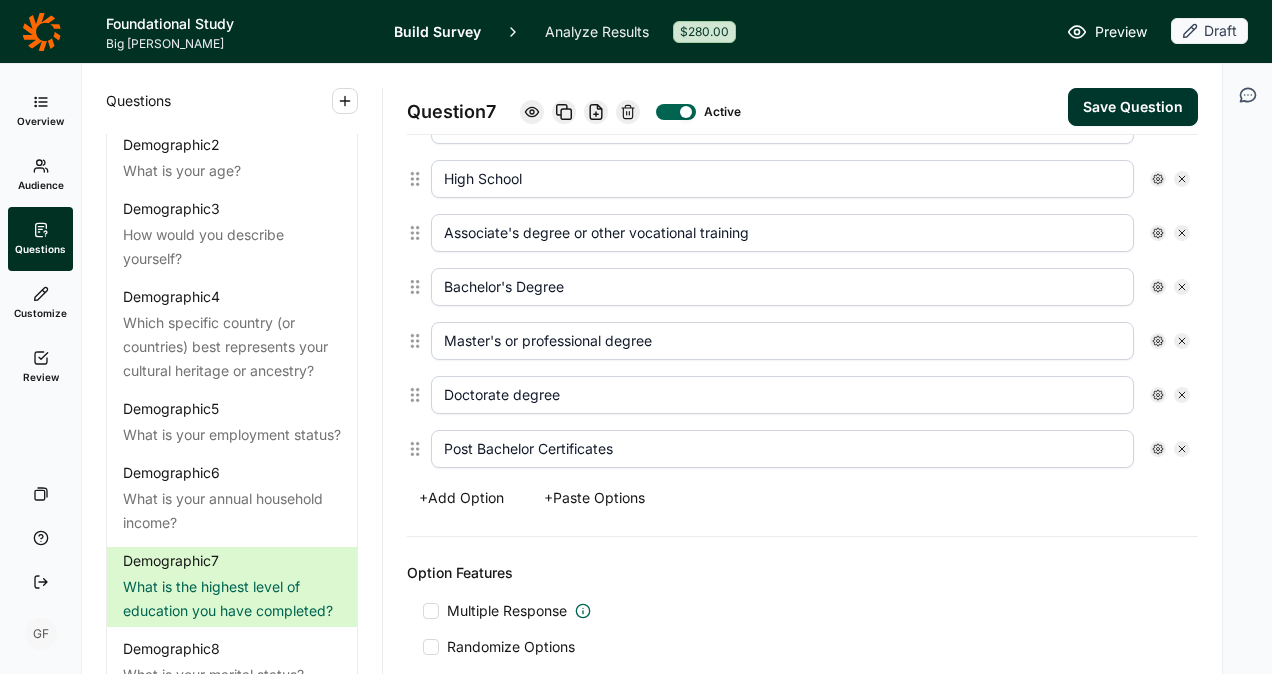 type on "Post Bachelor Certificate" 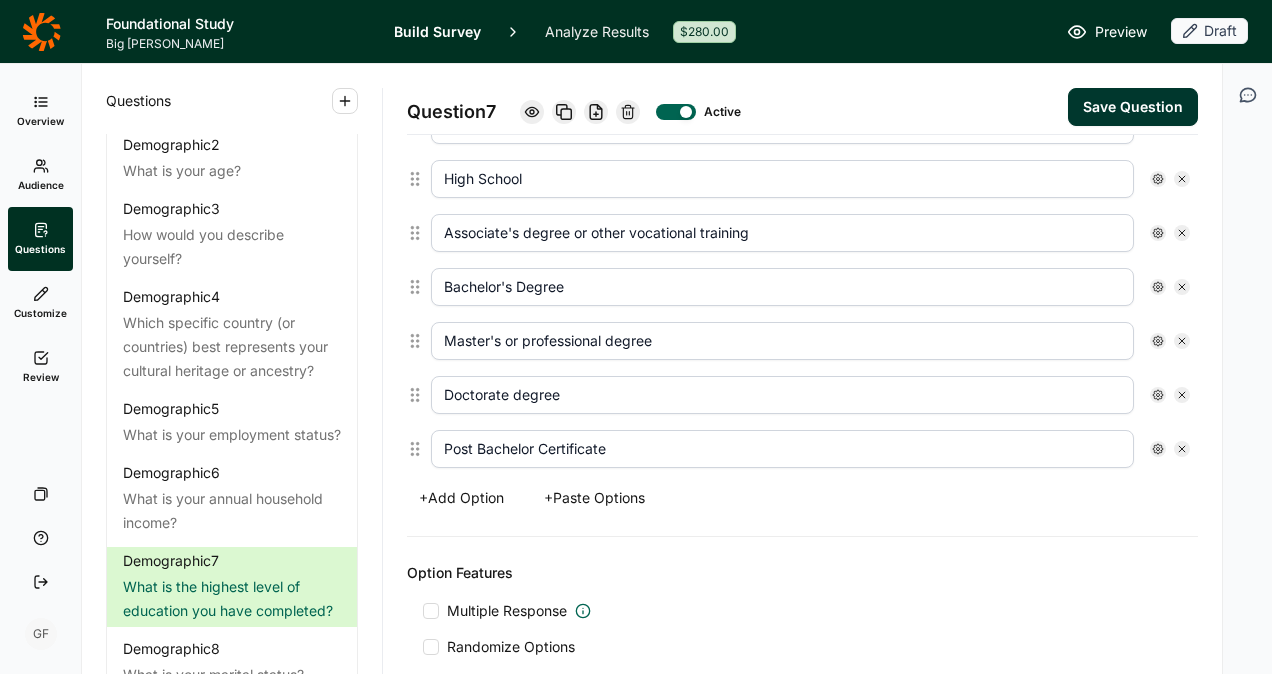 click 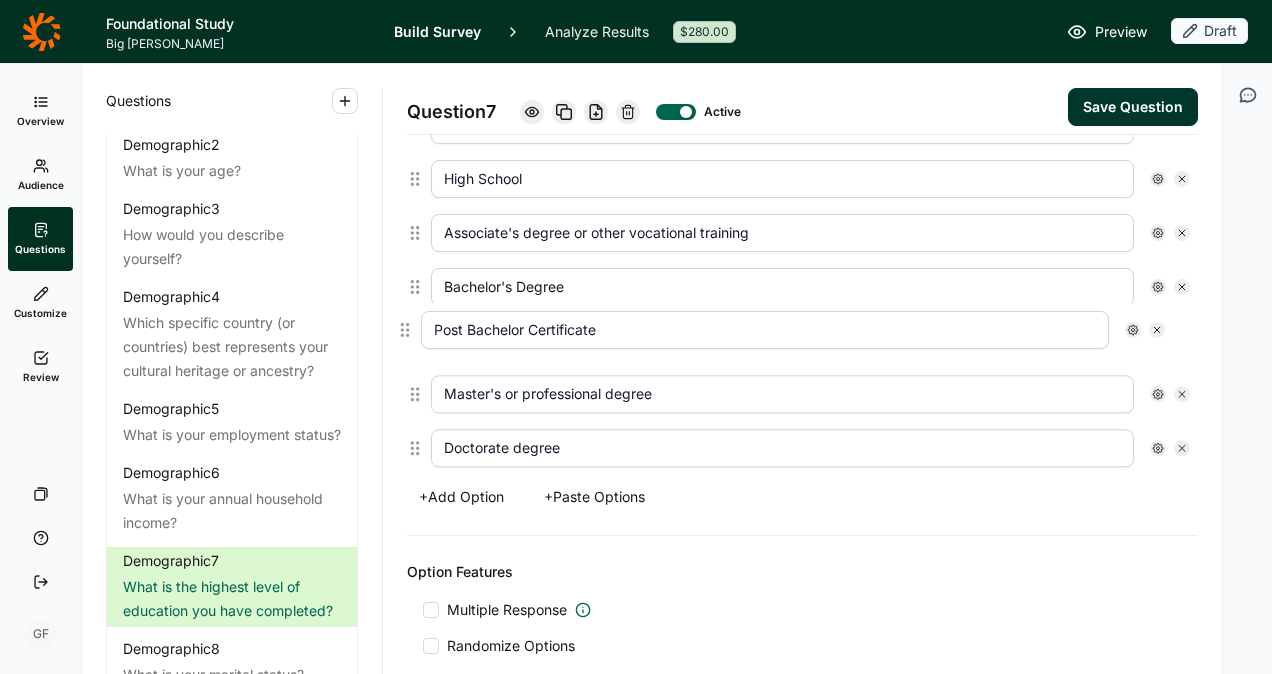 drag, startPoint x: 414, startPoint y: 444, endPoint x: 408, endPoint y: 326, distance: 118.15244 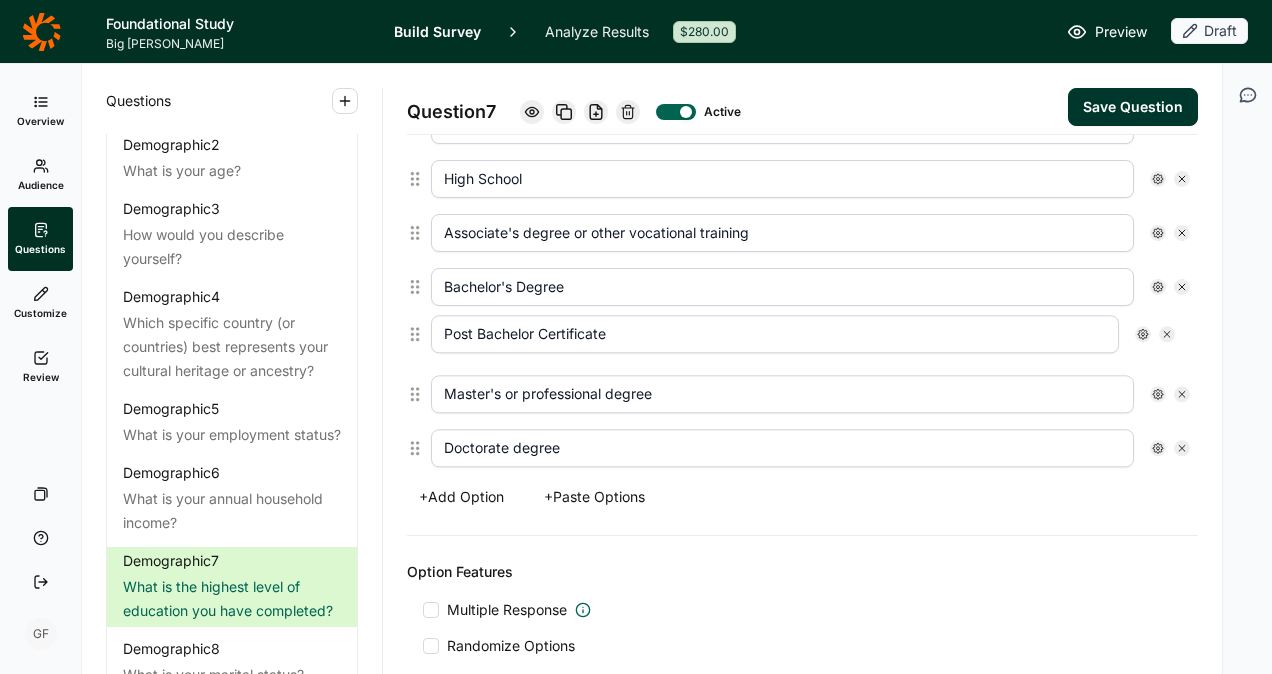 type on "Post Bachelor Certificate" 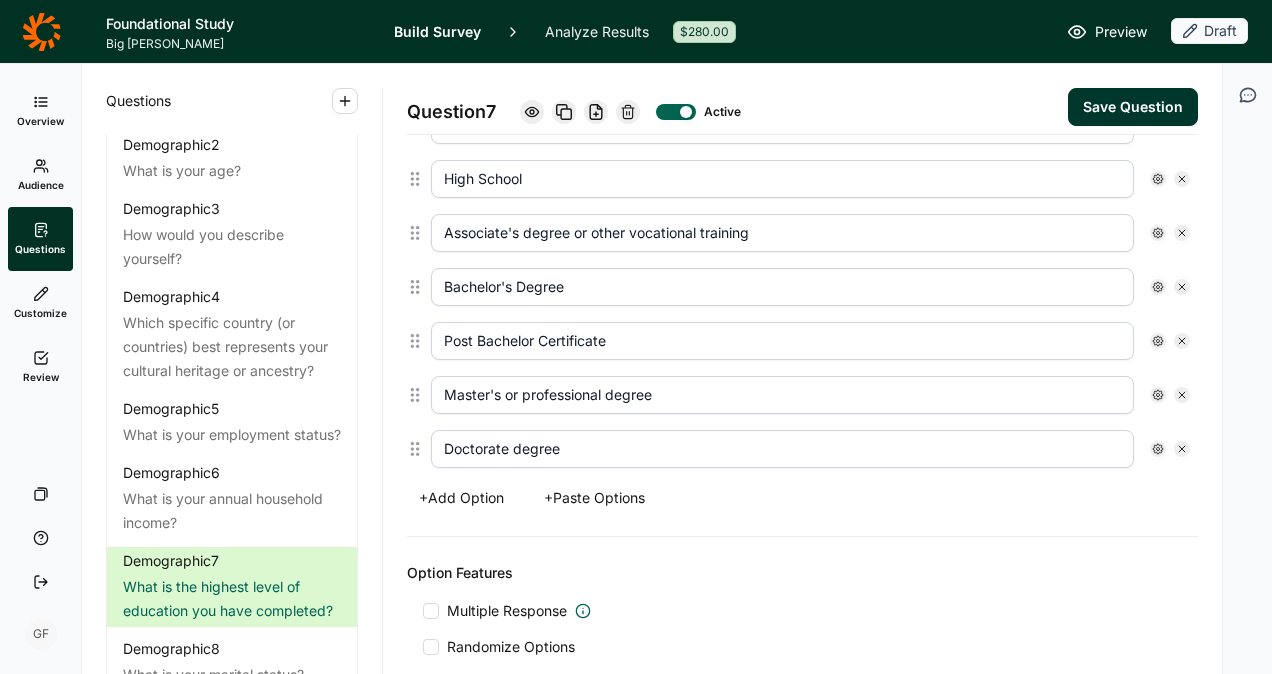 type on "Doctorate degree" 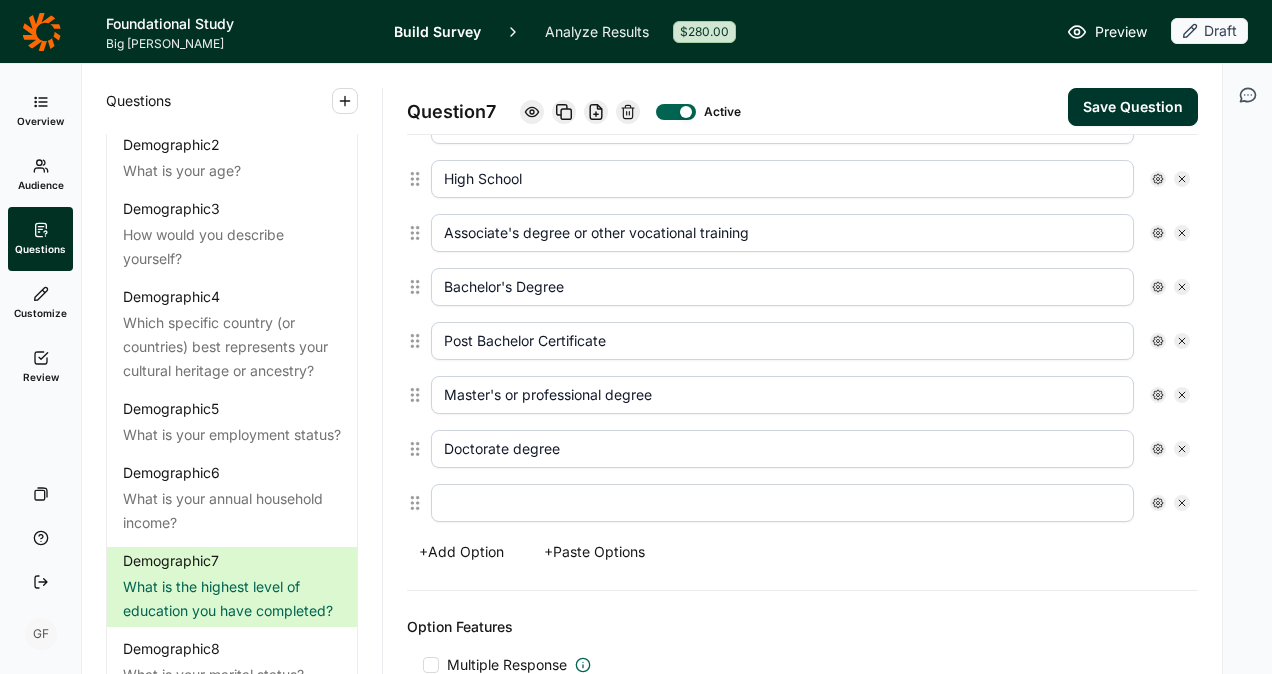 click at bounding box center (782, 503) 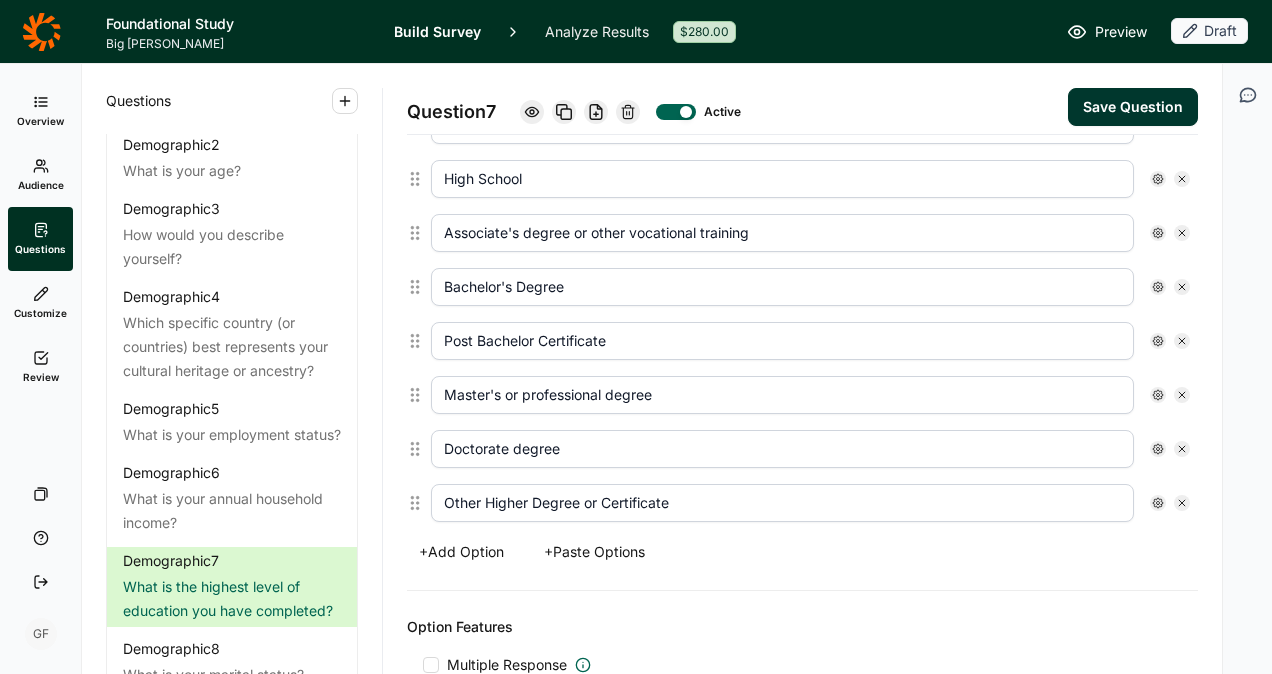 type on "Other Higher Degree or Certificate" 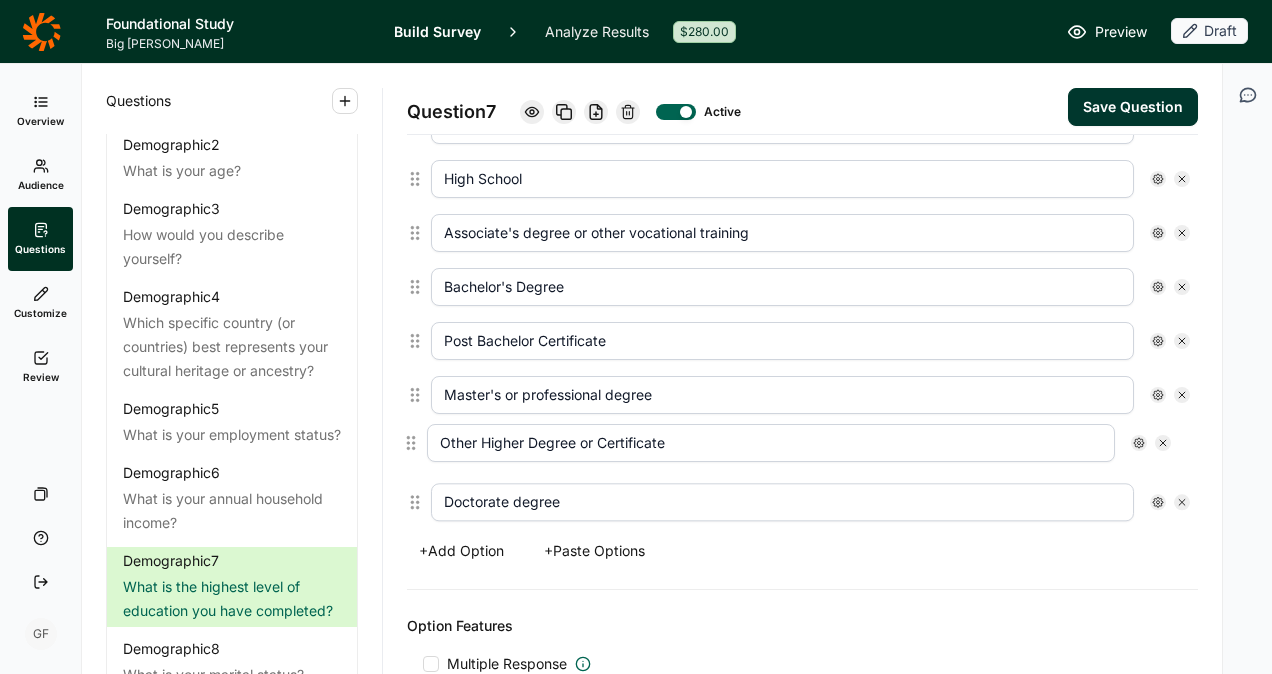 drag, startPoint x: 413, startPoint y: 502, endPoint x: 414, endPoint y: 450, distance: 52.009613 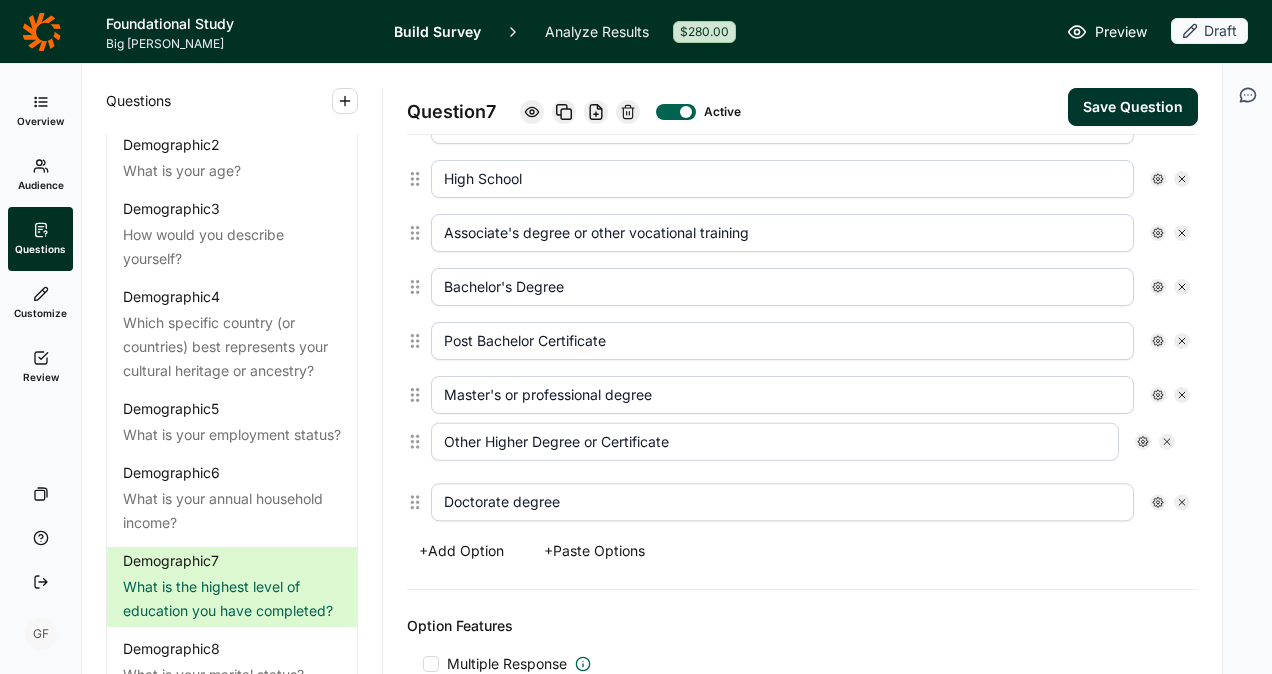 type on "Other Higher Degree or Certificate" 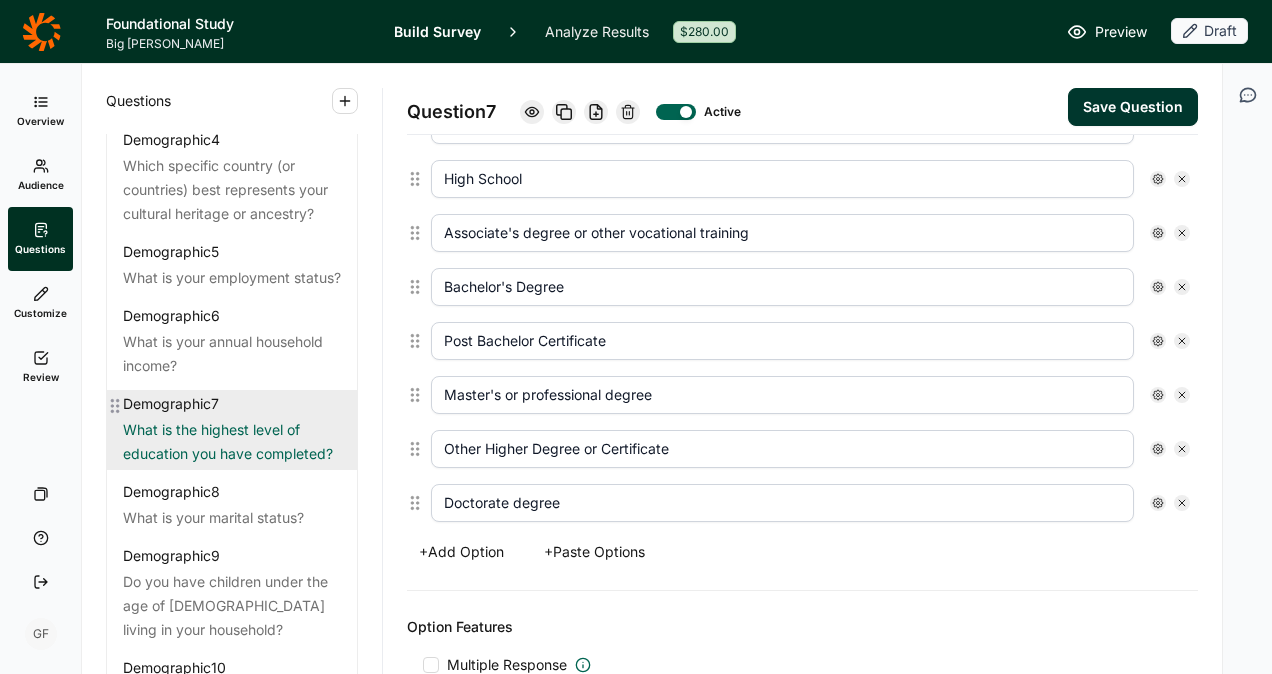 scroll, scrollTop: 300, scrollLeft: 0, axis: vertical 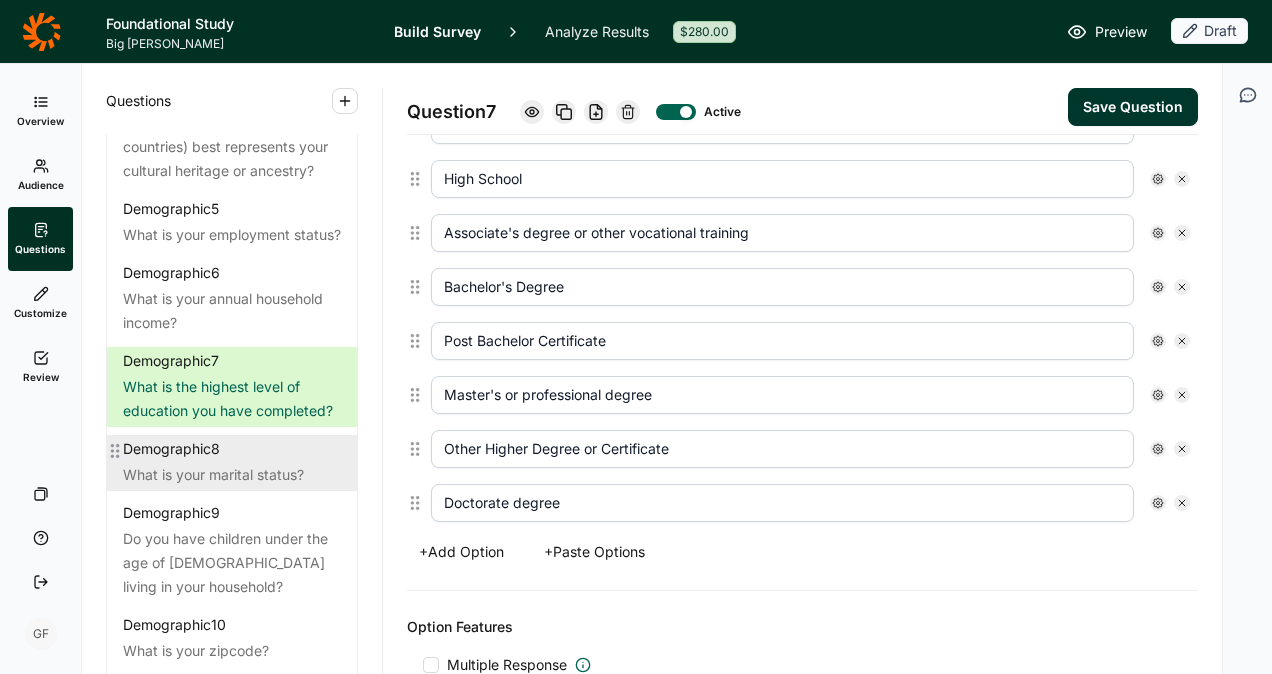 click on "What is your marital status?" at bounding box center (232, 475) 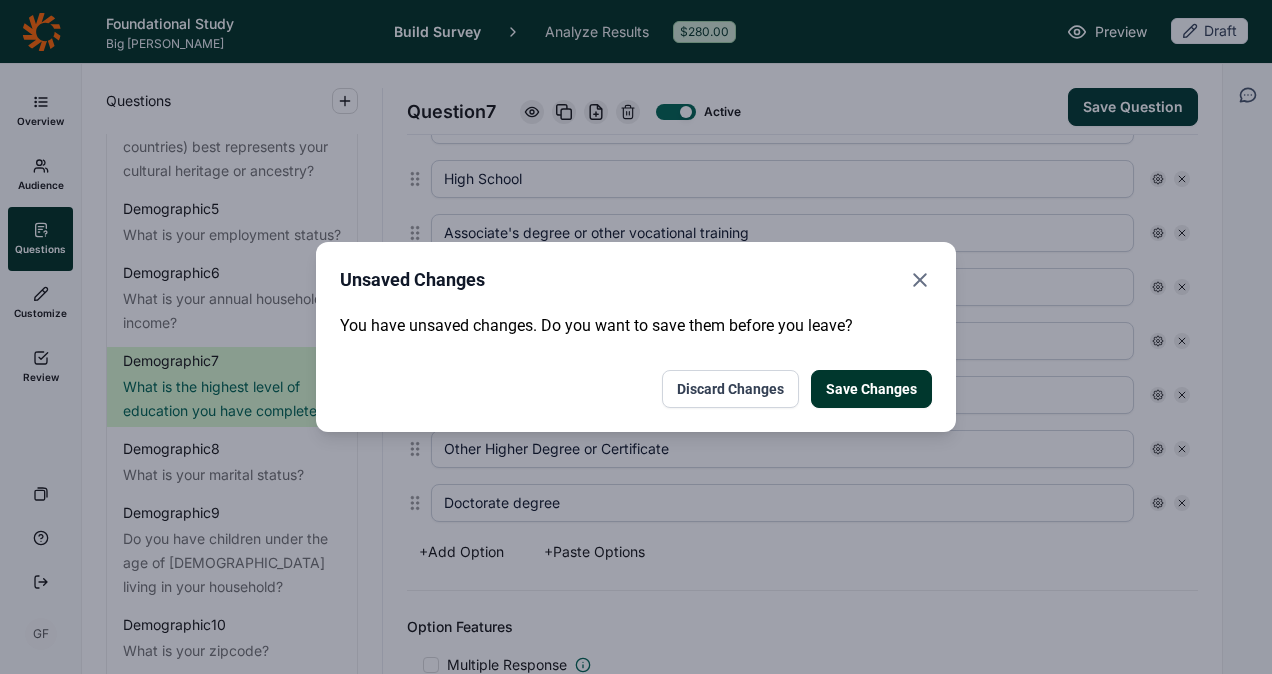 click on "Save Changes" at bounding box center [871, 389] 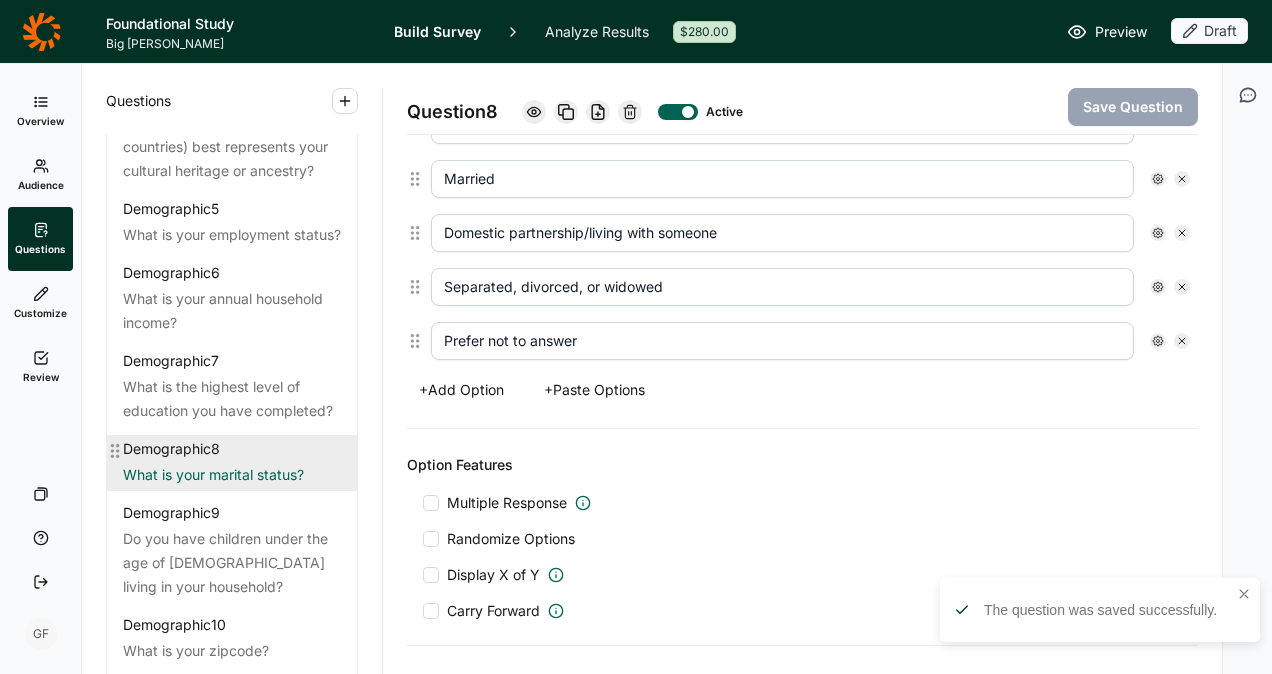click on "What is your marital status?" at bounding box center (232, 475) 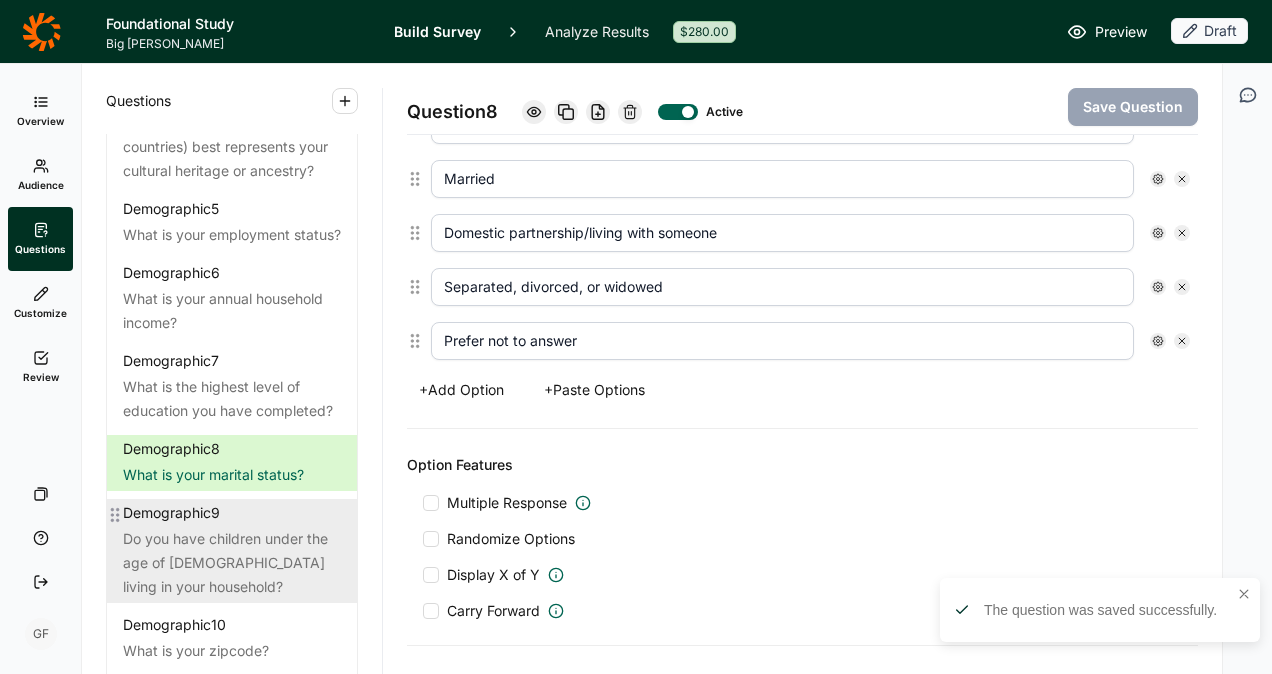 click on "Demographic  9 Do you have children under the age of [DEMOGRAPHIC_DATA] living in your household?" at bounding box center [232, 551] 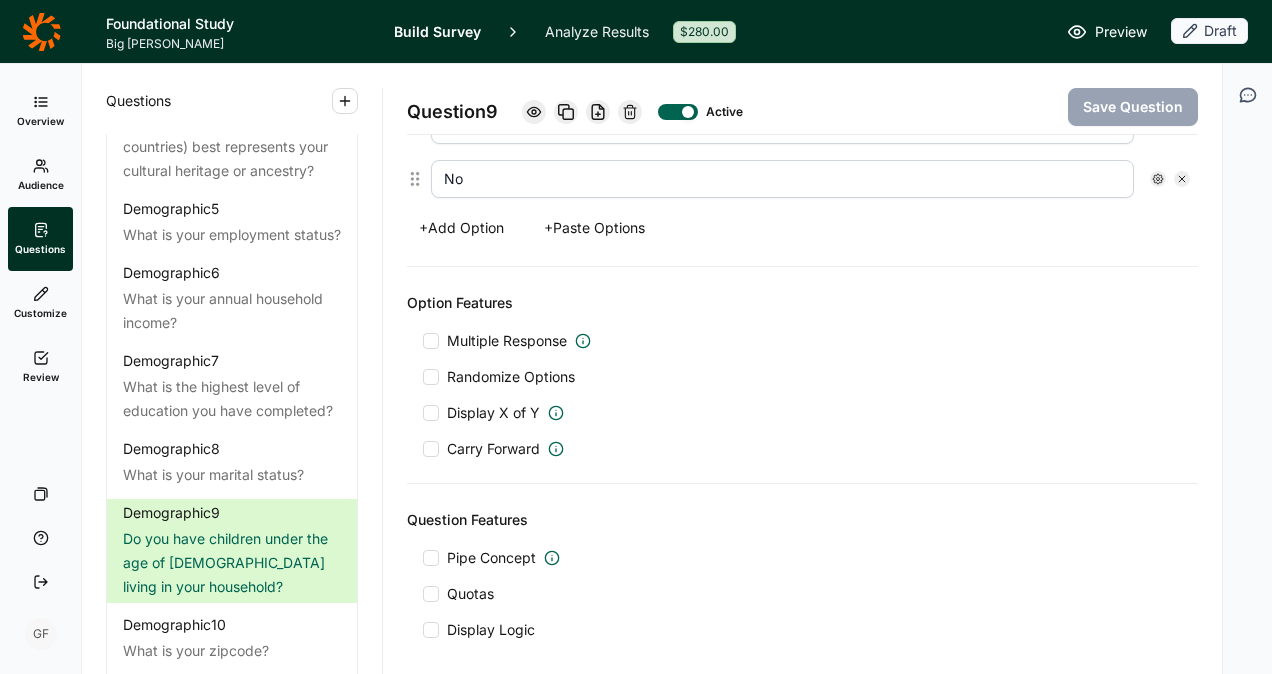 scroll, scrollTop: 680, scrollLeft: 0, axis: vertical 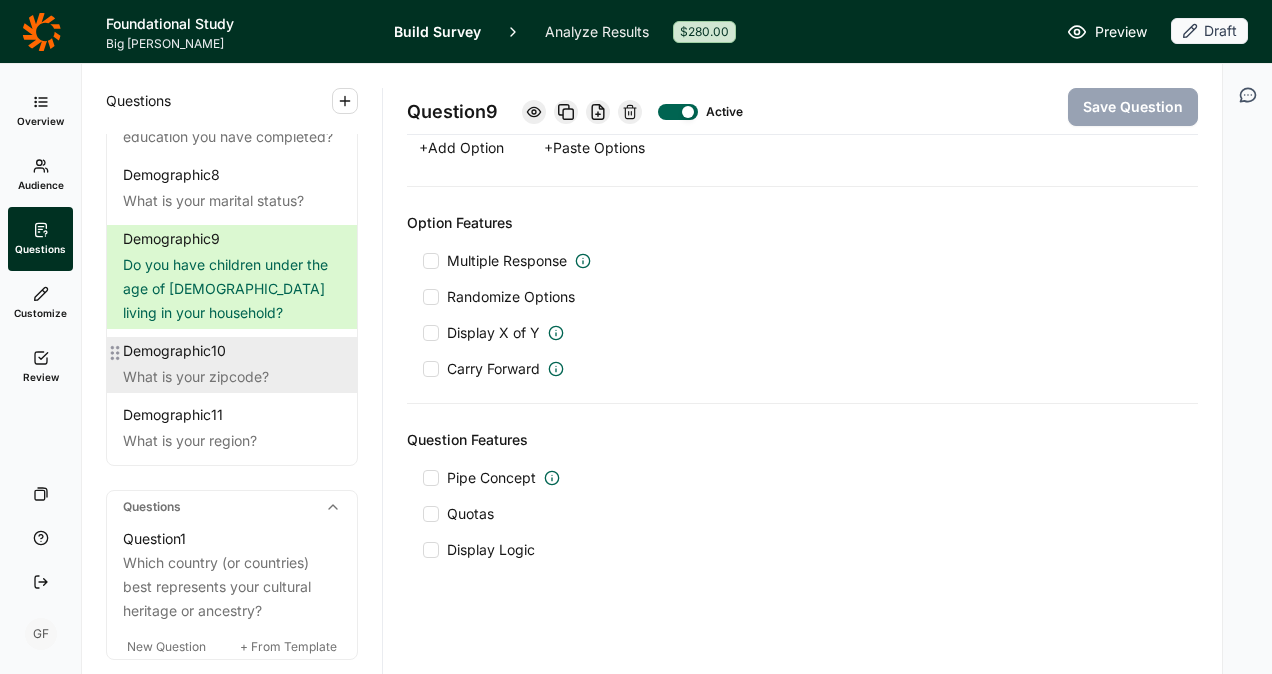 click on "What is your zipcode?" at bounding box center (232, 377) 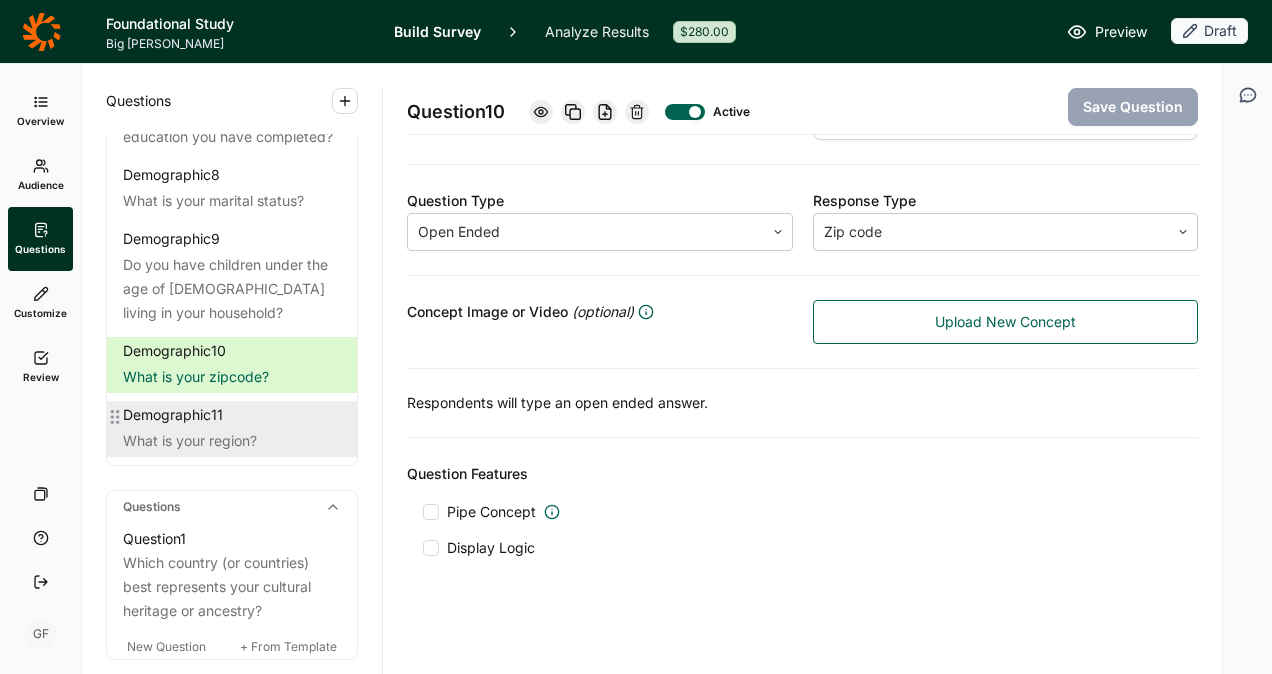 click on "Demographic  11" at bounding box center (232, 415) 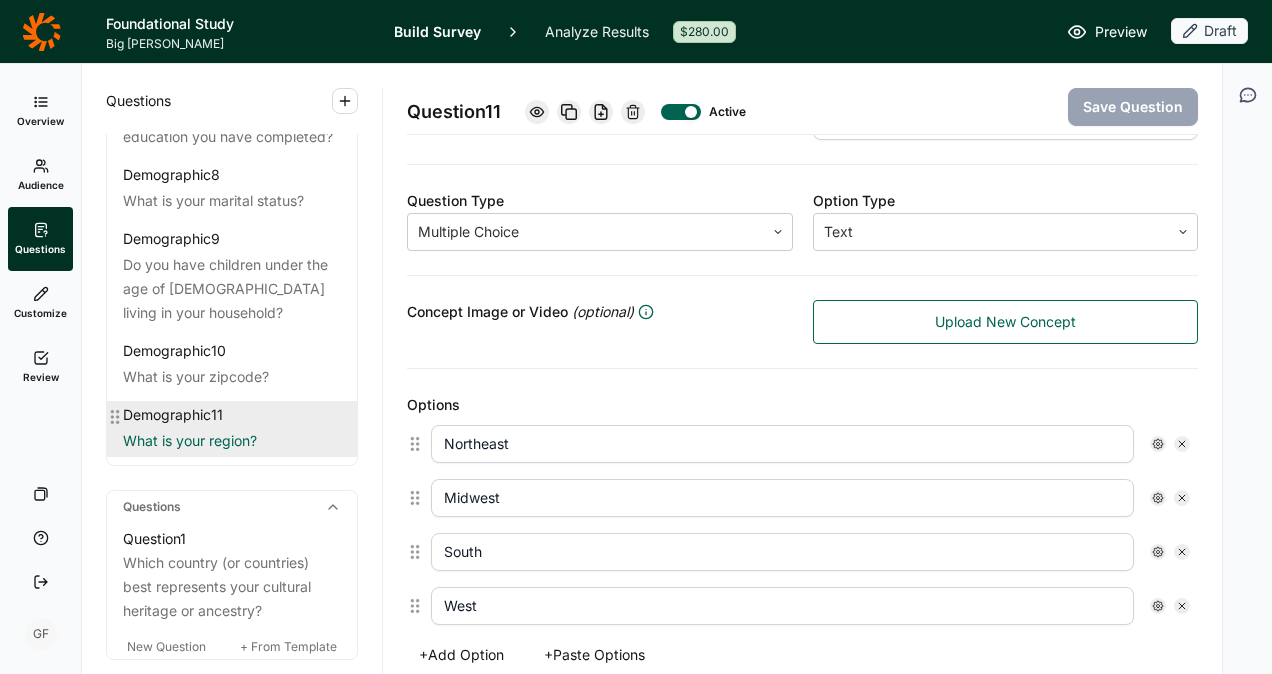 scroll, scrollTop: 680, scrollLeft: 0, axis: vertical 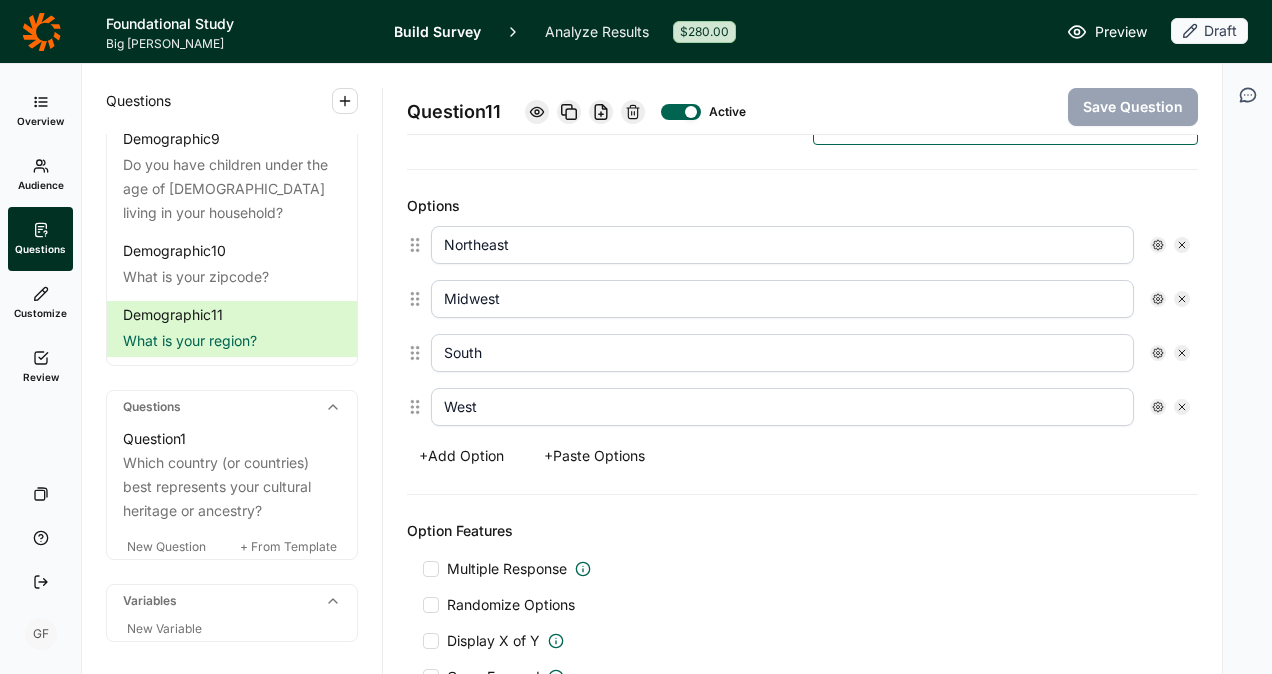 click at bounding box center (681, 112) 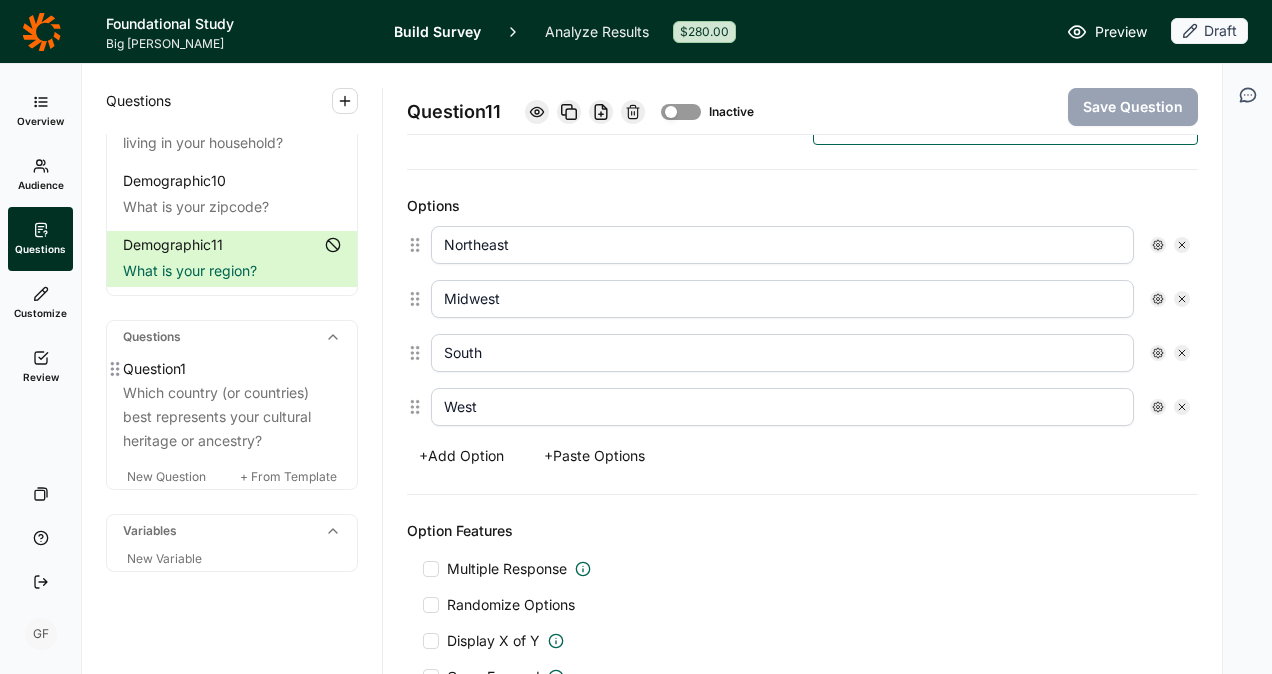 scroll, scrollTop: 774, scrollLeft: 0, axis: vertical 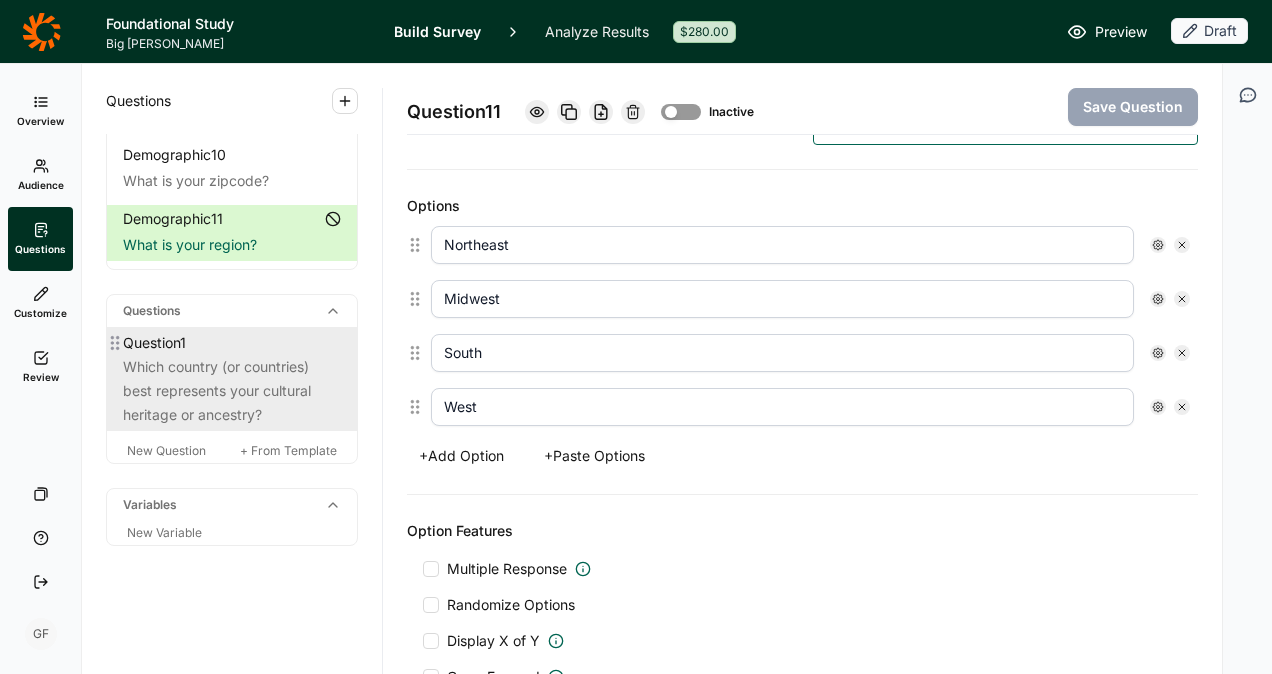 click on "Which country (or countries) best represents your cultural heritage or ancestry?" at bounding box center (232, 391) 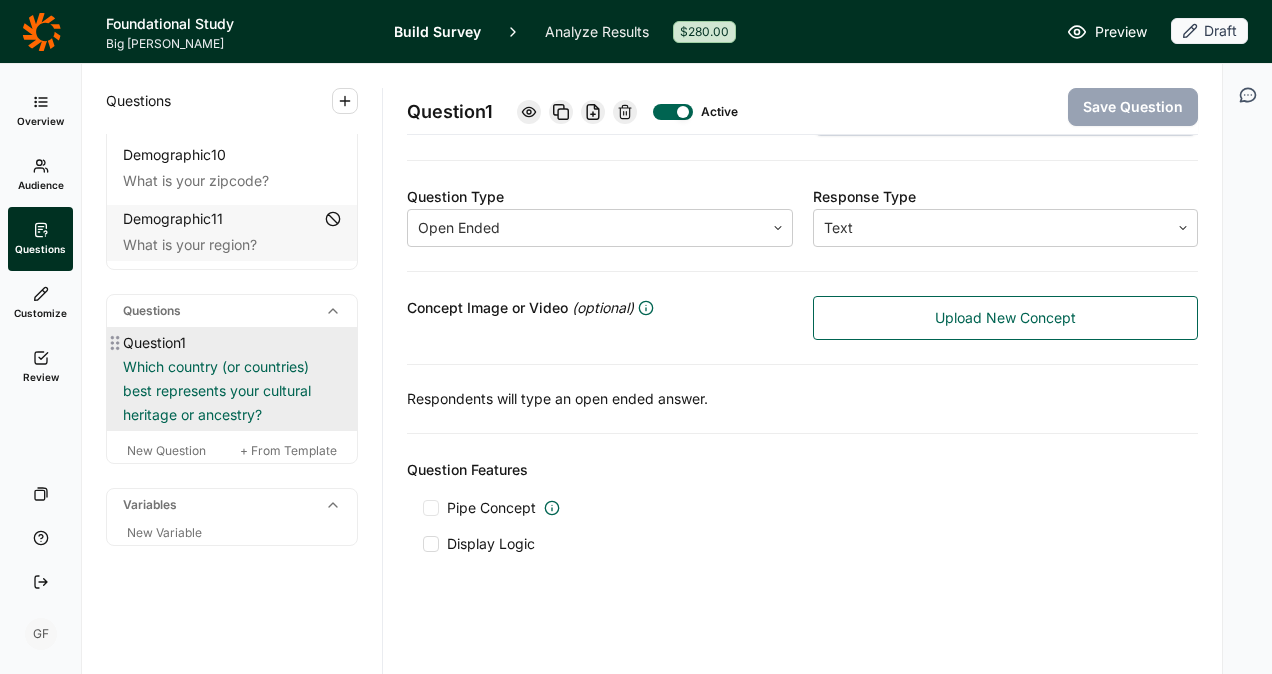 scroll, scrollTop: 297, scrollLeft: 0, axis: vertical 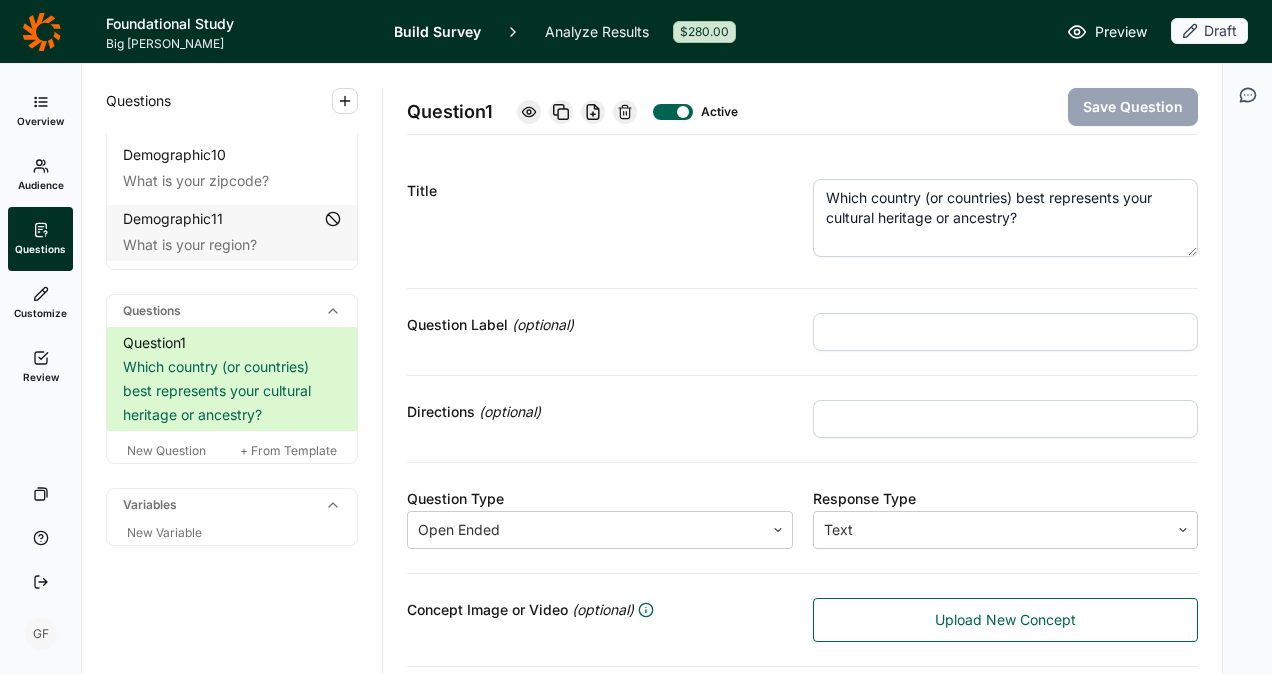 drag, startPoint x: 818, startPoint y: 196, endPoint x: 1139, endPoint y: 236, distance: 323.4826 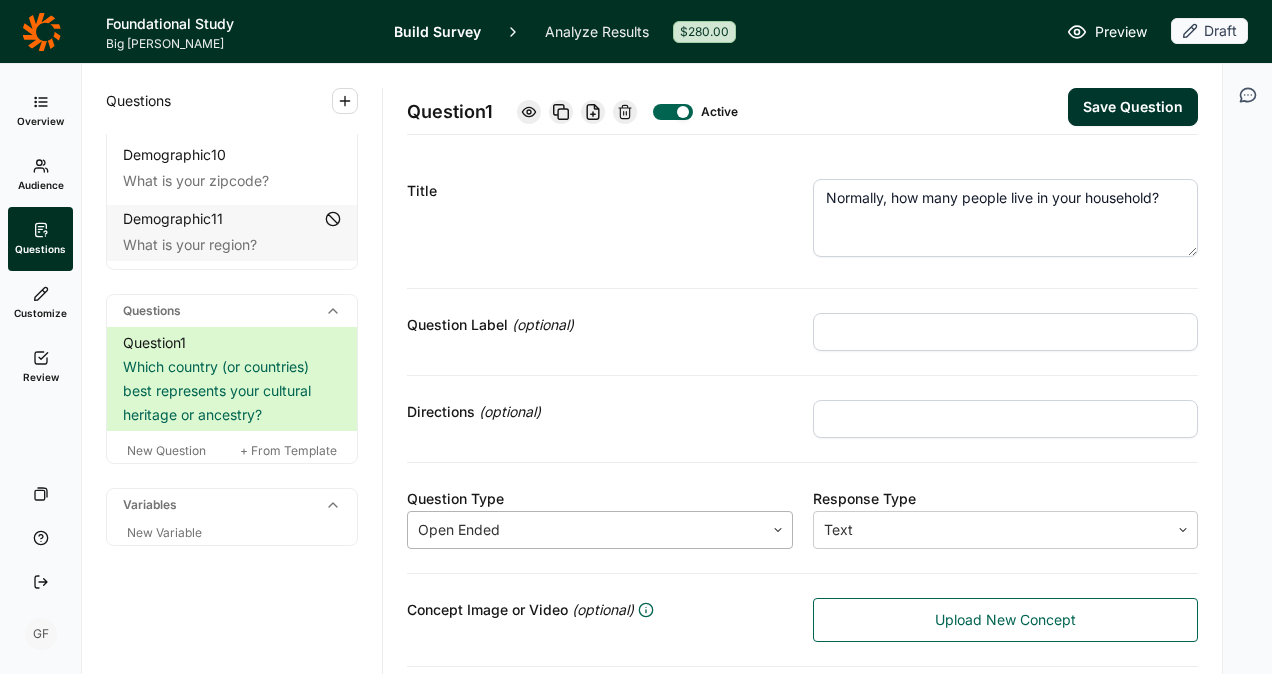 type on "Normally, how many people live in your household?" 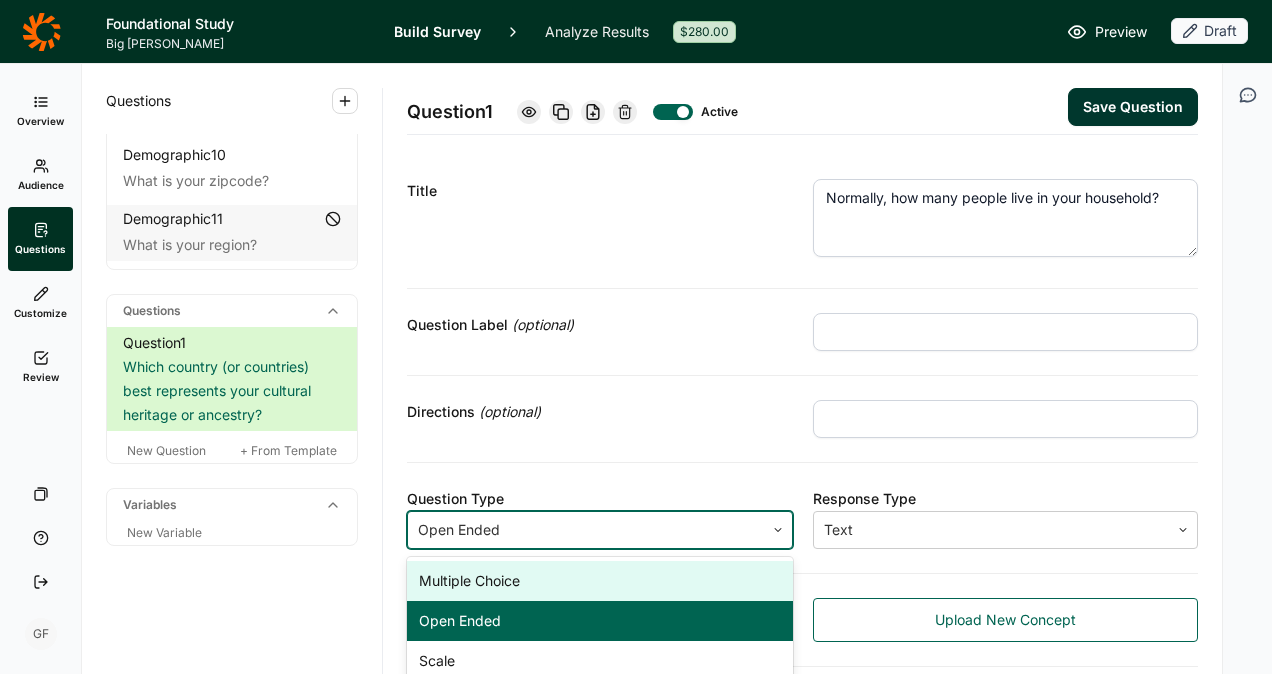 click at bounding box center (778, 530) 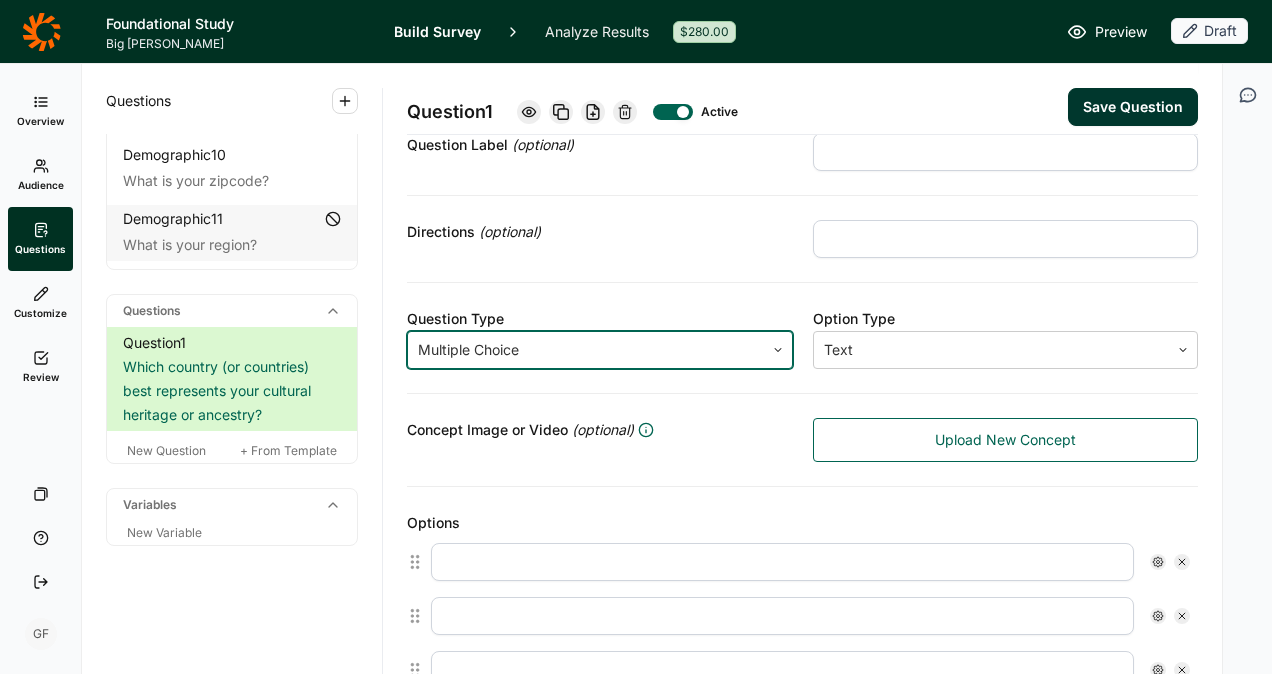 scroll, scrollTop: 200, scrollLeft: 0, axis: vertical 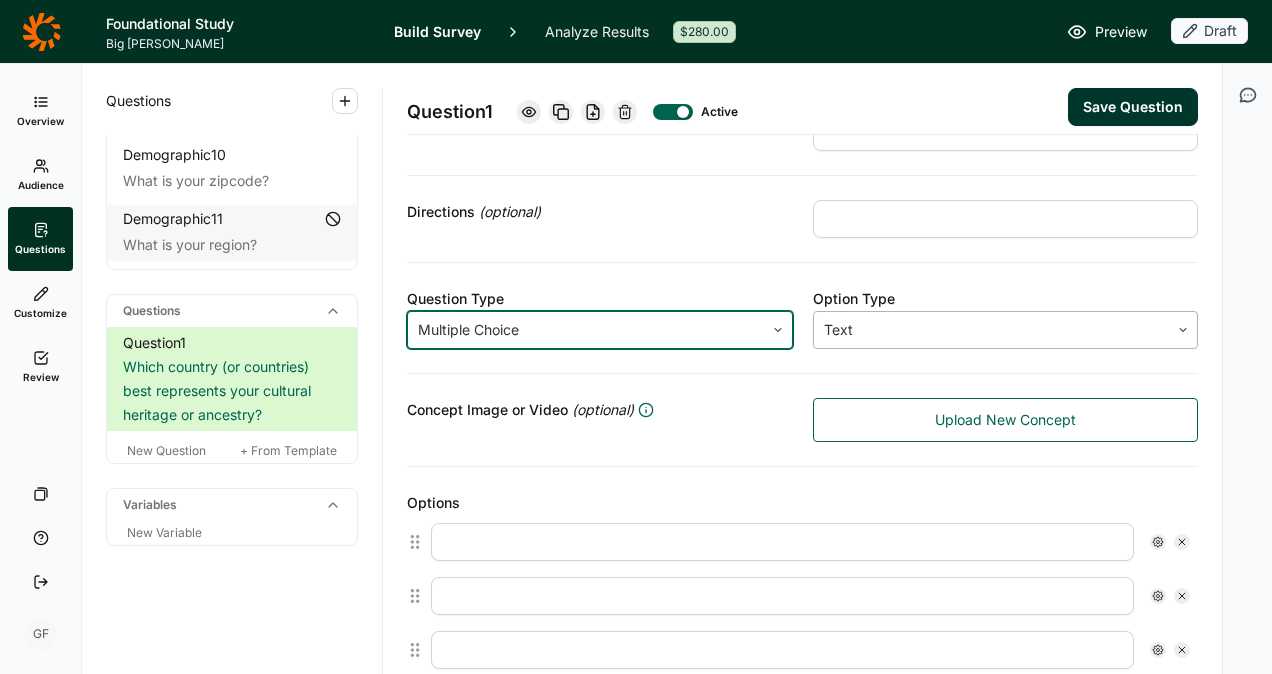 click at bounding box center [992, 330] 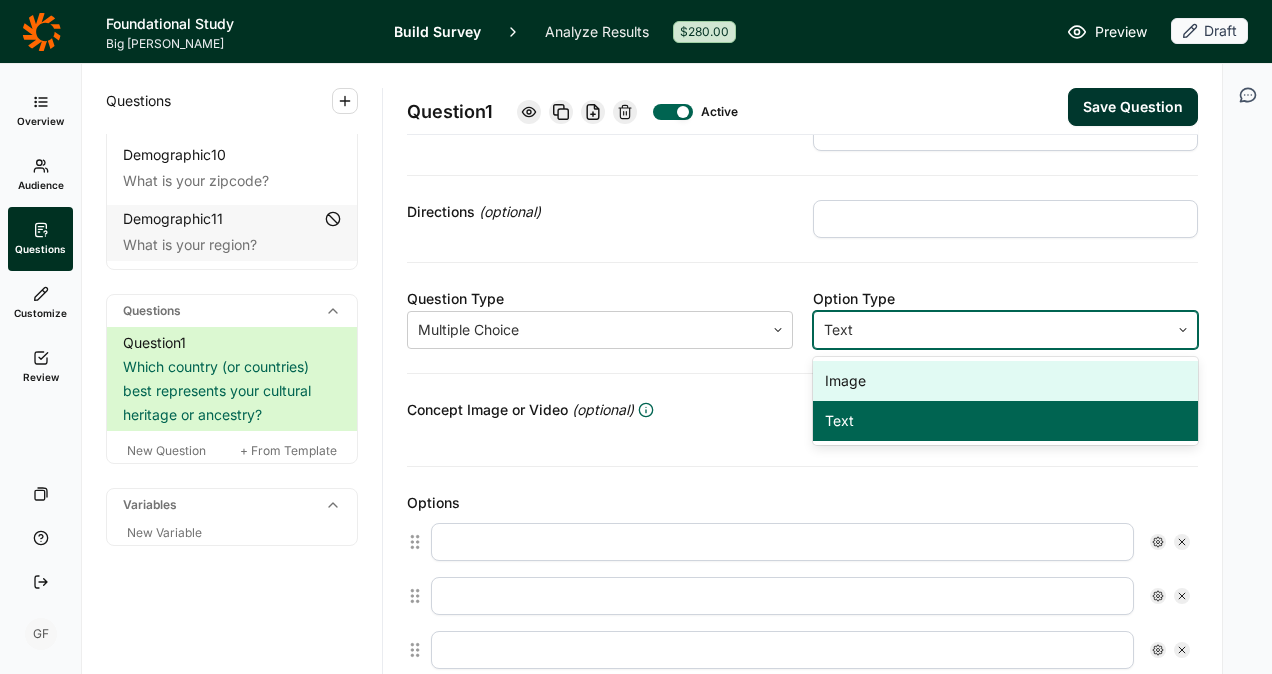 click at bounding box center [992, 330] 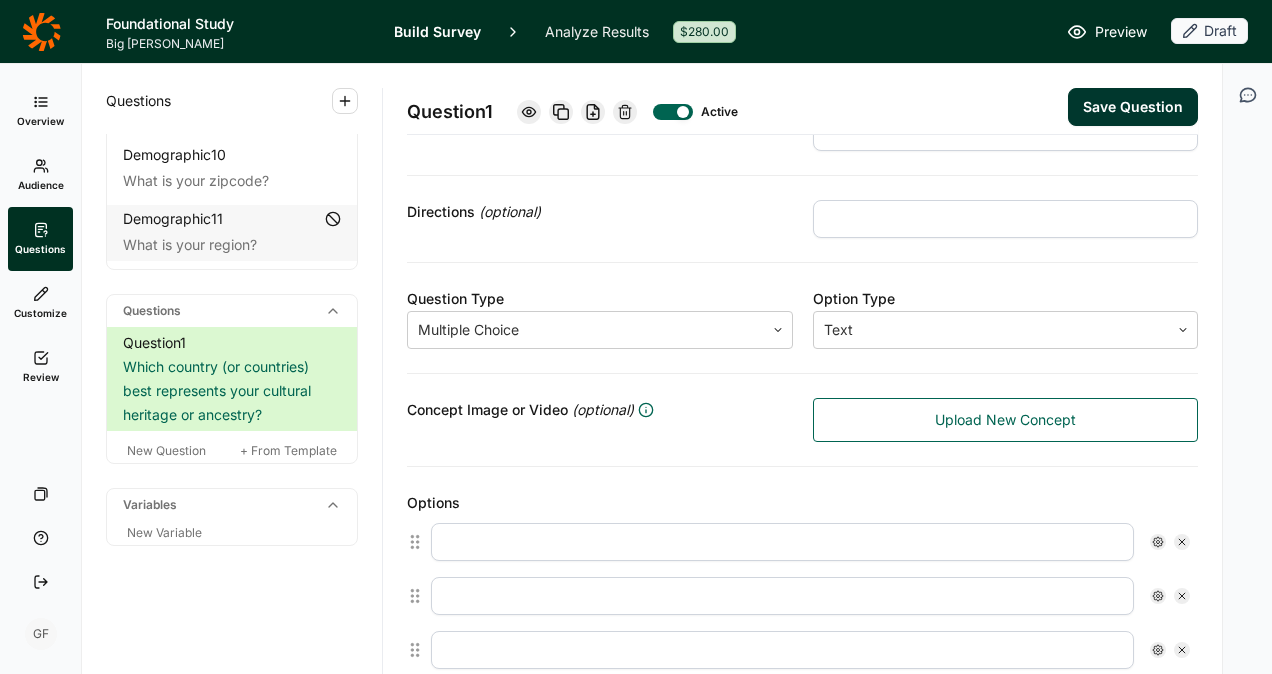 click at bounding box center (782, 542) 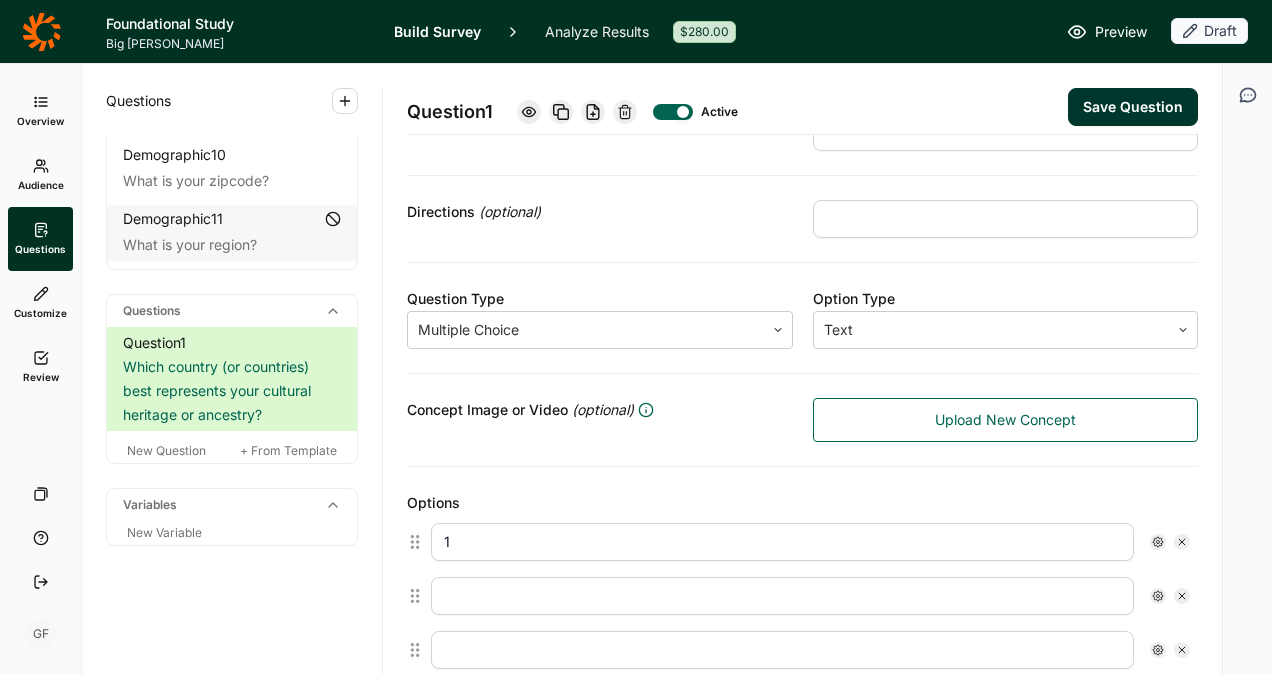 type on "1" 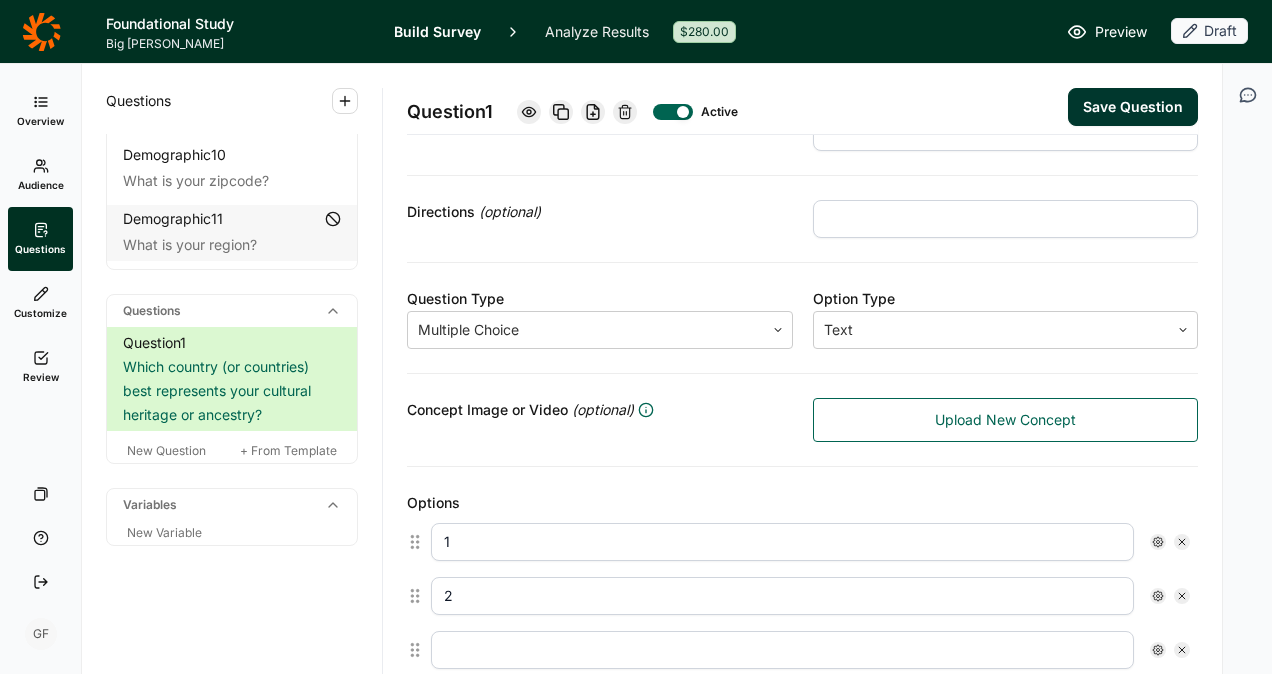 scroll, scrollTop: 300, scrollLeft: 0, axis: vertical 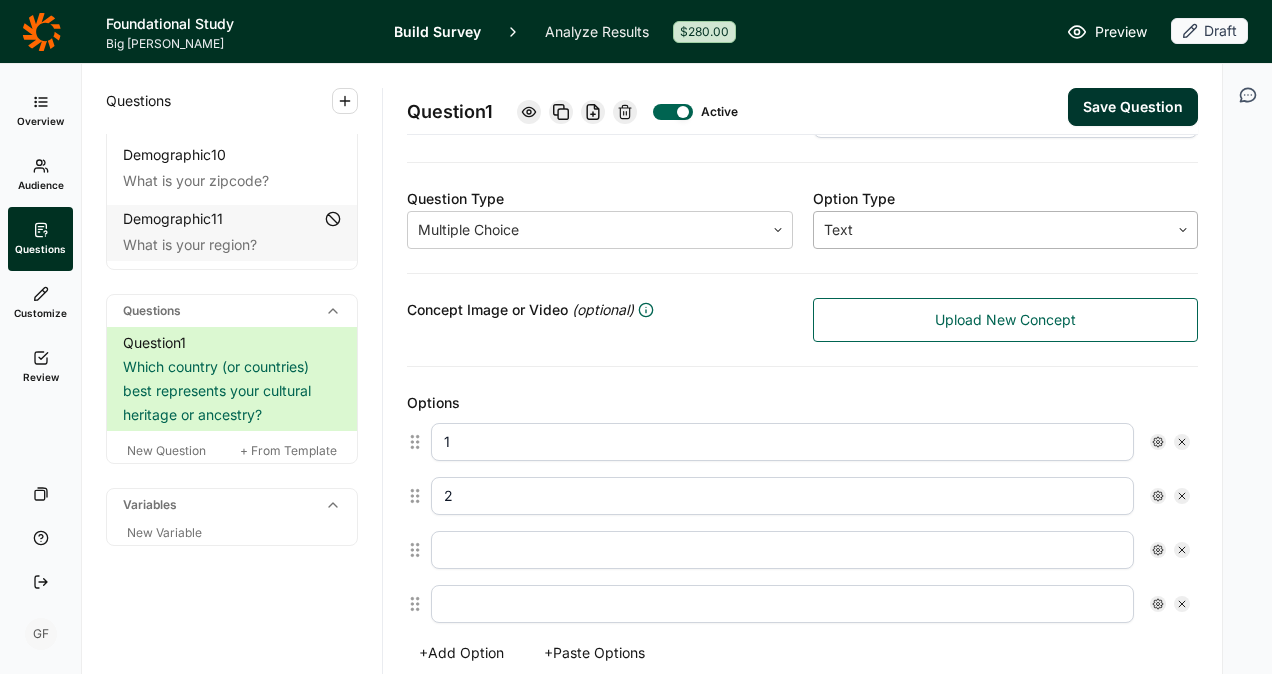 type on "2" 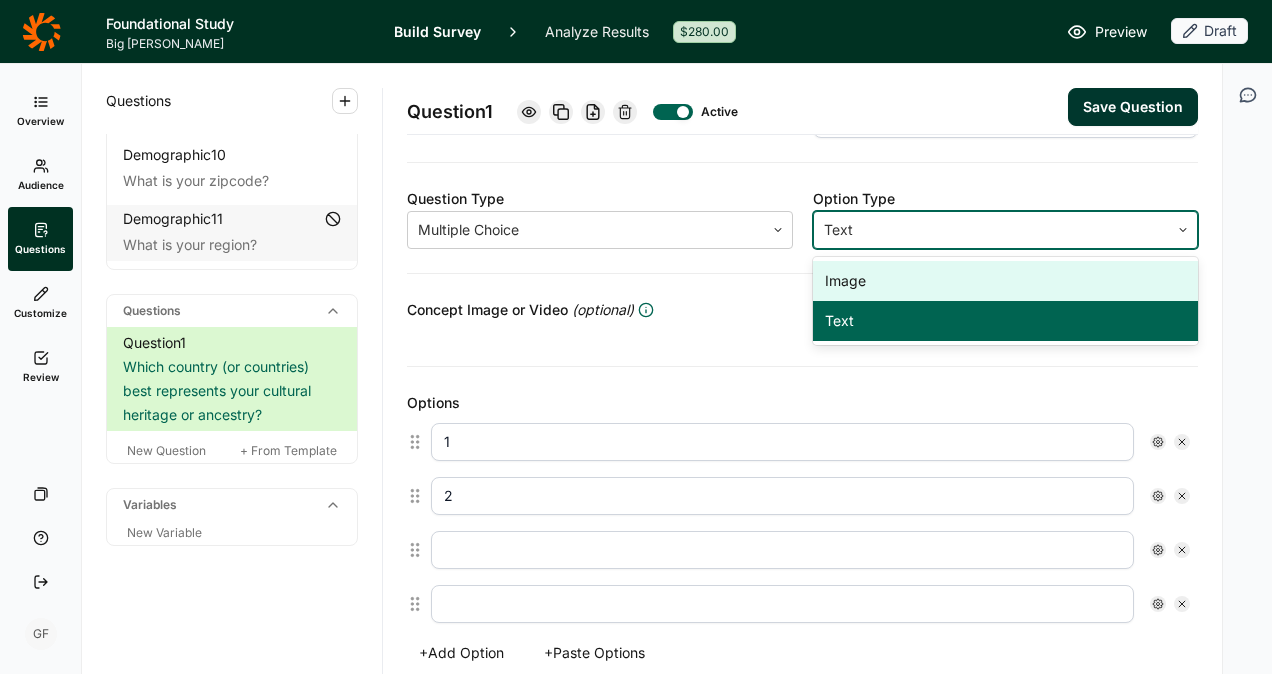 click at bounding box center [992, 230] 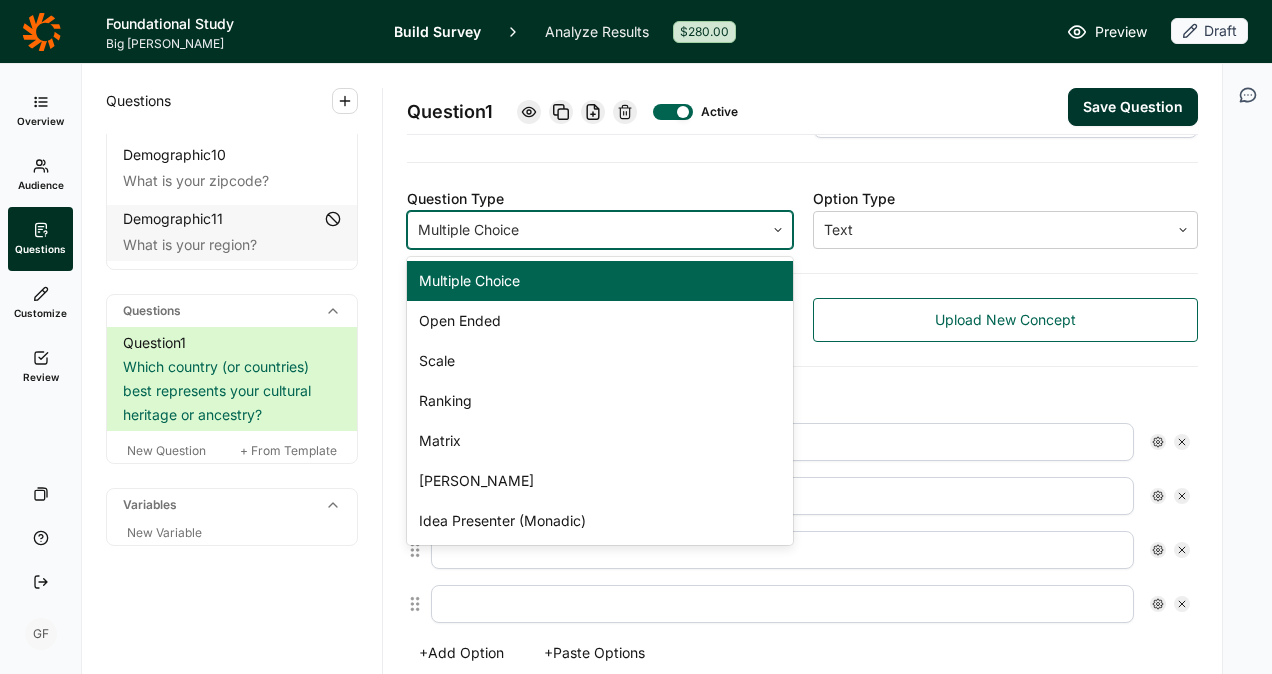 click at bounding box center [586, 230] 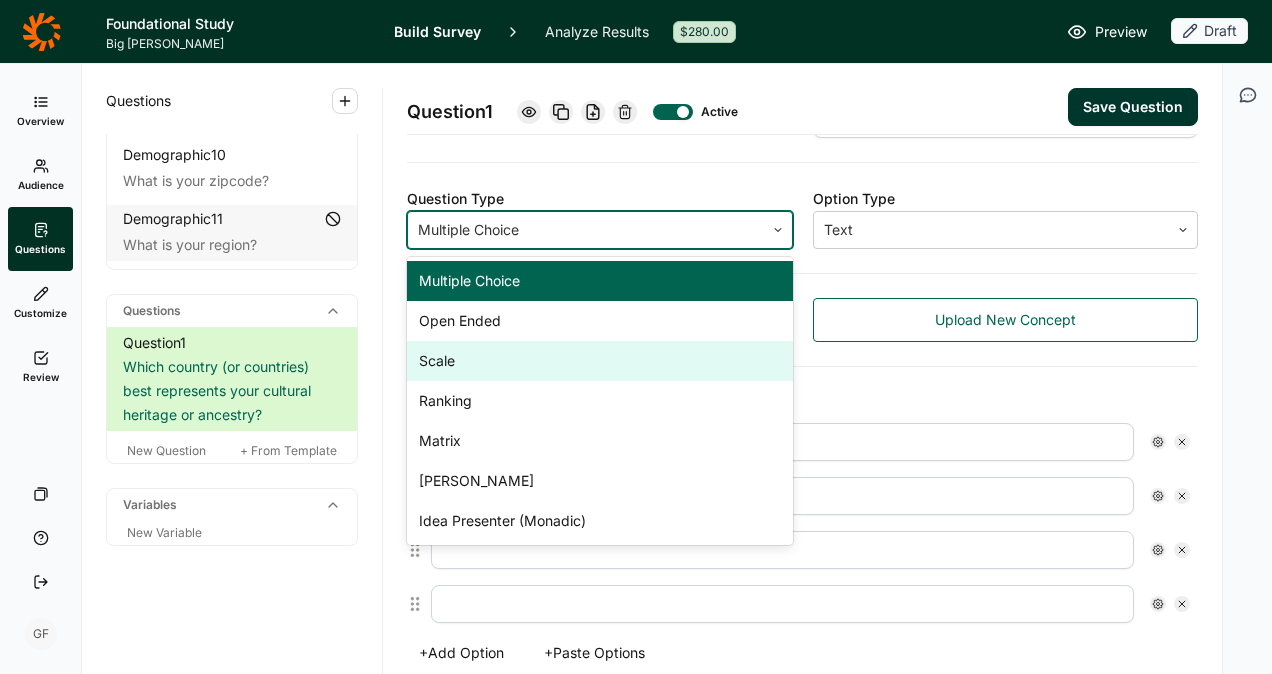 click on "Scale" at bounding box center (600, 361) 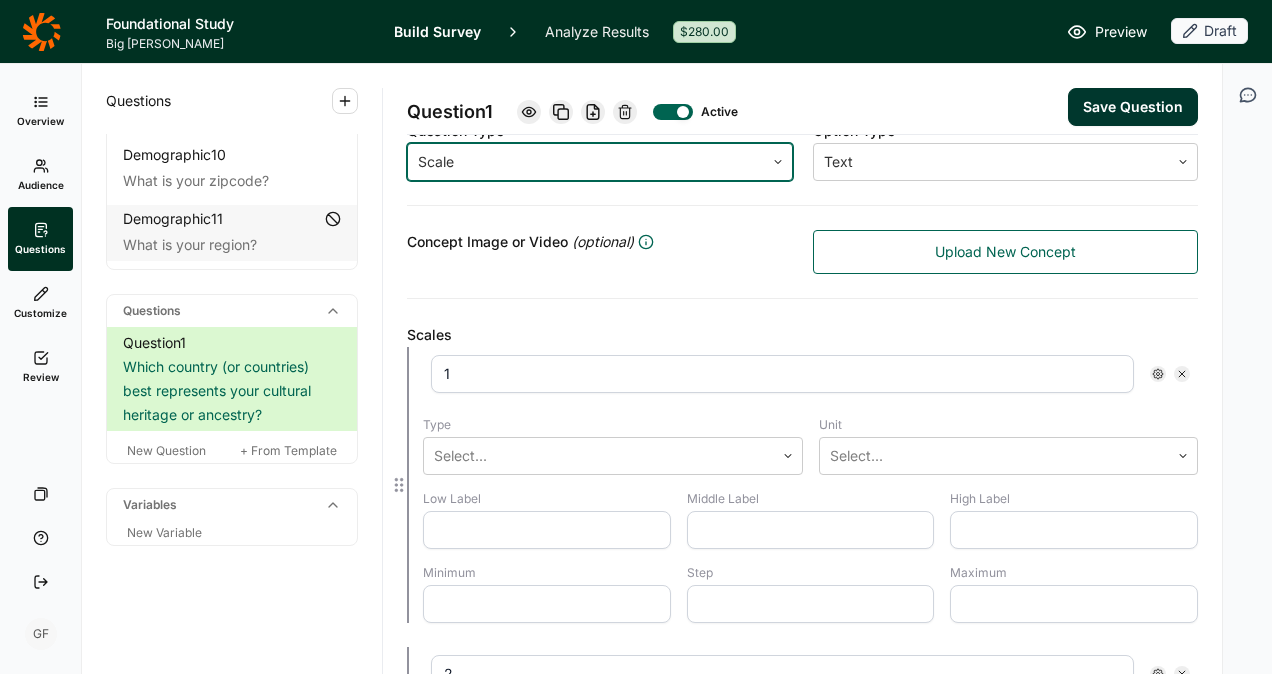 scroll, scrollTop: 400, scrollLeft: 0, axis: vertical 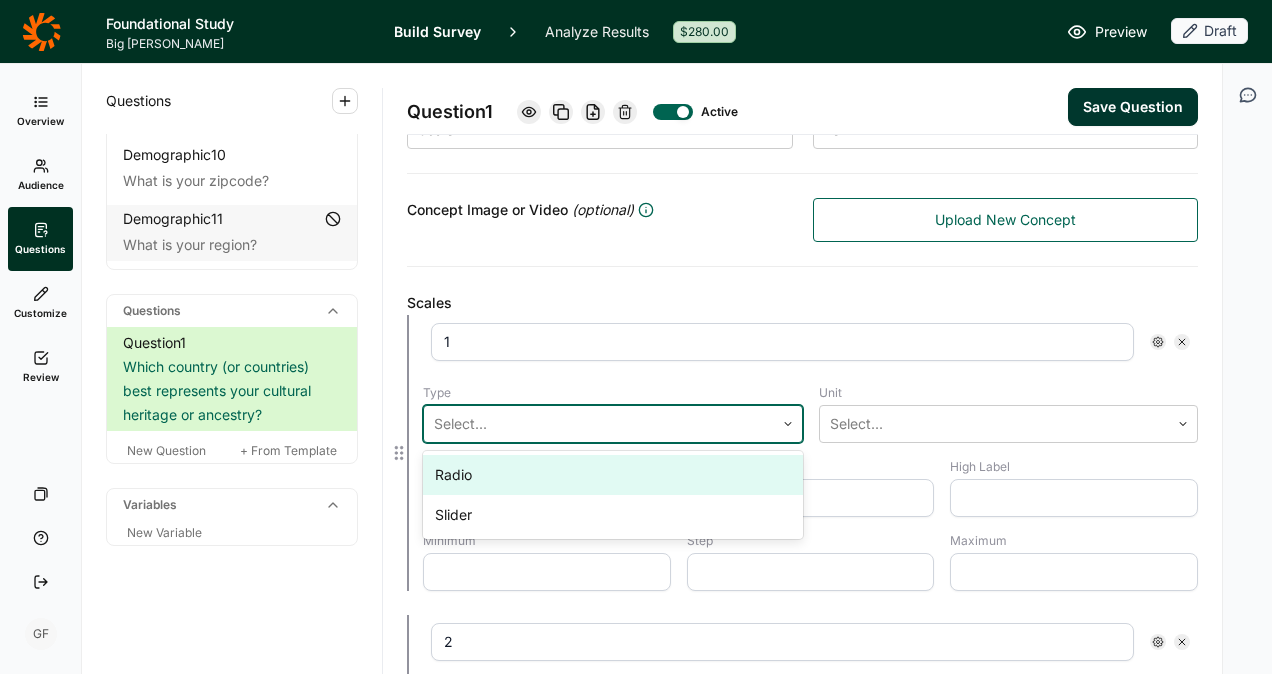 click 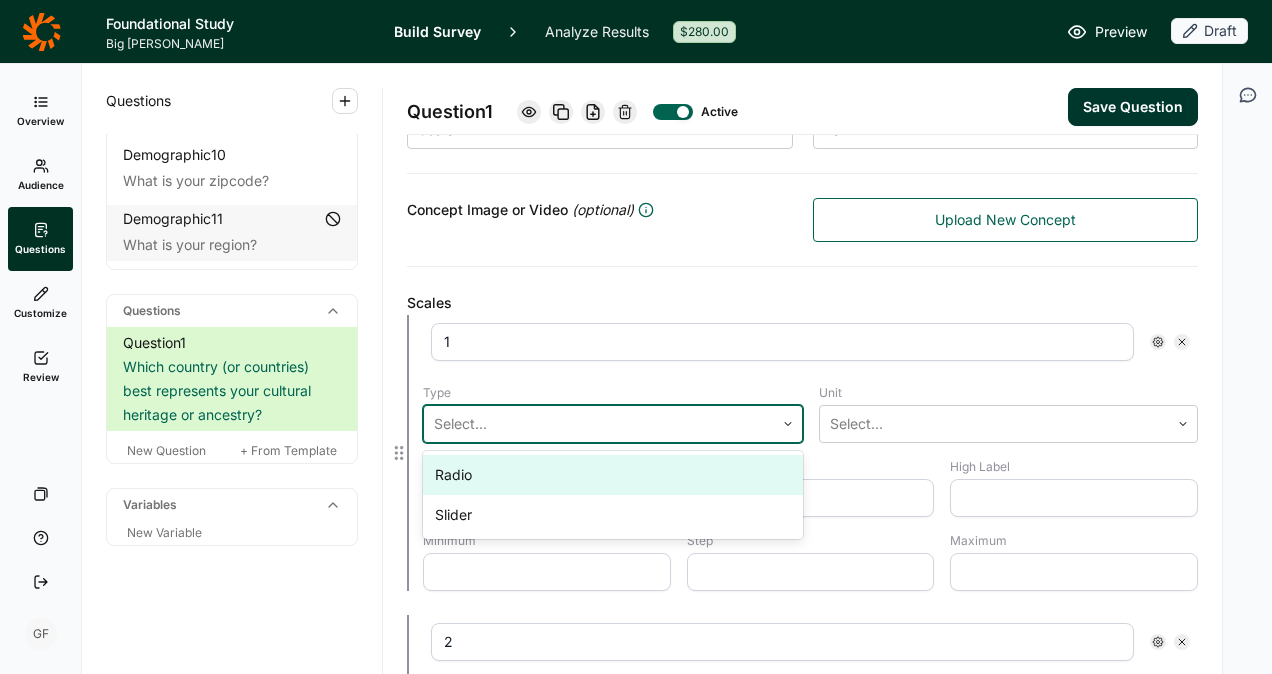 click on "Radio" at bounding box center [613, 475] 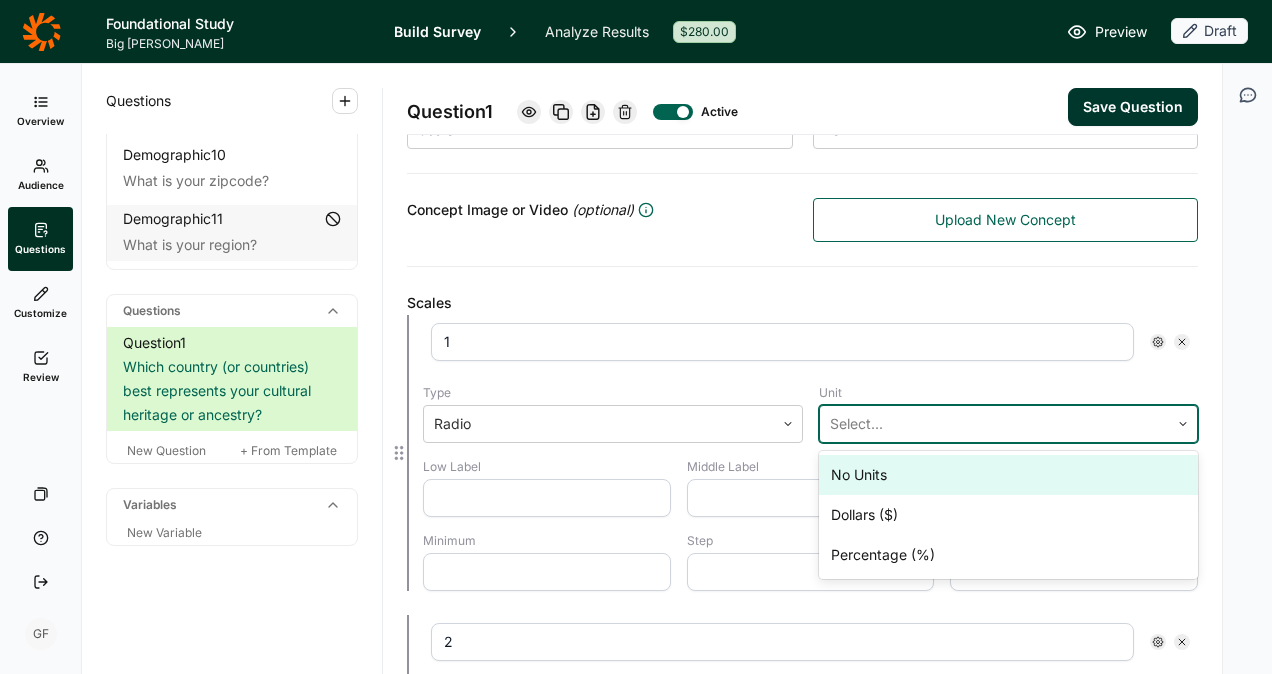 click at bounding box center [995, 424] 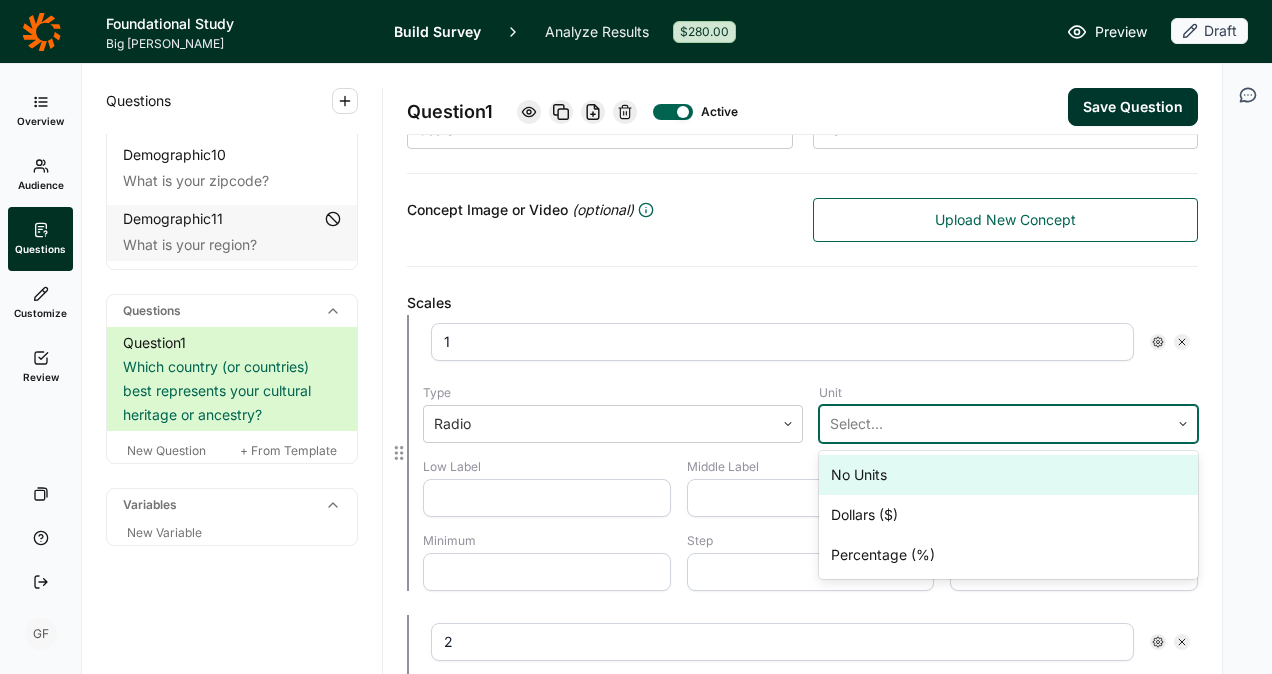 click on "No Units" at bounding box center (1009, 475) 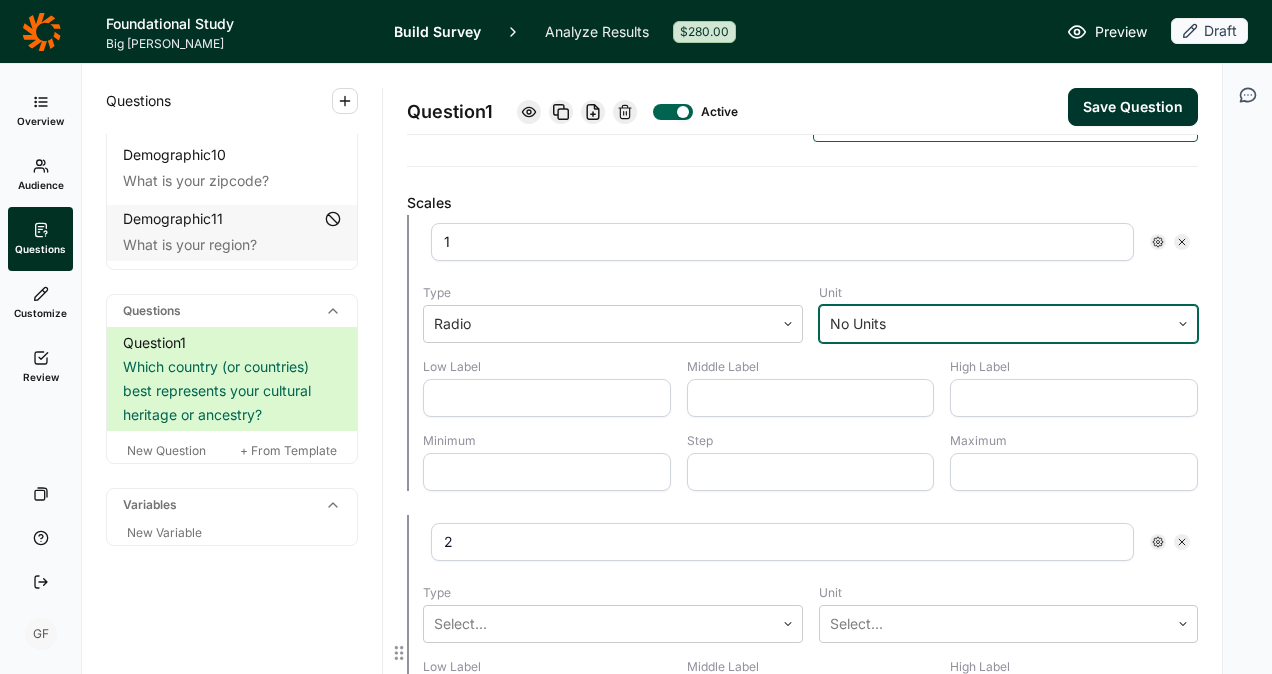 scroll, scrollTop: 600, scrollLeft: 0, axis: vertical 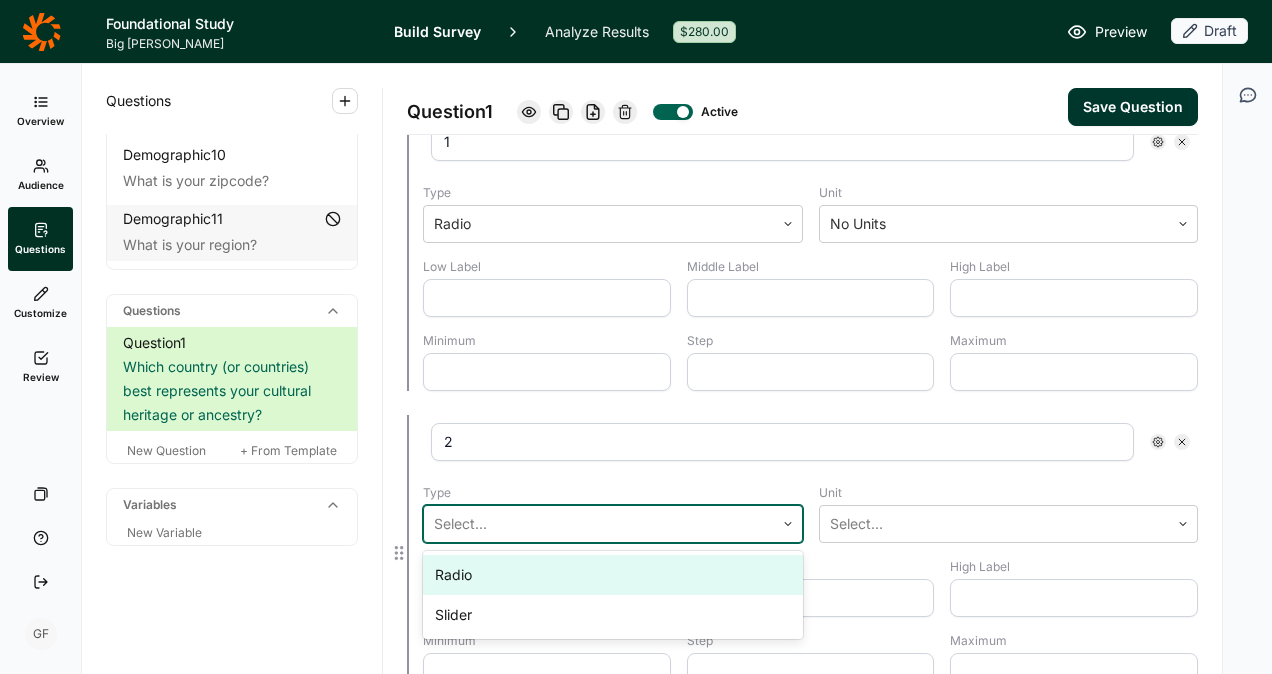 click at bounding box center (788, 524) 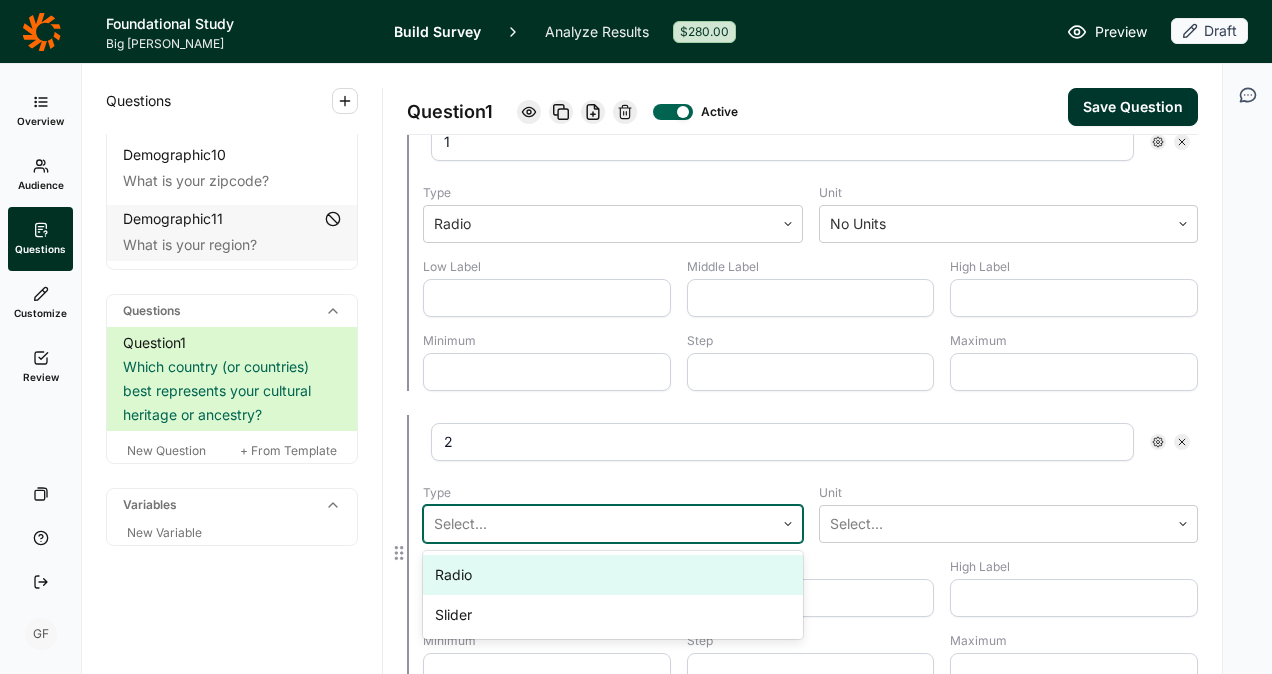click on "Radio" at bounding box center (613, 575) 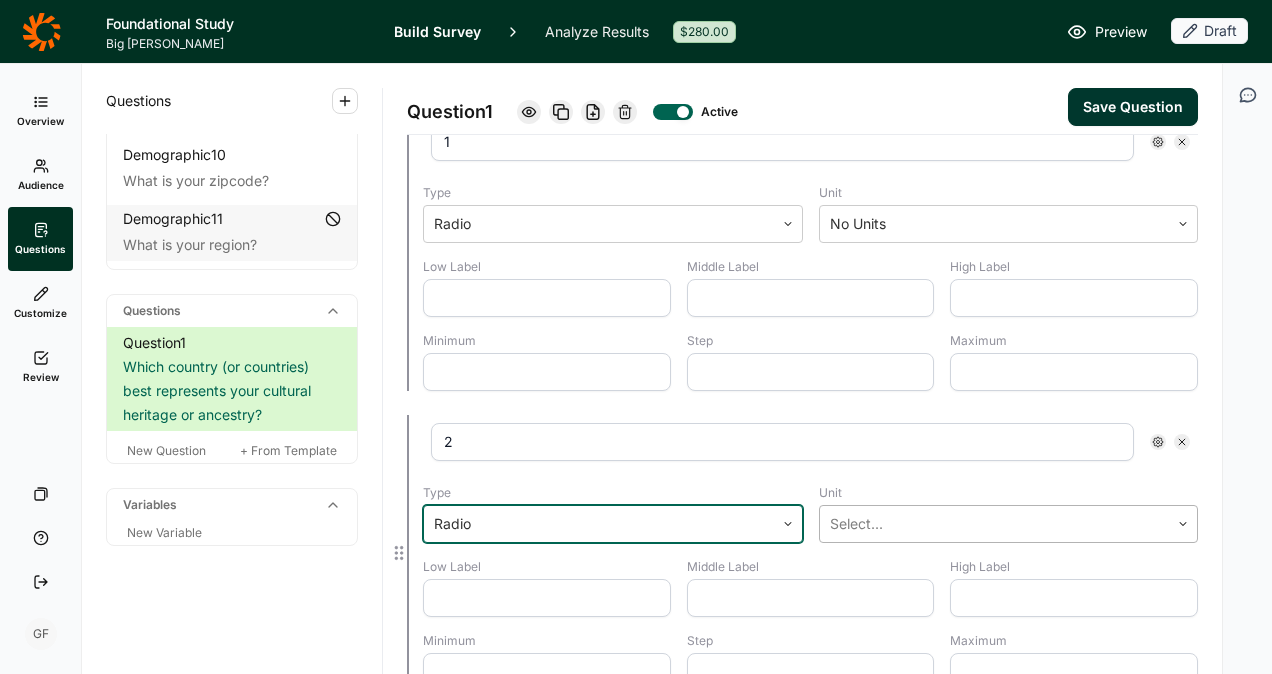 click on "Select..." at bounding box center [995, 524] 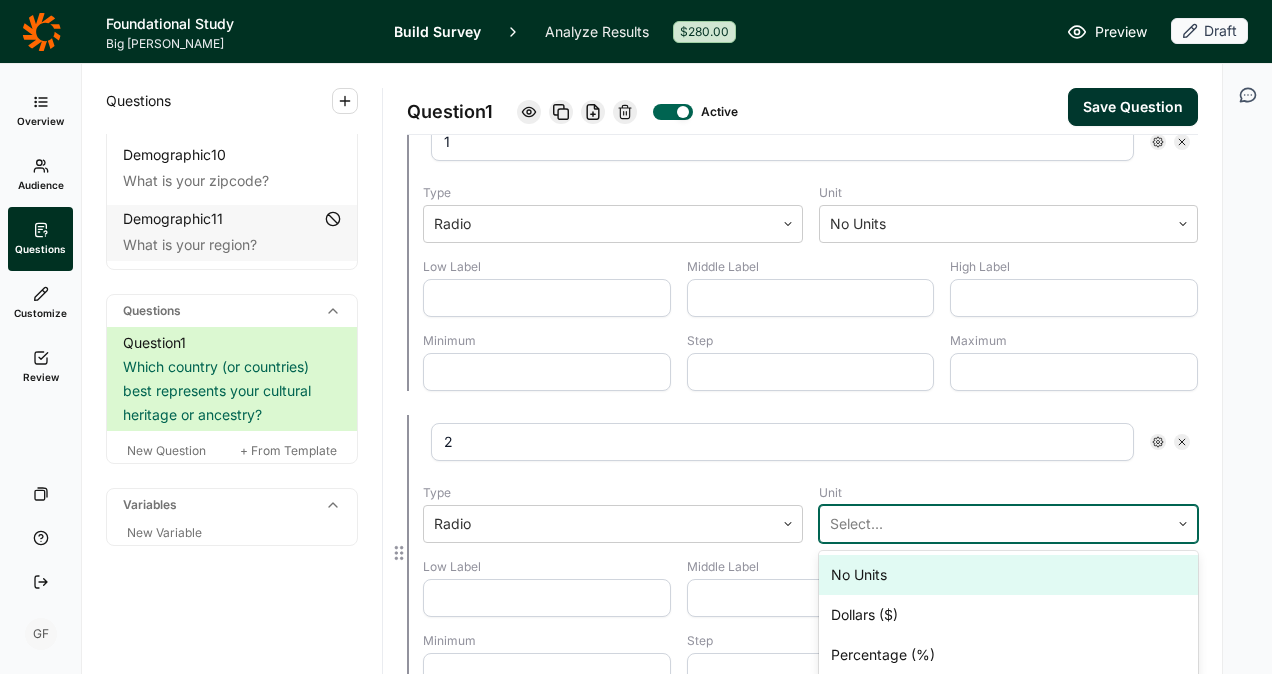 click on "No Units" at bounding box center [1009, 575] 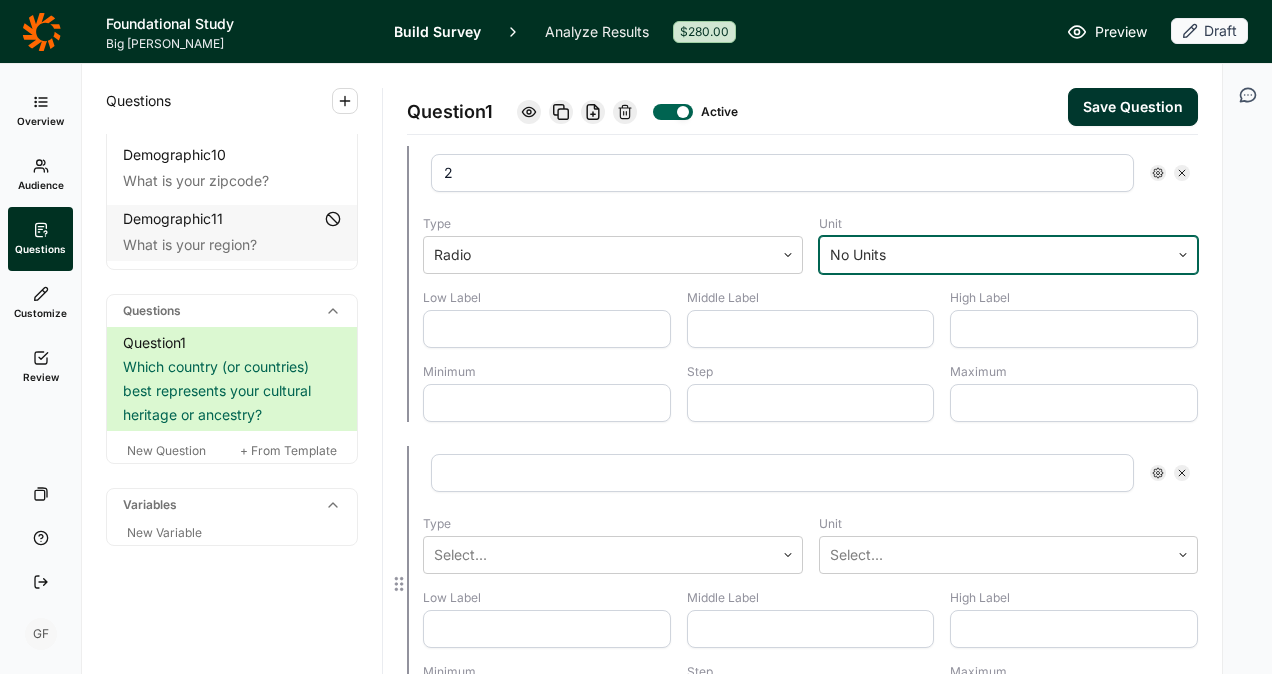 scroll, scrollTop: 900, scrollLeft: 0, axis: vertical 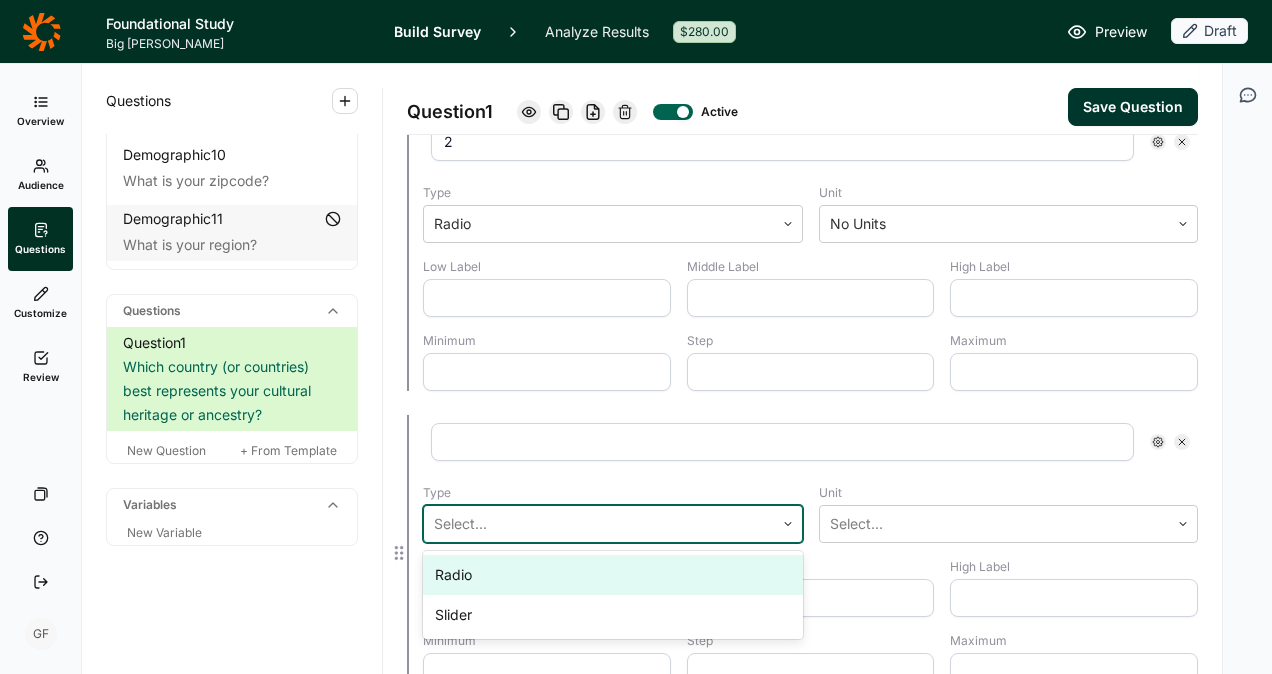 click at bounding box center (599, 524) 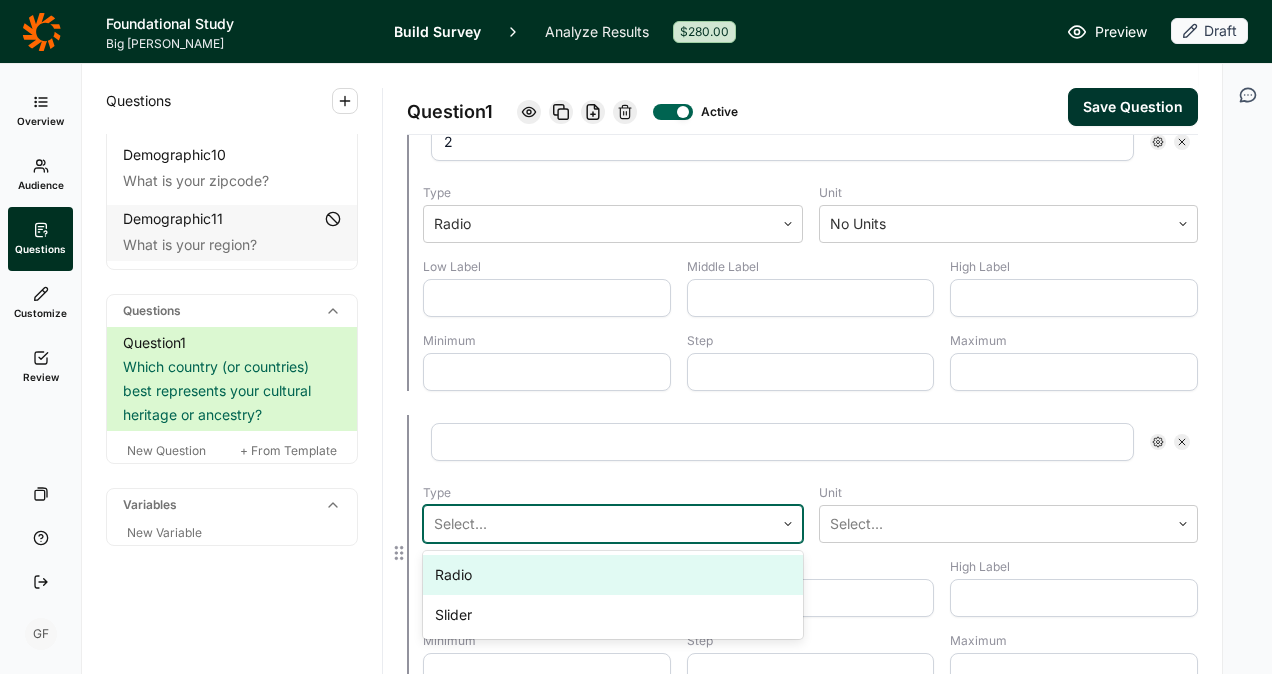 click on "Radio" at bounding box center (613, 575) 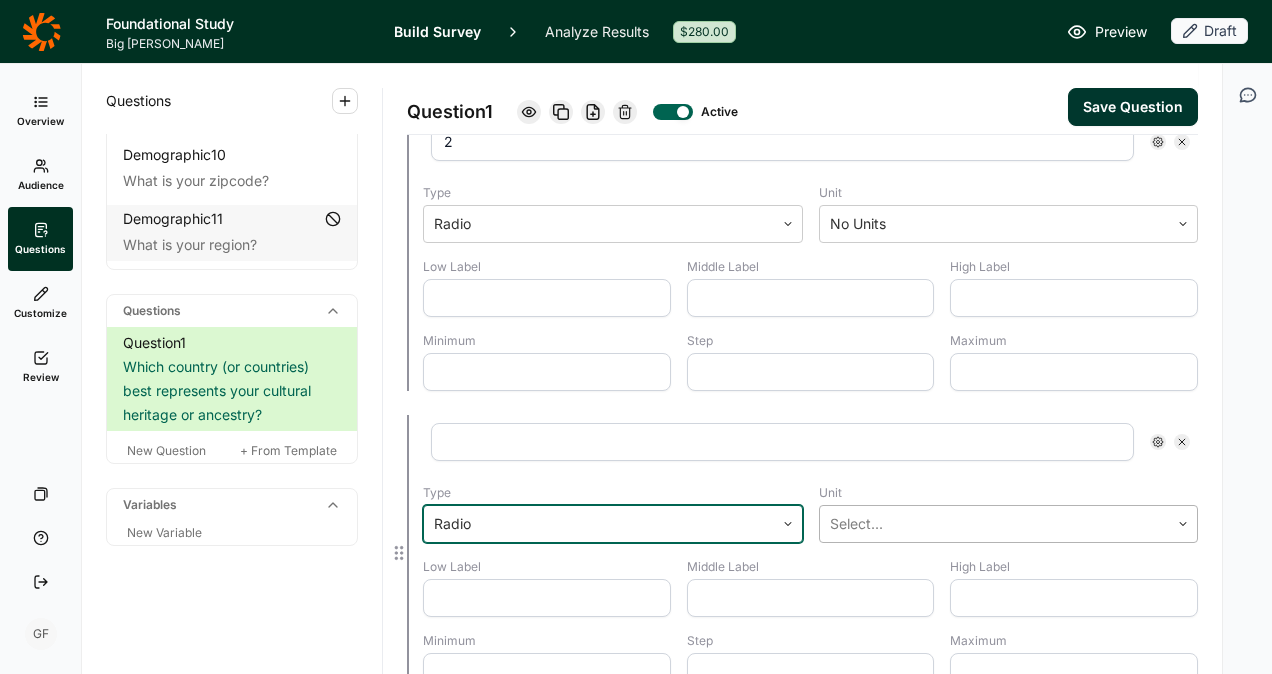 click at bounding box center (995, 524) 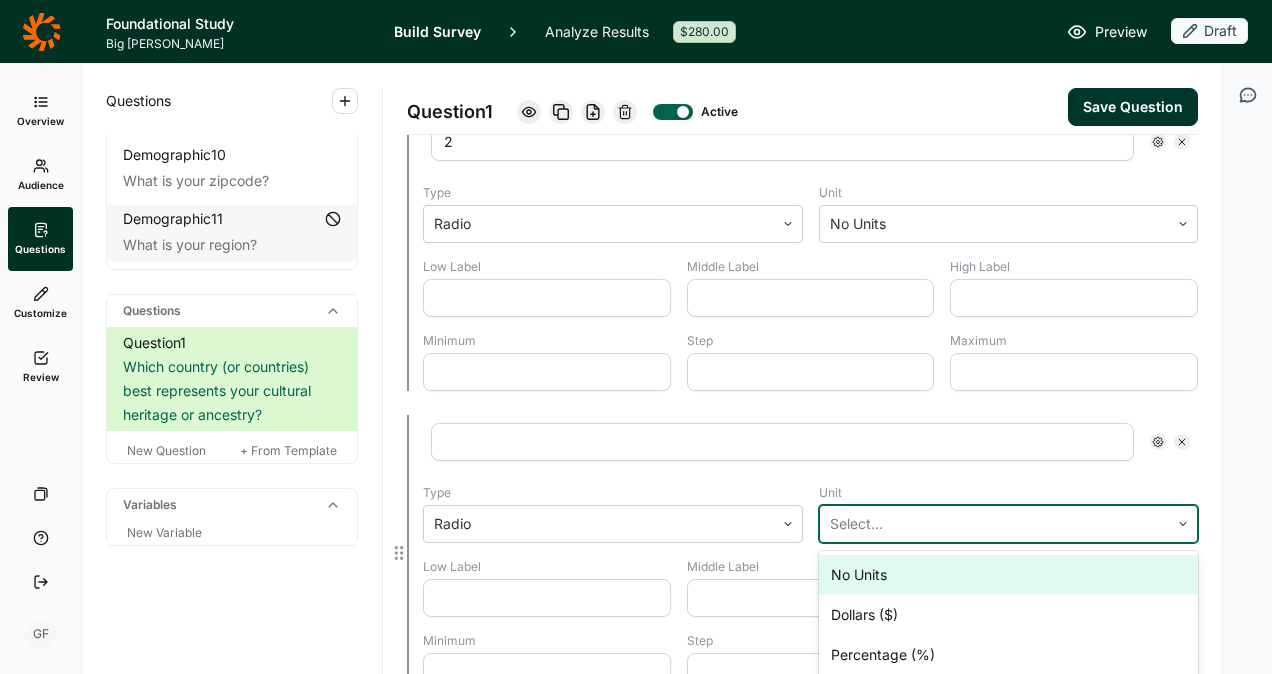 click on "No Units" at bounding box center [1009, 575] 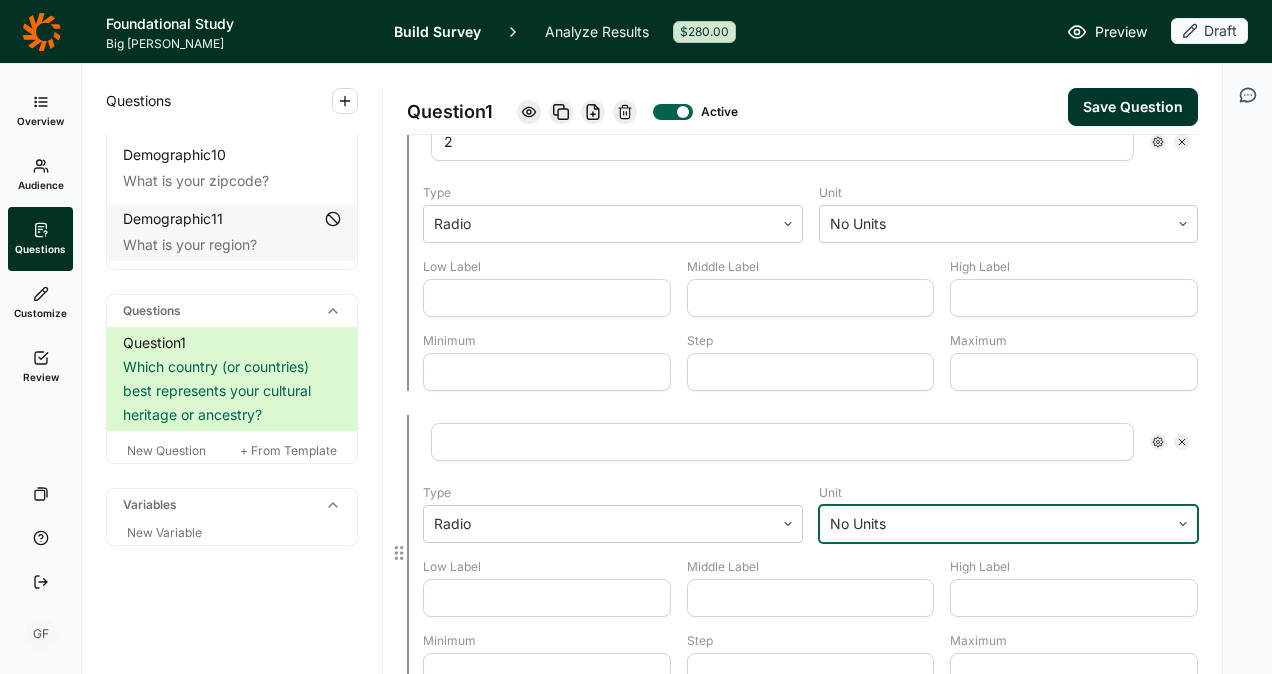 click at bounding box center (547, 598) 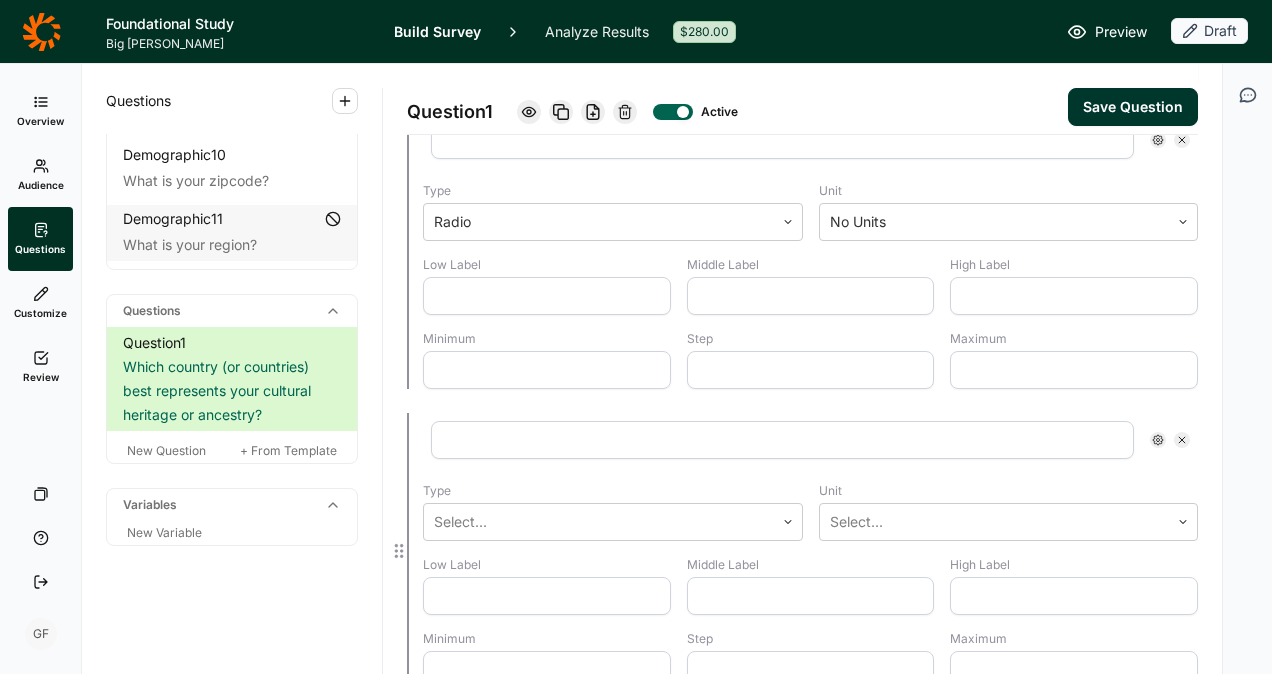 scroll, scrollTop: 1102, scrollLeft: 0, axis: vertical 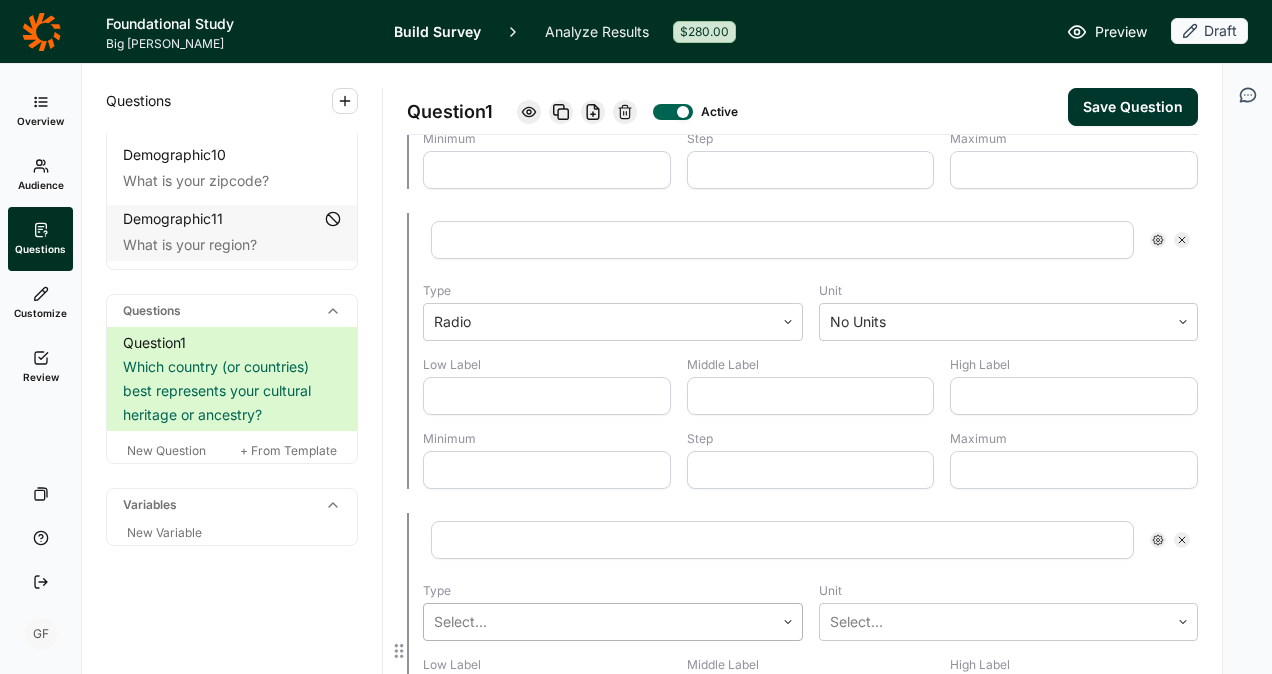 click at bounding box center [599, 622] 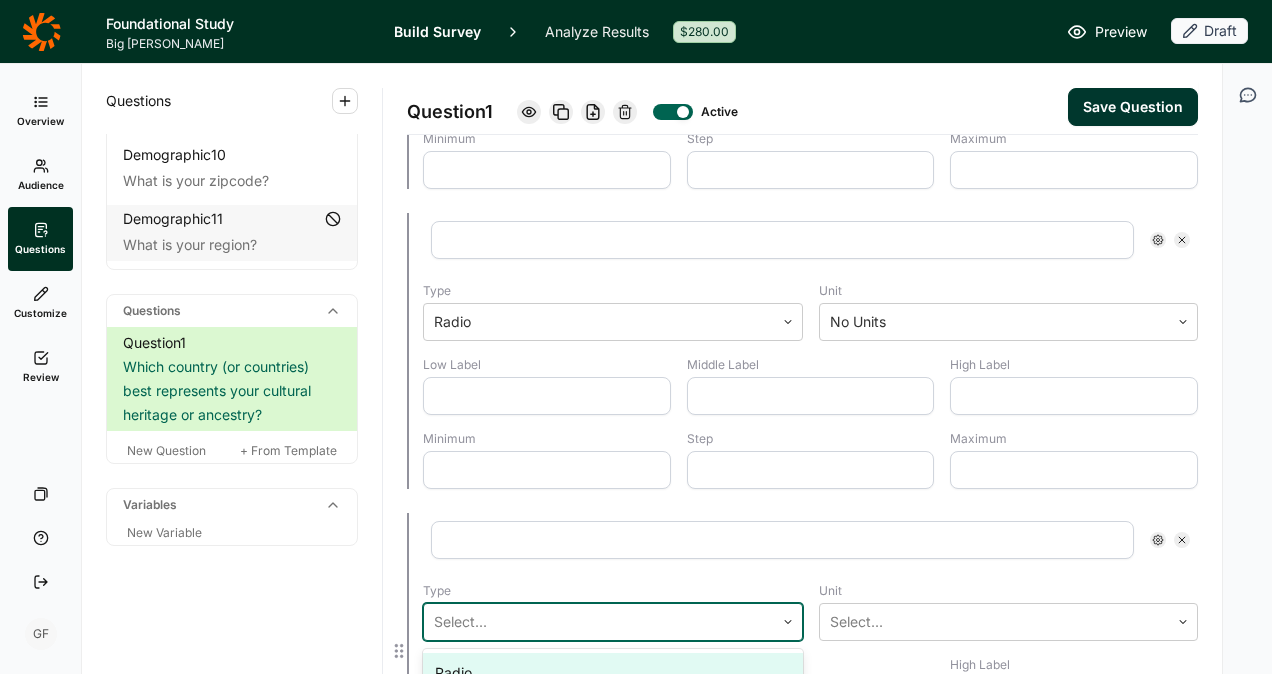 click on "Radio" at bounding box center (613, 673) 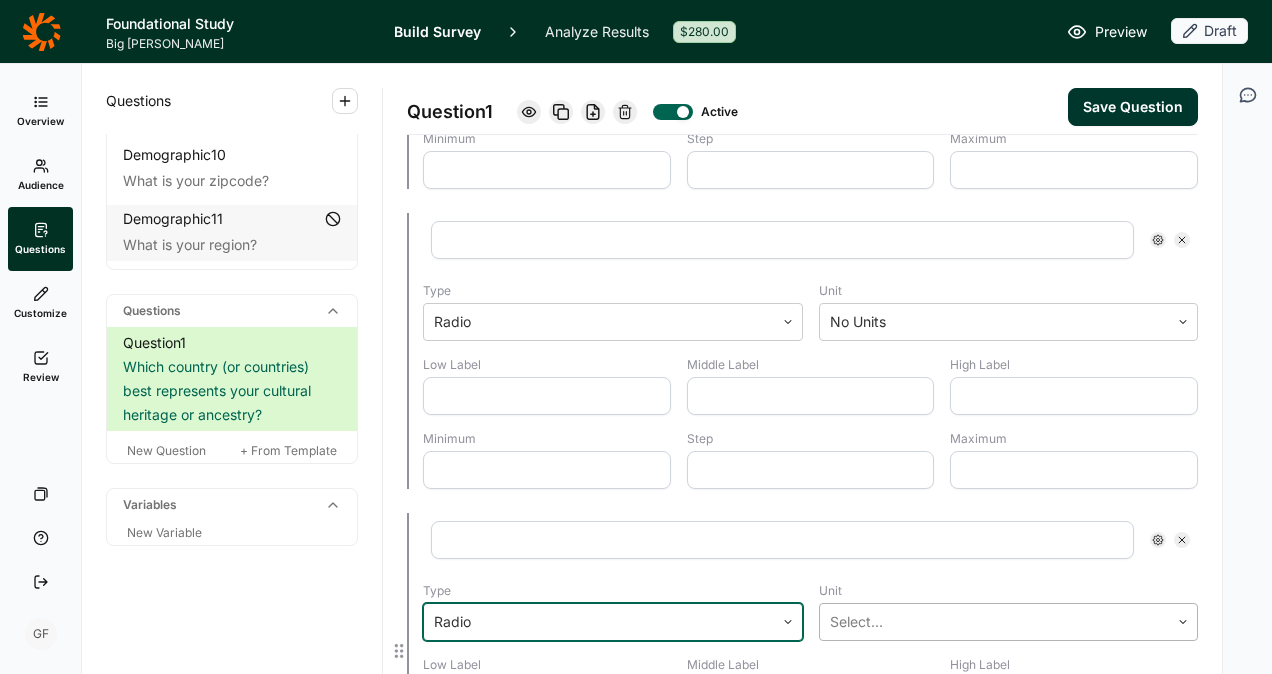 click at bounding box center (995, 622) 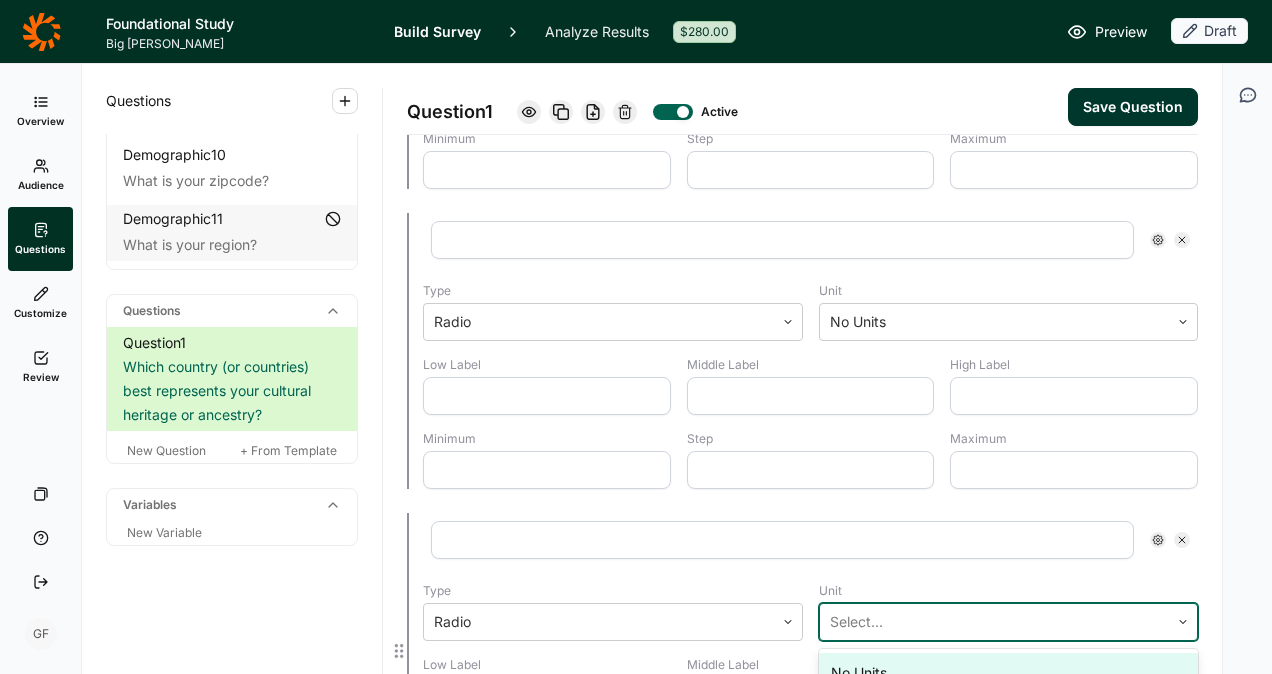 click on "No Units" at bounding box center [1009, 673] 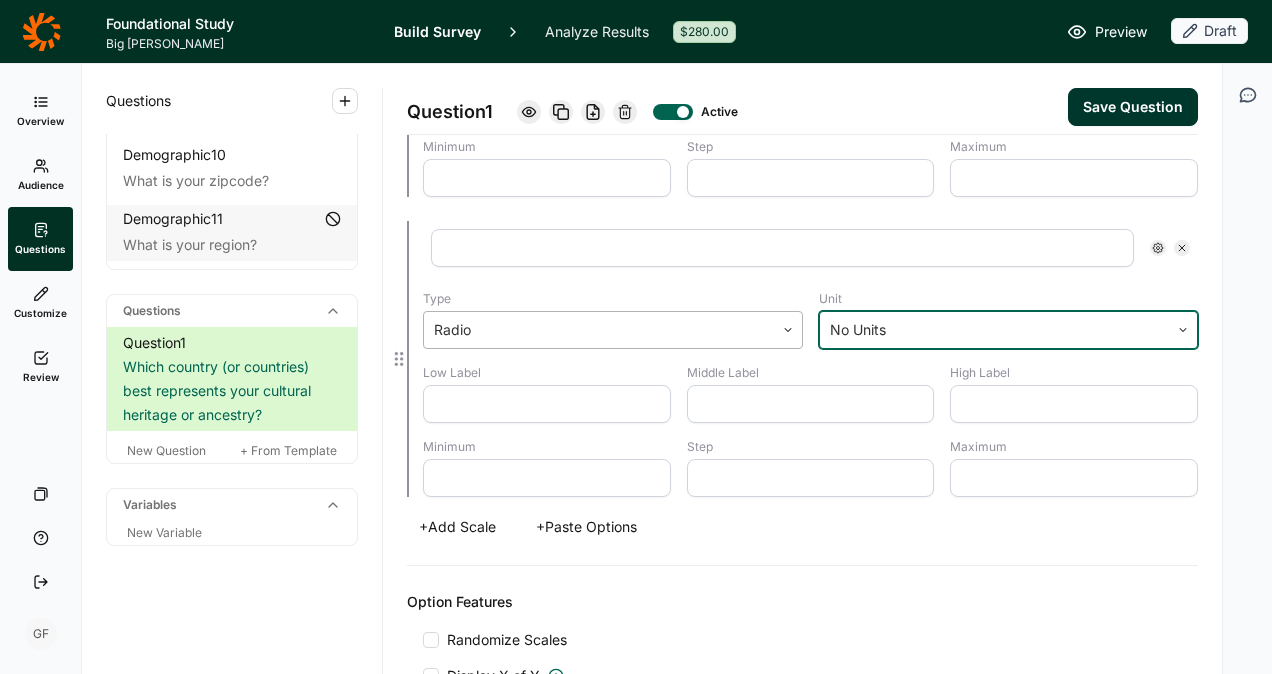 scroll, scrollTop: 1402, scrollLeft: 0, axis: vertical 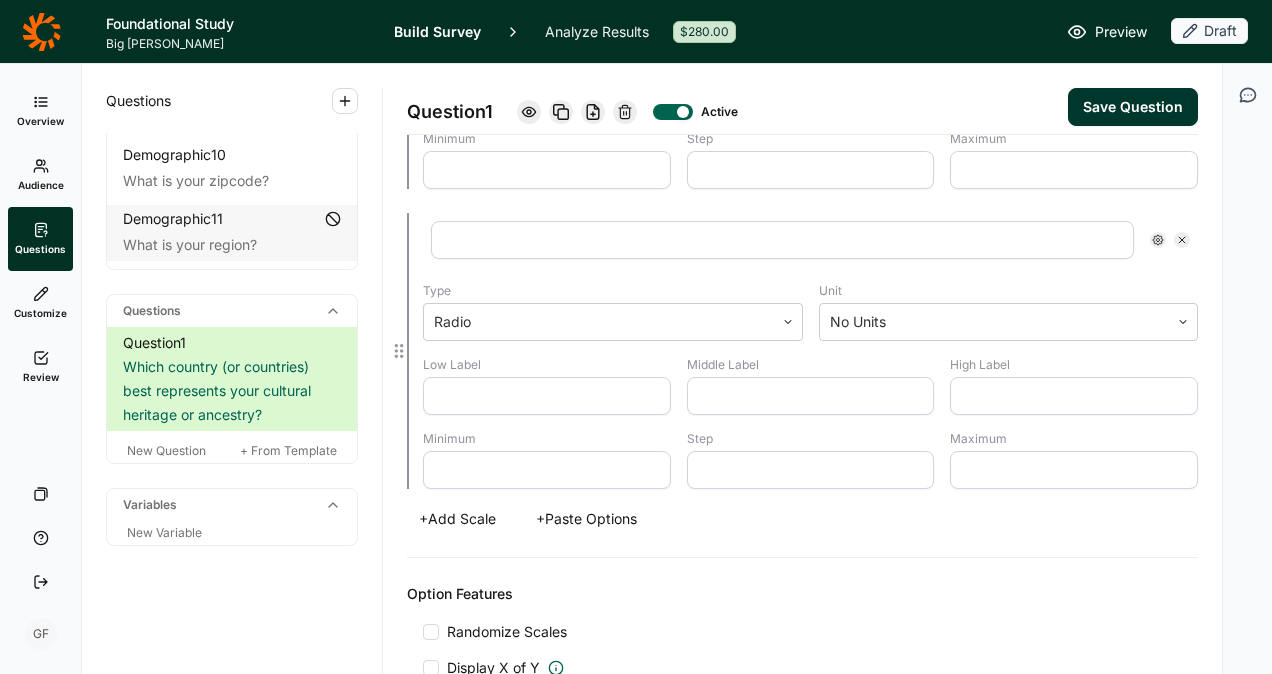 click 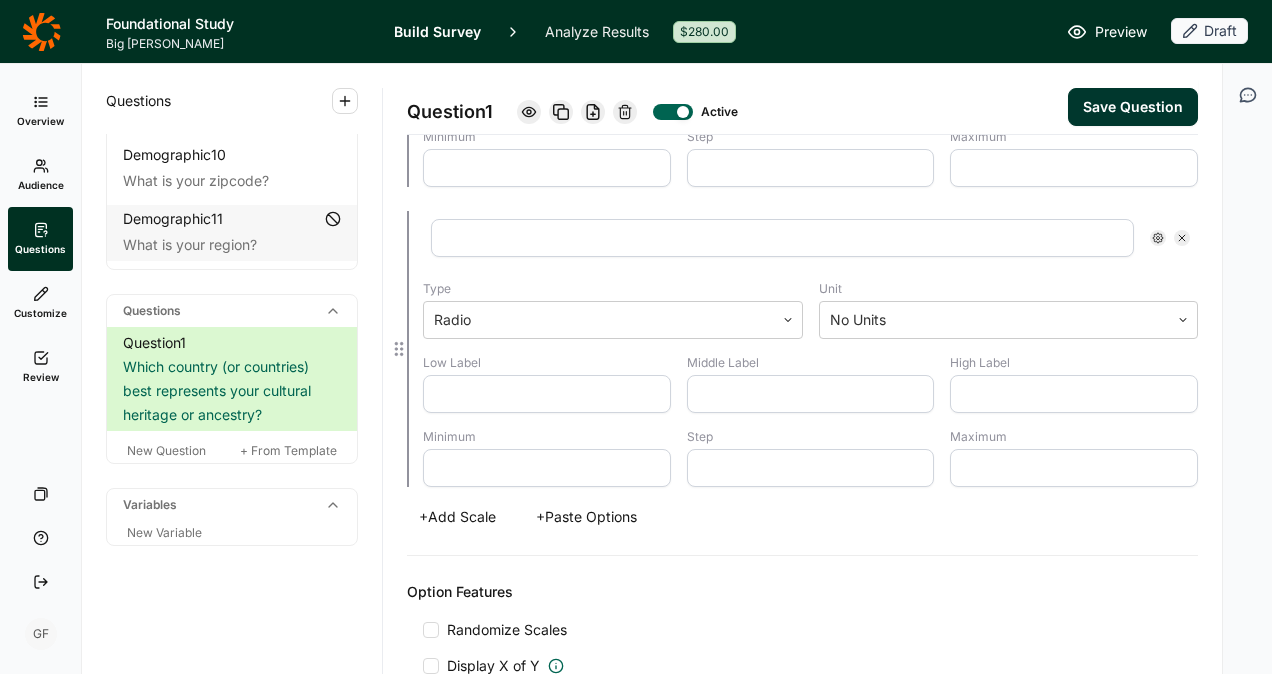 click 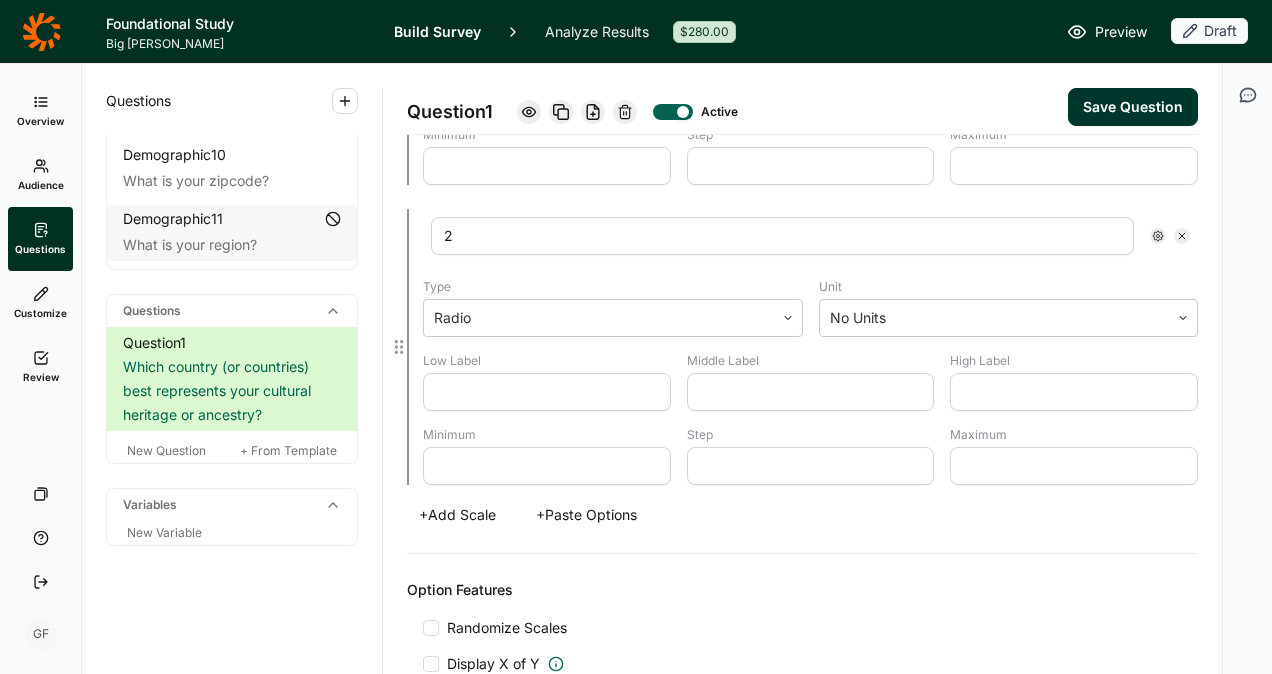 click 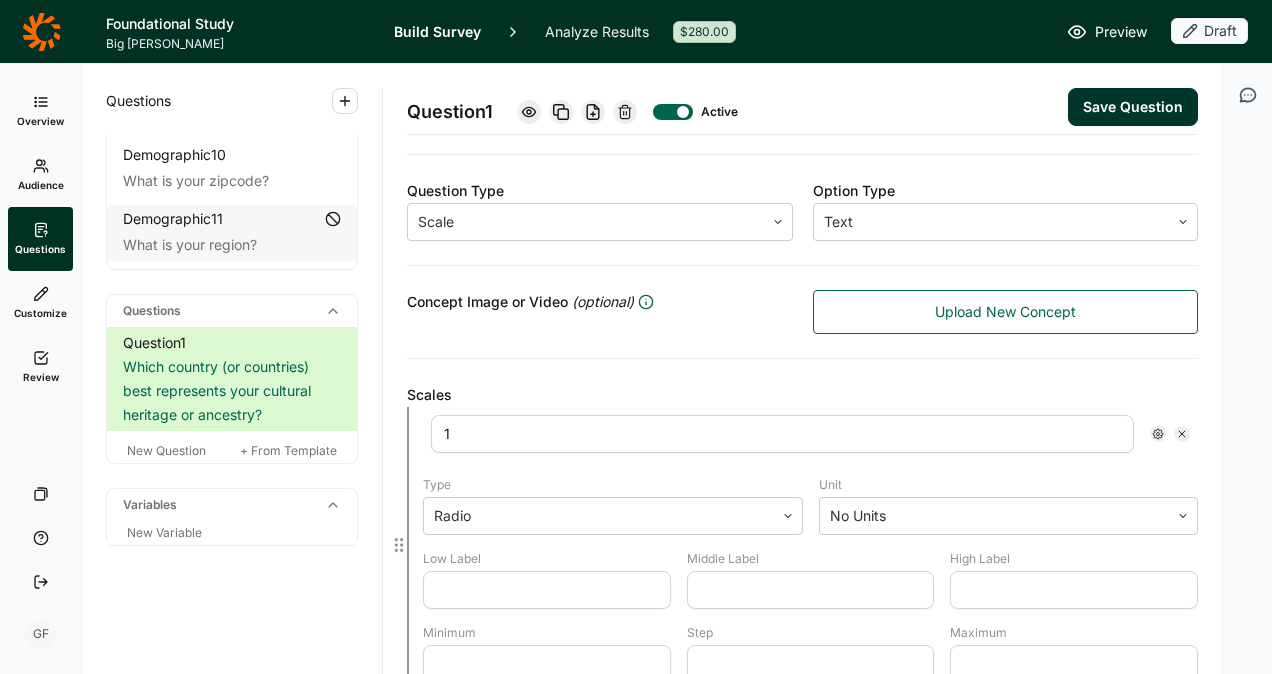 scroll, scrollTop: 408, scrollLeft: 0, axis: vertical 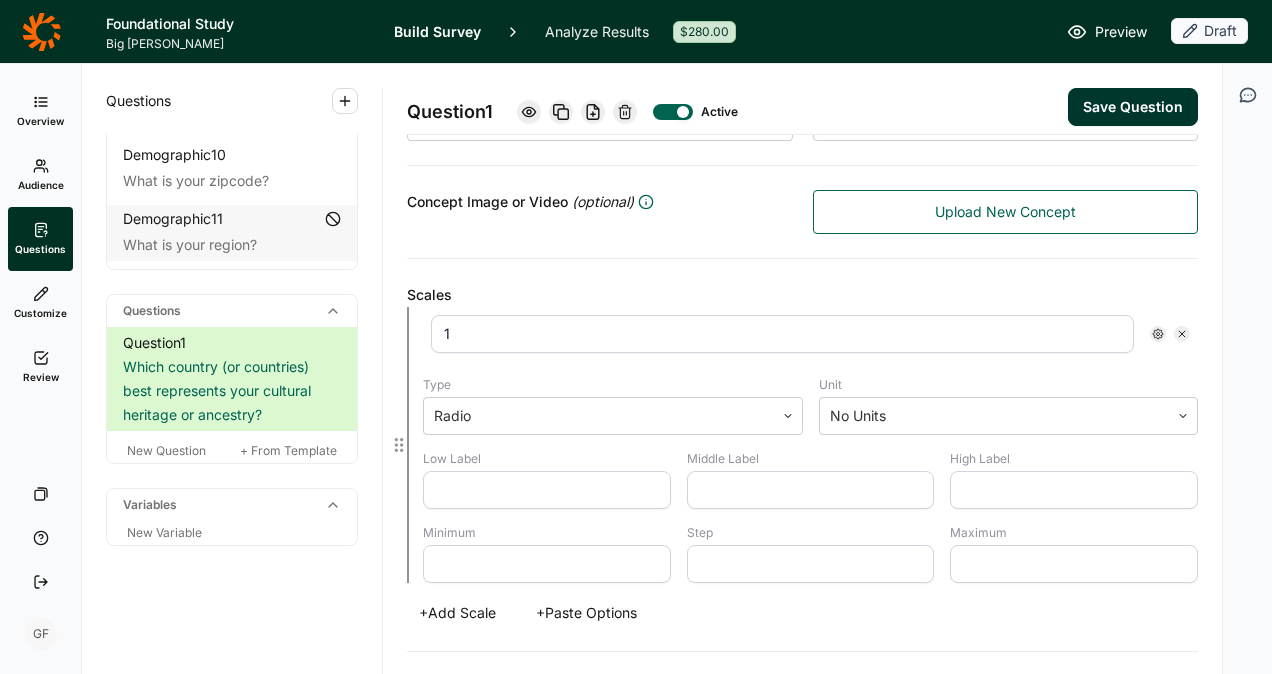 click 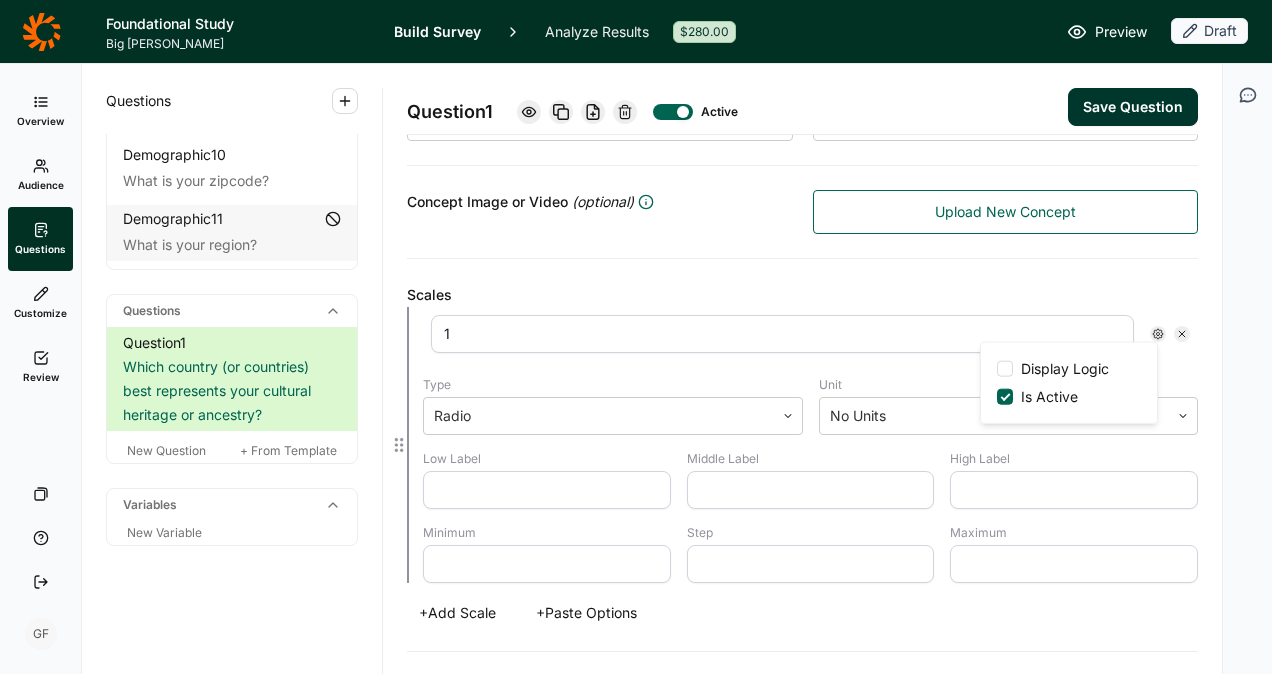 click on "1" at bounding box center (782, 334) 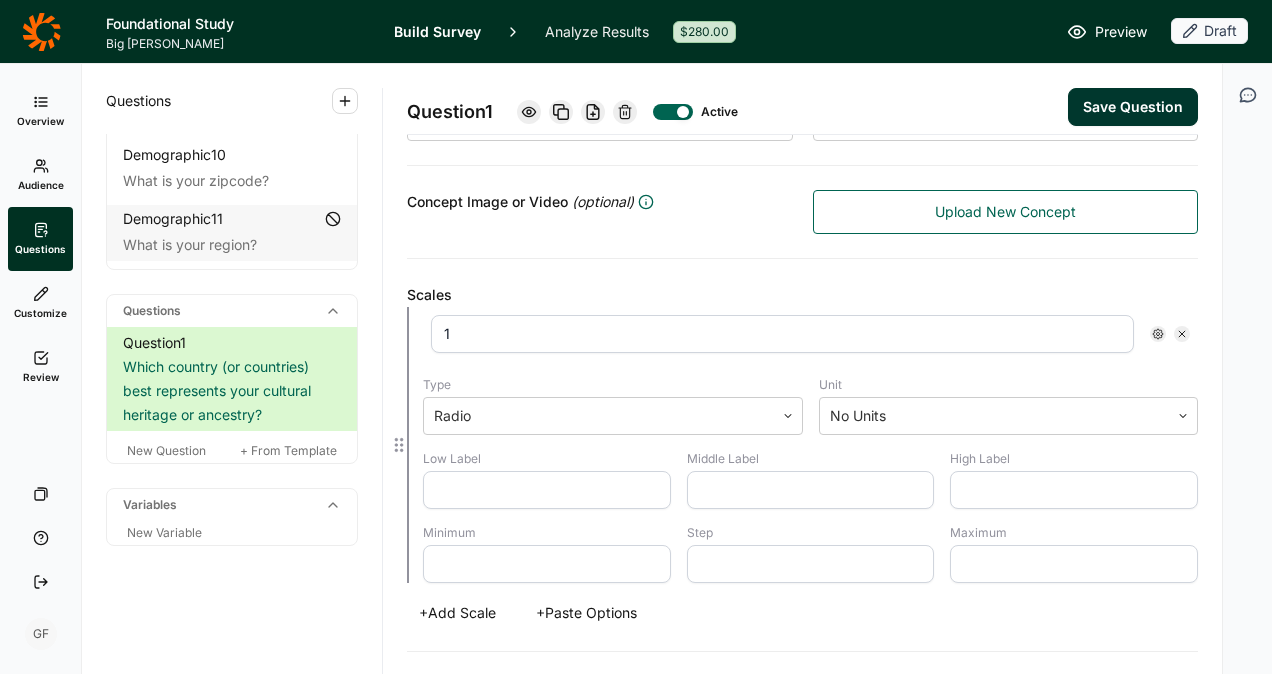click at bounding box center (547, 490) 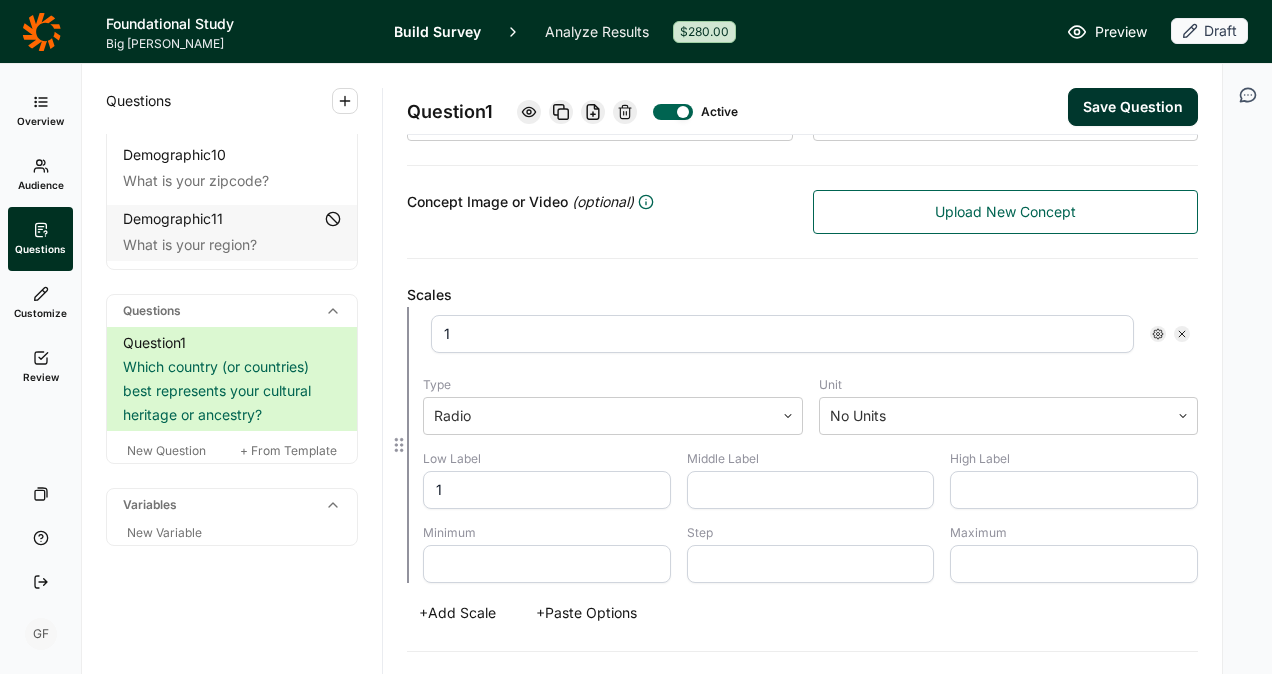 type on "1" 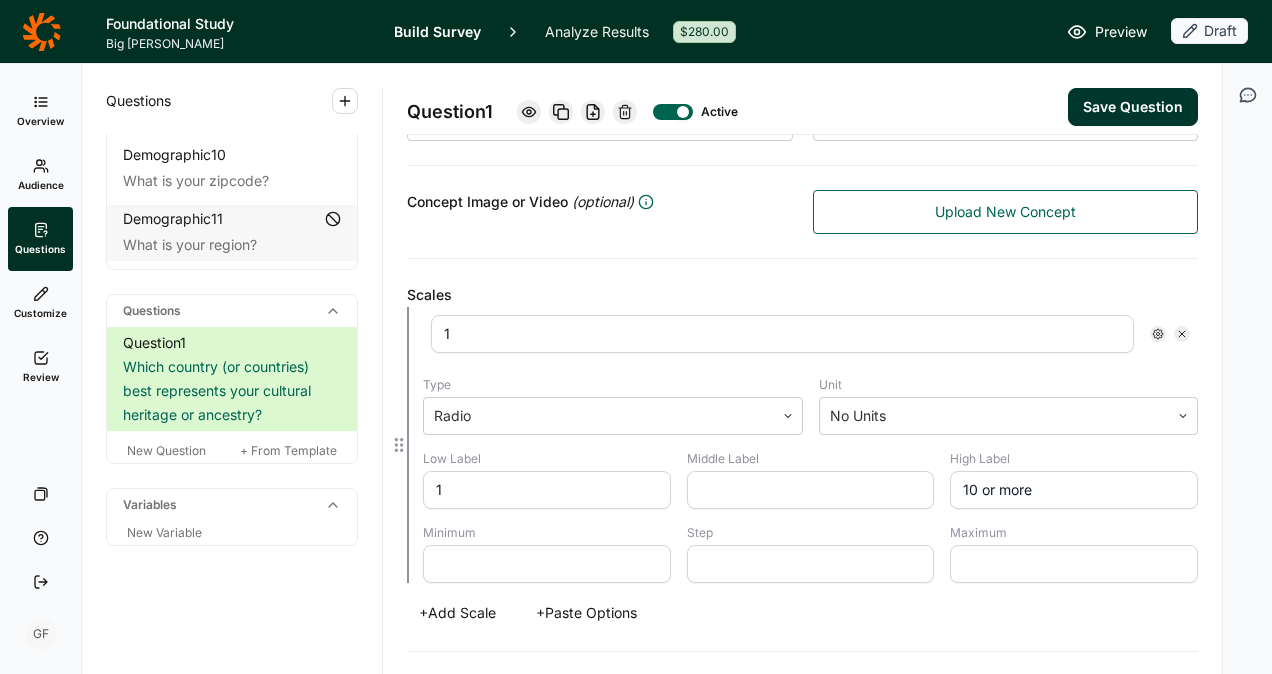 type on "10 or more" 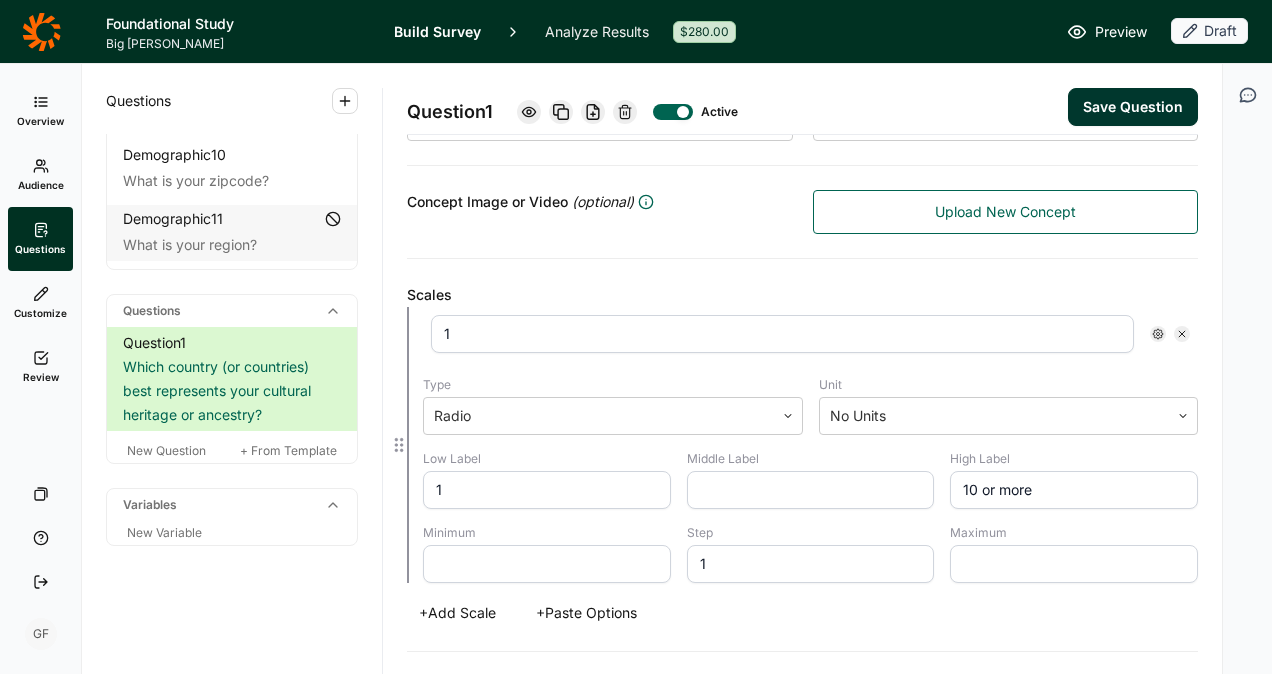 type on "1" 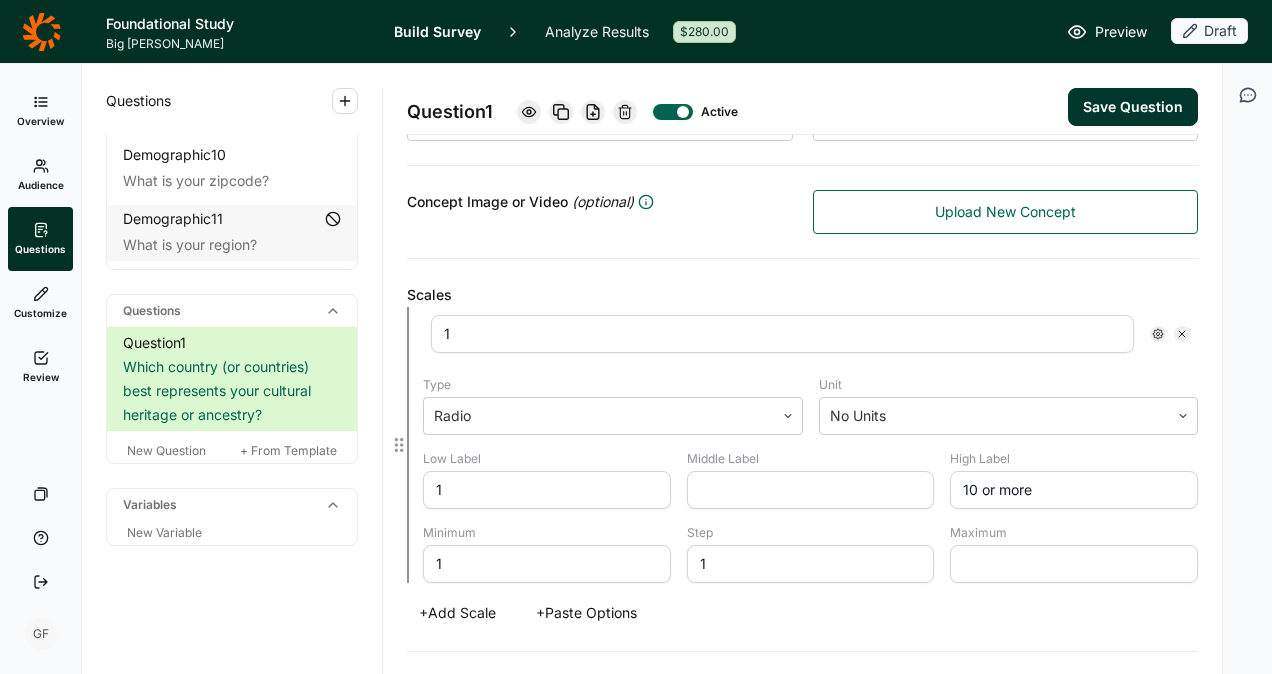 type on "1" 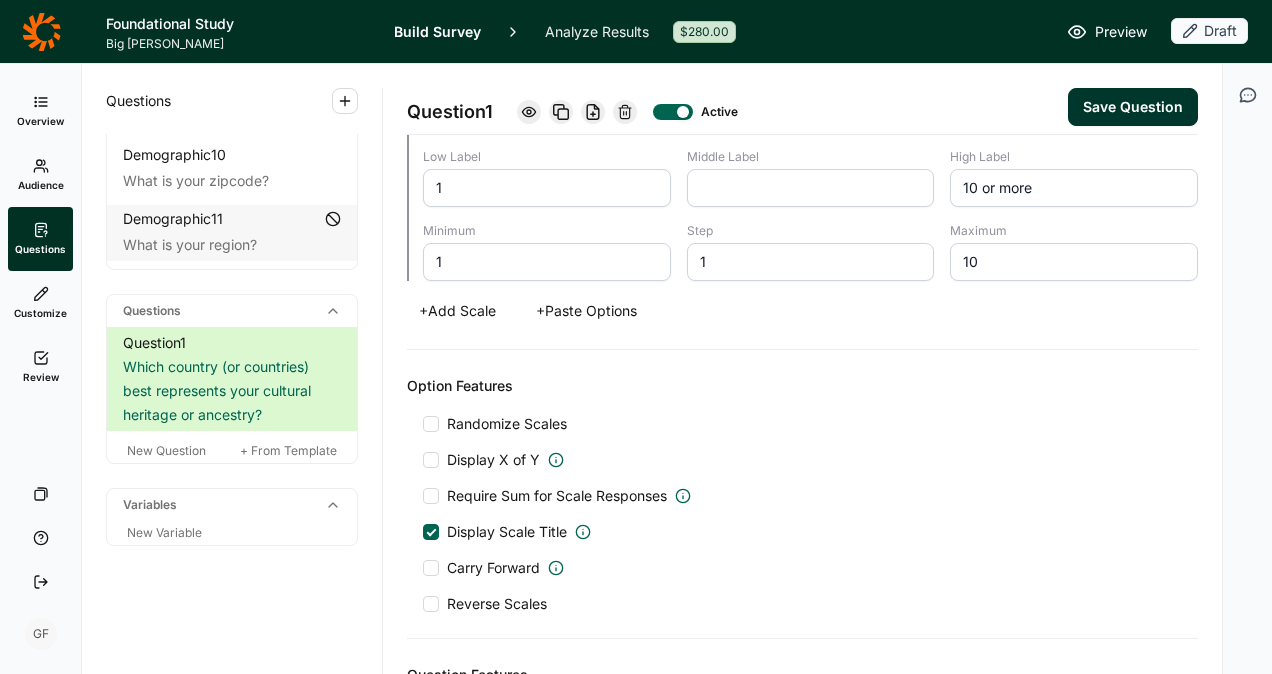 scroll, scrollTop: 708, scrollLeft: 0, axis: vertical 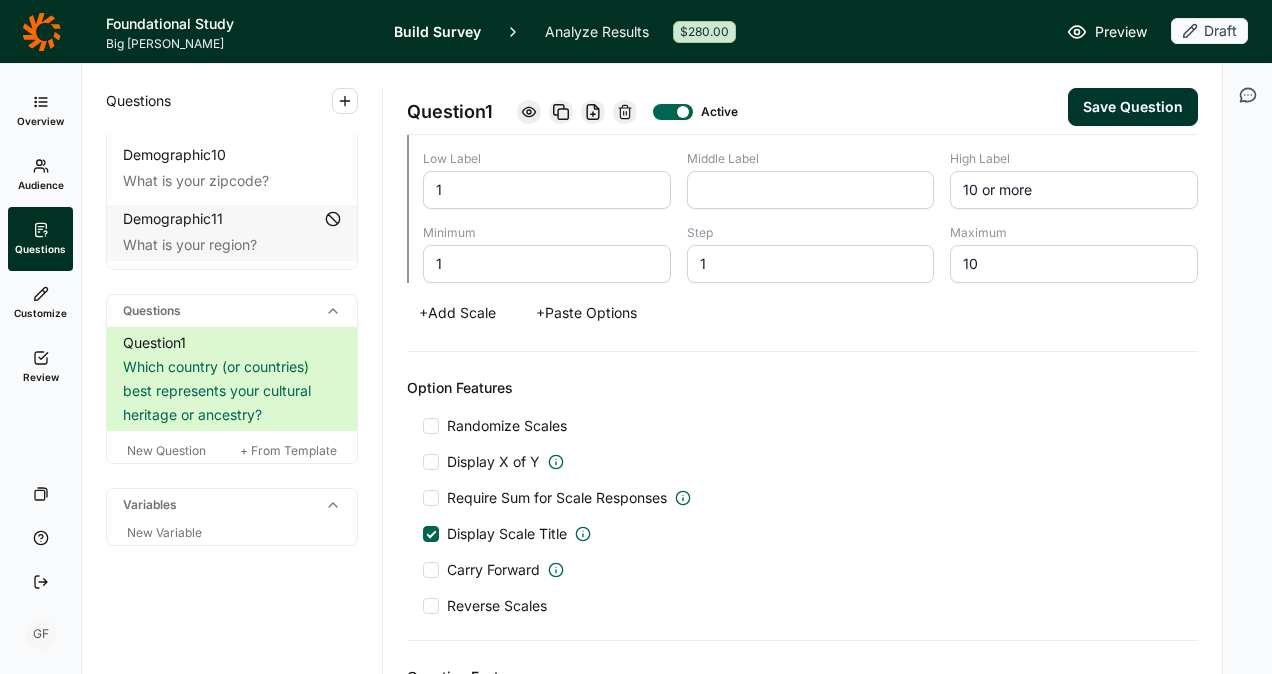 type on "10" 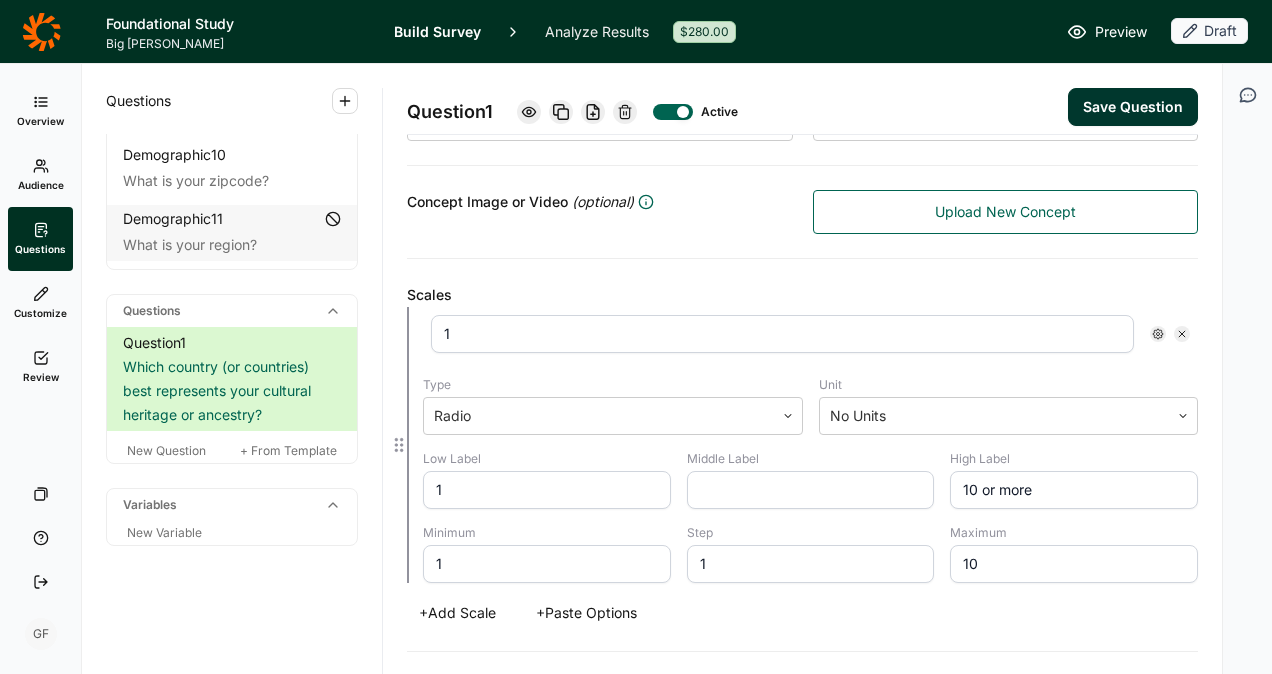 scroll, scrollTop: 308, scrollLeft: 0, axis: vertical 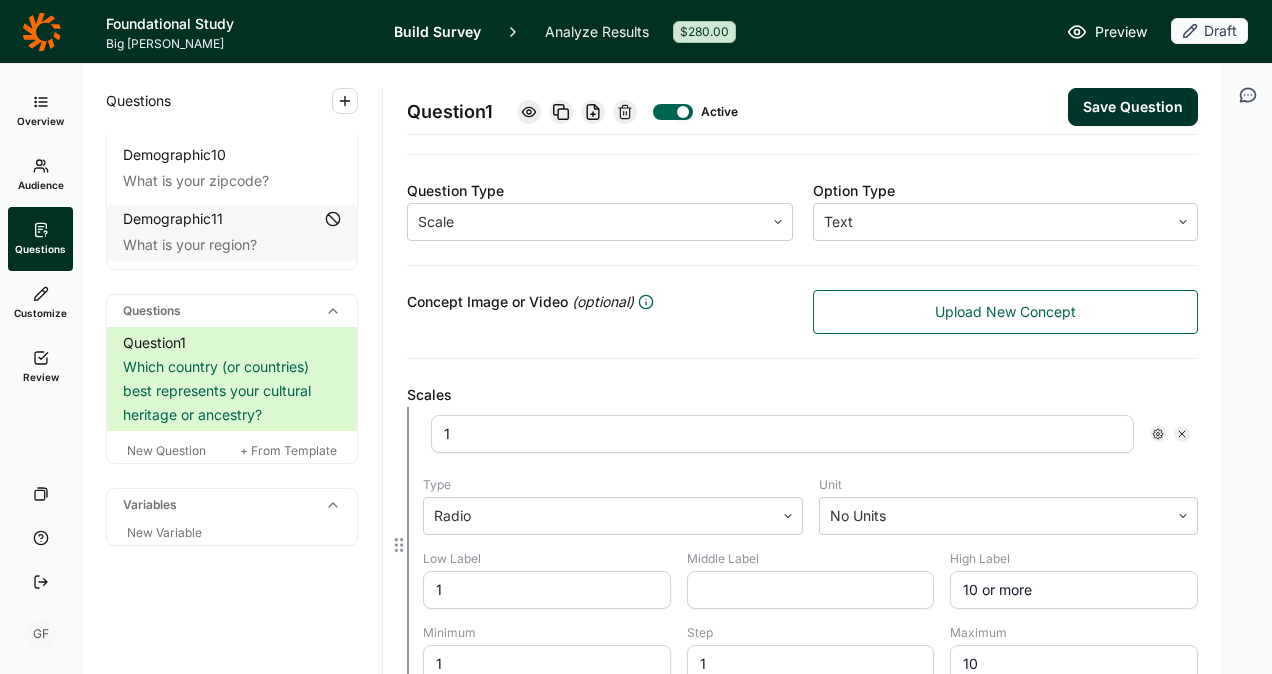 click on "1" at bounding box center (782, 434) 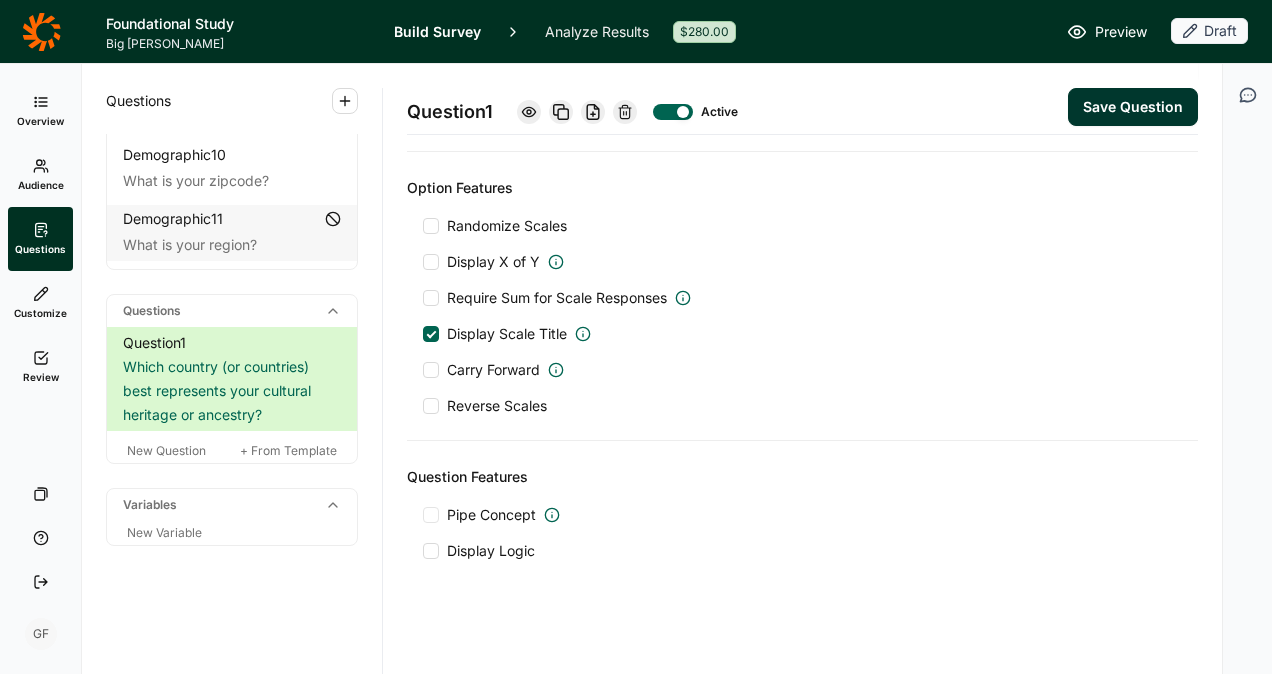 scroll, scrollTop: 808, scrollLeft: 0, axis: vertical 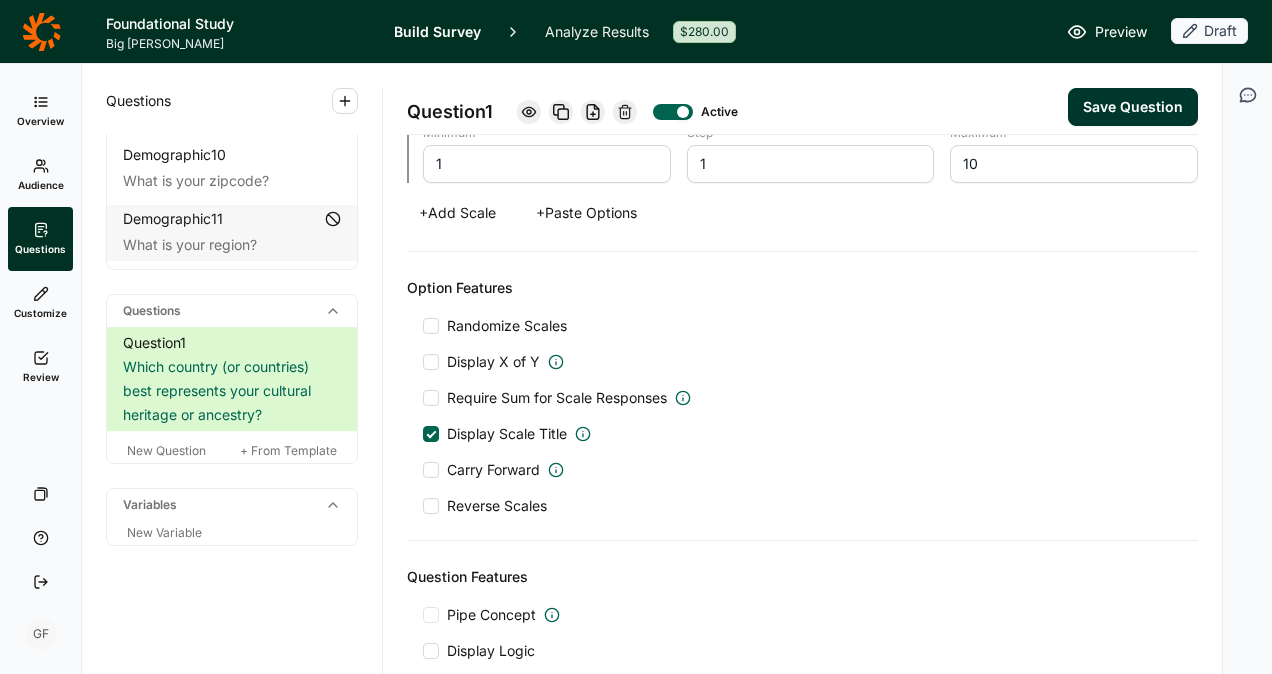 type on "No. in Household" 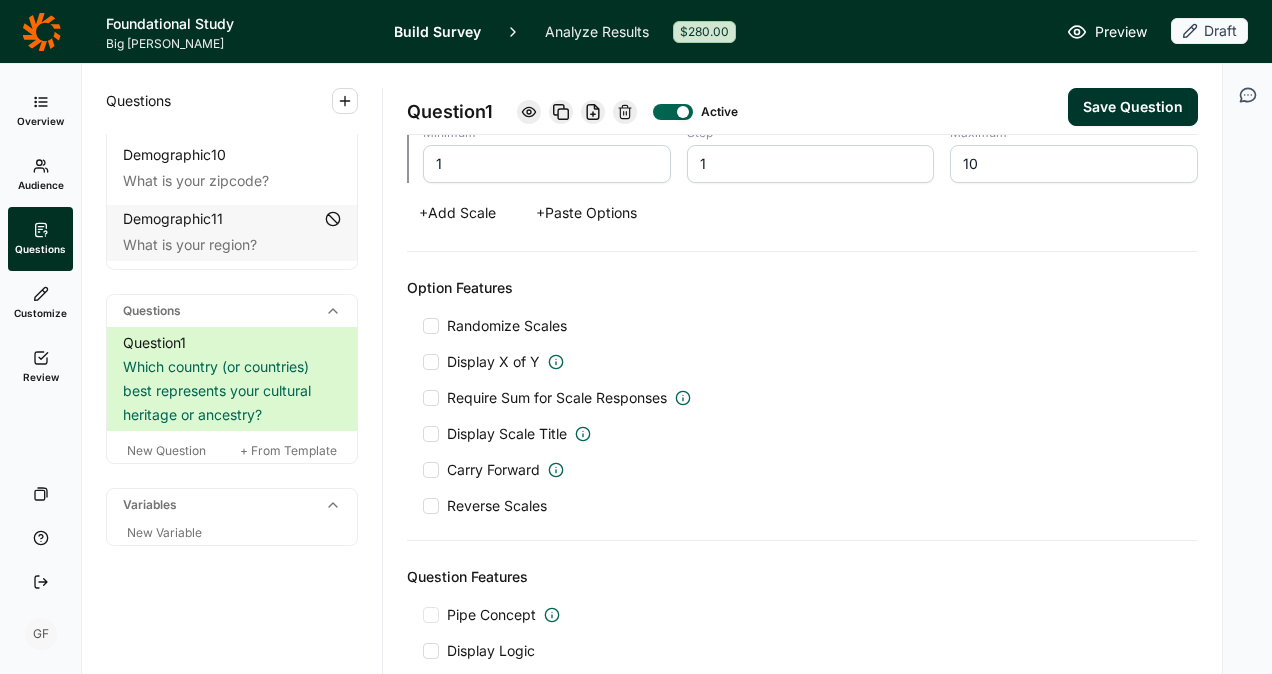 click on "Save Question" at bounding box center (1133, 107) 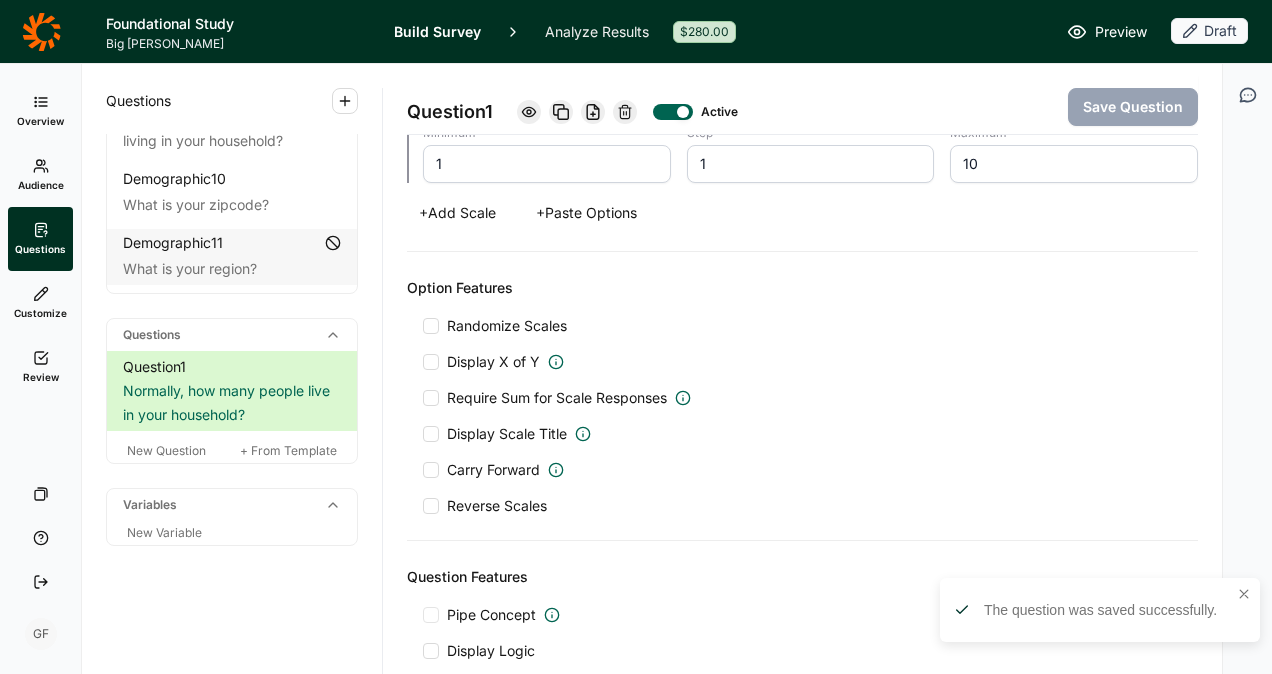 scroll, scrollTop: 815, scrollLeft: 0, axis: vertical 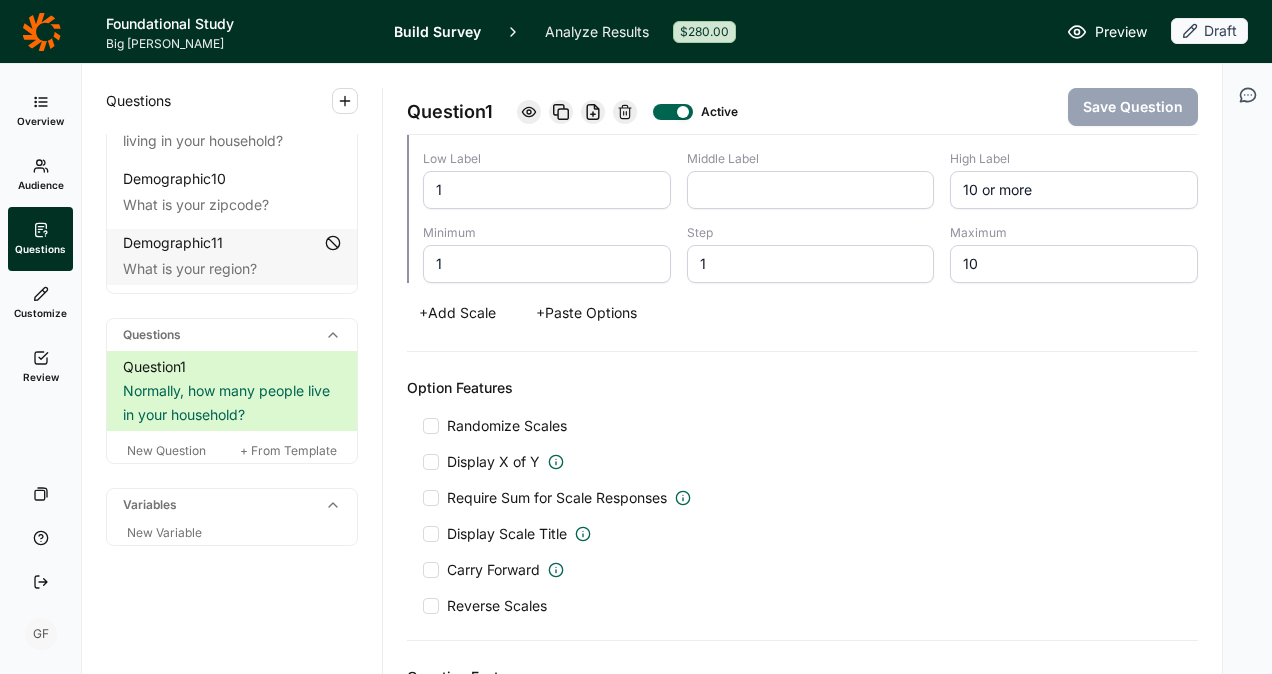 click on "Preview" at bounding box center (1121, 32) 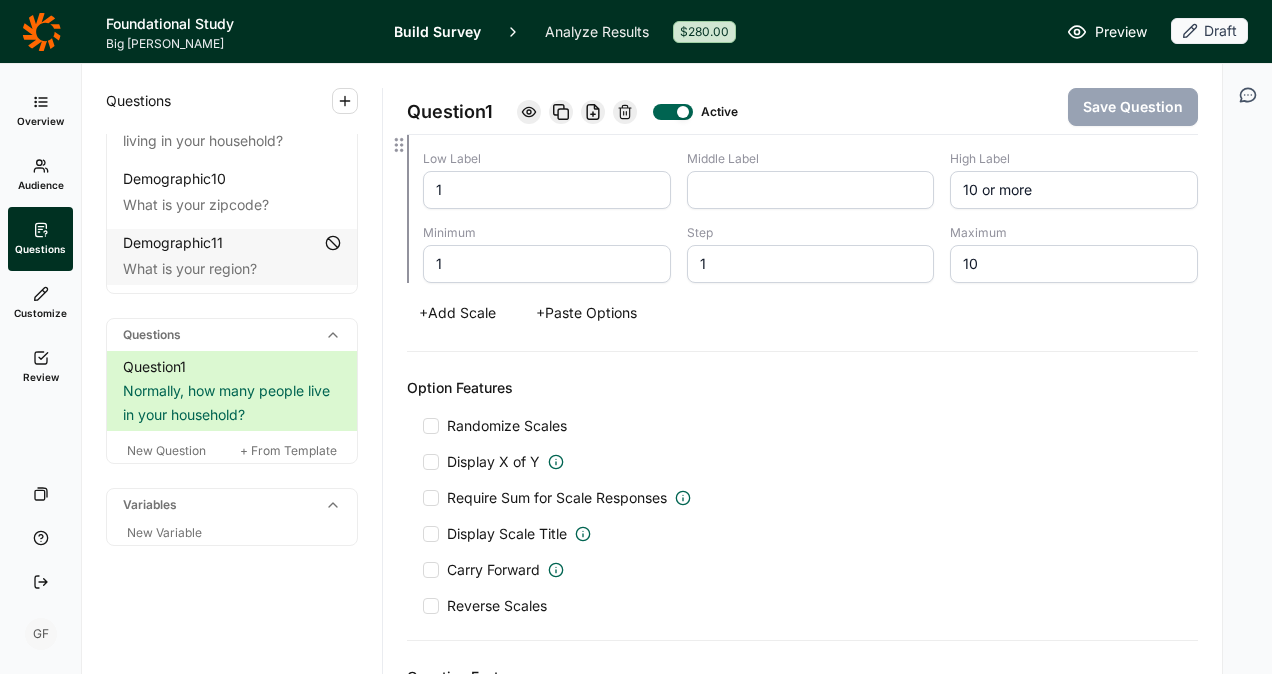 drag, startPoint x: 1034, startPoint y: 188, endPoint x: 970, endPoint y: 176, distance: 65.11528 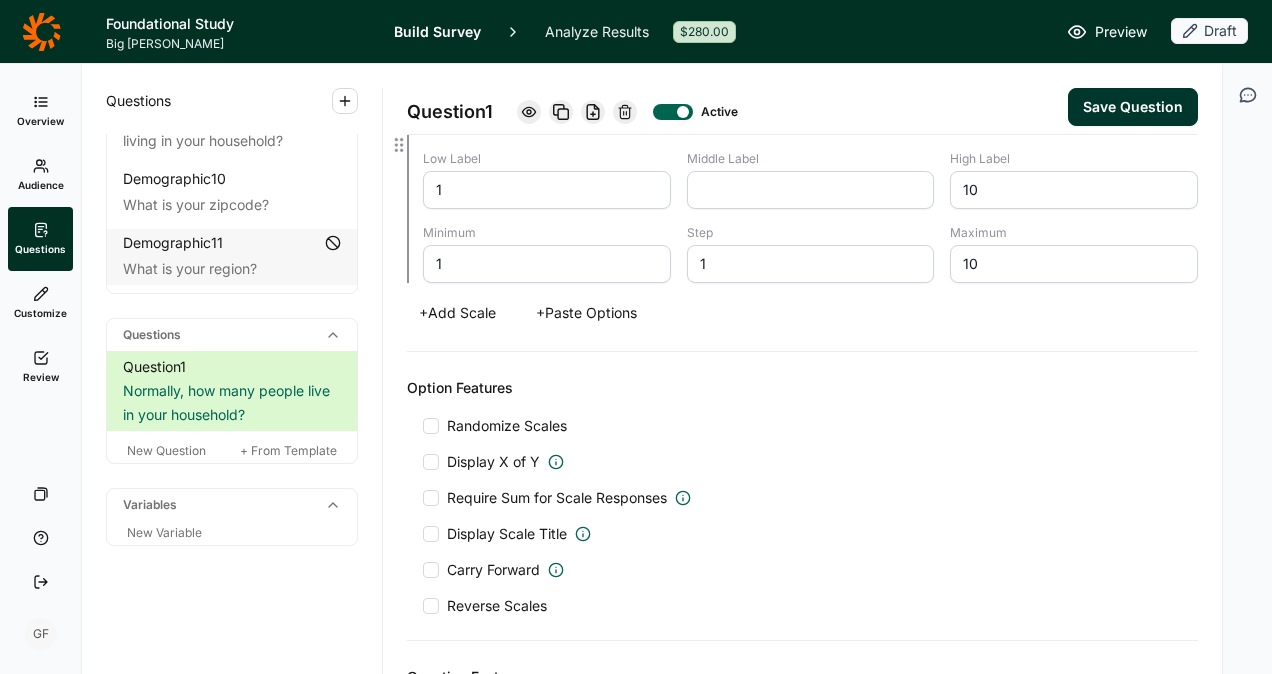 type on "1" 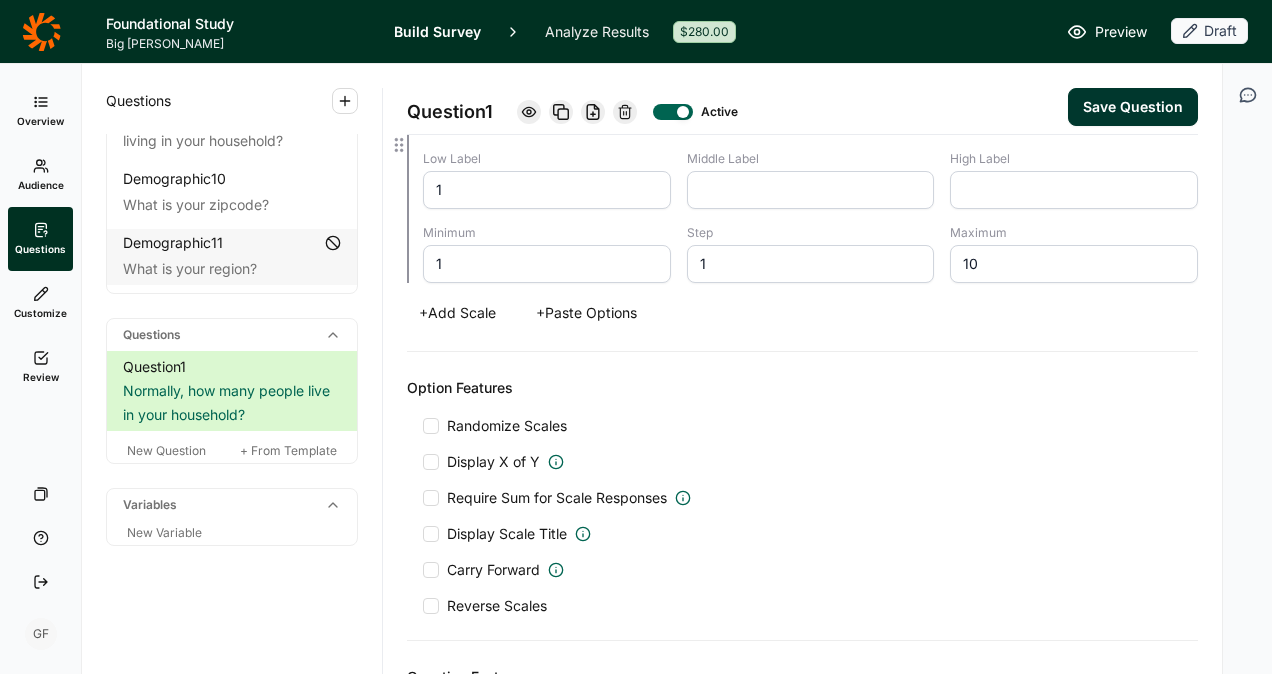 type 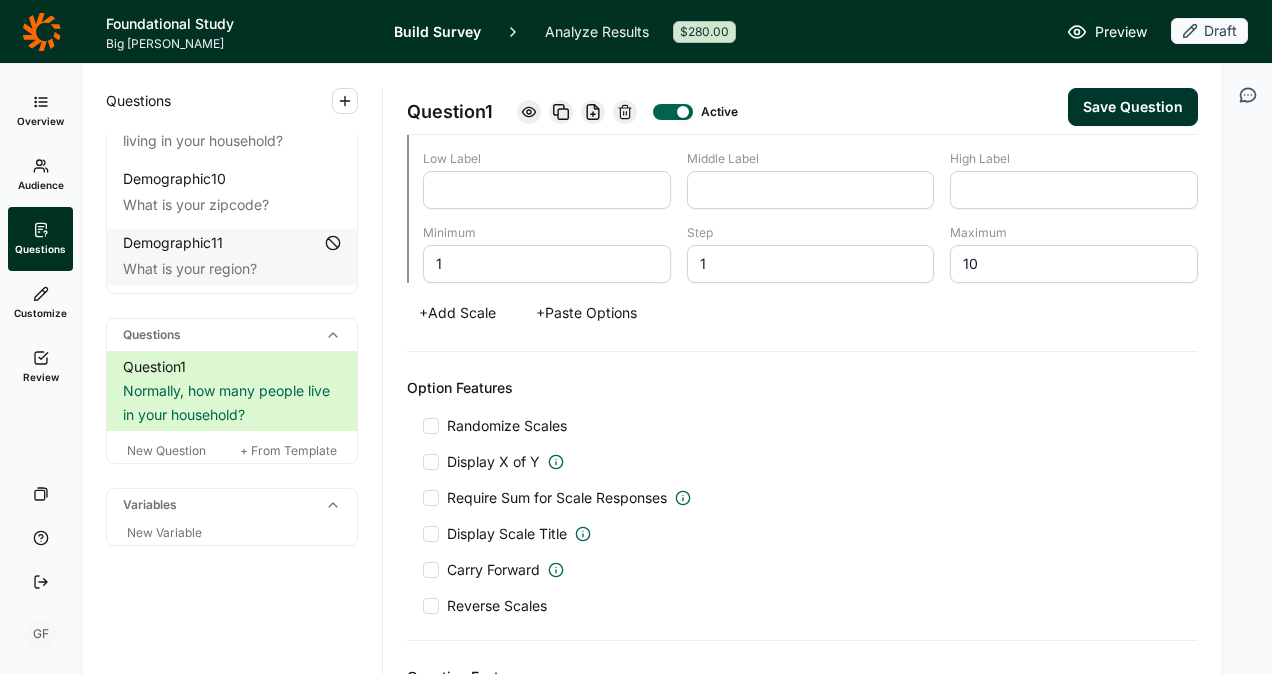 click on "Randomize Scales" at bounding box center [802, 426] 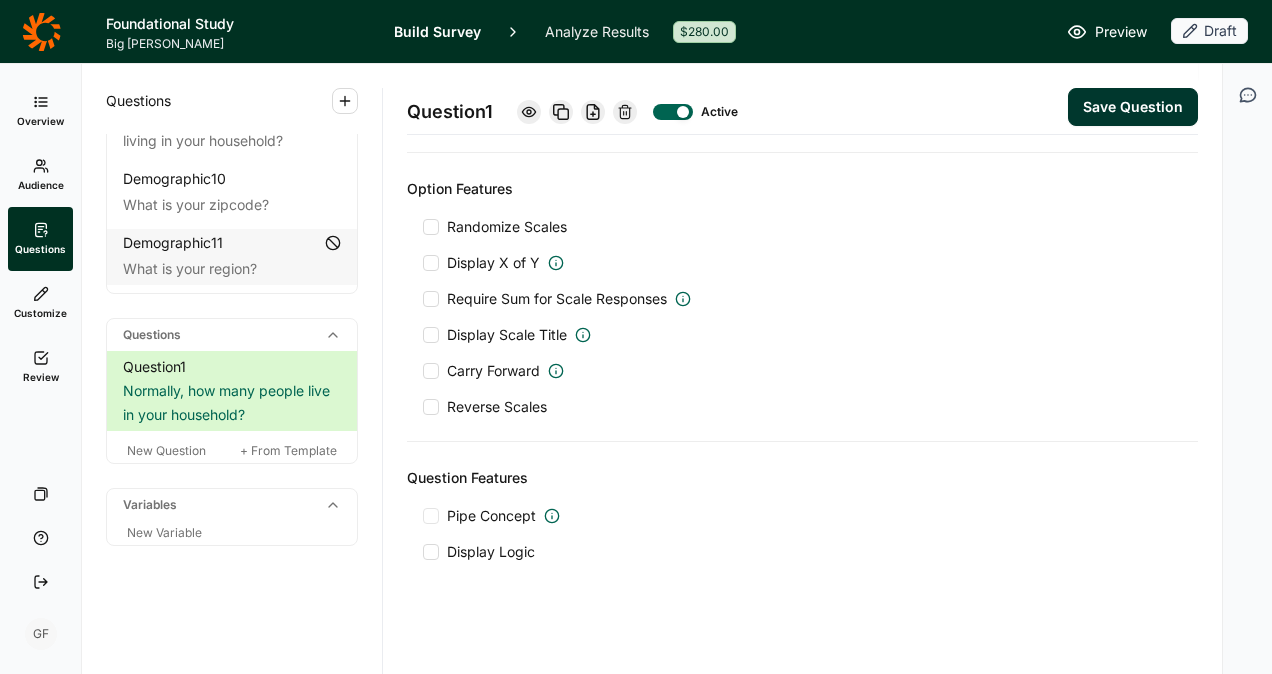 scroll, scrollTop: 908, scrollLeft: 0, axis: vertical 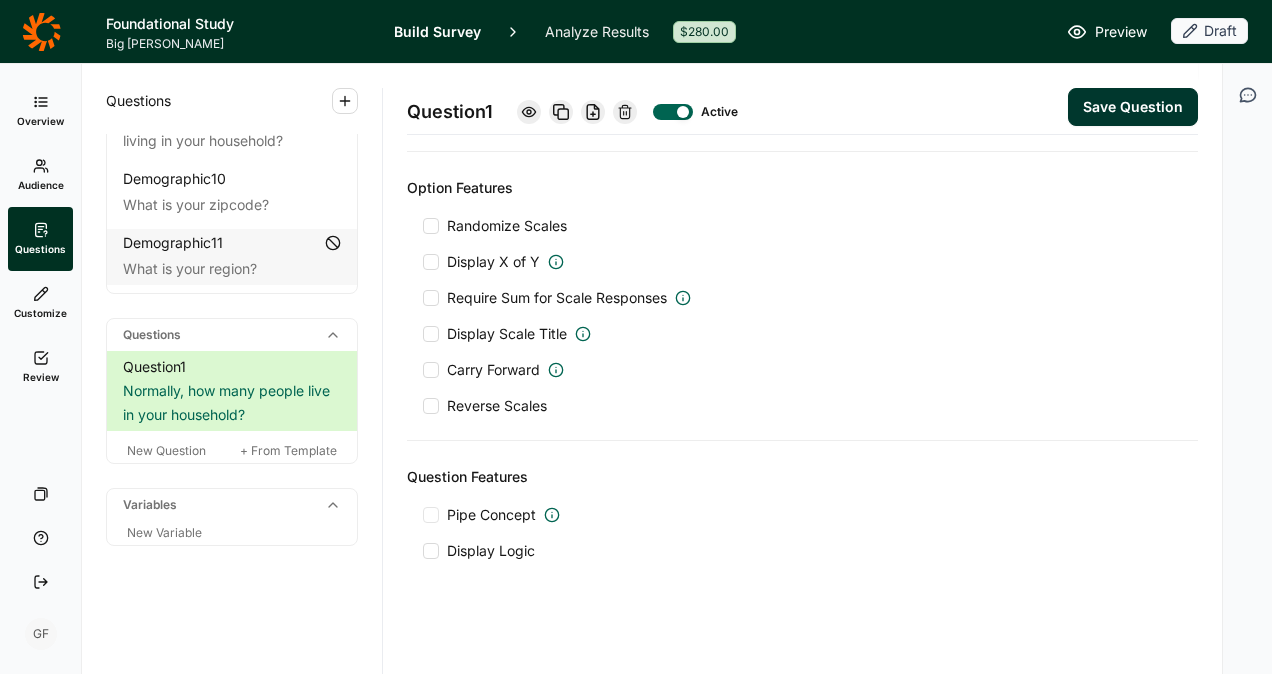 click on "Save Question" at bounding box center [1133, 107] 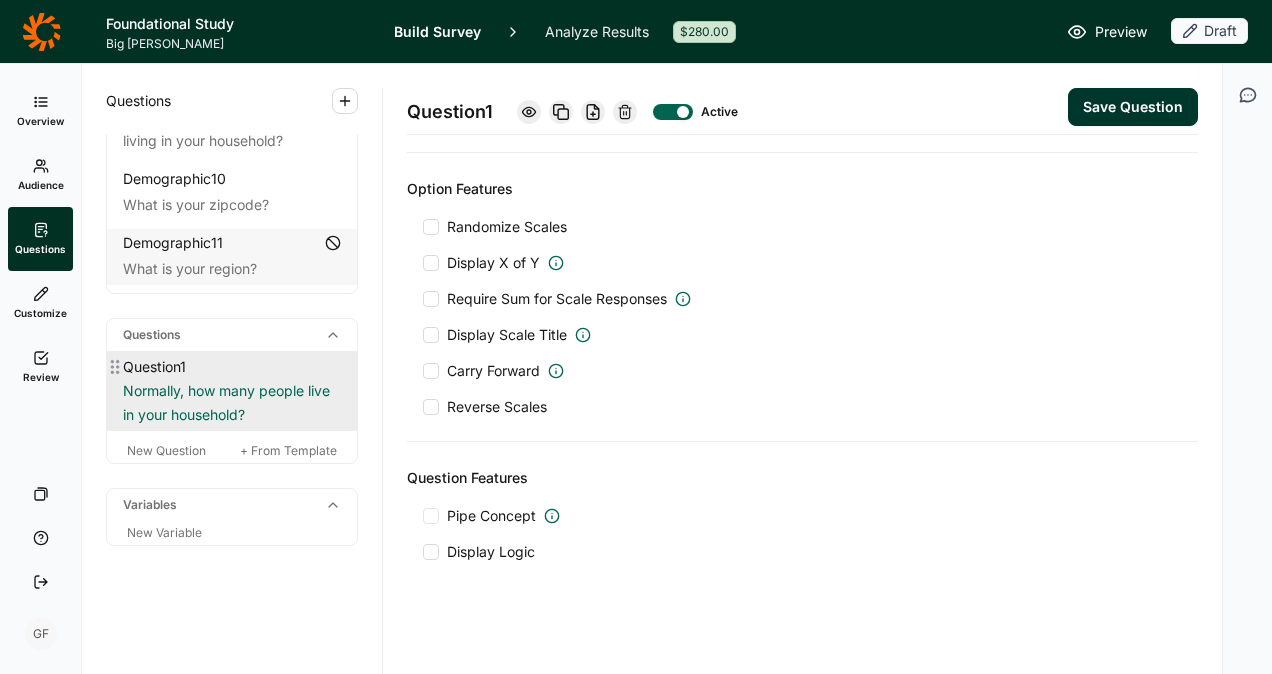 click on "Normally, how many people live in your household?" at bounding box center (232, 403) 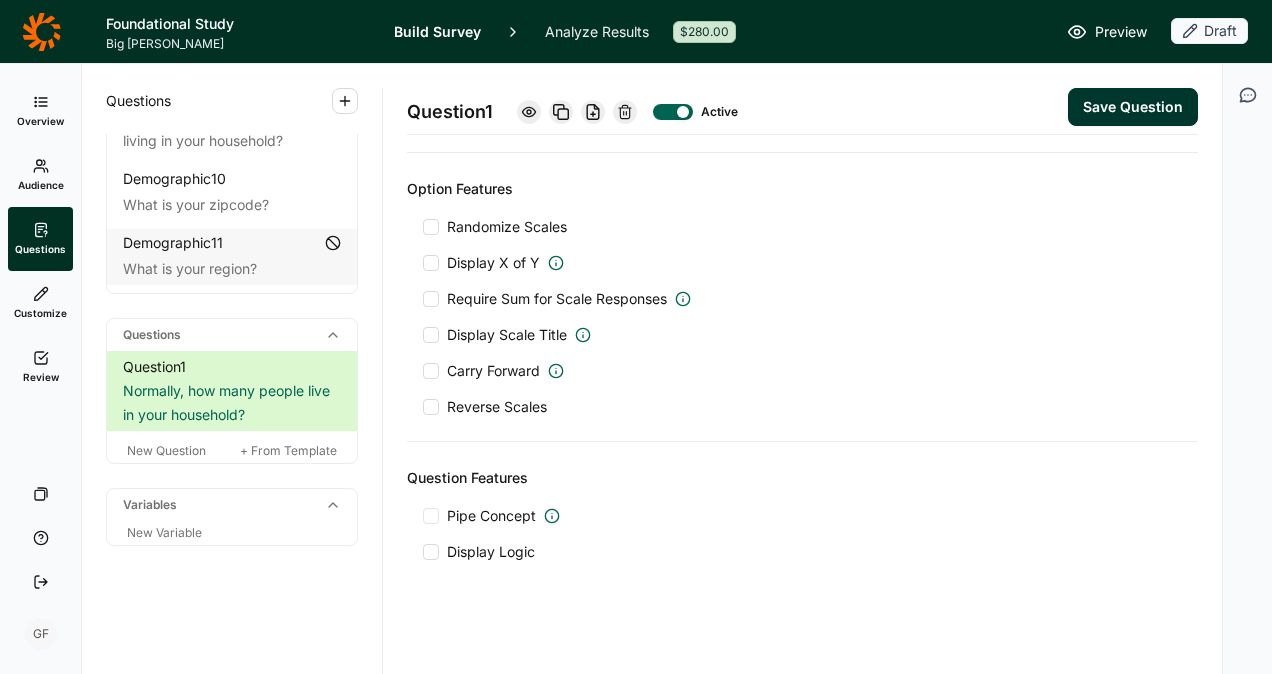 click on "Save Question" at bounding box center (1133, 107) 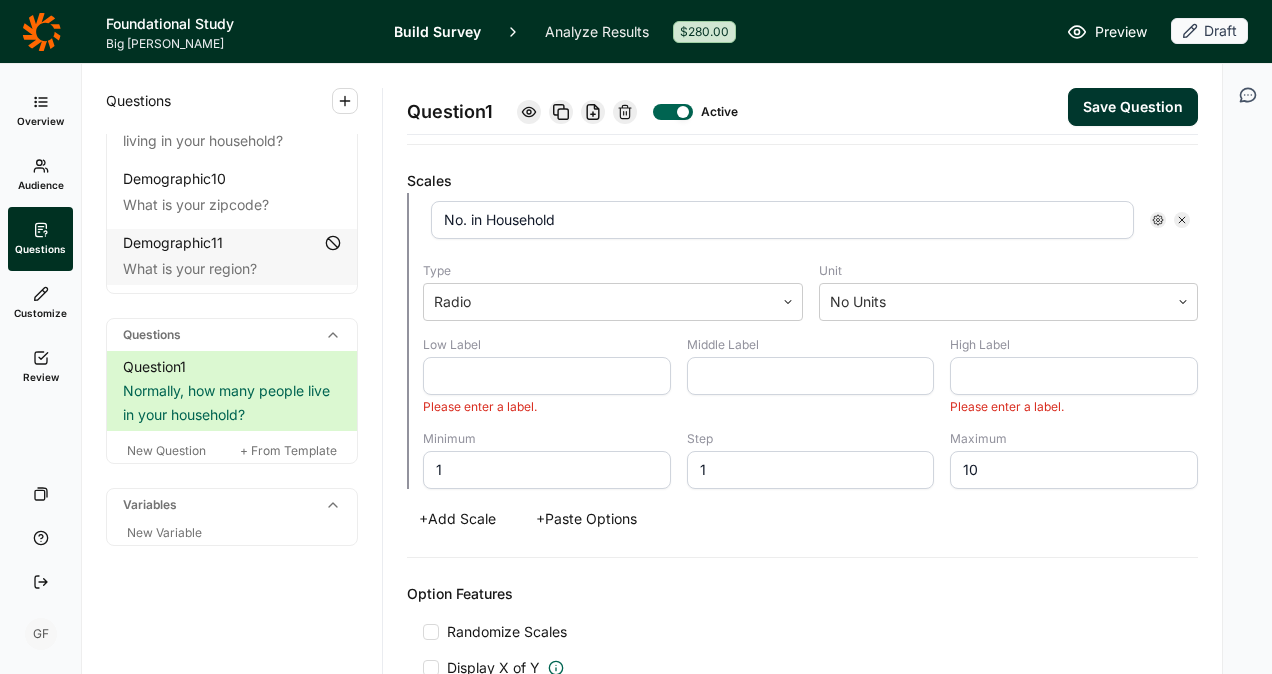 scroll, scrollTop: 621, scrollLeft: 0, axis: vertical 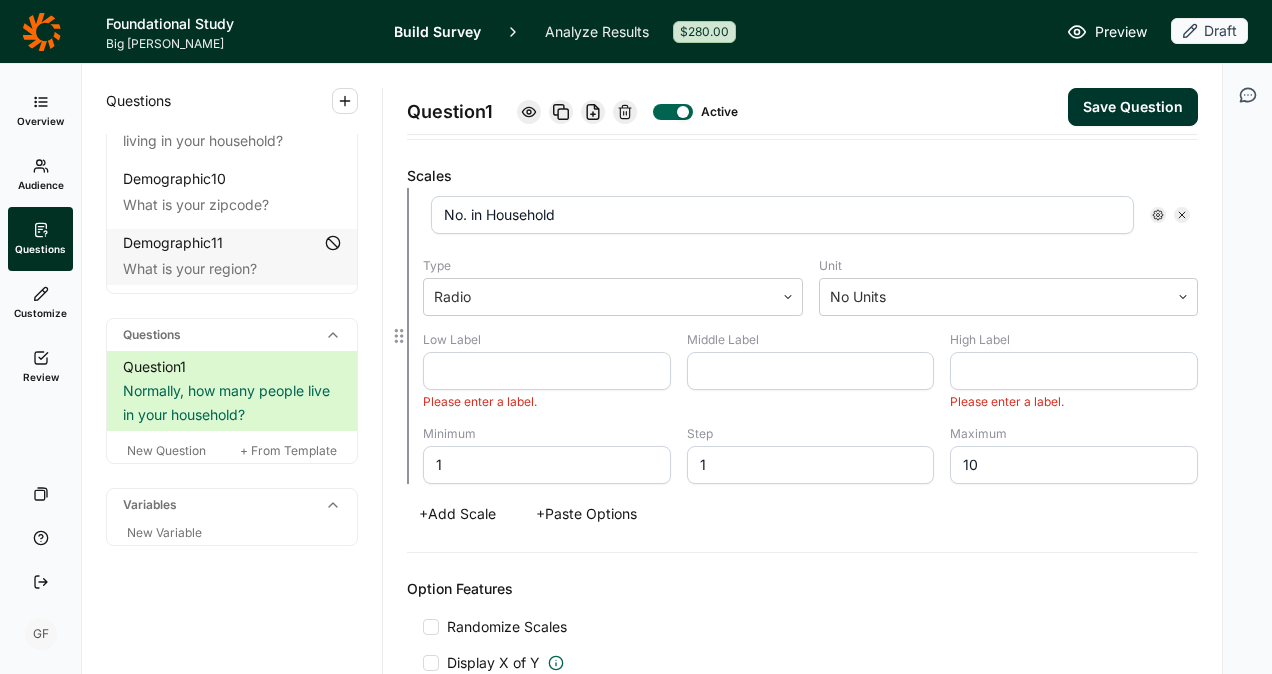 click at bounding box center [1074, 371] 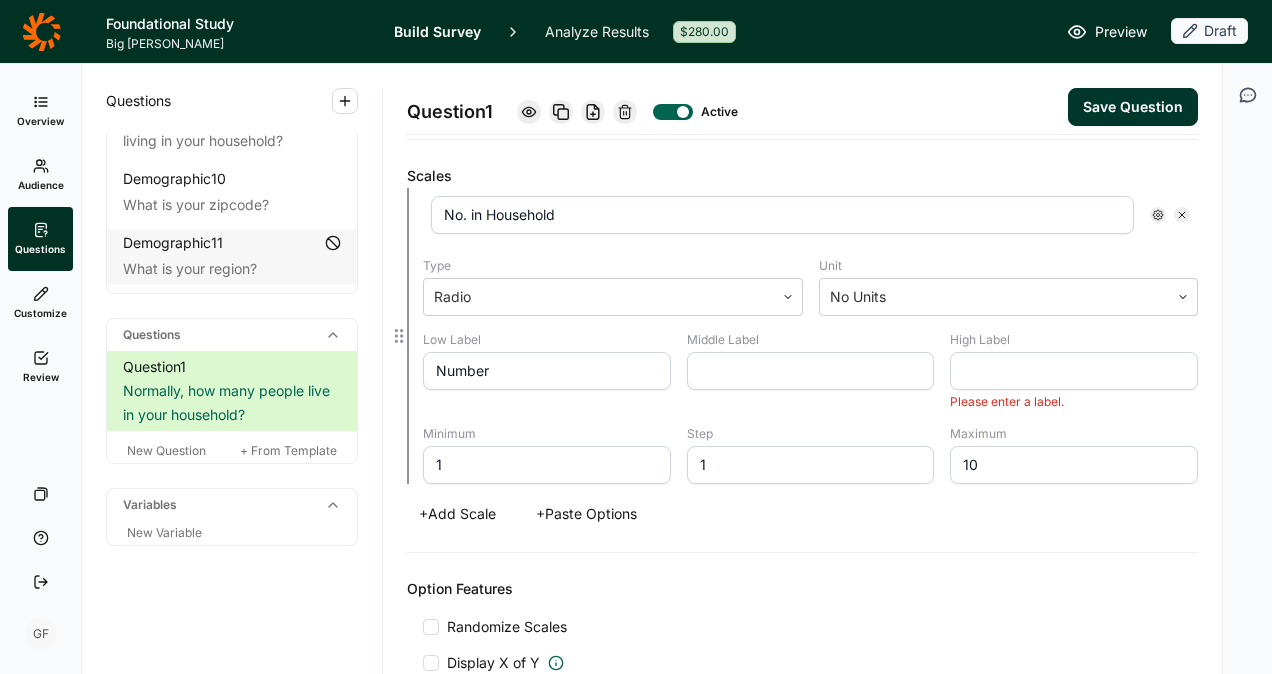 type on "Number" 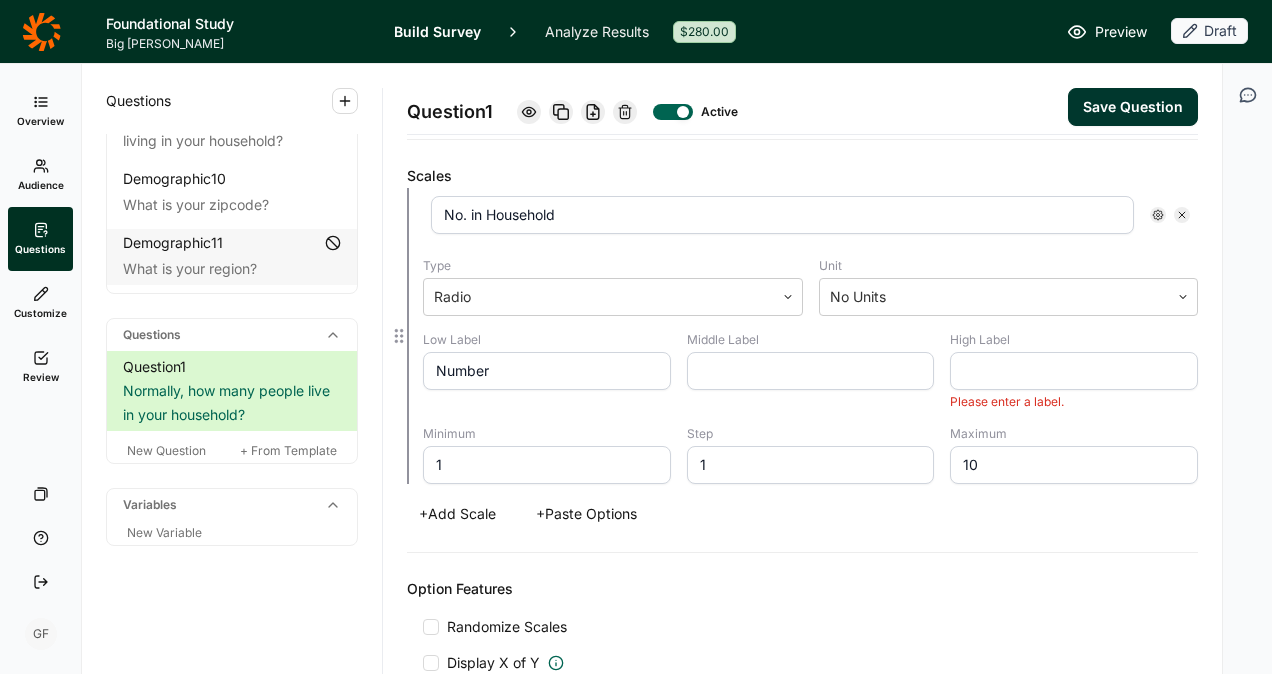drag, startPoint x: 520, startPoint y: 364, endPoint x: 420, endPoint y: 366, distance: 100.02 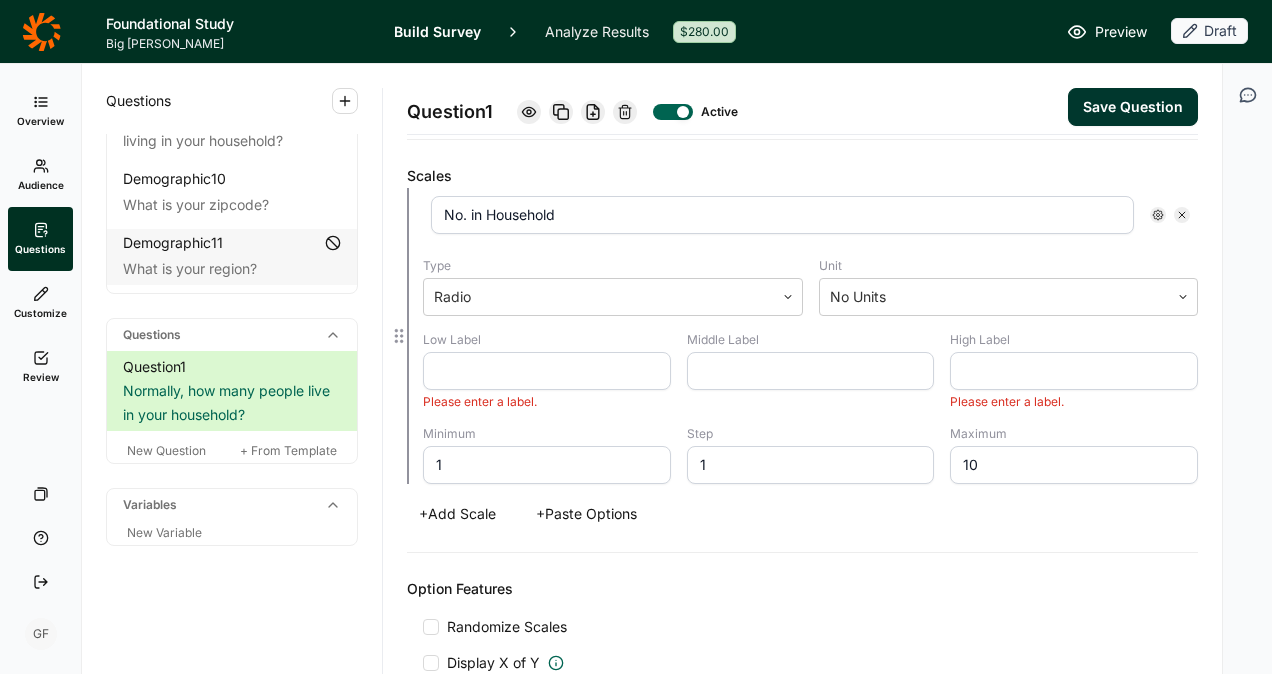 type 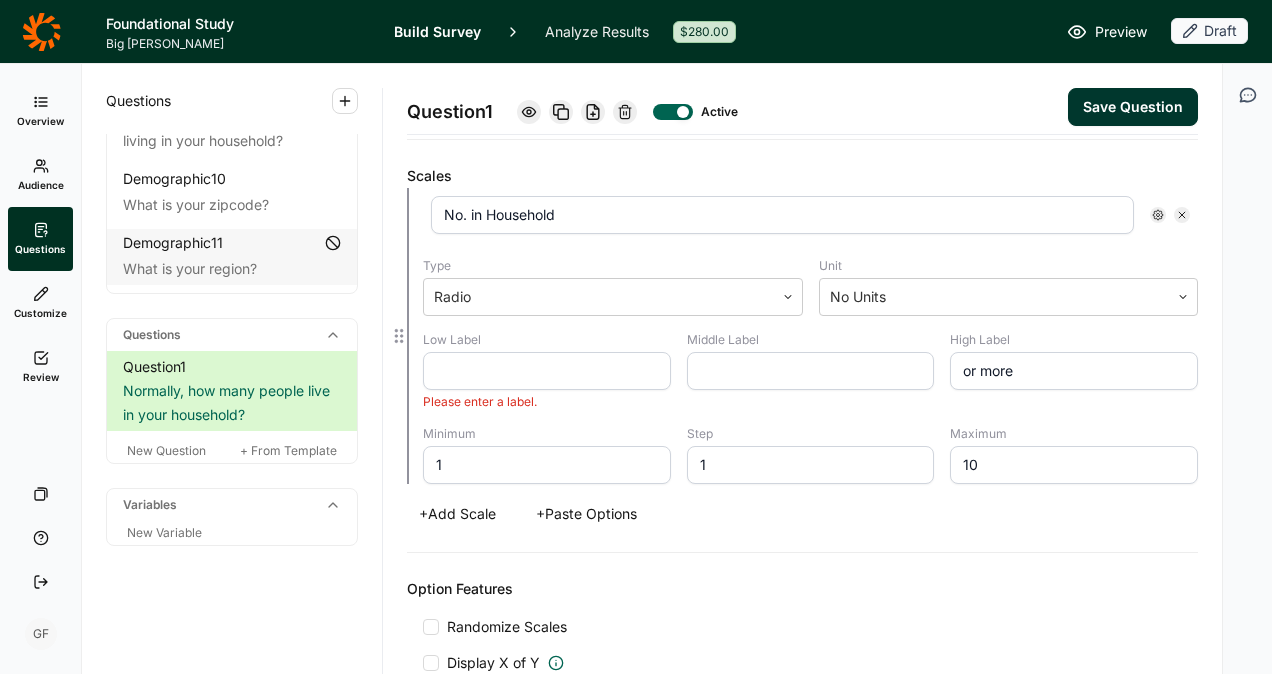 type on "or more" 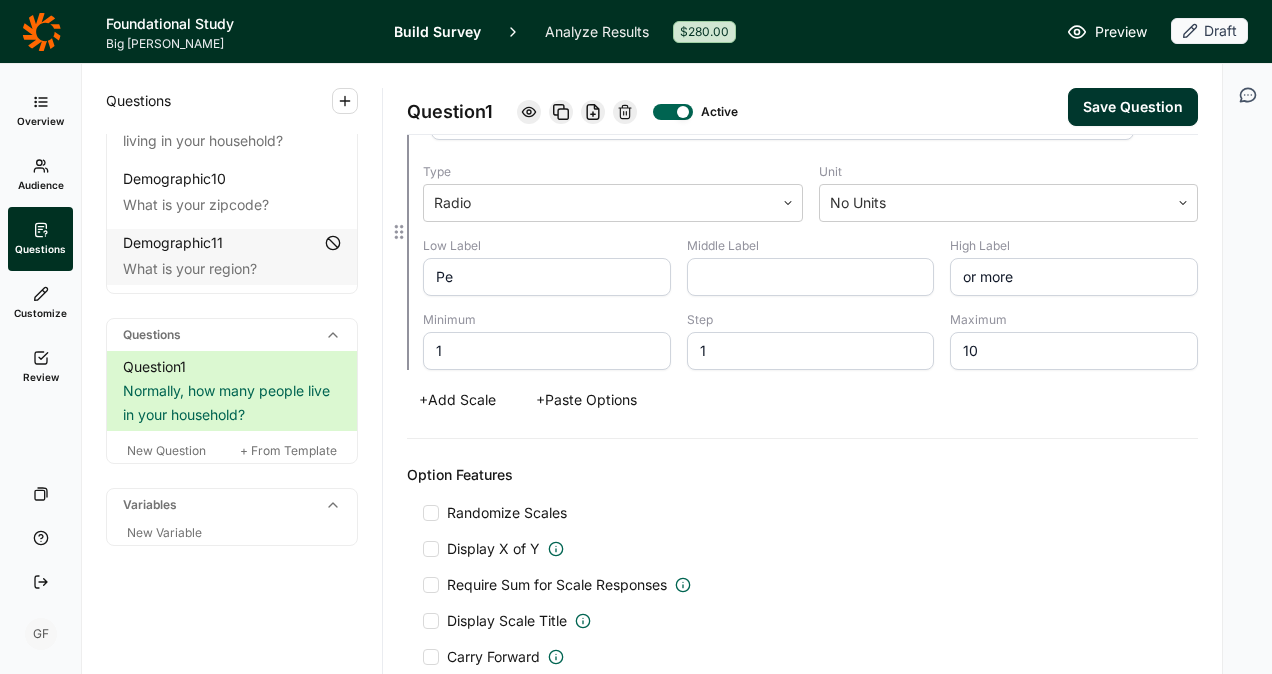 scroll, scrollTop: 528, scrollLeft: 0, axis: vertical 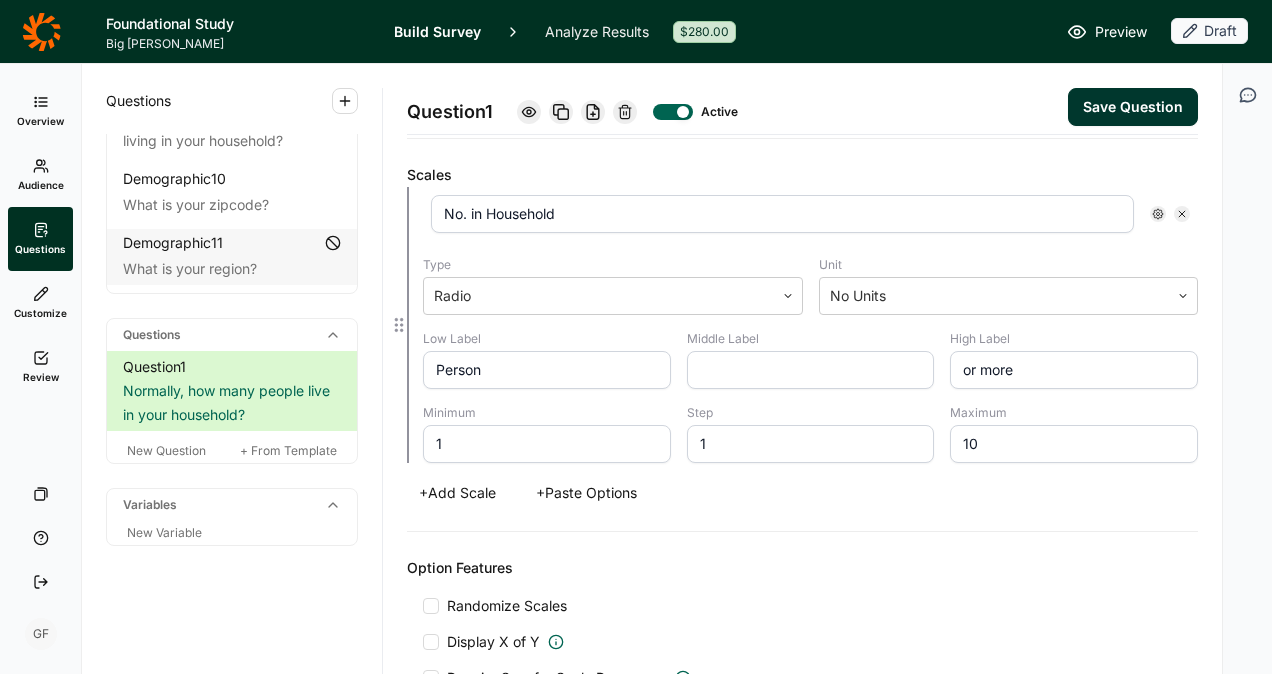 type on "Person" 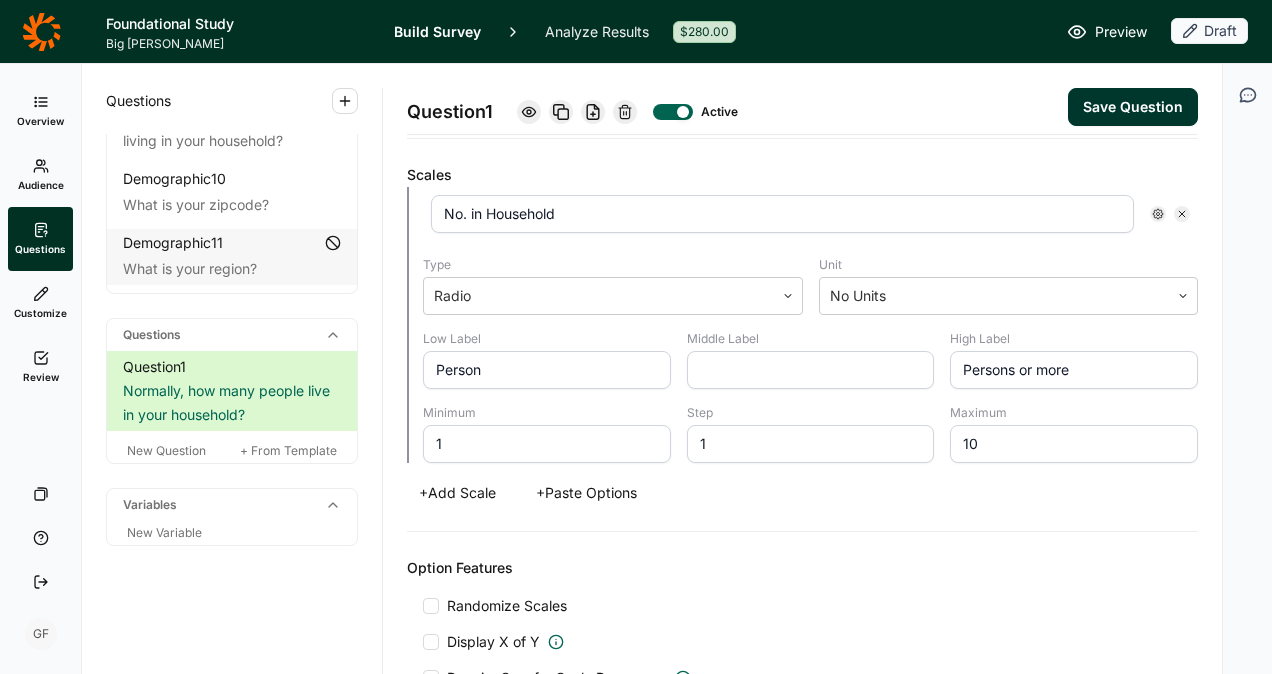 click on "+  Add Scale +  Paste Options" at bounding box center (802, 493) 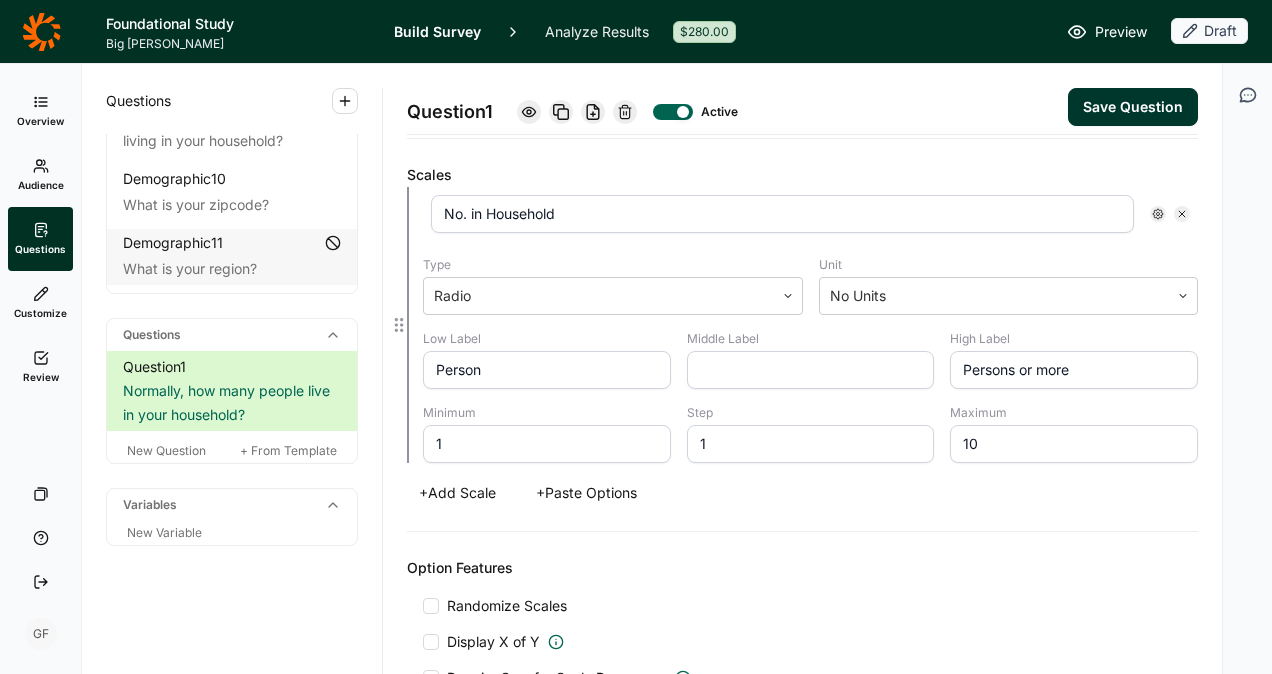 drag, startPoint x: 1004, startPoint y: 368, endPoint x: 952, endPoint y: 358, distance: 52.95281 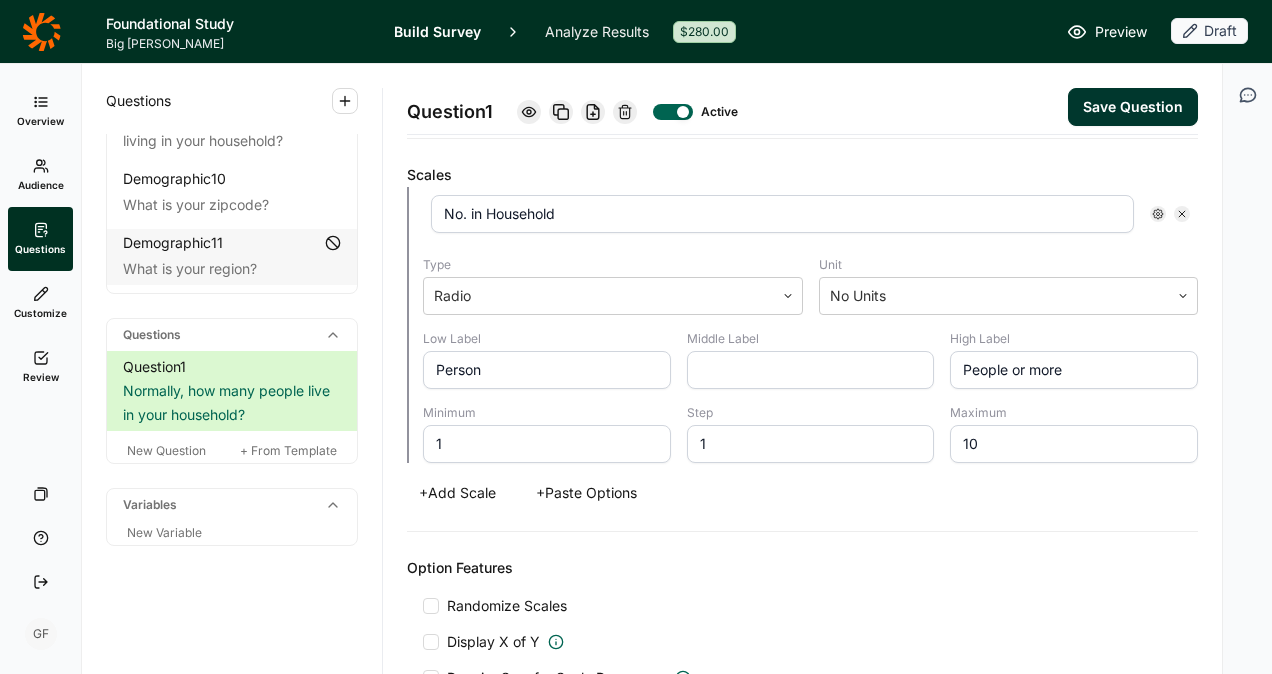click on "Scales No. in Household Type Radio Unit No Units Low Label Person Middle Label High Label People or more Minimum 1 Step 1 Maximum 10 +  Add Scale +  Paste Options" at bounding box center (802, 335) 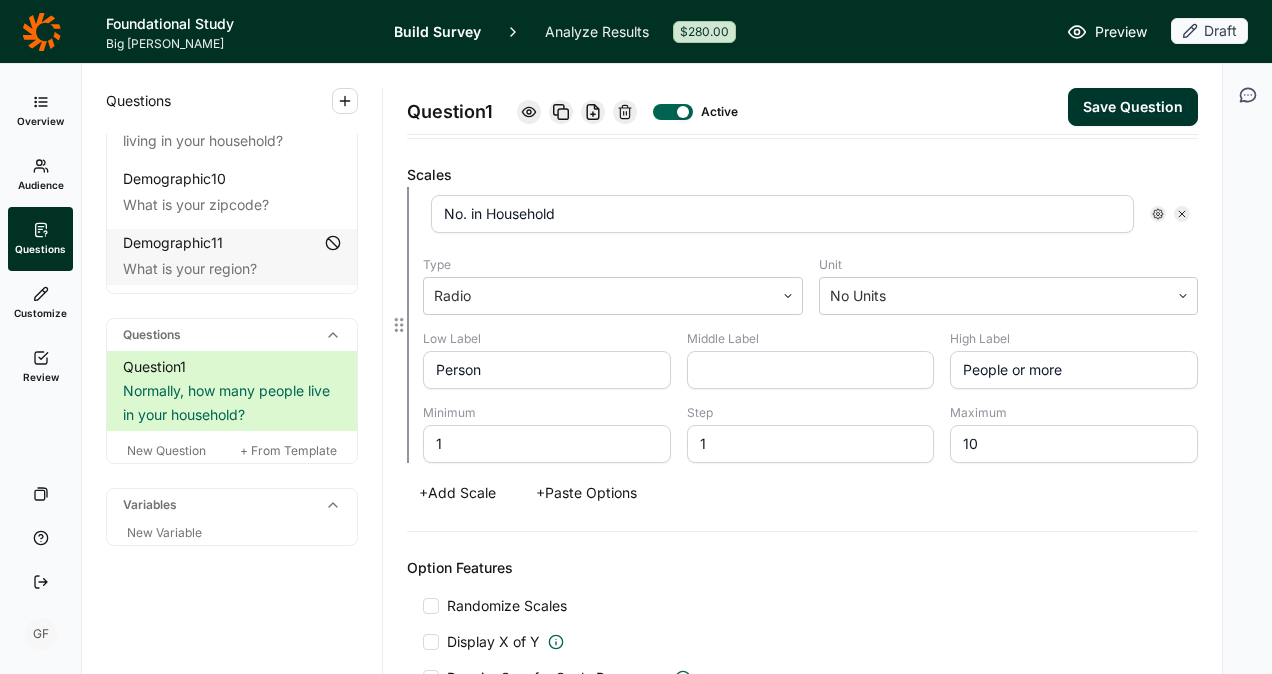 drag, startPoint x: 1004, startPoint y: 357, endPoint x: 930, endPoint y: 366, distance: 74.54529 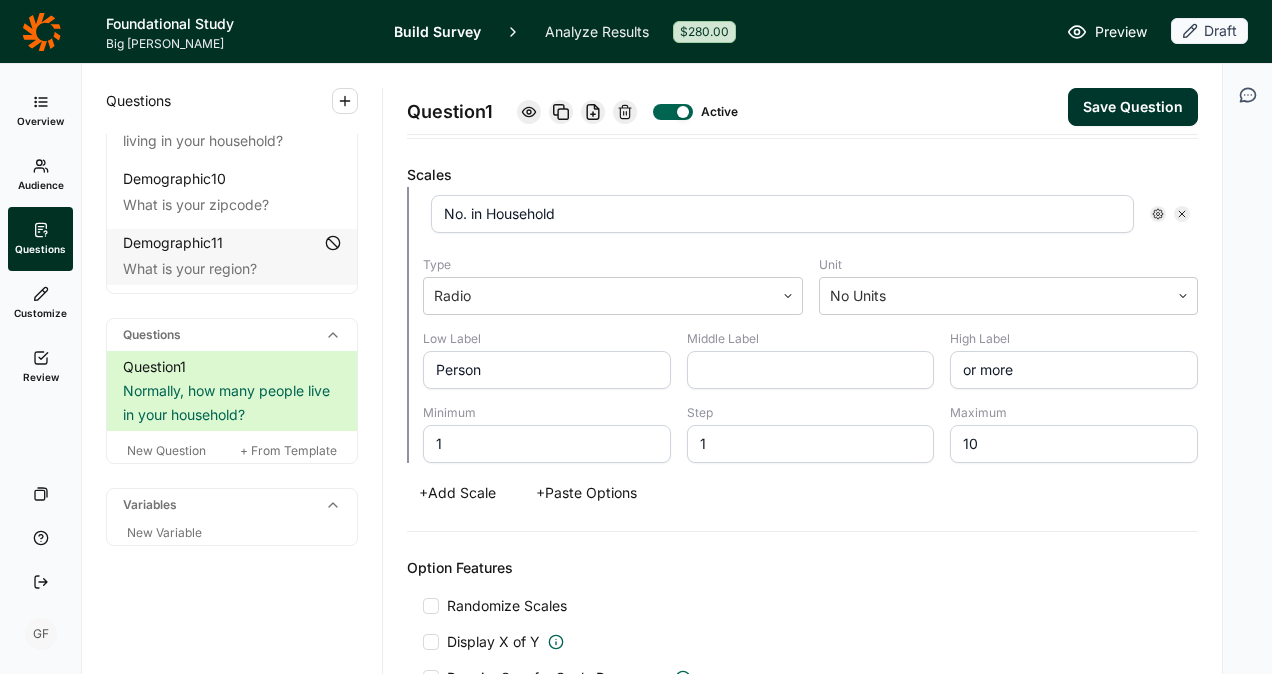 click on "Randomize Scales" at bounding box center [802, 606] 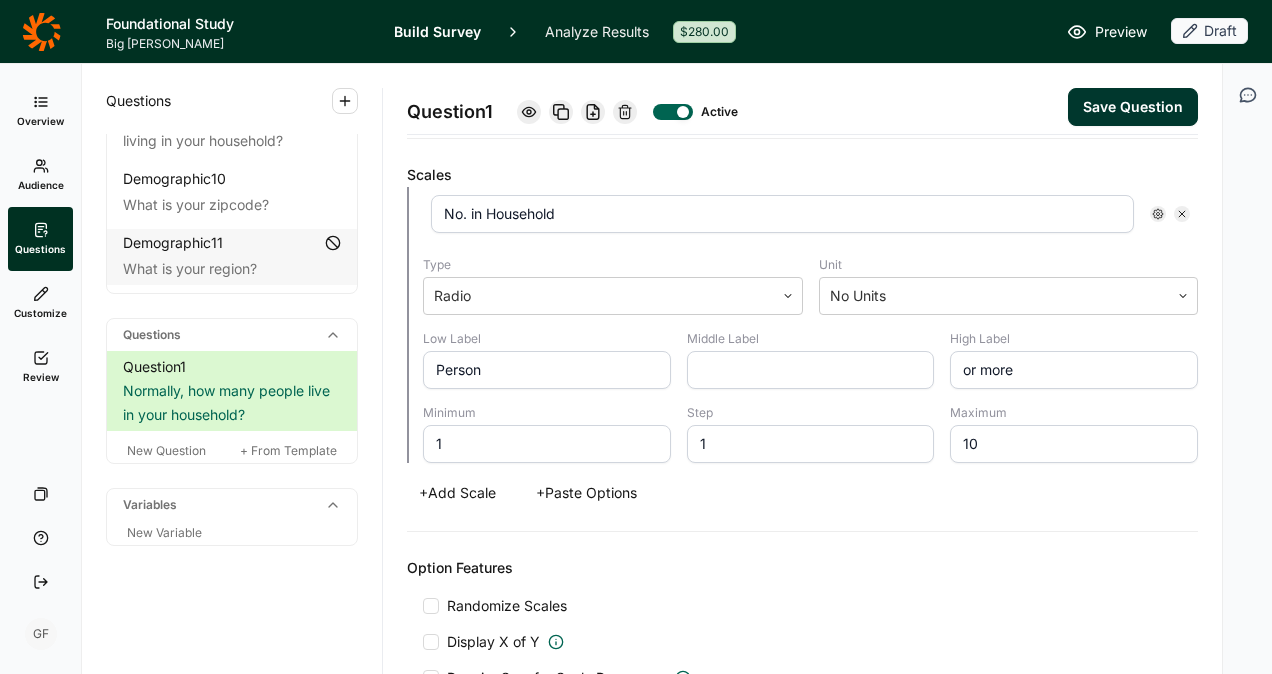 click on "Save Question" at bounding box center (1133, 107) 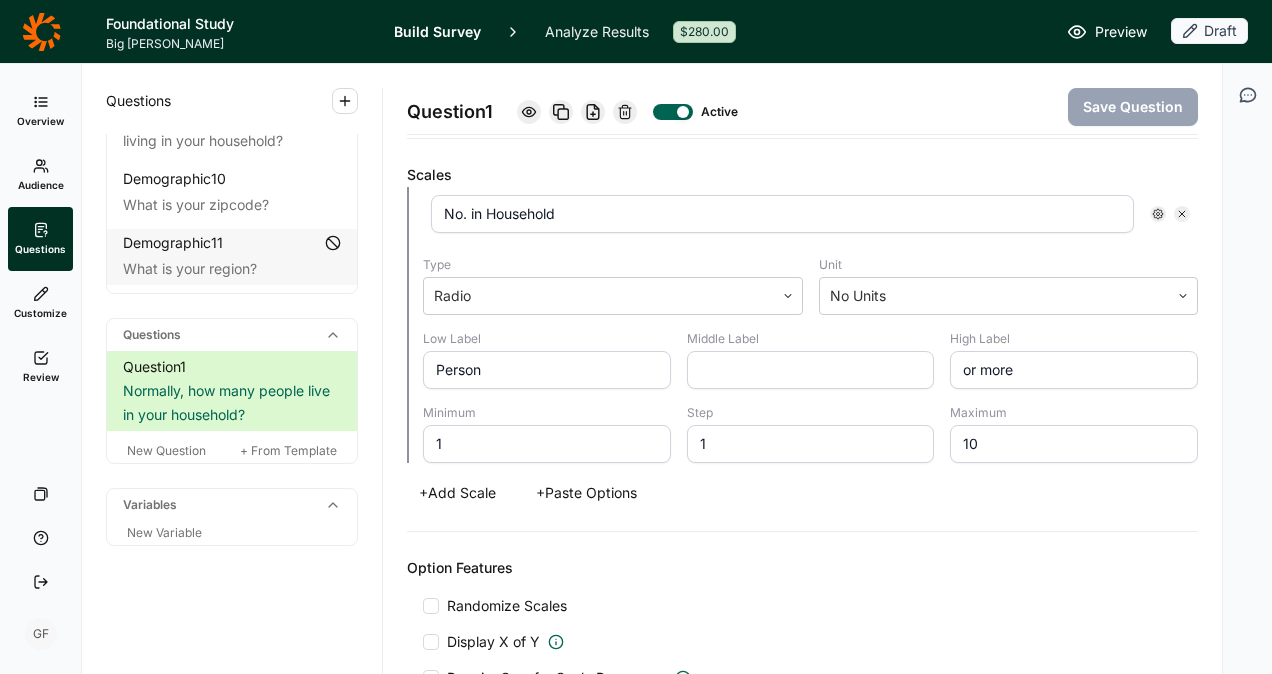 click on "Preview" at bounding box center (1121, 32) 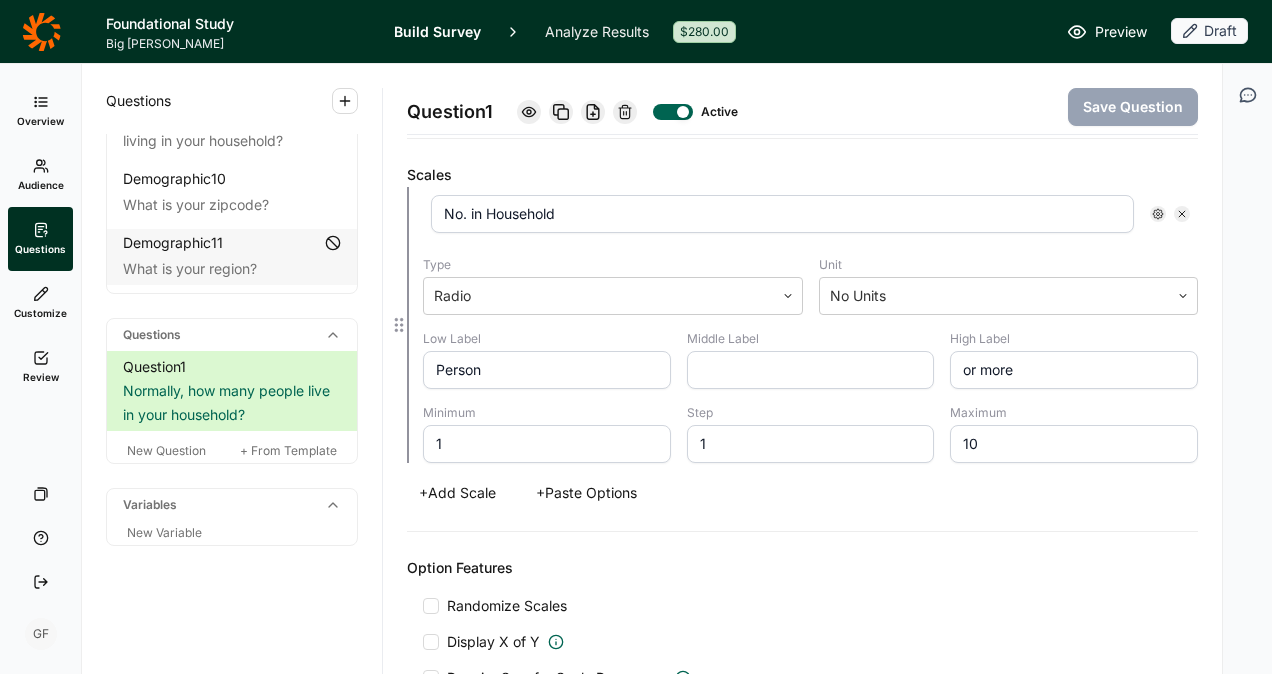 drag, startPoint x: 1005, startPoint y: 365, endPoint x: 873, endPoint y: 364, distance: 132.00378 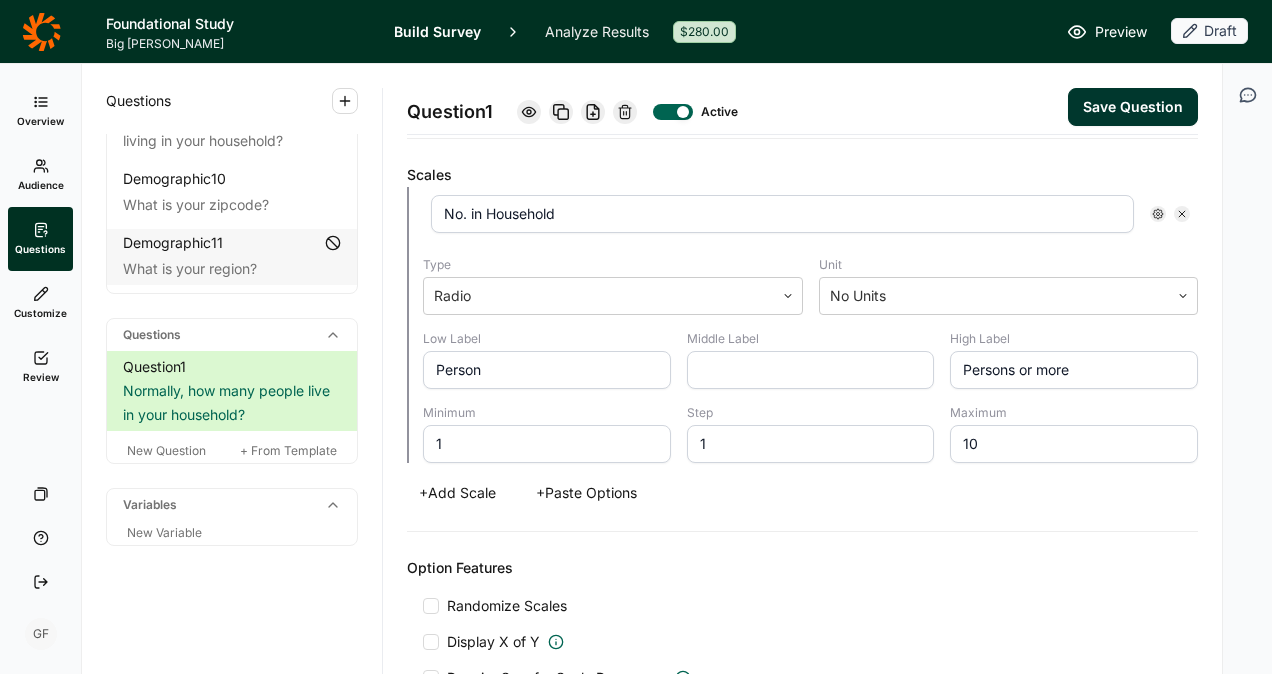 type on "Persons or more" 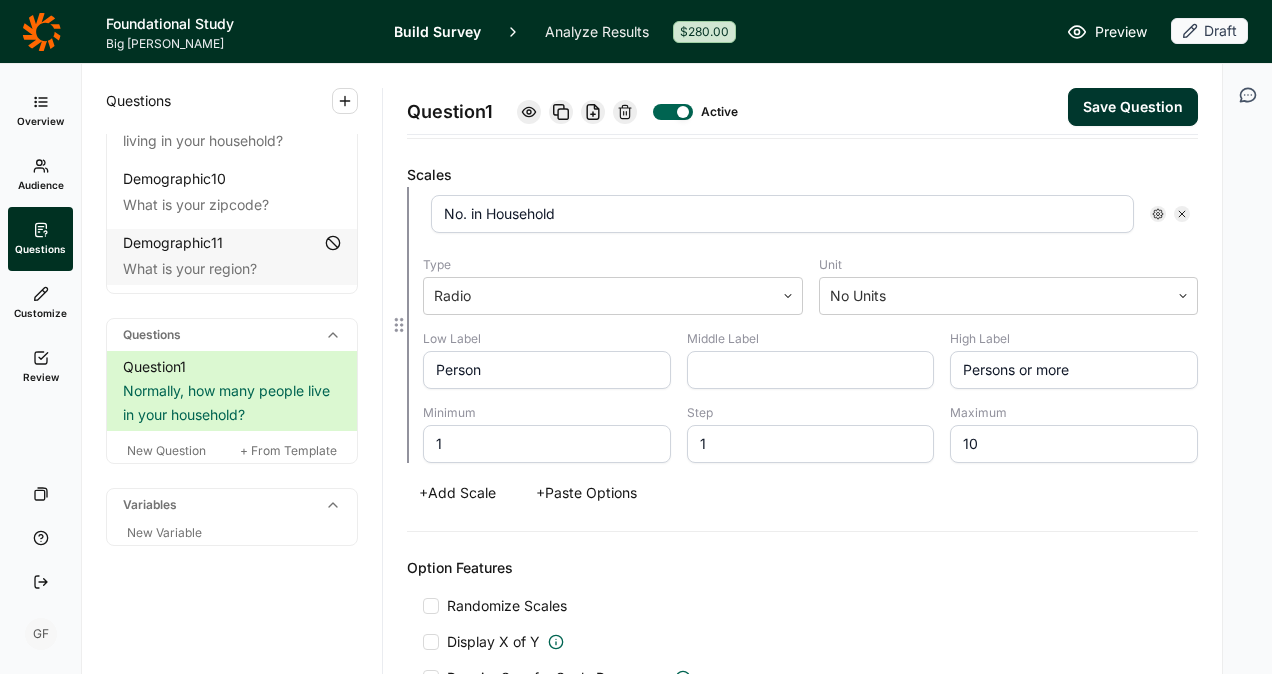 drag, startPoint x: 1065, startPoint y: 361, endPoint x: 1018, endPoint y: 366, distance: 47.26521 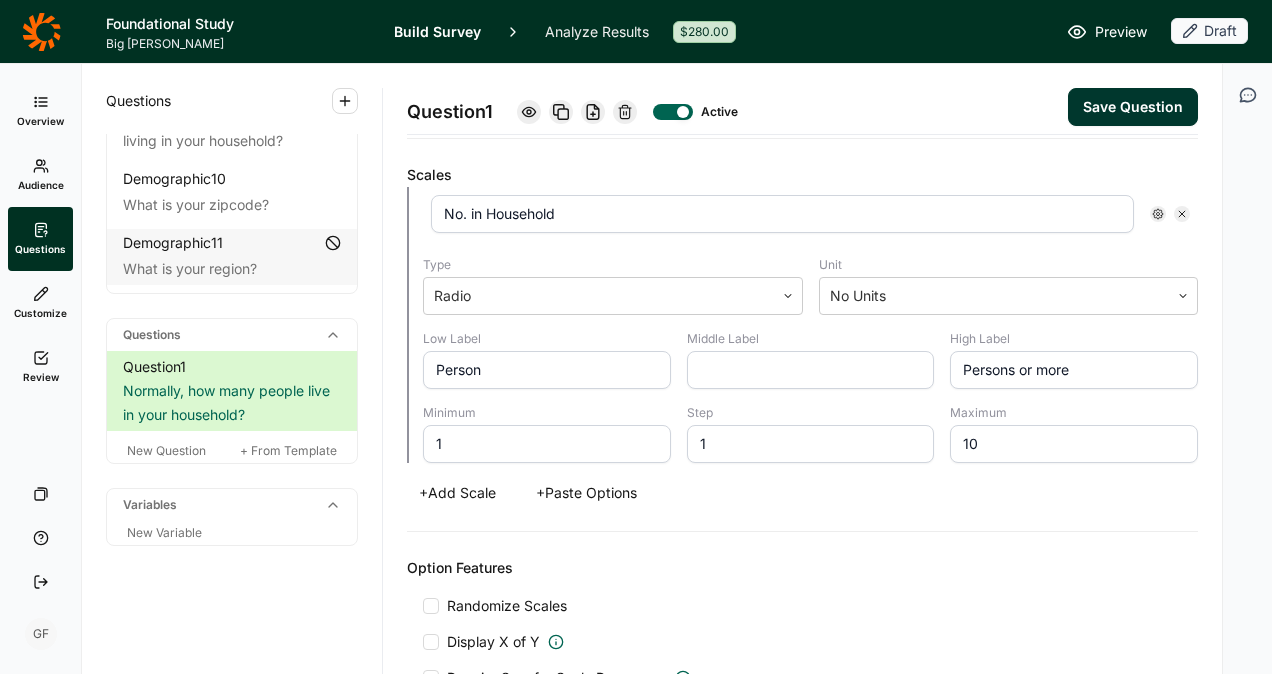 click on "Option Features Randomize Scales Display X of Y Require Sum for Scale Responses Display Scale Title Carry Forward Reverse Scales" at bounding box center (802, 676) 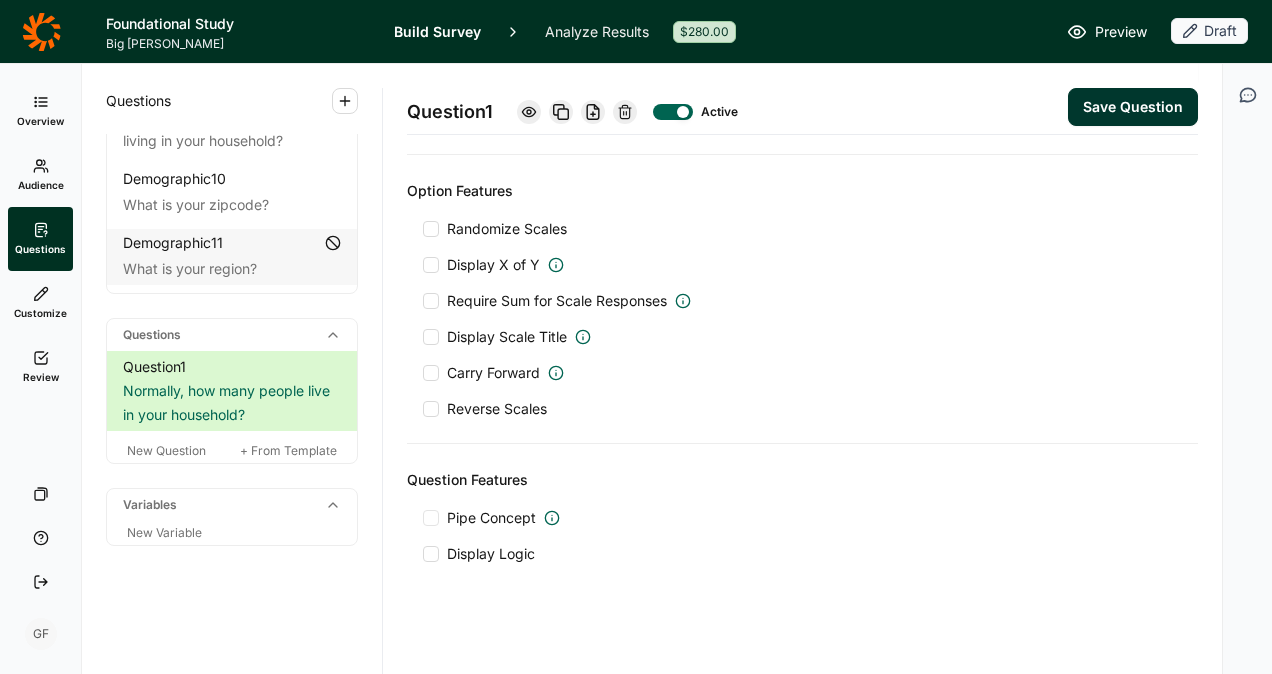 scroll, scrollTop: 908, scrollLeft: 0, axis: vertical 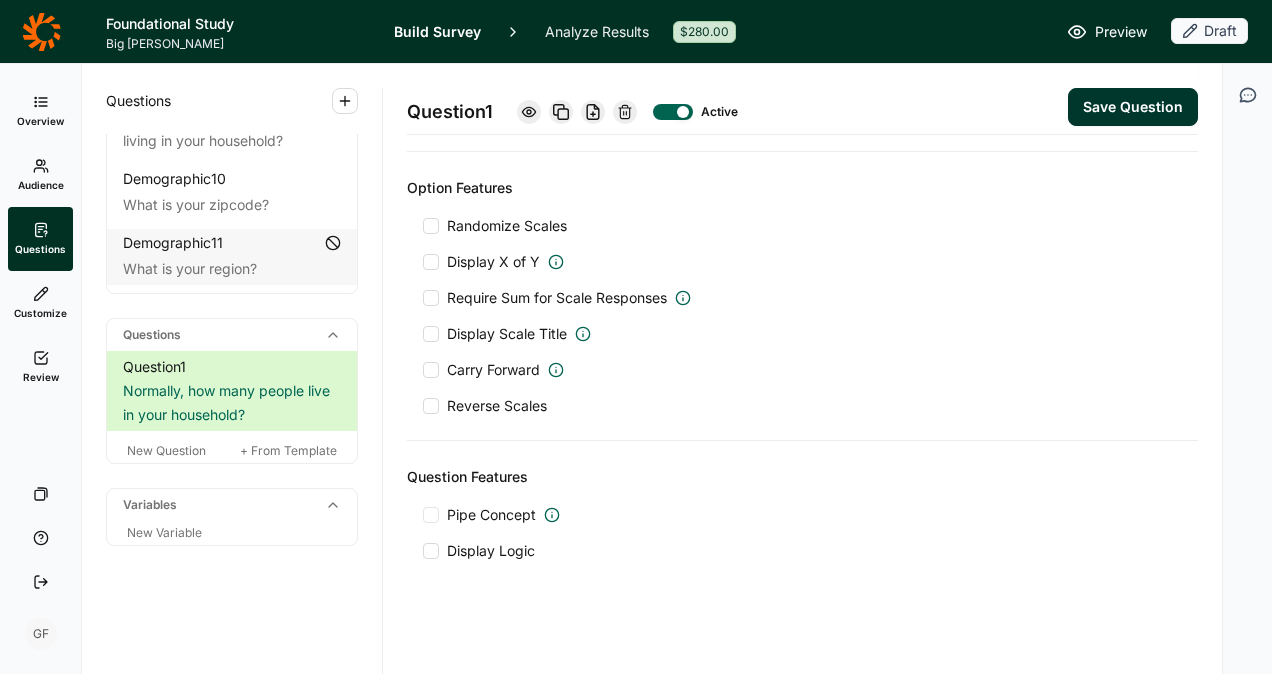 click on "Question  1 Active Save Question Title Normally, how many people live in your household? Question Label (optional) Directions (optional) Question Type Scale Option Type Text Concept Image or Video (optional) Upload New Concept Scales No. in Household Type Radio Unit No Units Low Label Person Middle Label High Label Persons or more Minimum 1 Step 1 Maximum 10 +  Add Scale +  Paste Options Option Features Randomize Scales Display X of Y Require Sum for Scale Responses Display Scale Title Carry Forward Reverse Scales Question Features Pipe Concept Display Logic" at bounding box center (802, 369) 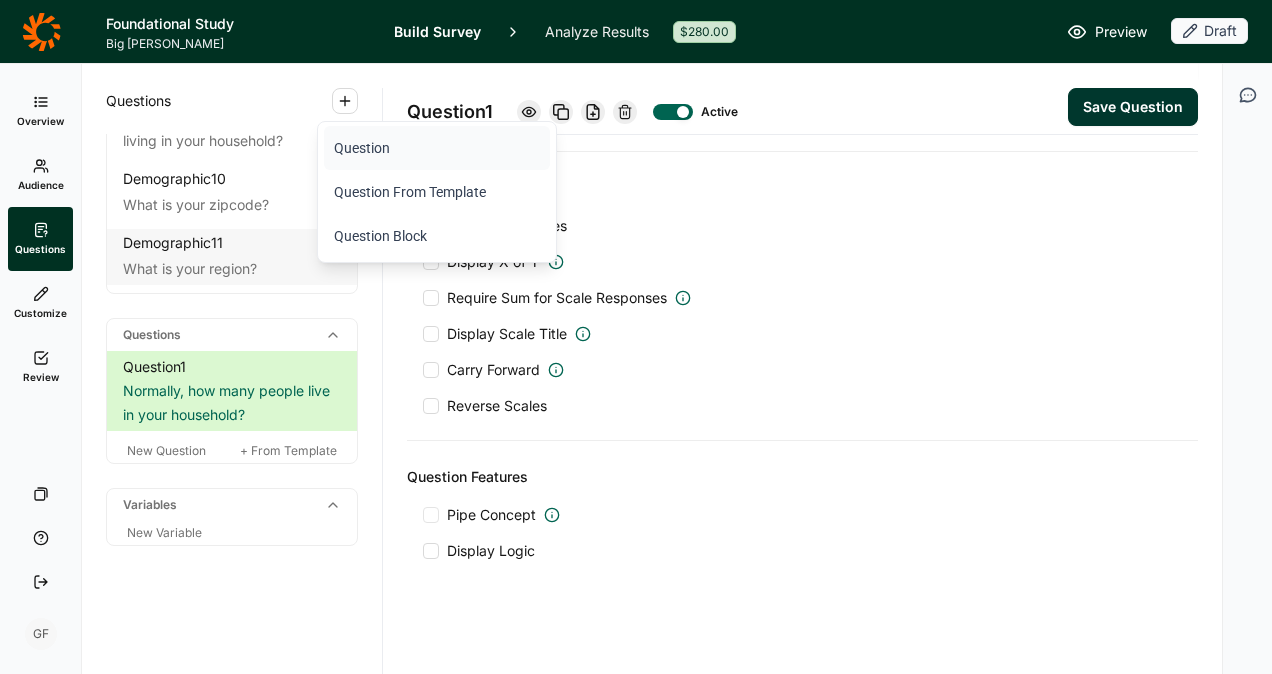 click on "Question" at bounding box center (437, 148) 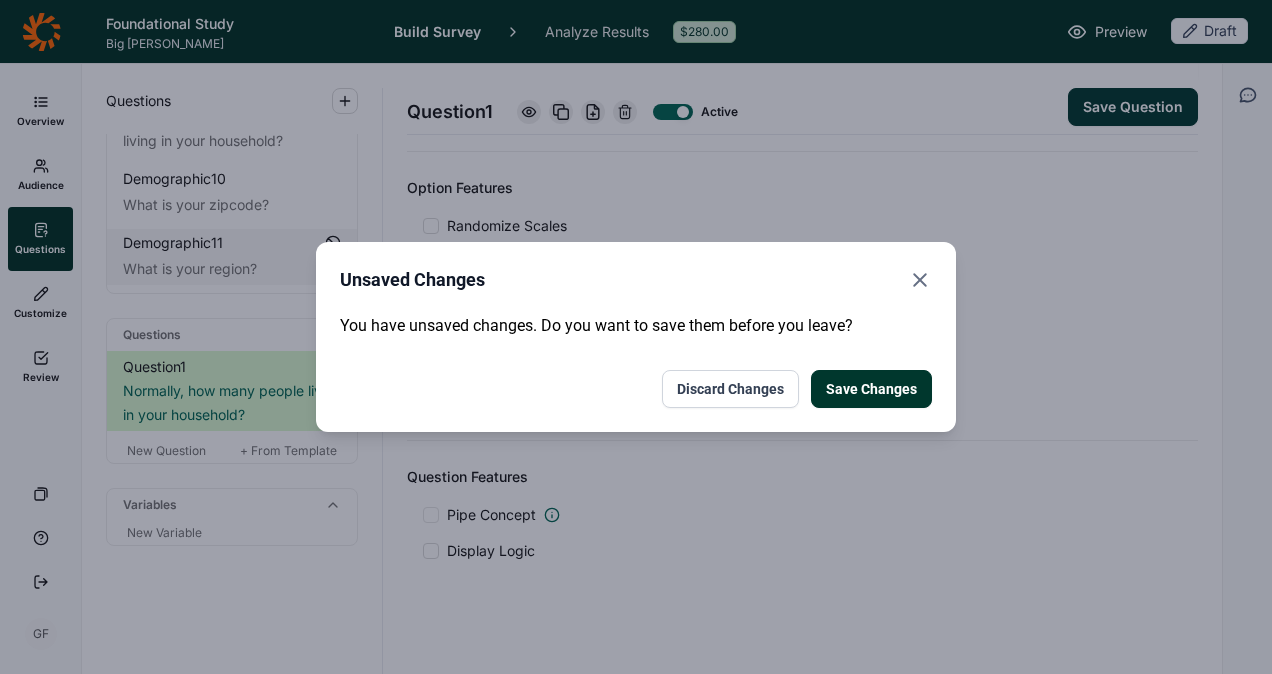click on "Save Changes" at bounding box center [871, 389] 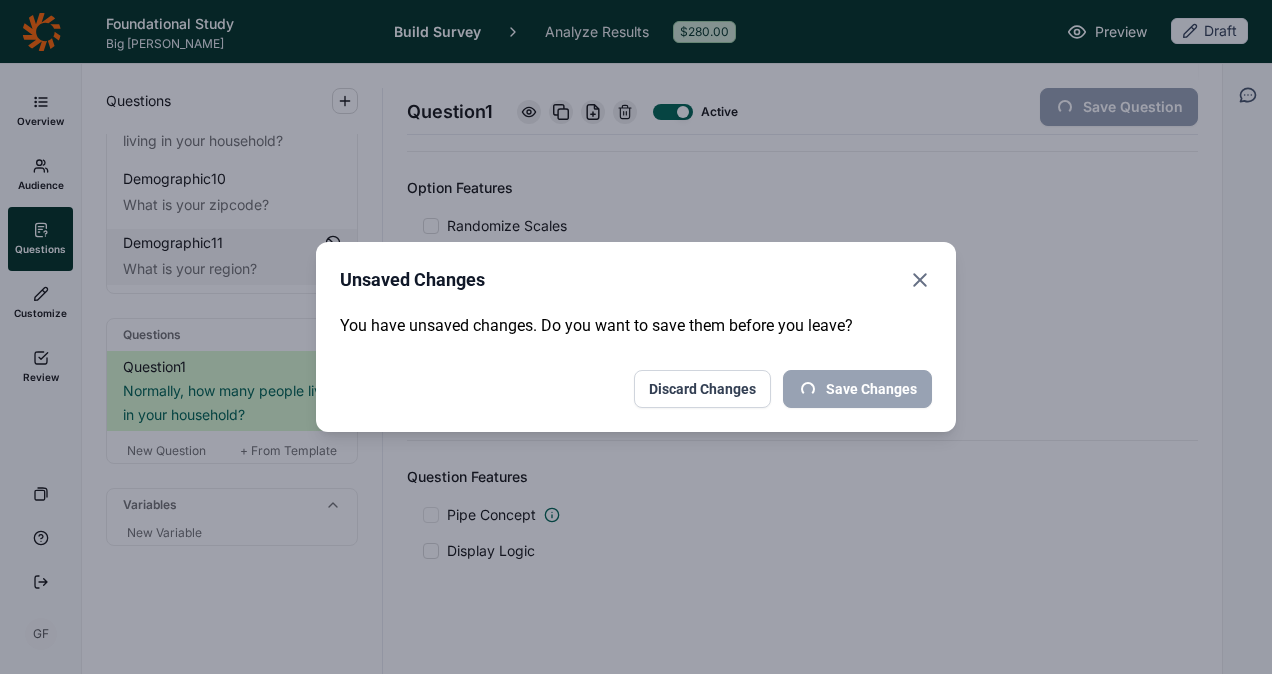scroll, scrollTop: 0, scrollLeft: 0, axis: both 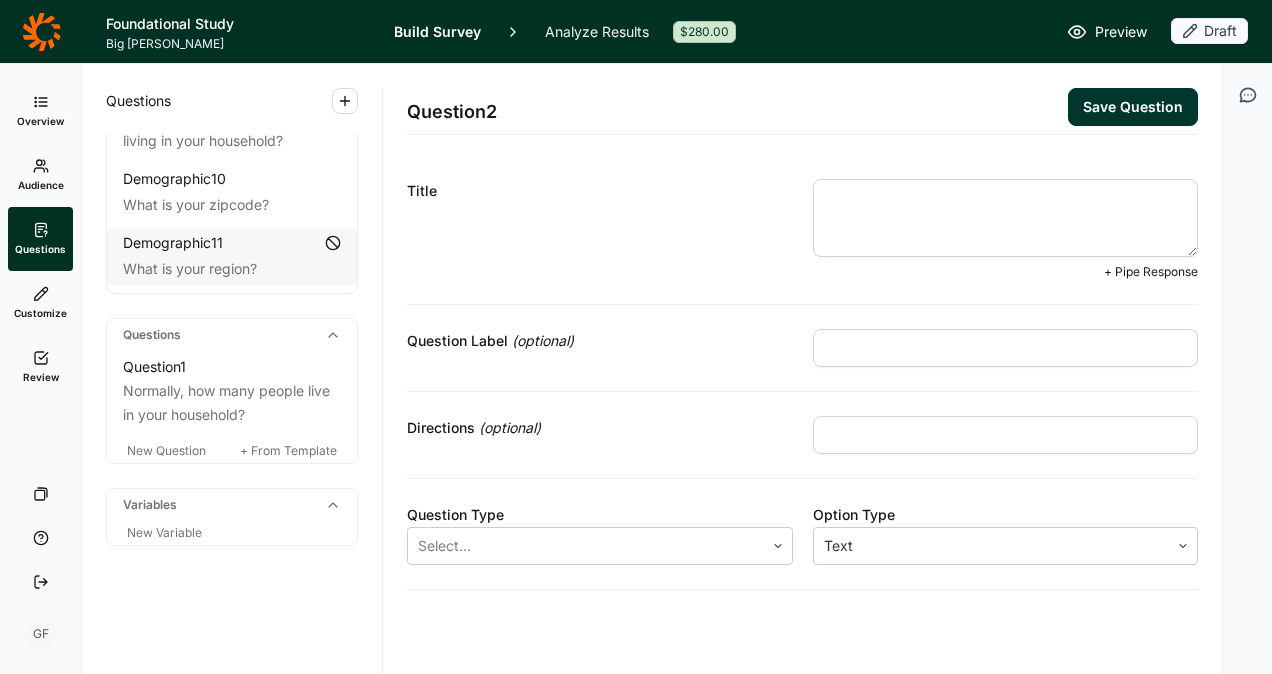 click at bounding box center [1006, 218] 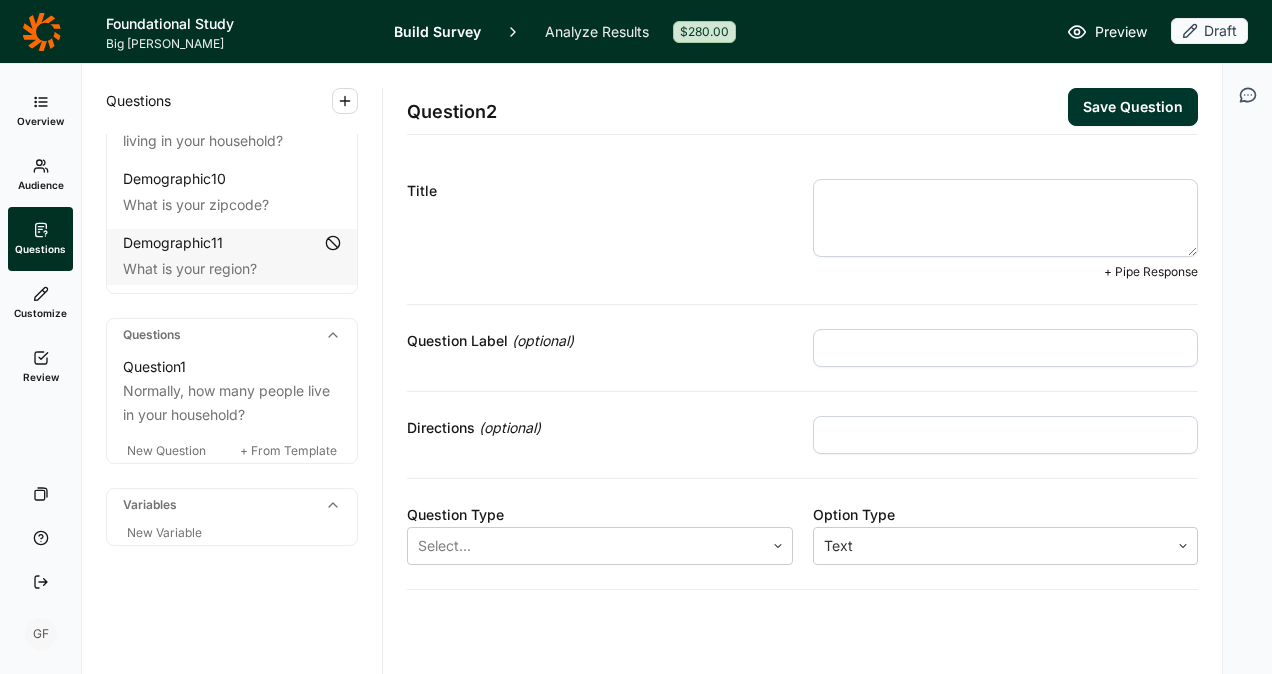paste on "How would you best describe your current household living structure?" 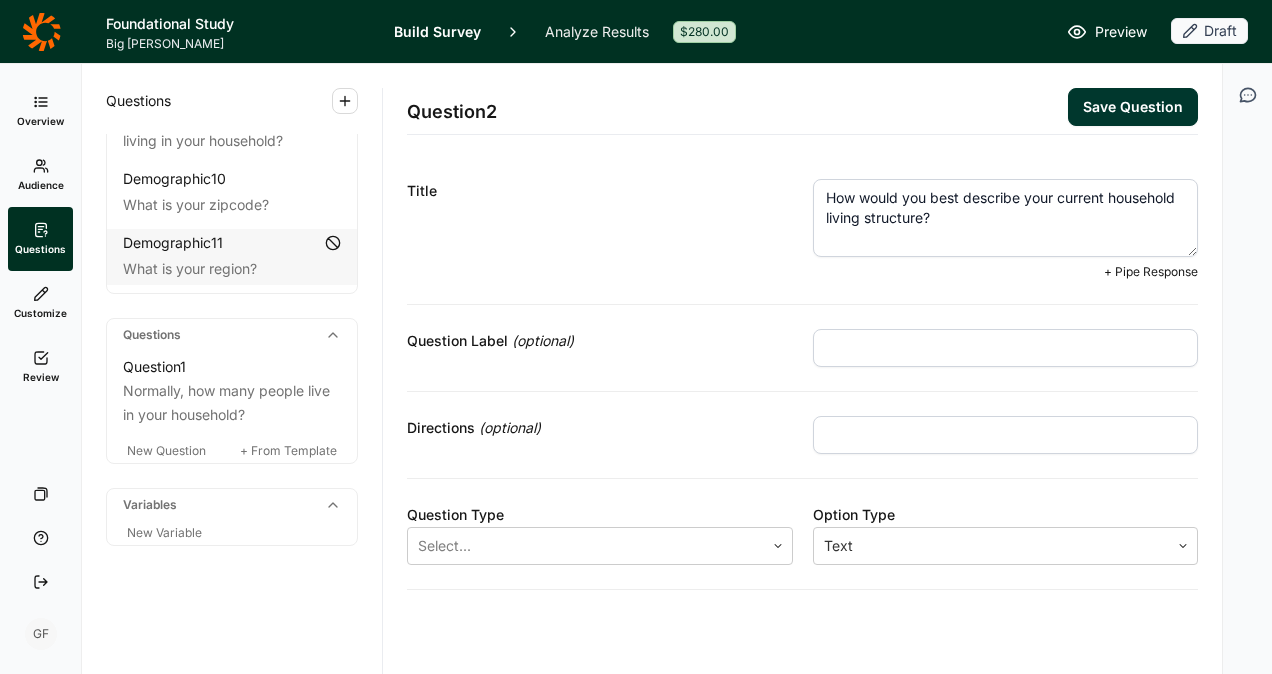 type on "How would you best describe your current household living structure?" 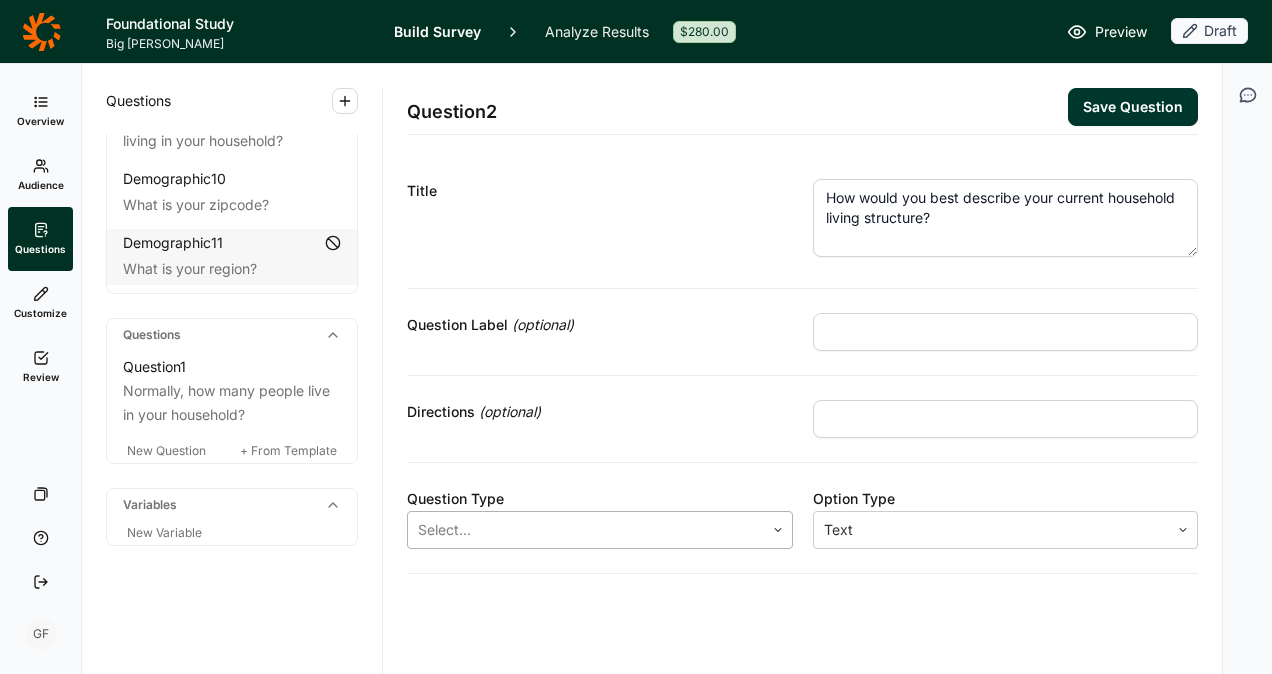 click on "Select..." at bounding box center [586, 530] 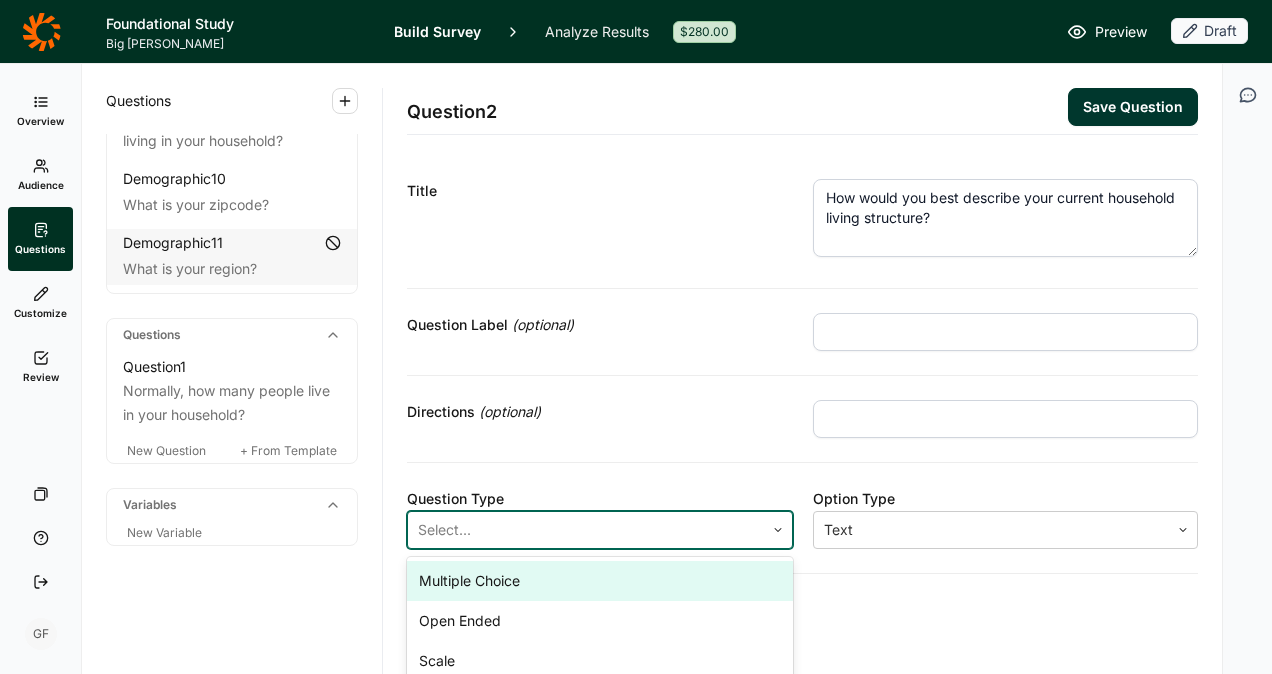 click on "Multiple Choice" at bounding box center (600, 581) 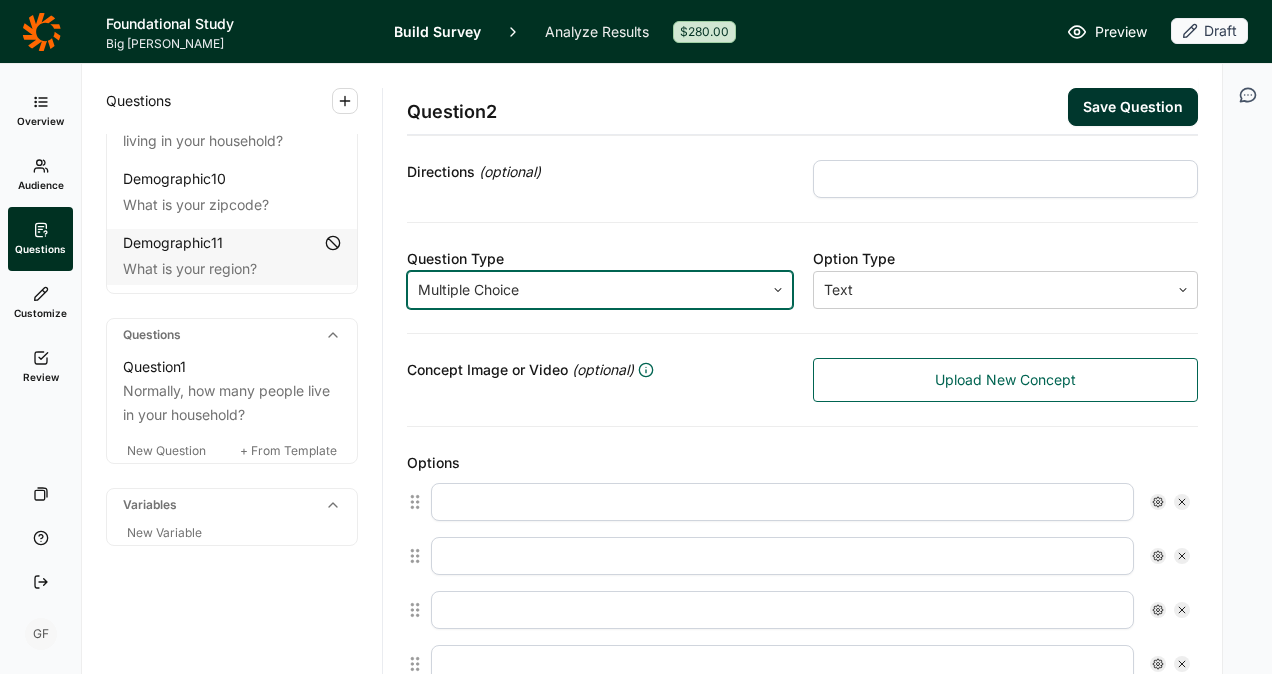 scroll, scrollTop: 200, scrollLeft: 0, axis: vertical 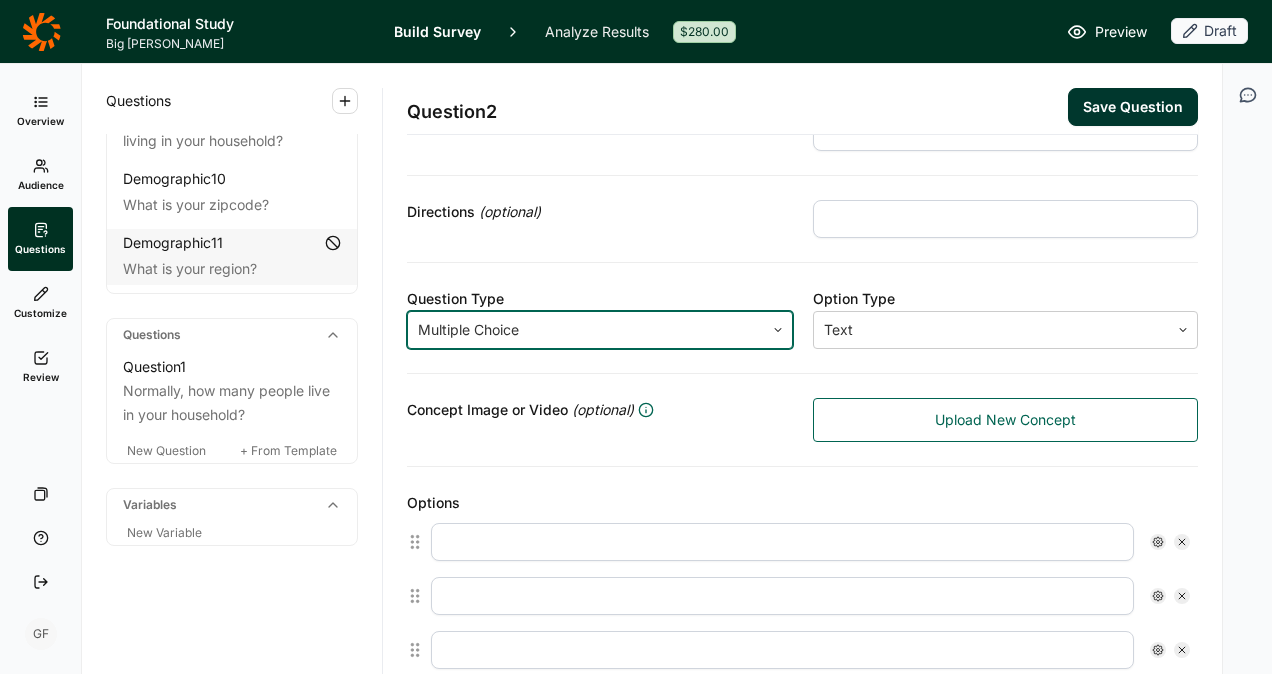 click 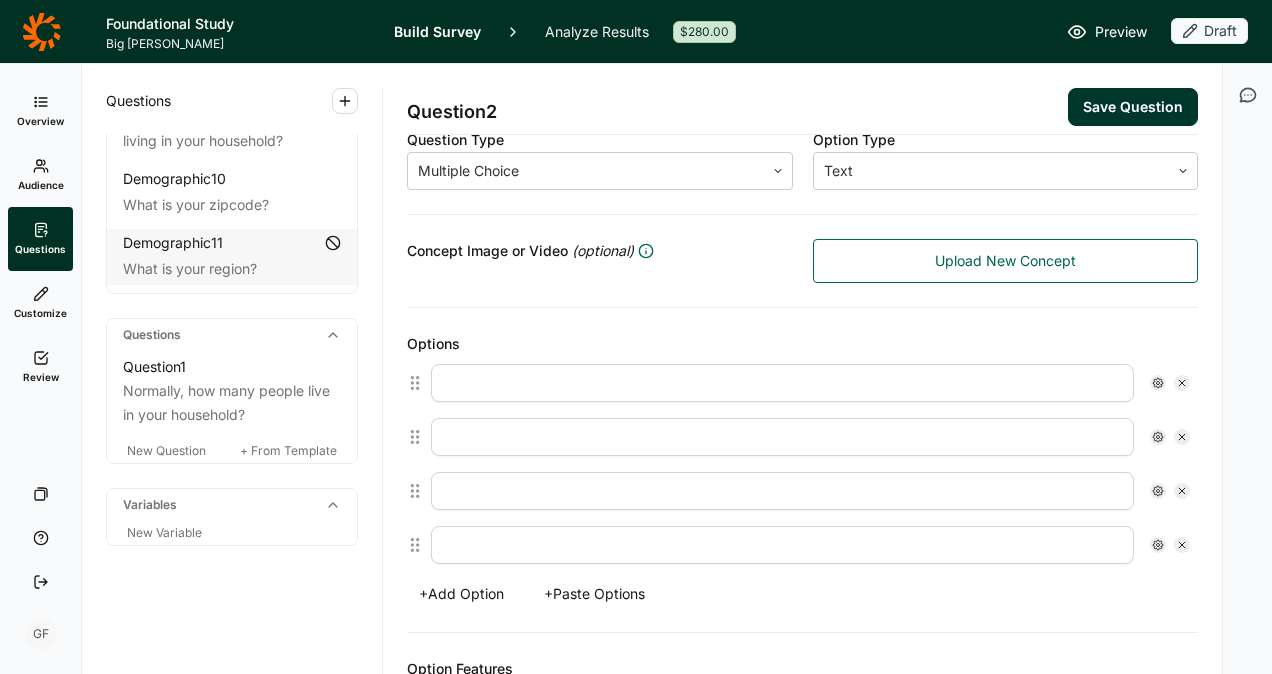 scroll, scrollTop: 400, scrollLeft: 0, axis: vertical 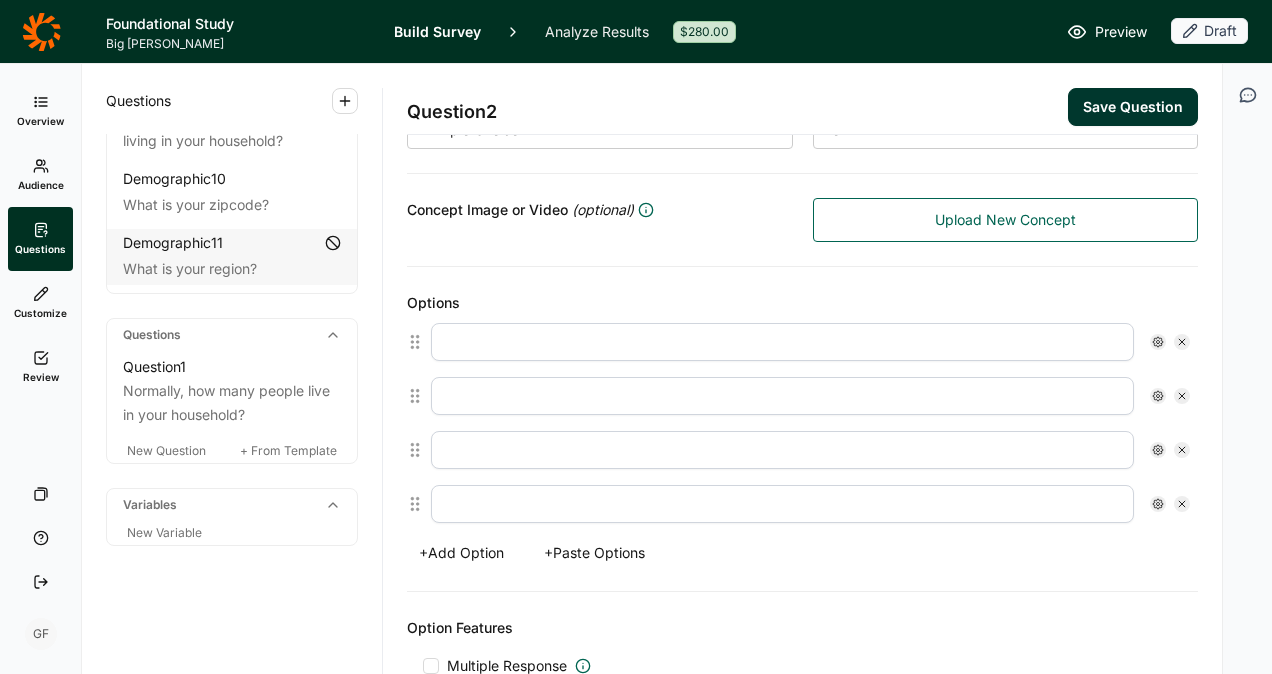 click on "+  Paste Options" at bounding box center (594, 553) 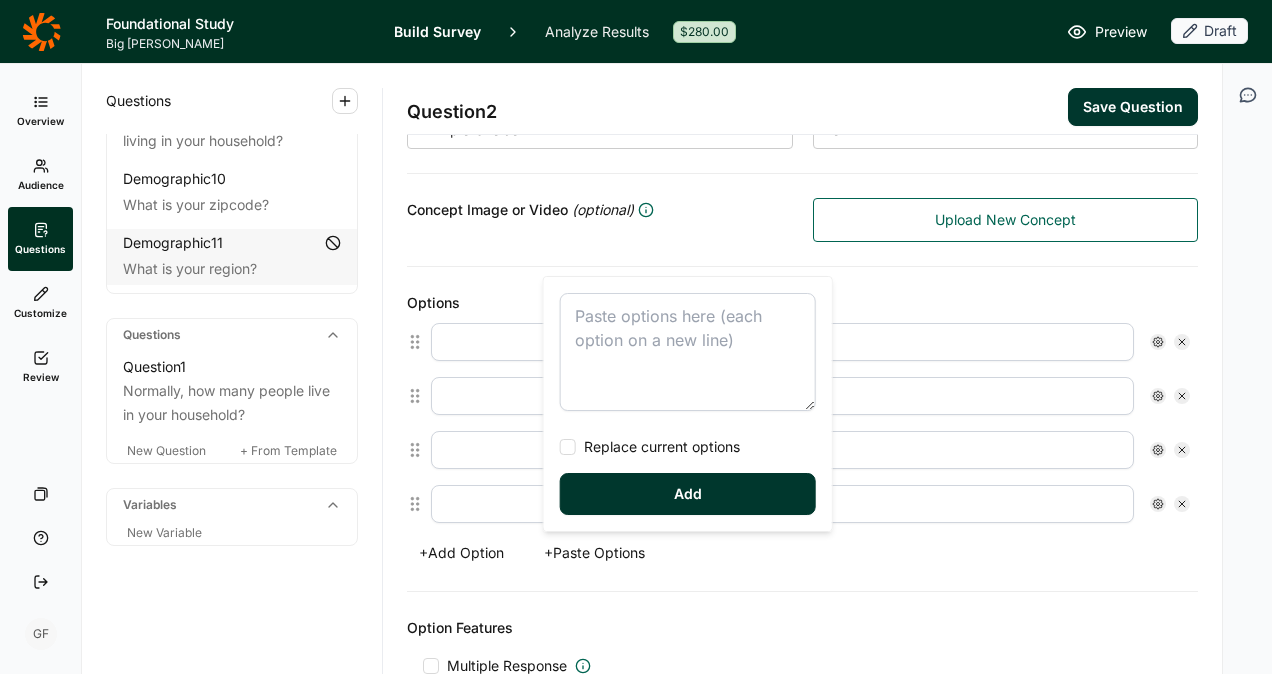 click at bounding box center [688, 352] 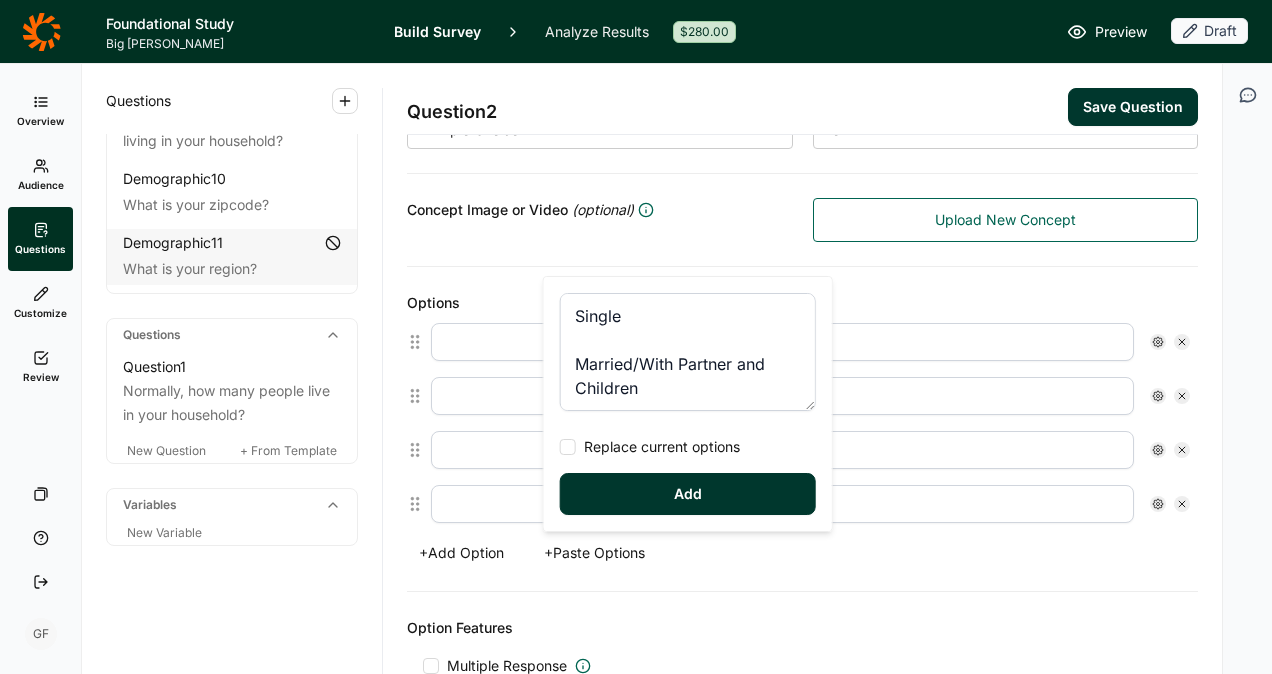 click on "Single
Married/With Partner and Children
Married/With Partner and no Children
Empty [PERSON_NAME]
Extended Family / Multi-generational
Dorm style/With Roommates
Multi-Family household
Prefer not to say" at bounding box center (688, 352) 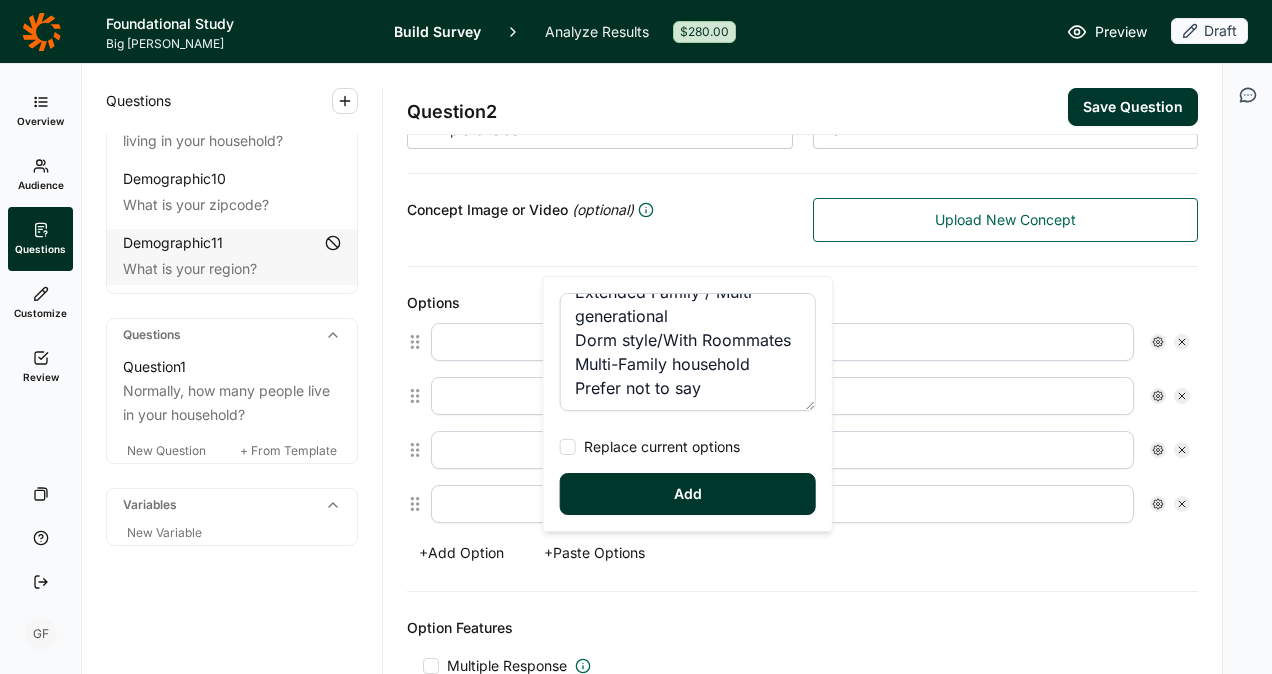 scroll, scrollTop: 203, scrollLeft: 0, axis: vertical 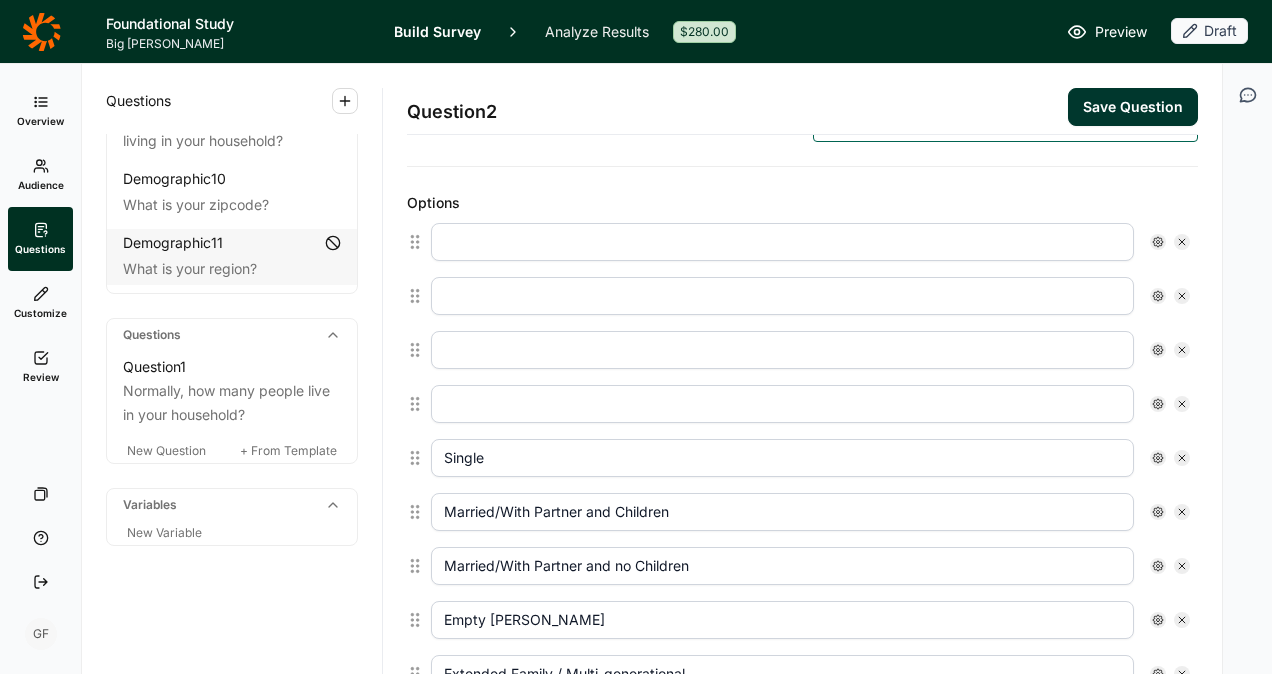 click 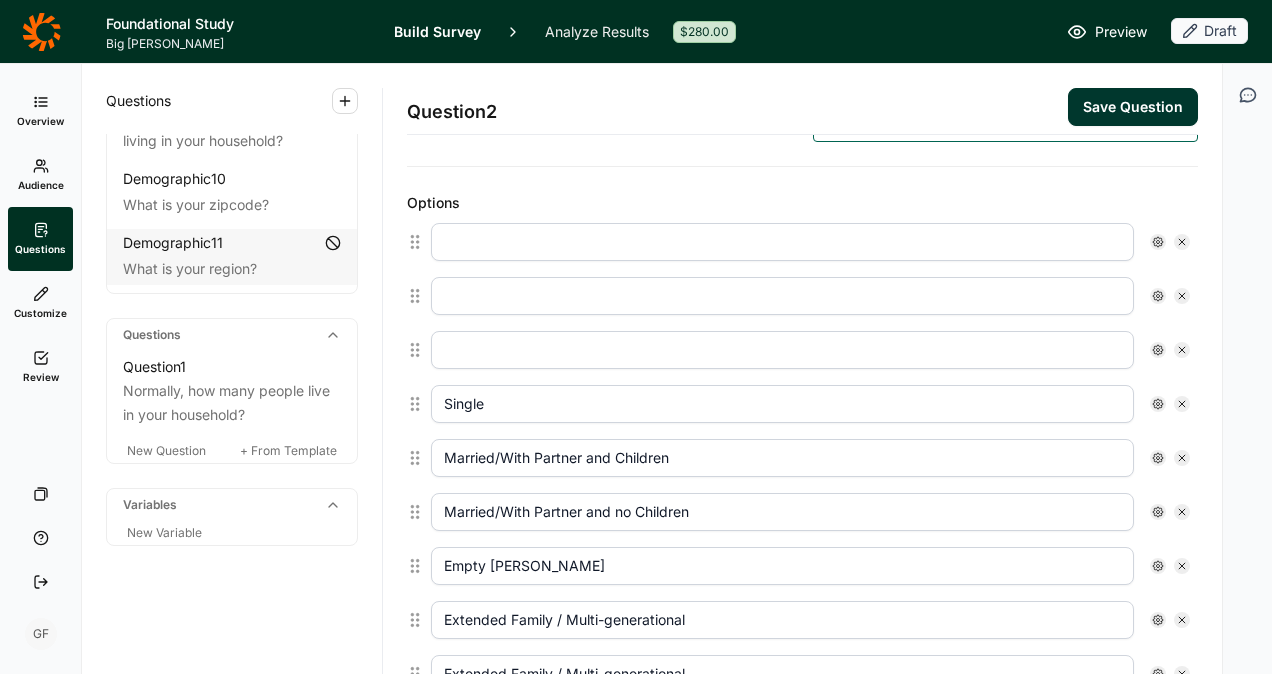 type on "Dorm style/With Roommates" 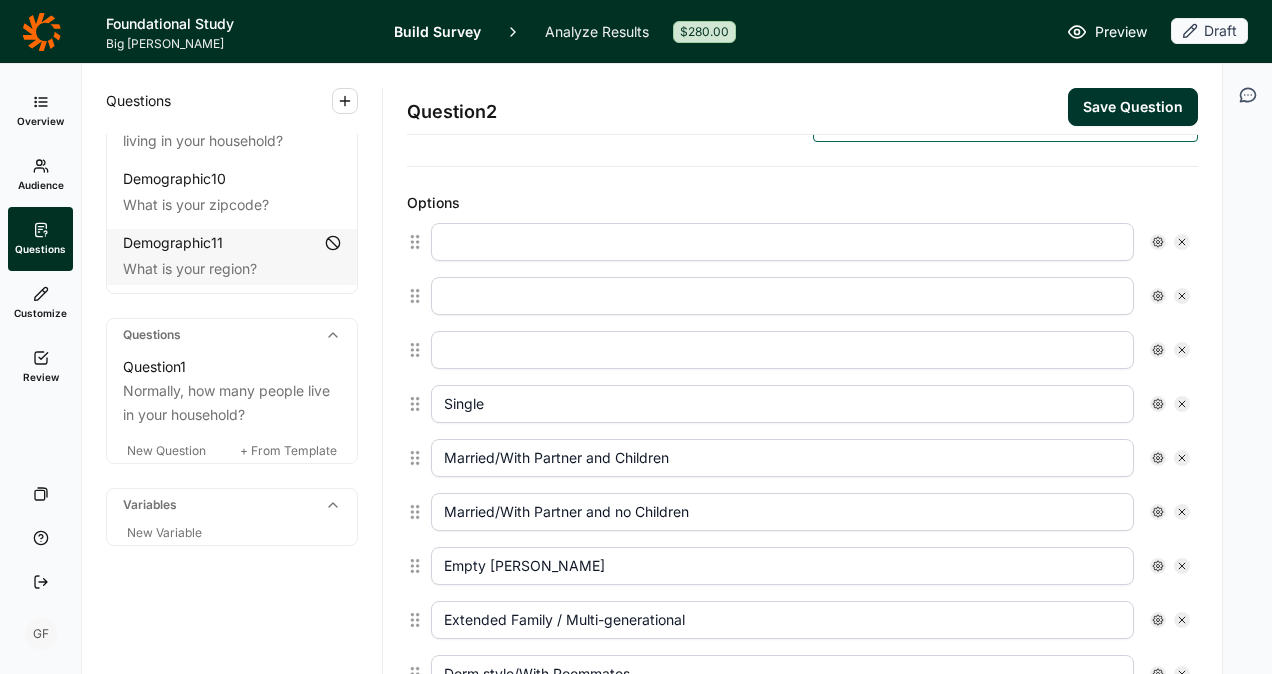click 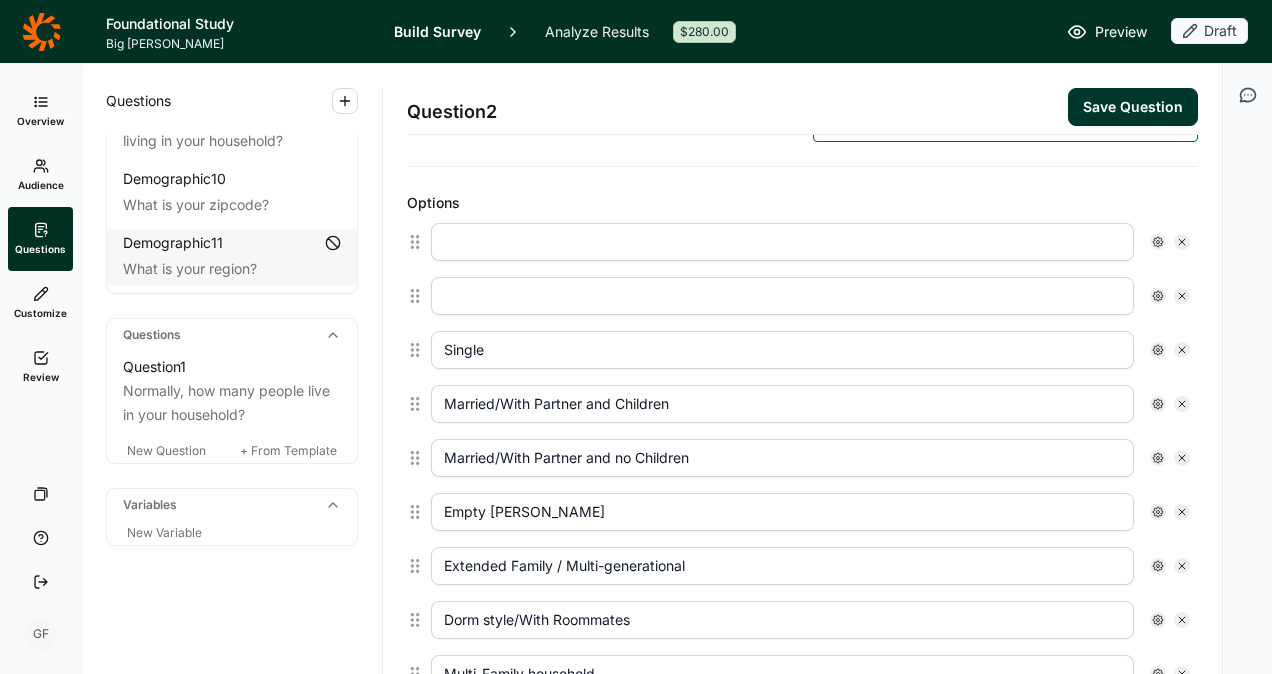 click 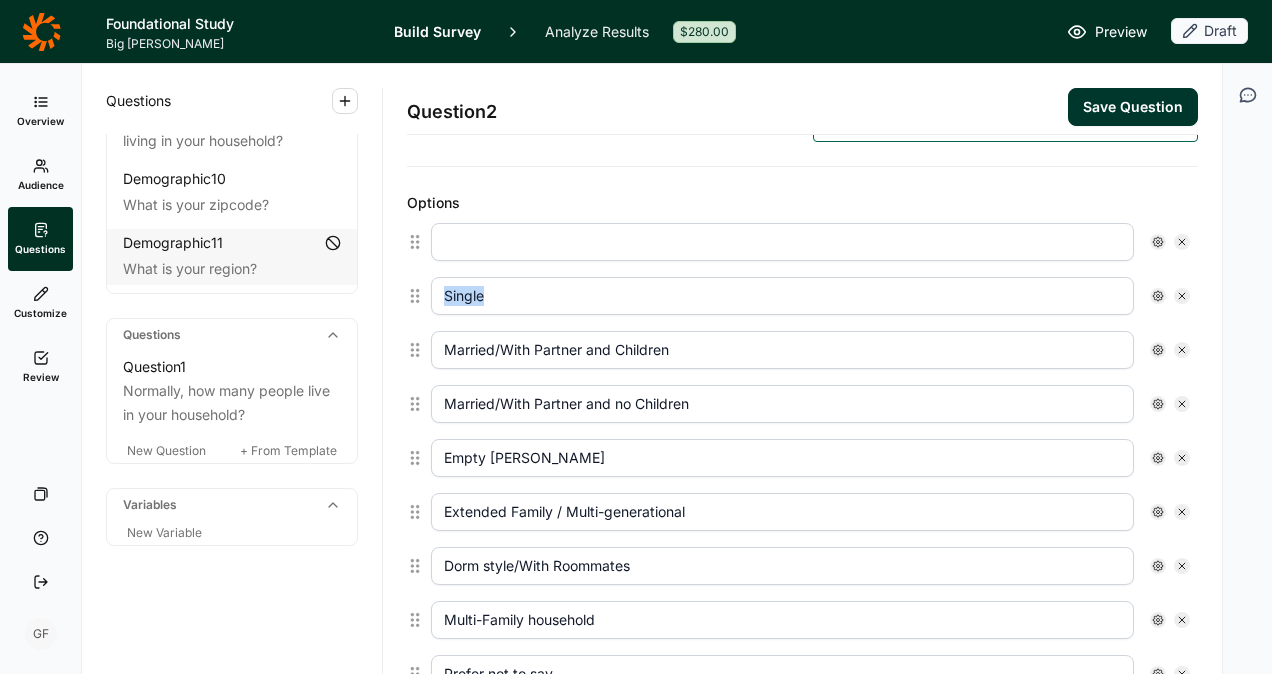 click 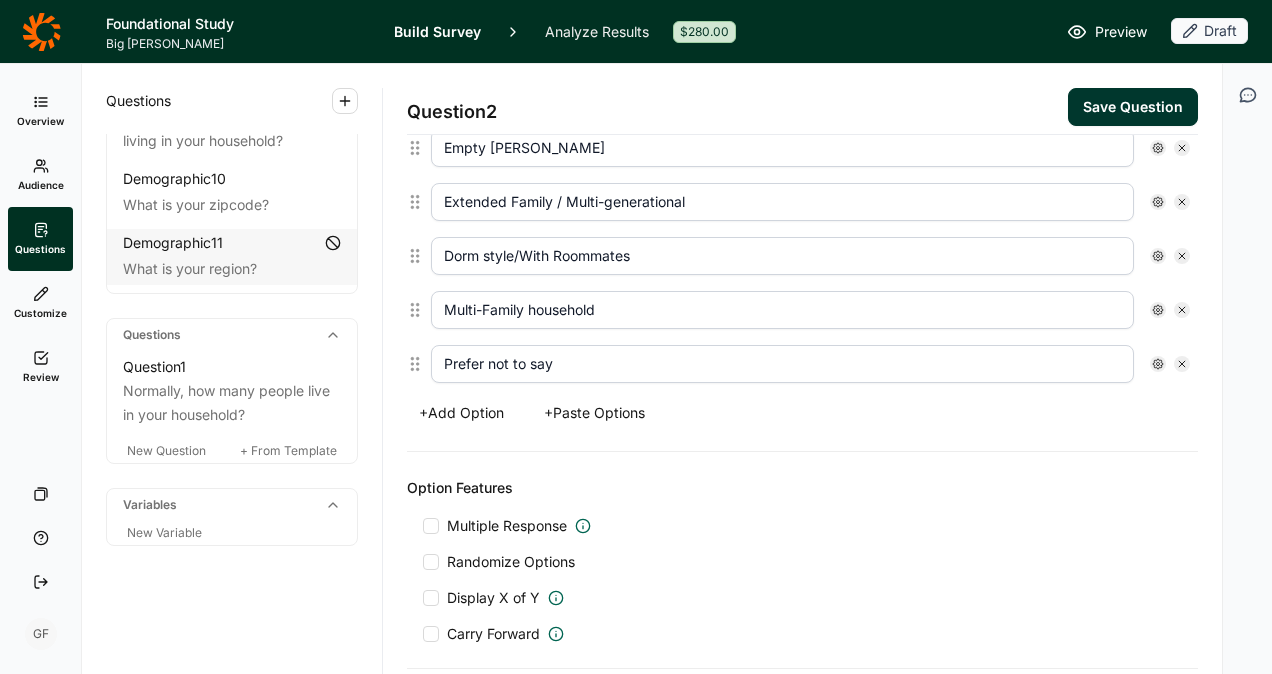 scroll, scrollTop: 800, scrollLeft: 0, axis: vertical 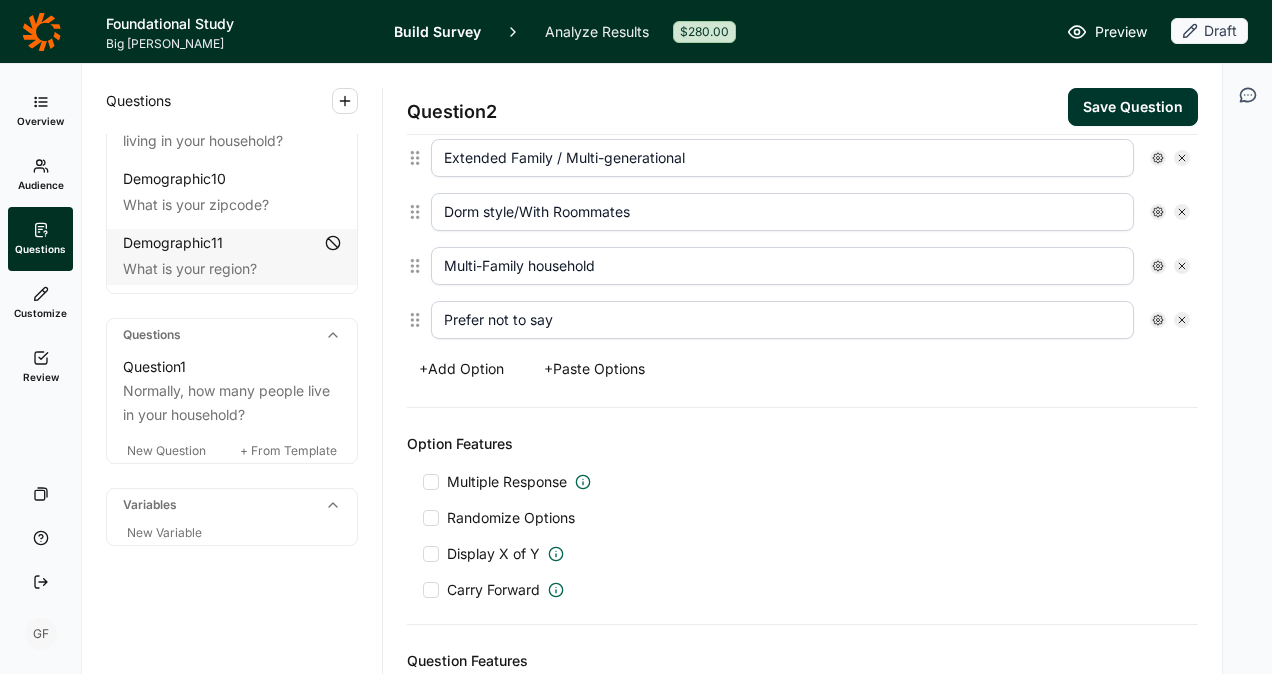 click at bounding box center (431, 482) 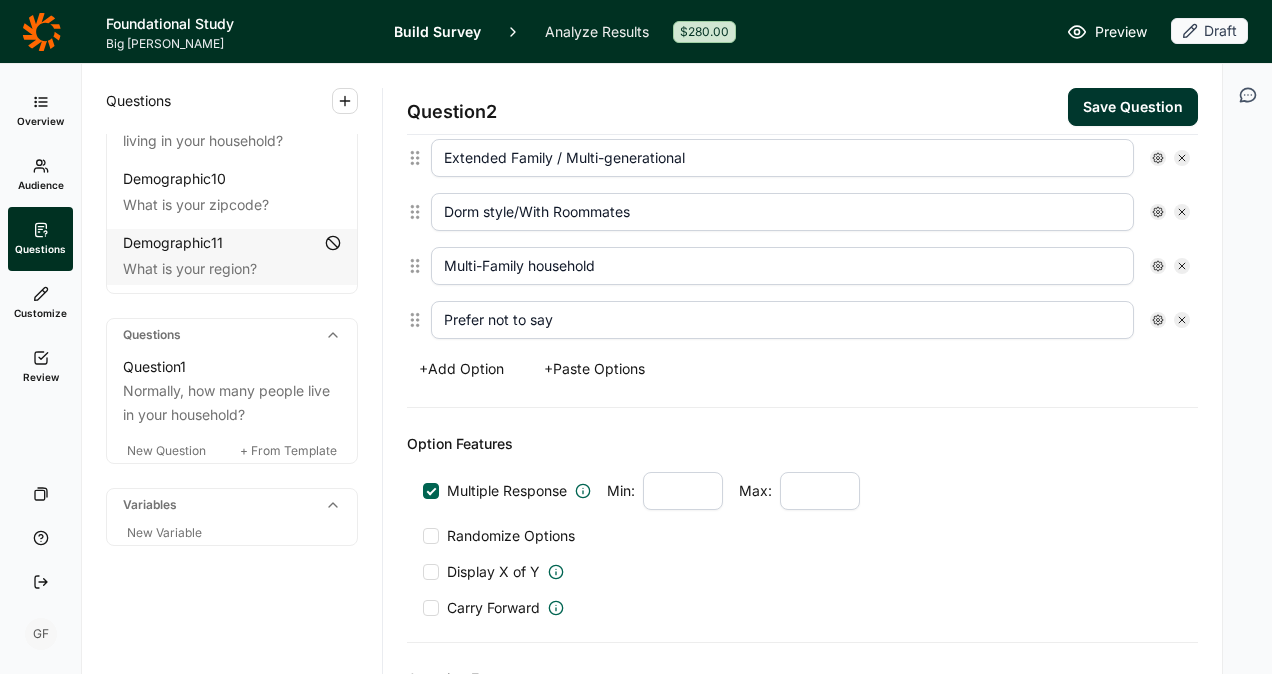 click at bounding box center (683, 491) 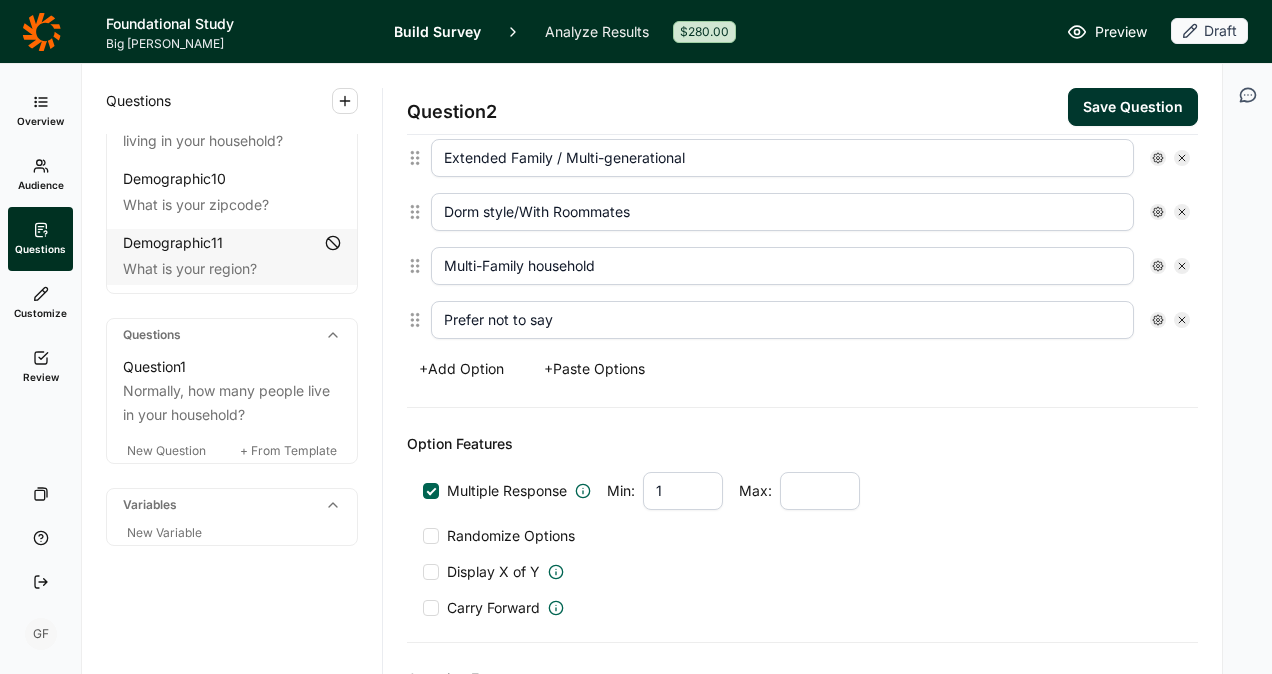 type on "1" 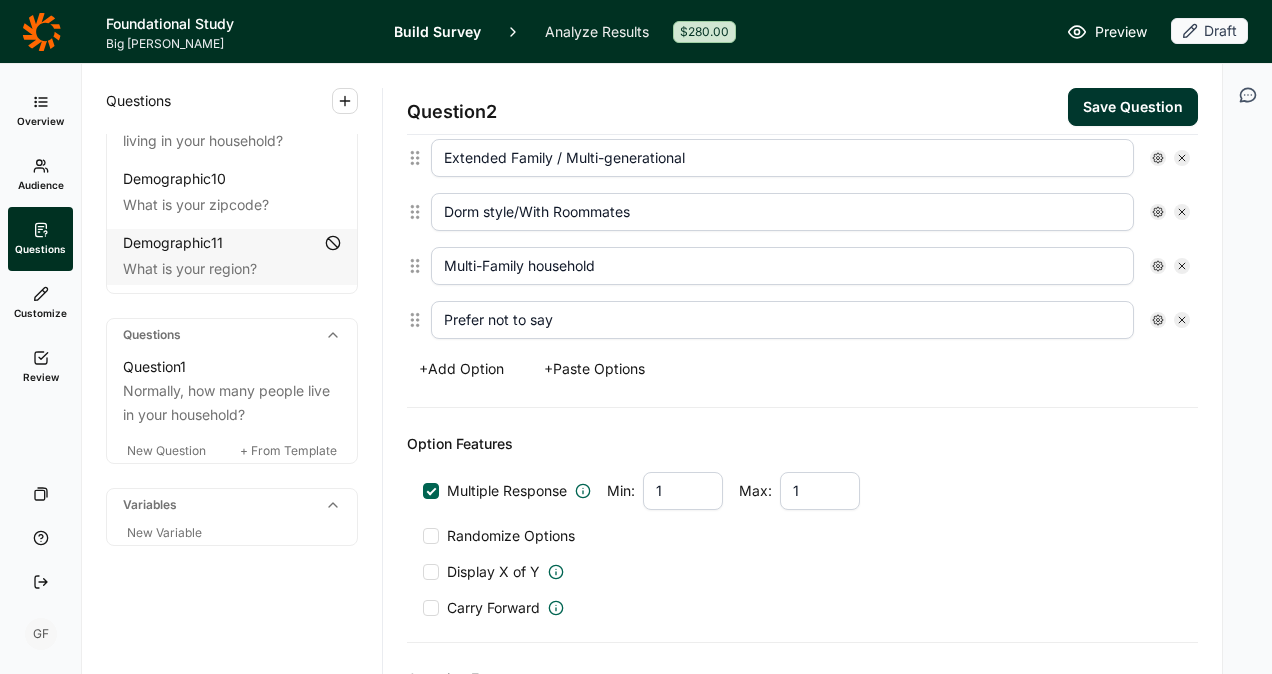 type on "1" 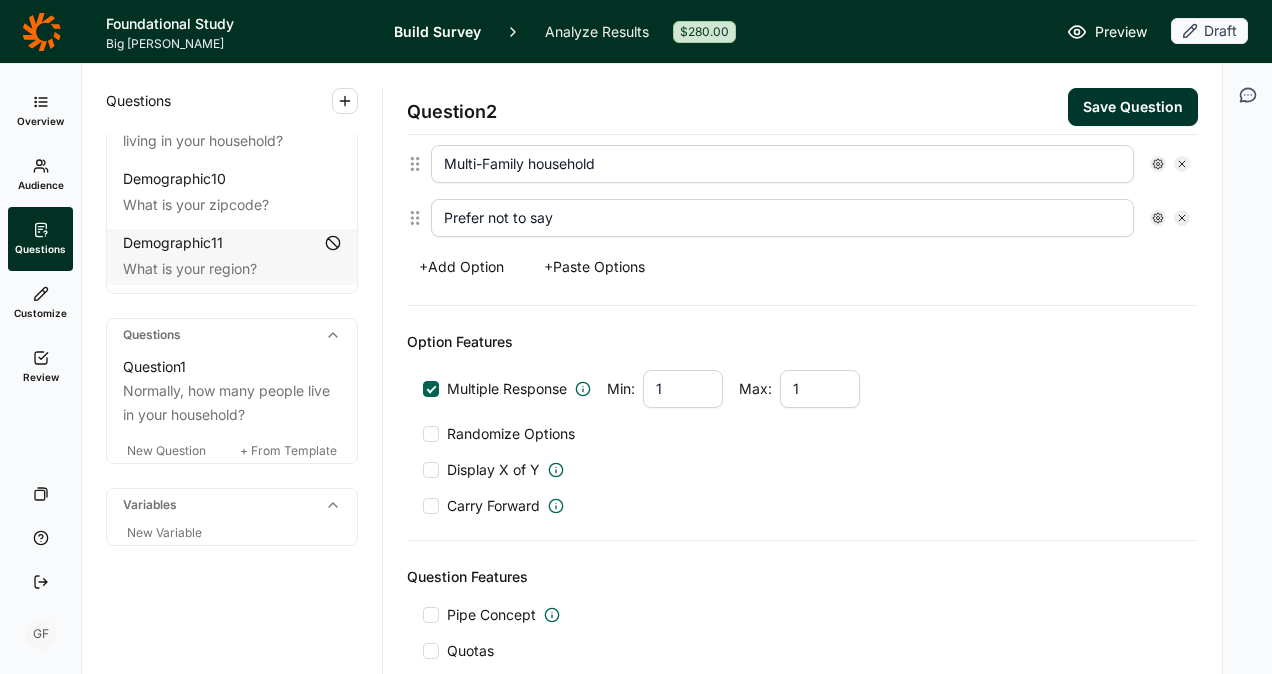 scroll, scrollTop: 1034, scrollLeft: 0, axis: vertical 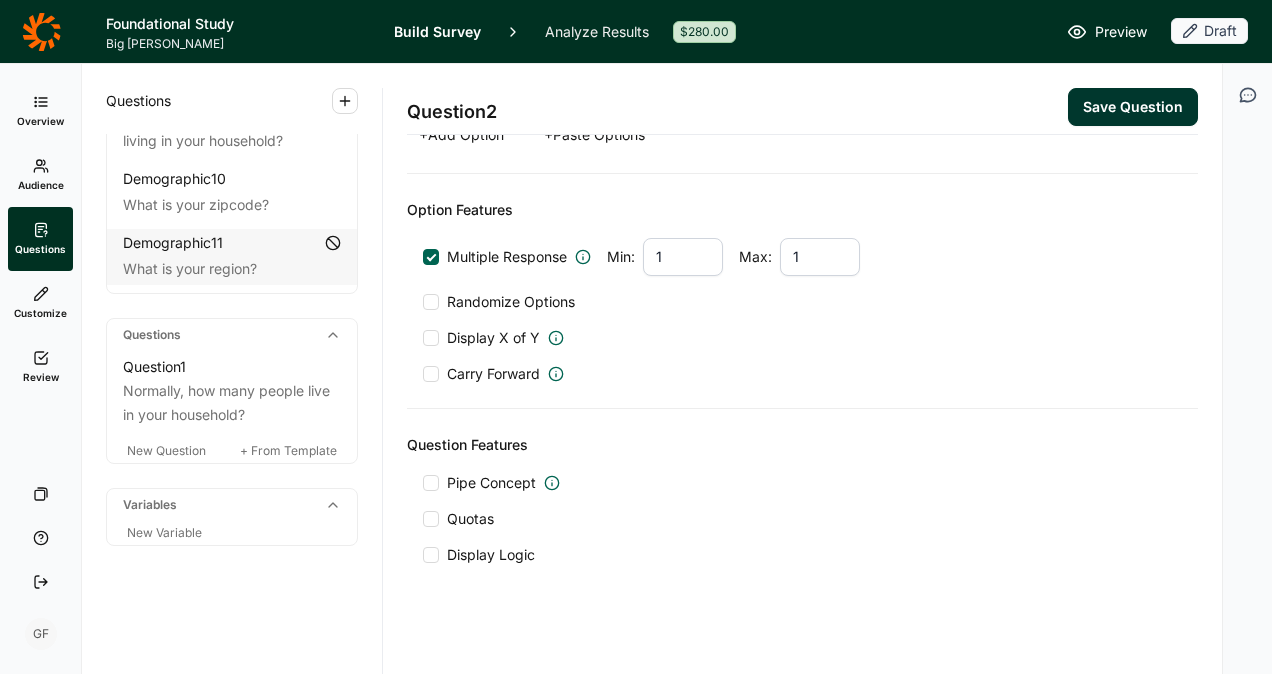 click on "Save Question" at bounding box center [1133, 107] 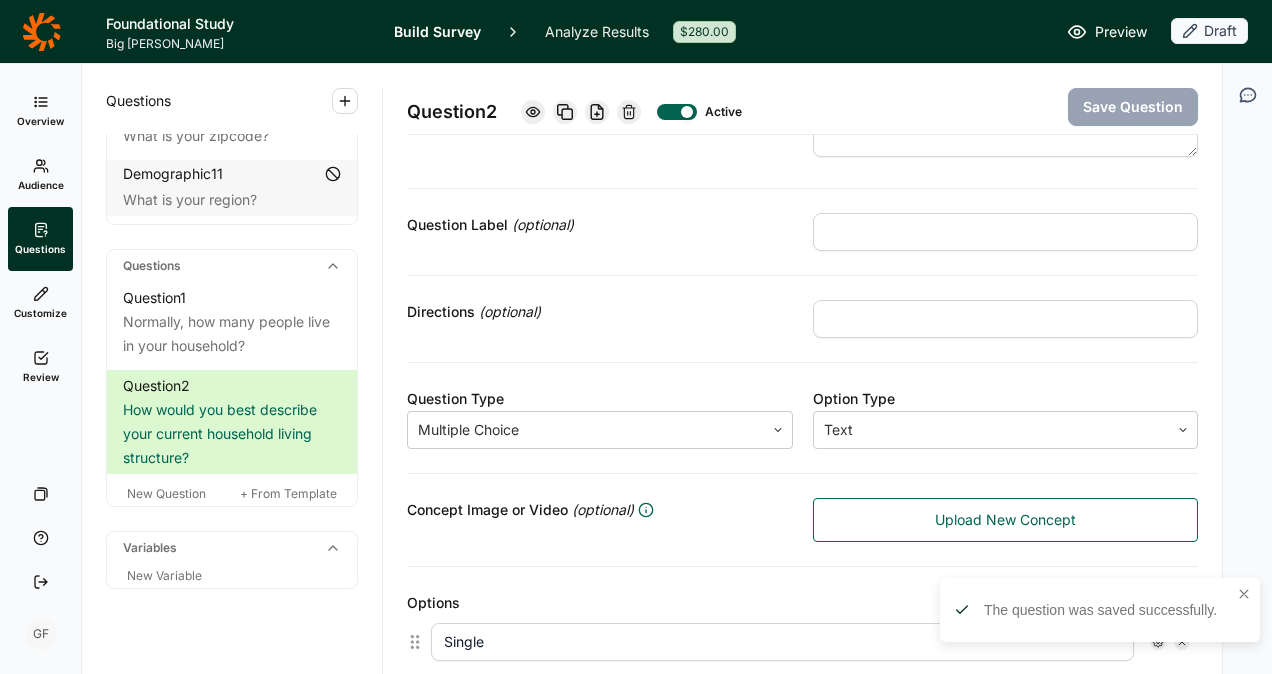 scroll, scrollTop: 200, scrollLeft: 0, axis: vertical 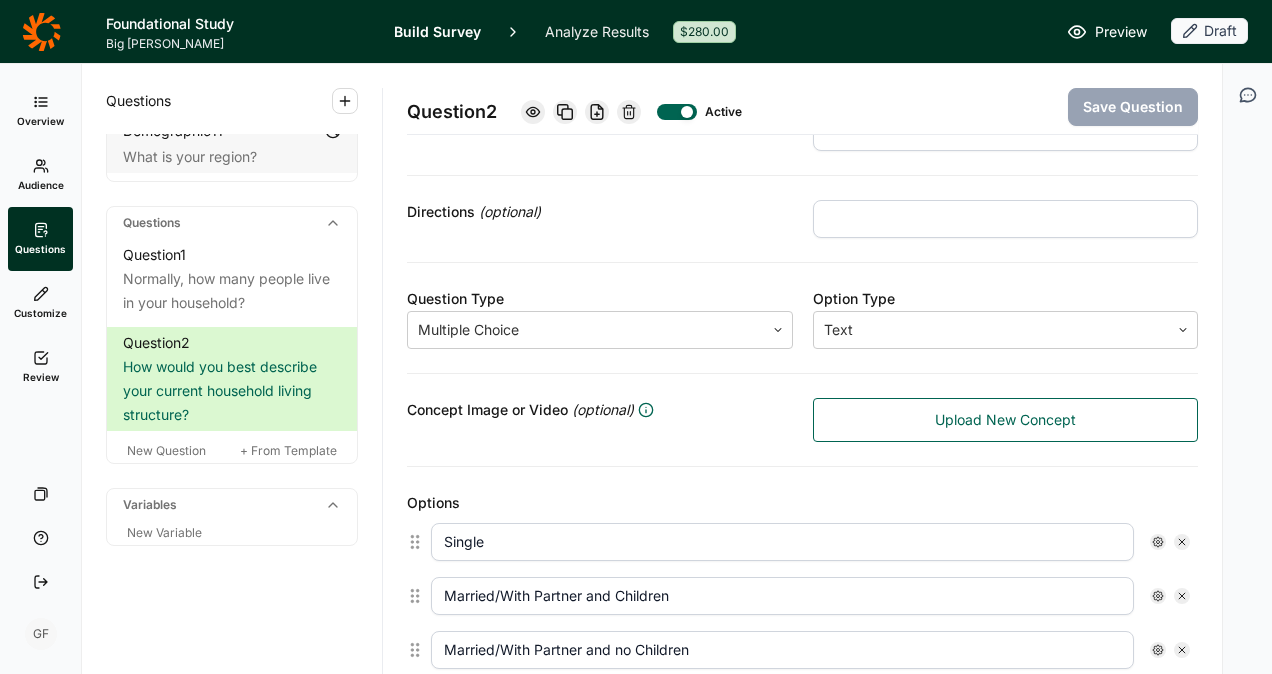 click 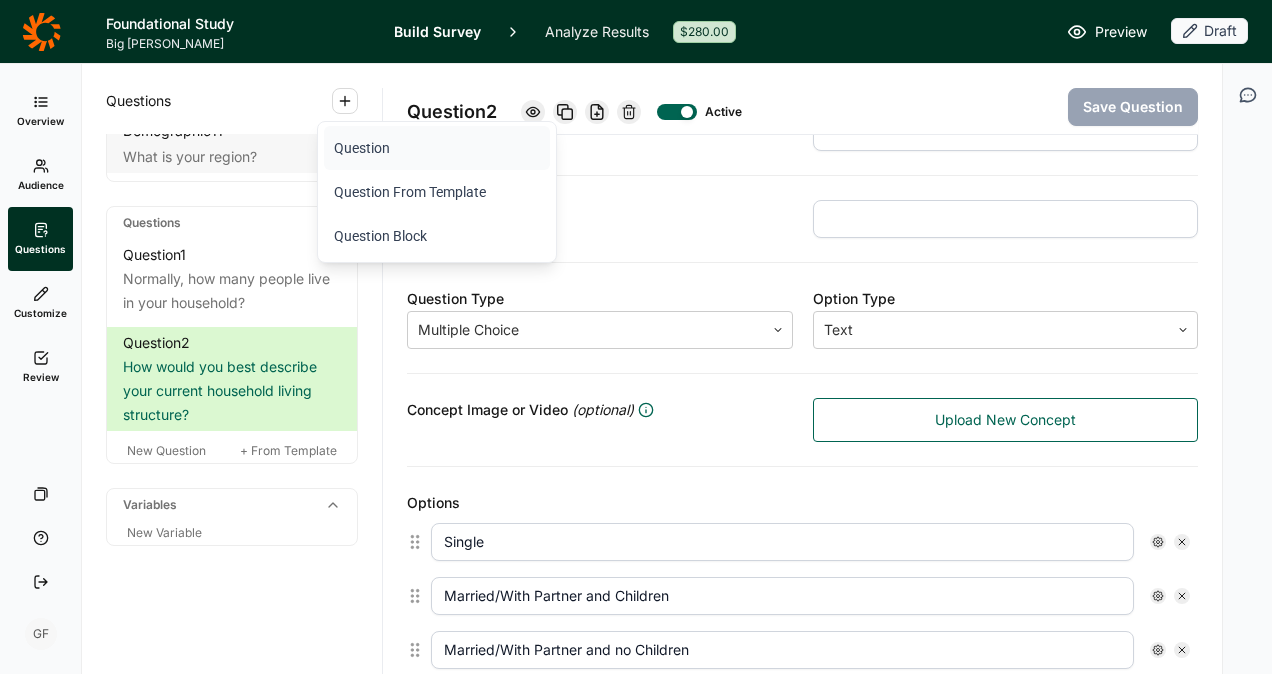 click on "Question" at bounding box center [437, 148] 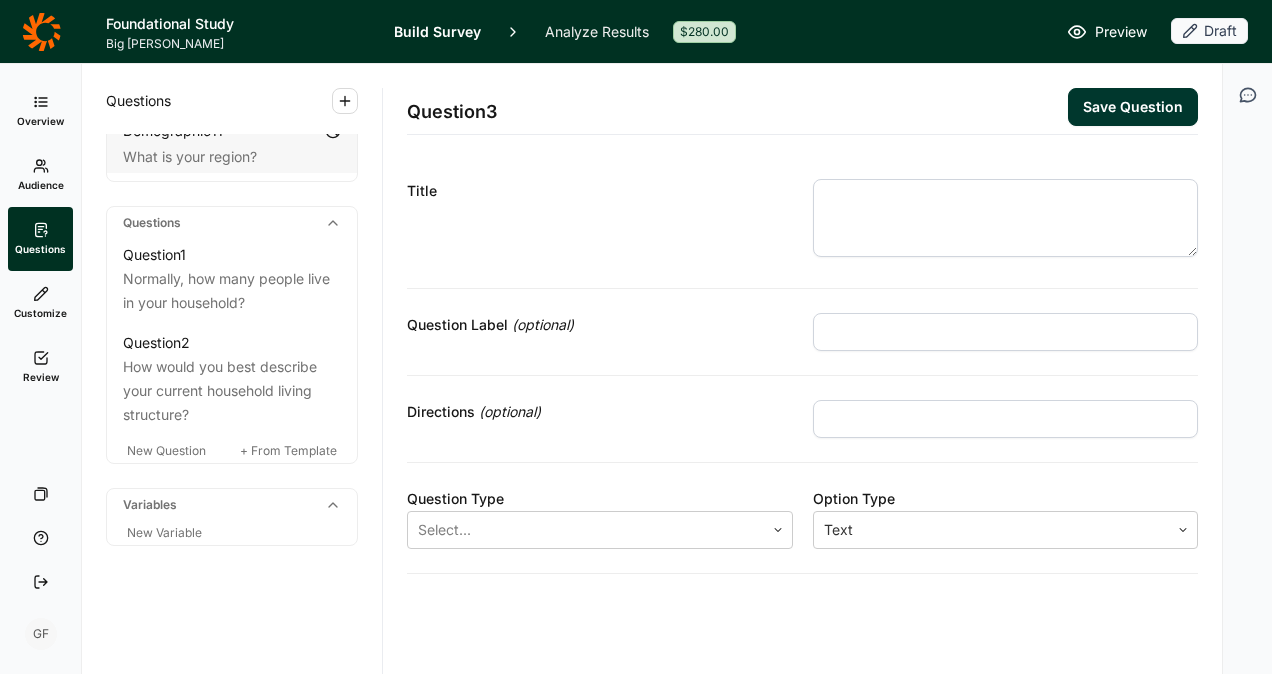 scroll, scrollTop: 0, scrollLeft: 0, axis: both 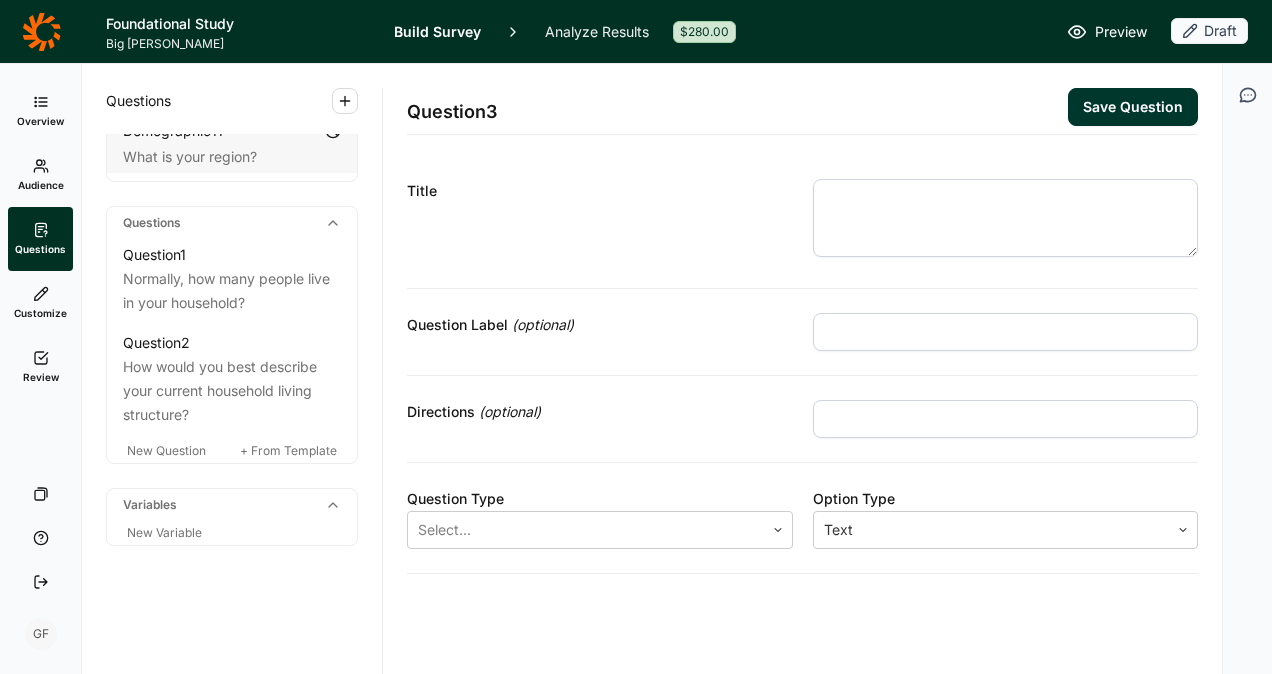 click at bounding box center [1006, 332] 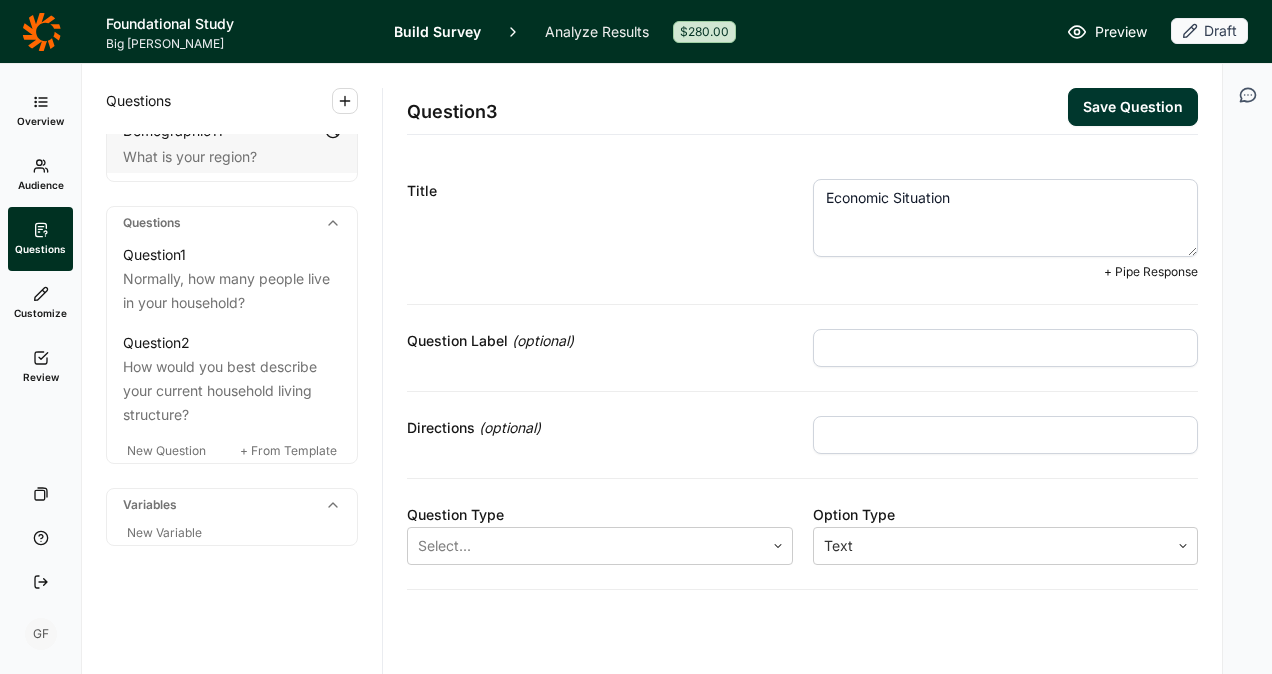 type on "Economic Situation" 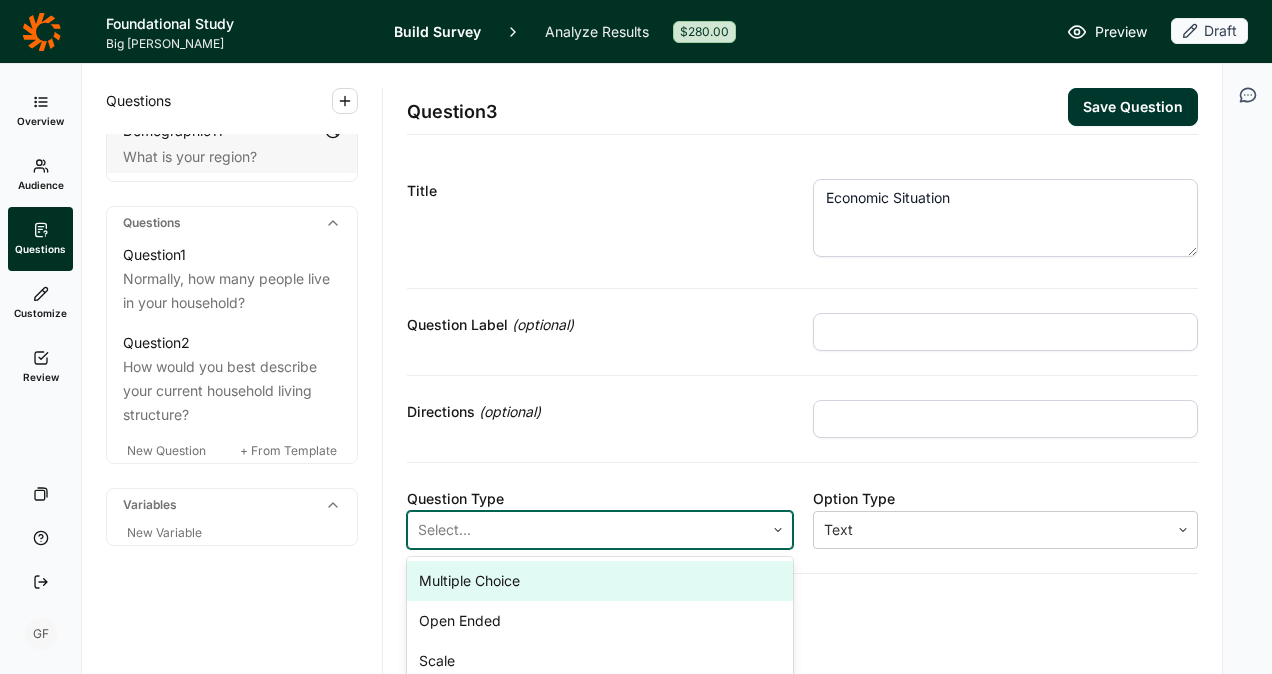 click at bounding box center [586, 530] 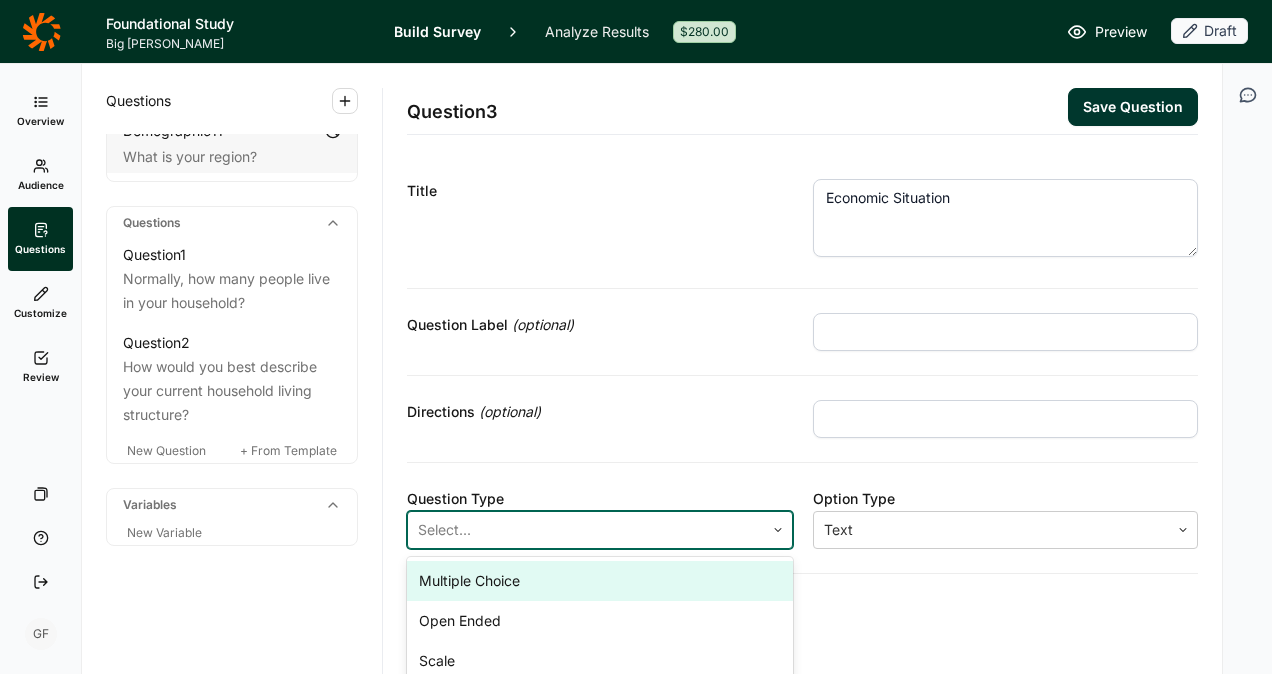 click on "Multiple Choice" at bounding box center [600, 581] 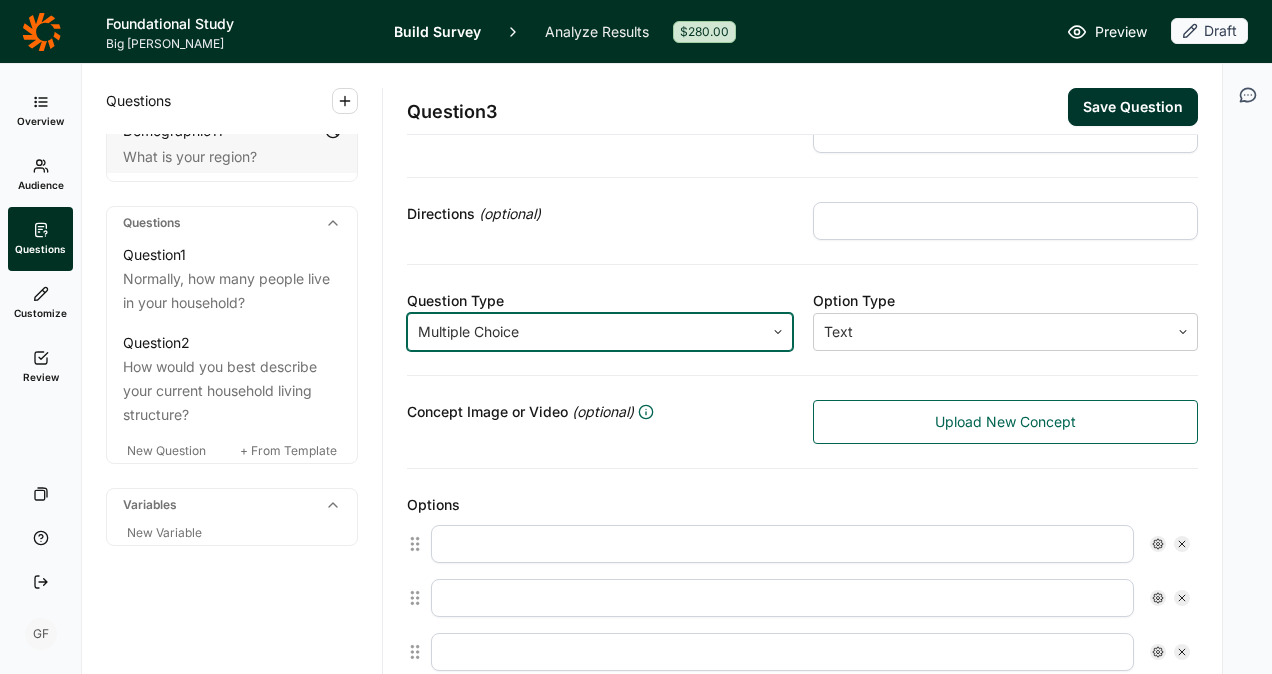 scroll, scrollTop: 200, scrollLeft: 0, axis: vertical 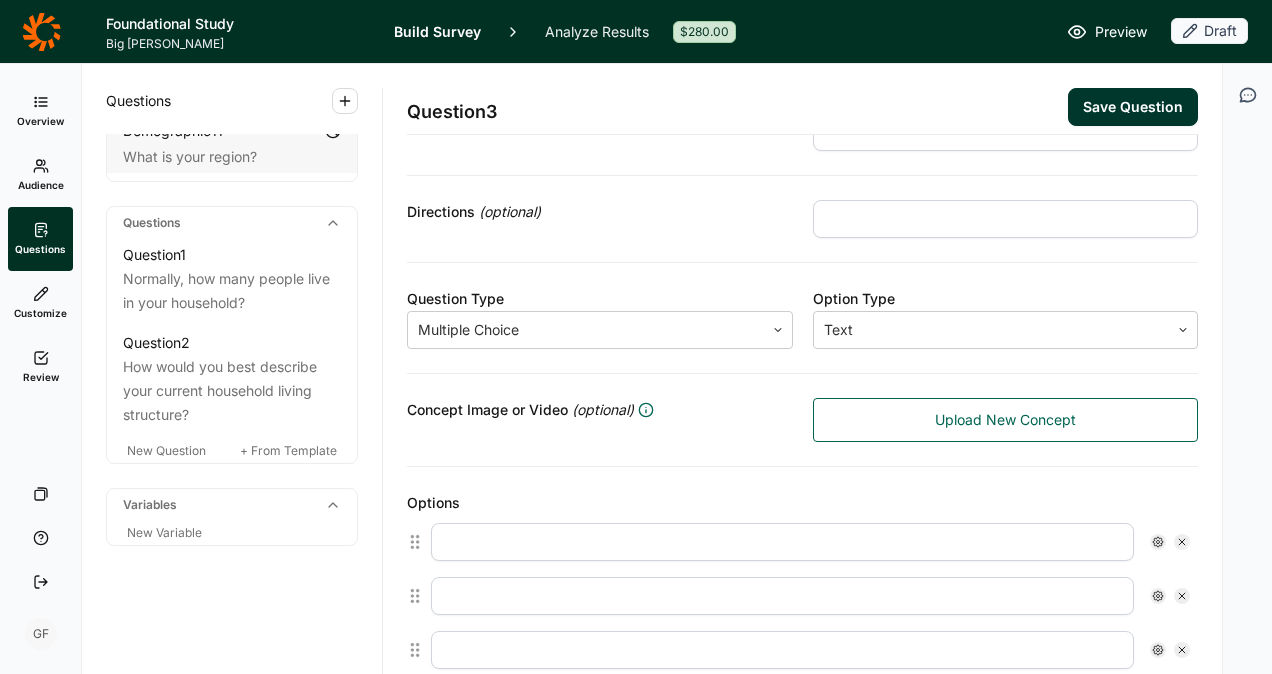 click at bounding box center [782, 542] 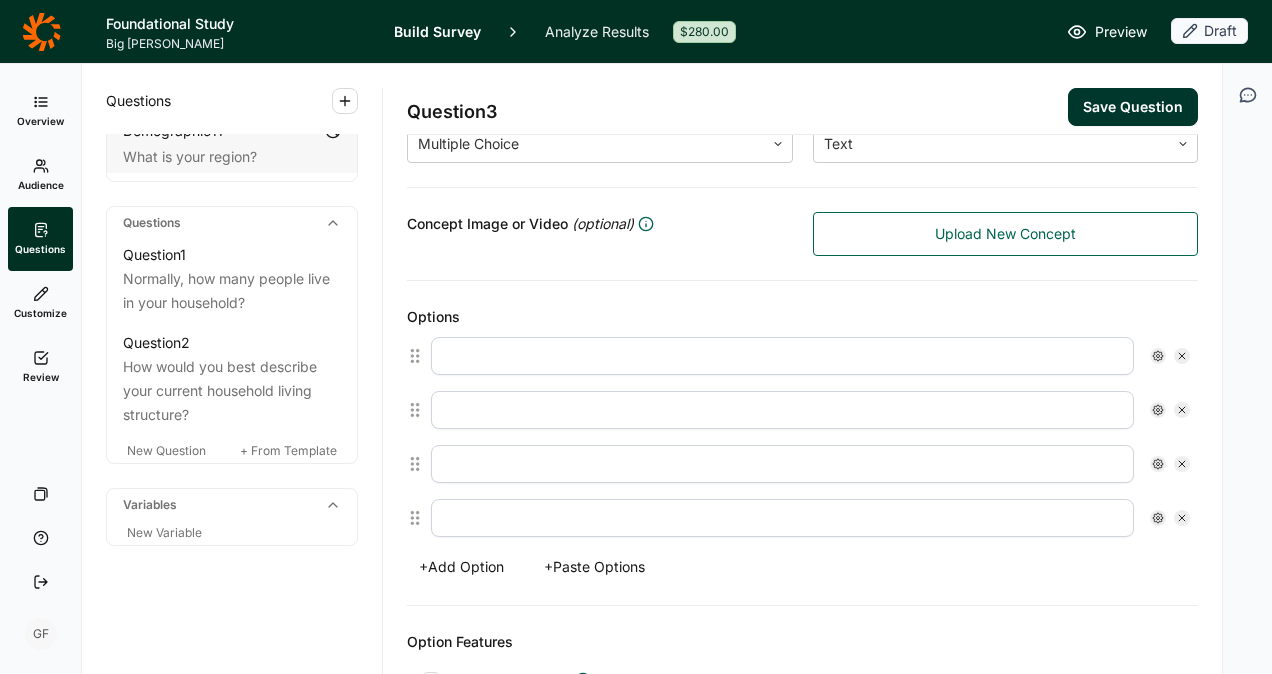 scroll, scrollTop: 500, scrollLeft: 0, axis: vertical 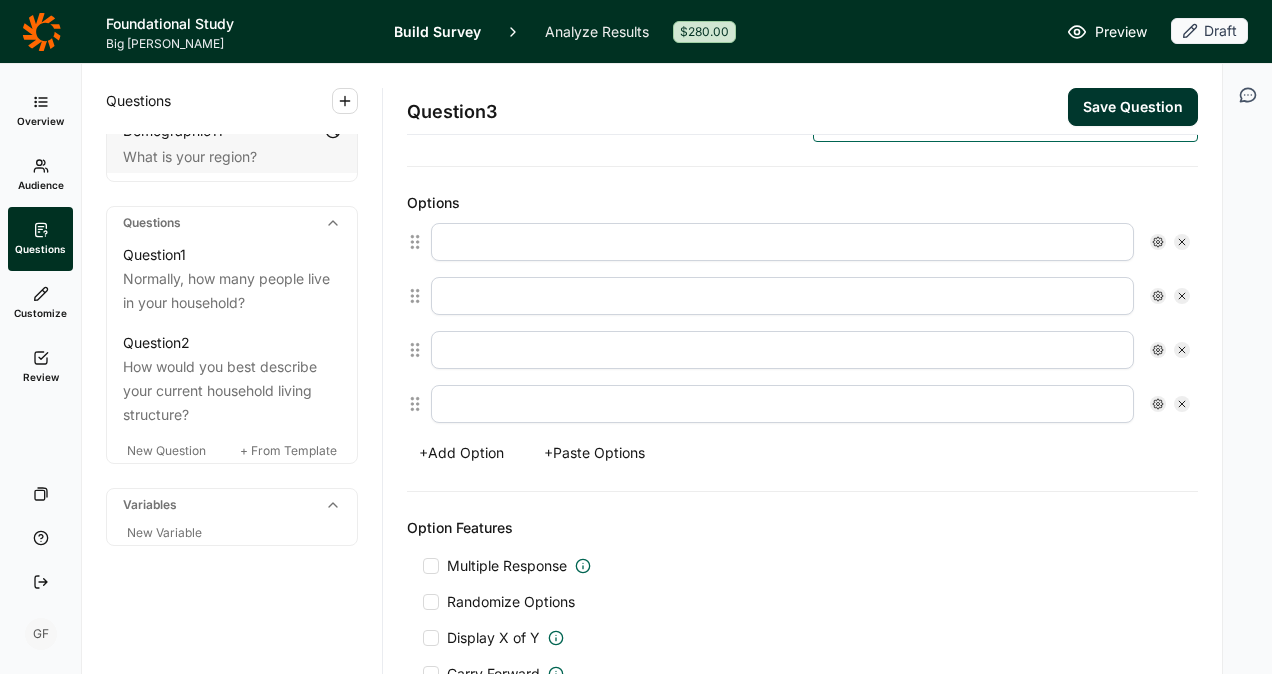 click on "+  Paste Options" at bounding box center (594, 453) 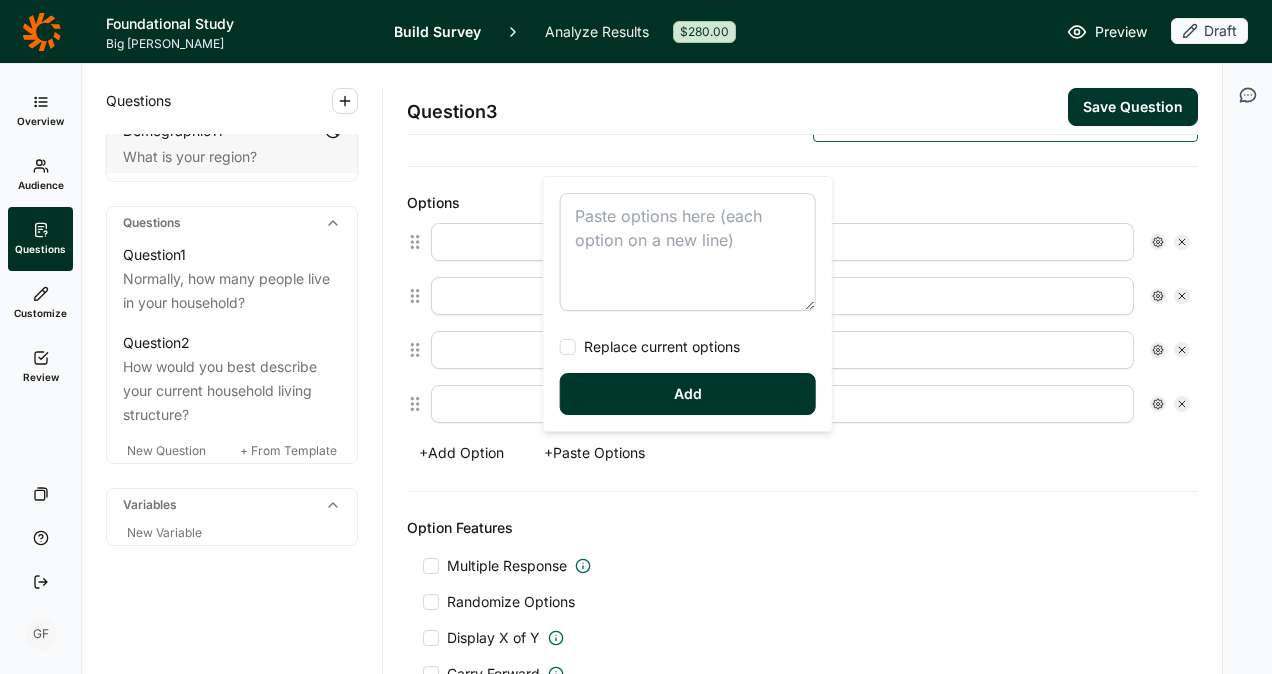 click at bounding box center (688, 252) 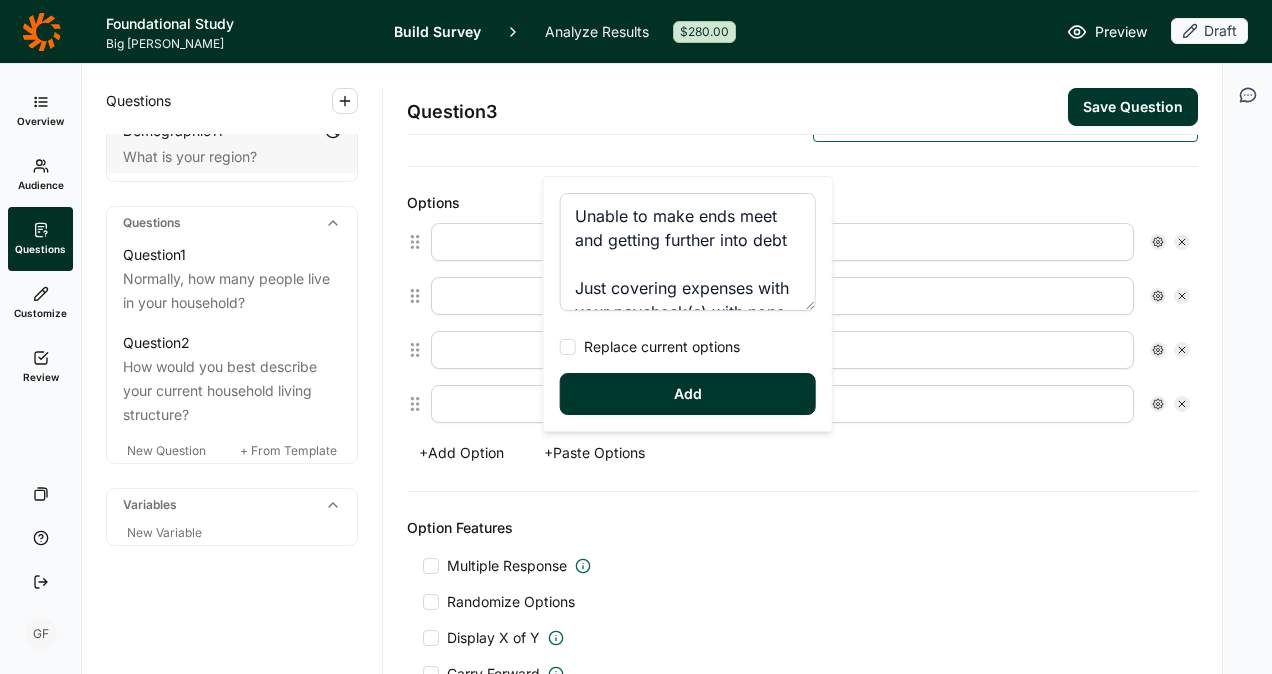 click on "Unable to make ends meet and getting further into debt
Just covering expenses with your paycheck(s) with none for savings
Comfortable with good monthly cash flow and savings
Very comfortable and accumulating wealth and investments
Don't pay much attention to my financial situation
We buy the things we like whether we can afford them or not" at bounding box center (688, 252) 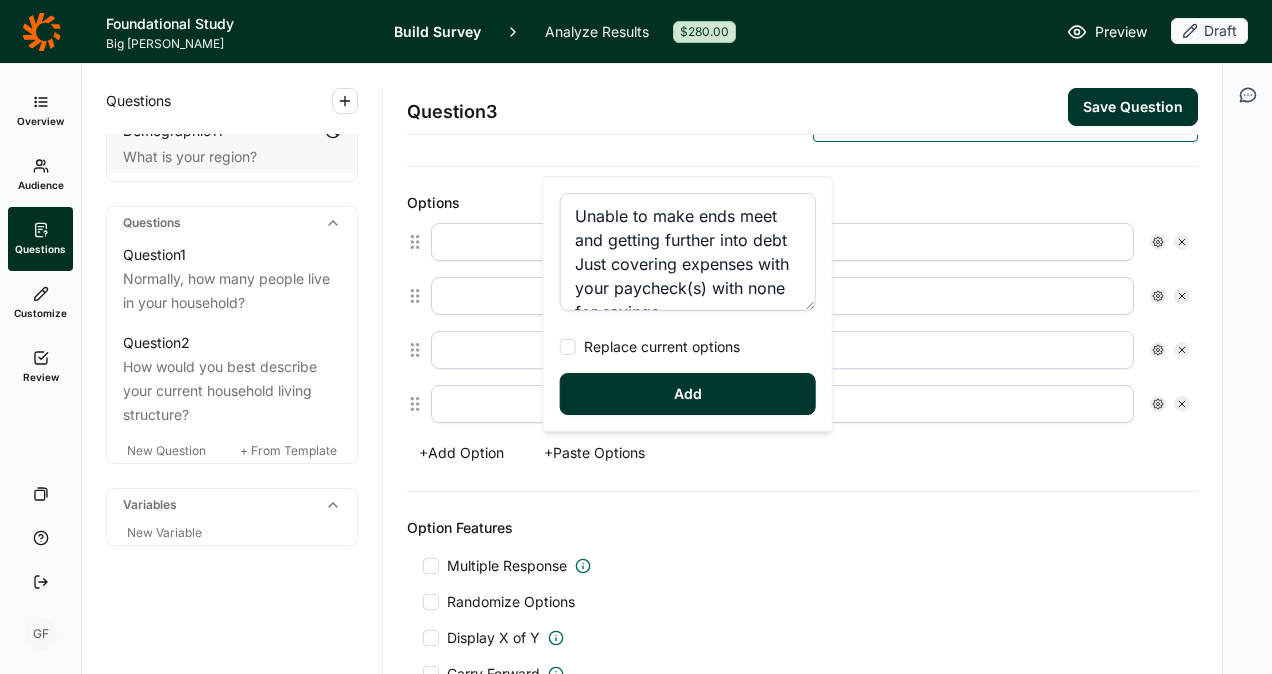 type on "Unable to make ends meet and getting further into debt
Just covering expenses with your paycheck(s) with none for savings
Comfortable with good monthly cash flow and savings
Very comfortable and accumulating wealth and investments
Don't pay much attention to my financial situation
We buy the things we like whether we can afford them or not" 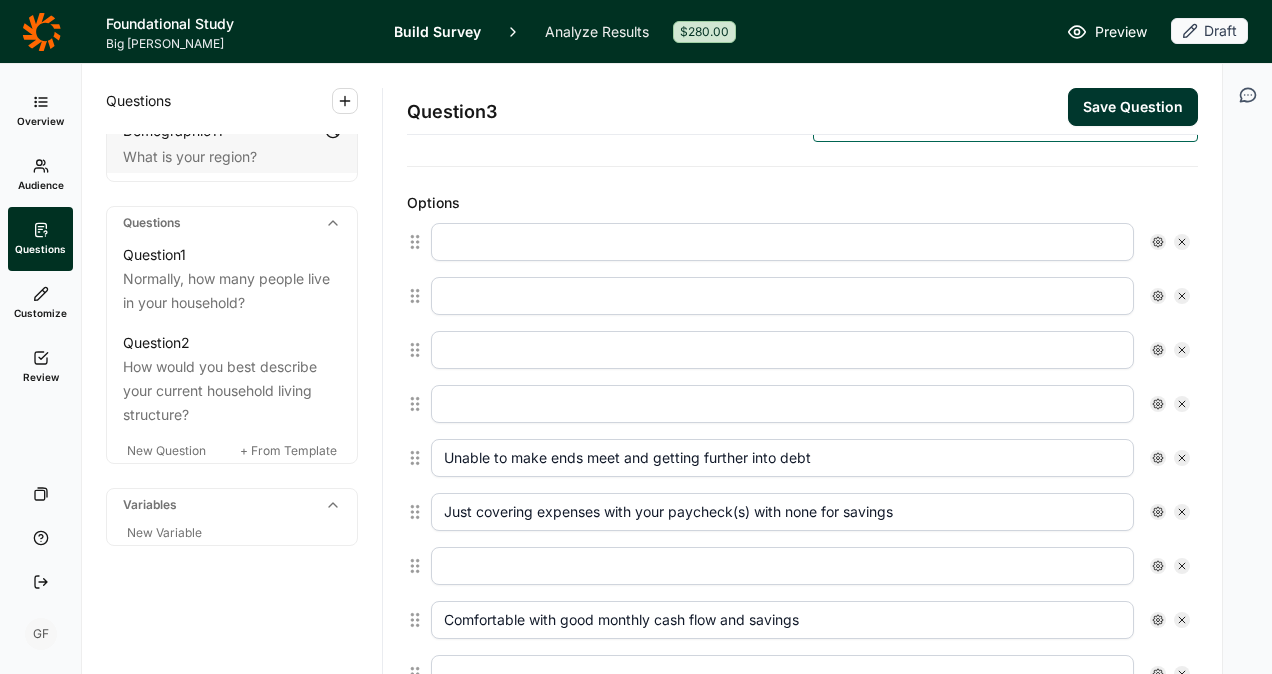 click 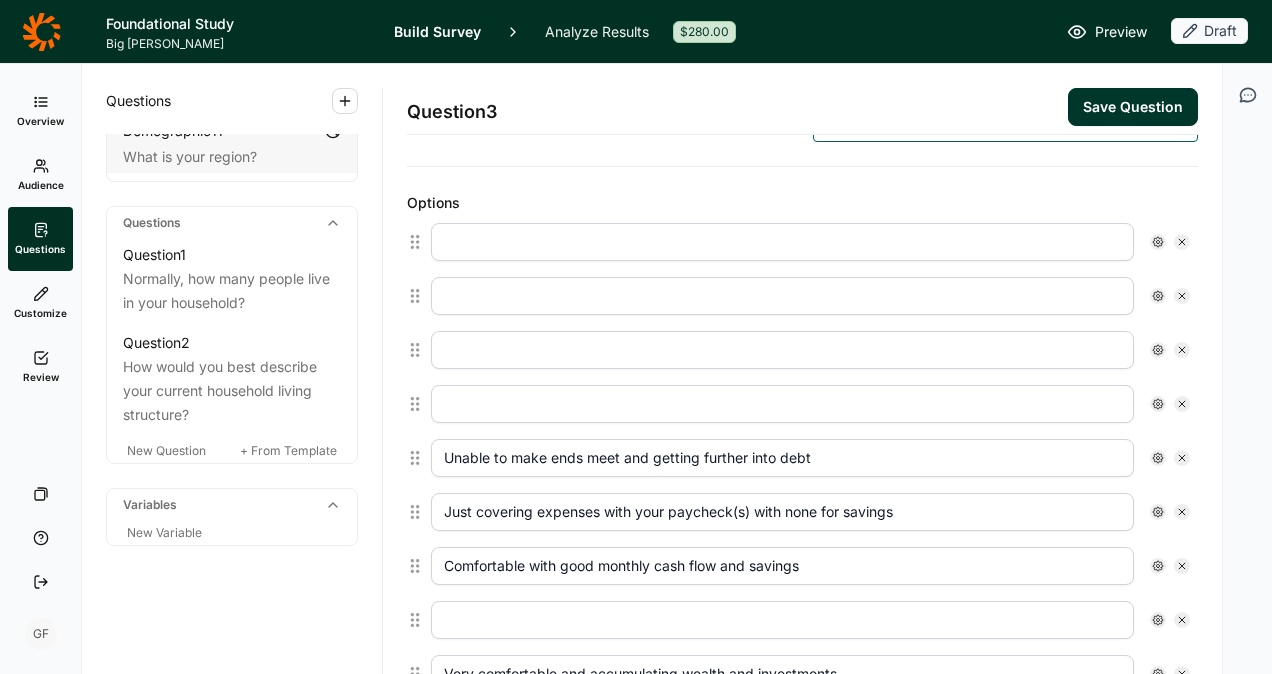 click 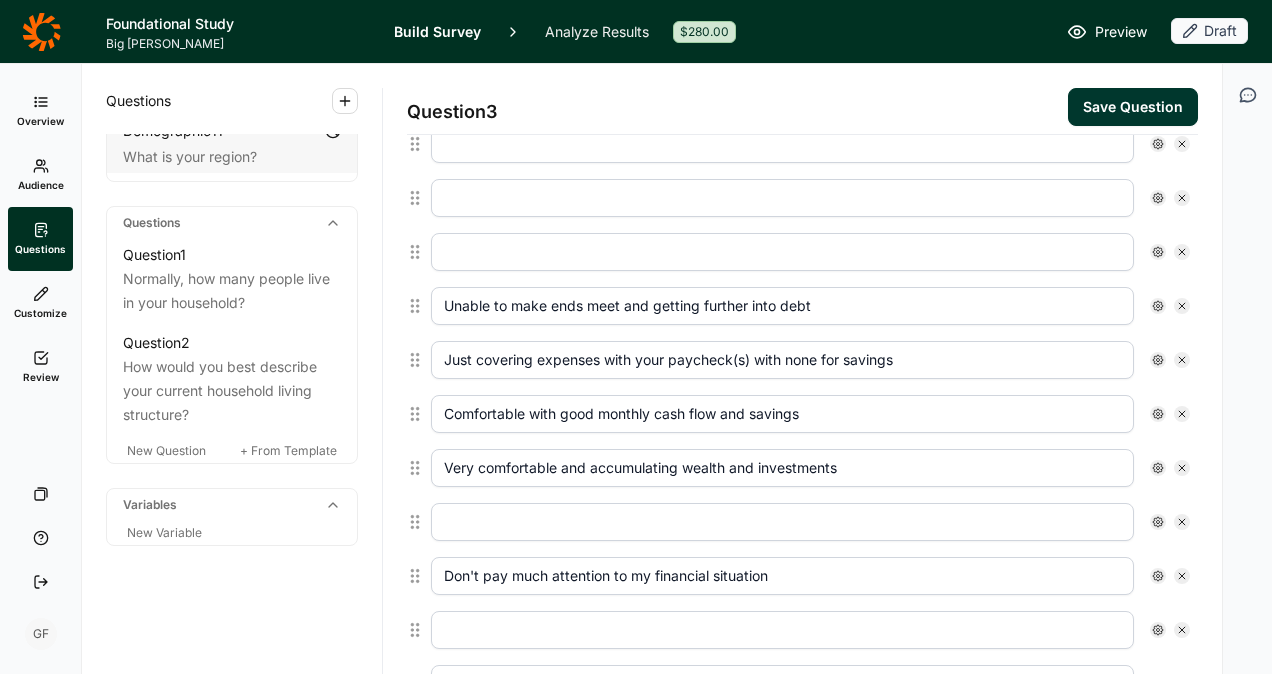 scroll, scrollTop: 700, scrollLeft: 0, axis: vertical 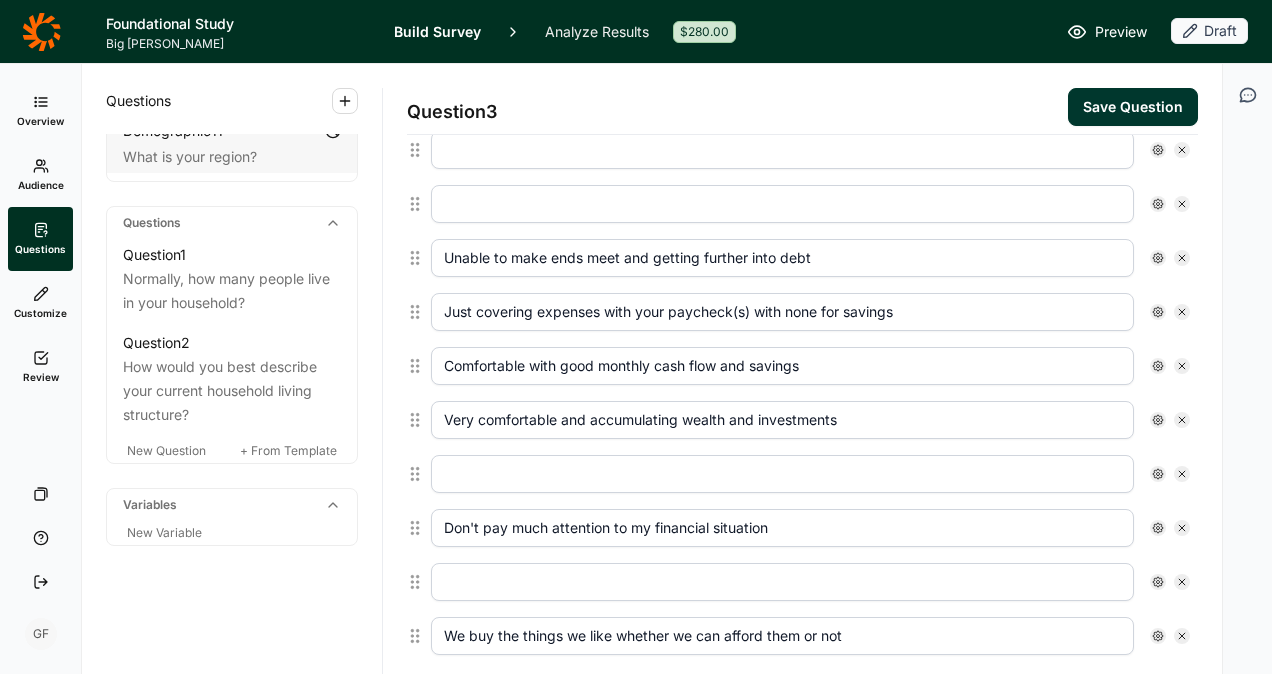 click 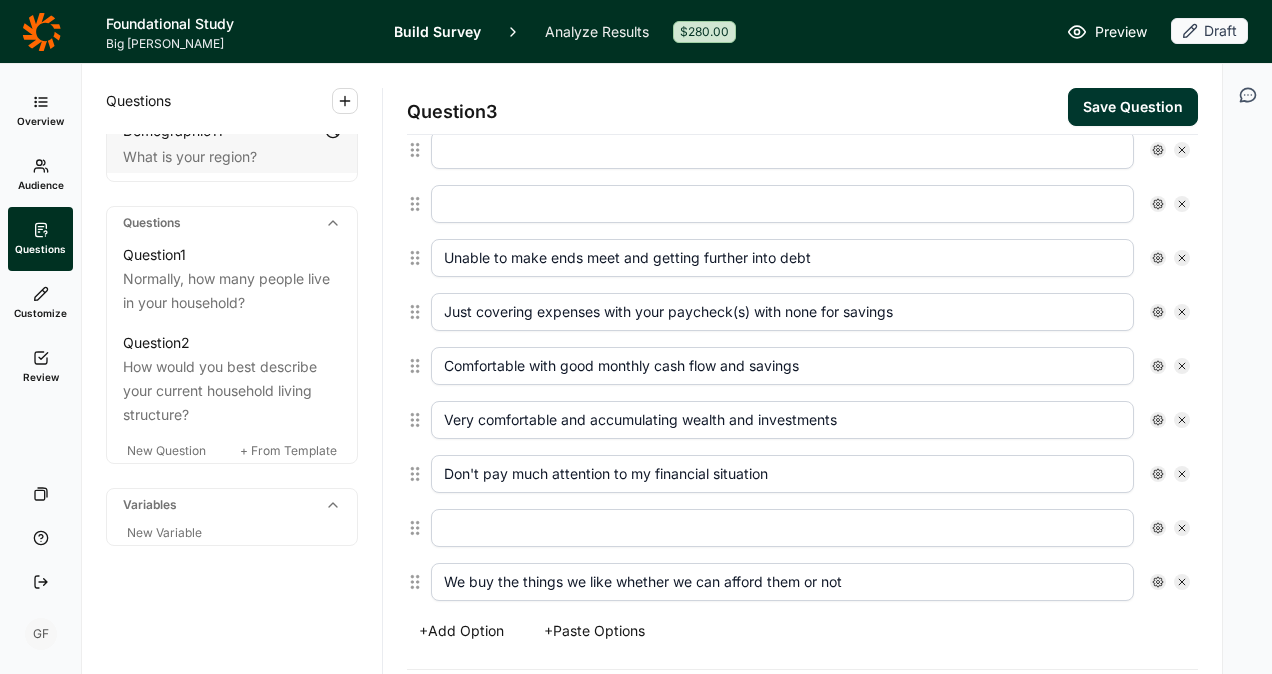 scroll, scrollTop: 646, scrollLeft: 0, axis: vertical 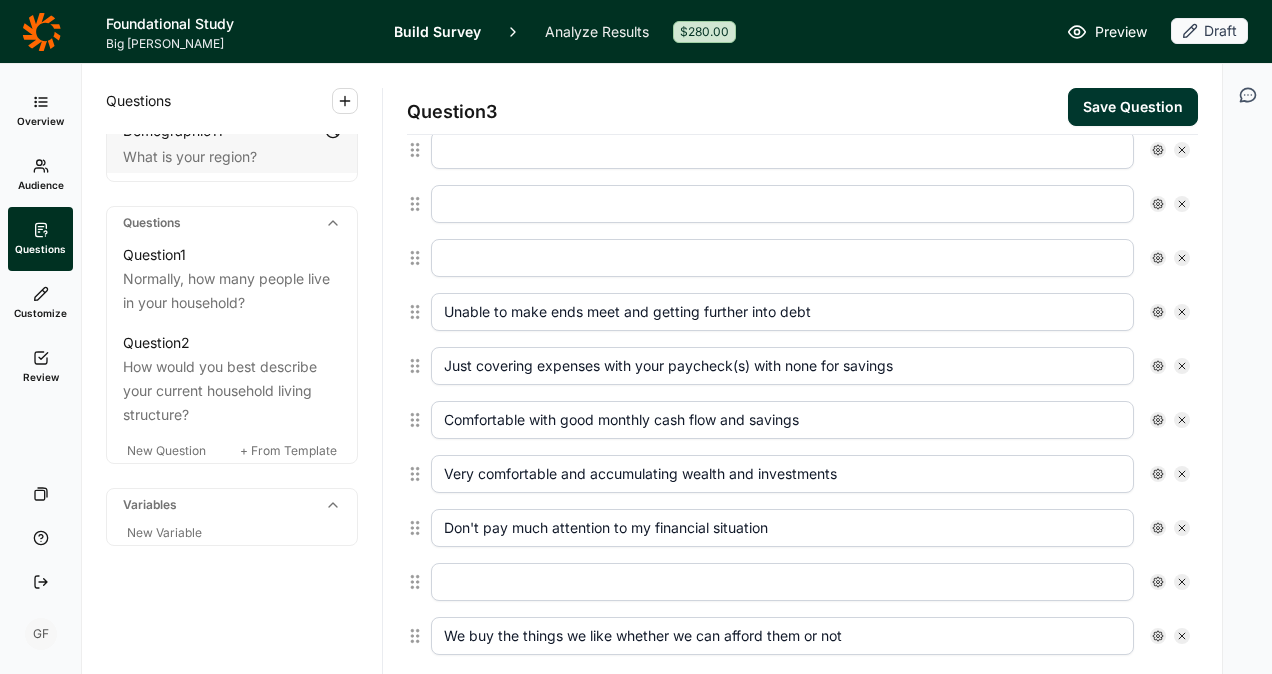 click 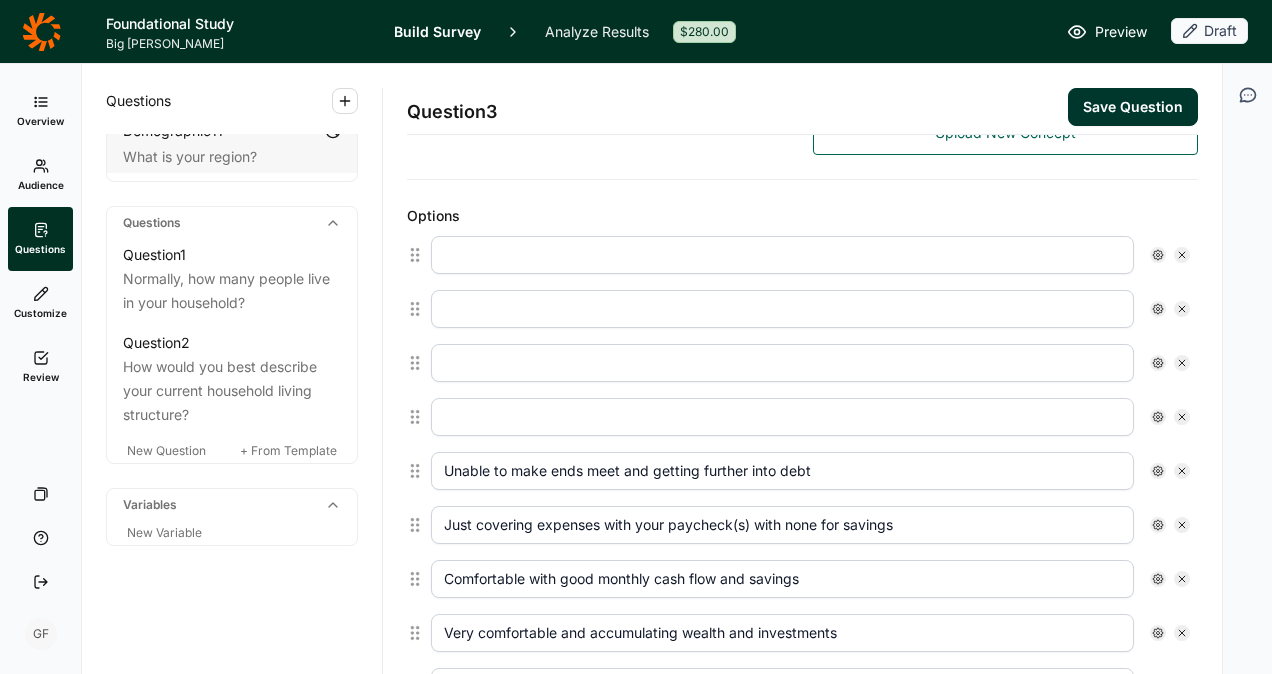 scroll, scrollTop: 393, scrollLeft: 0, axis: vertical 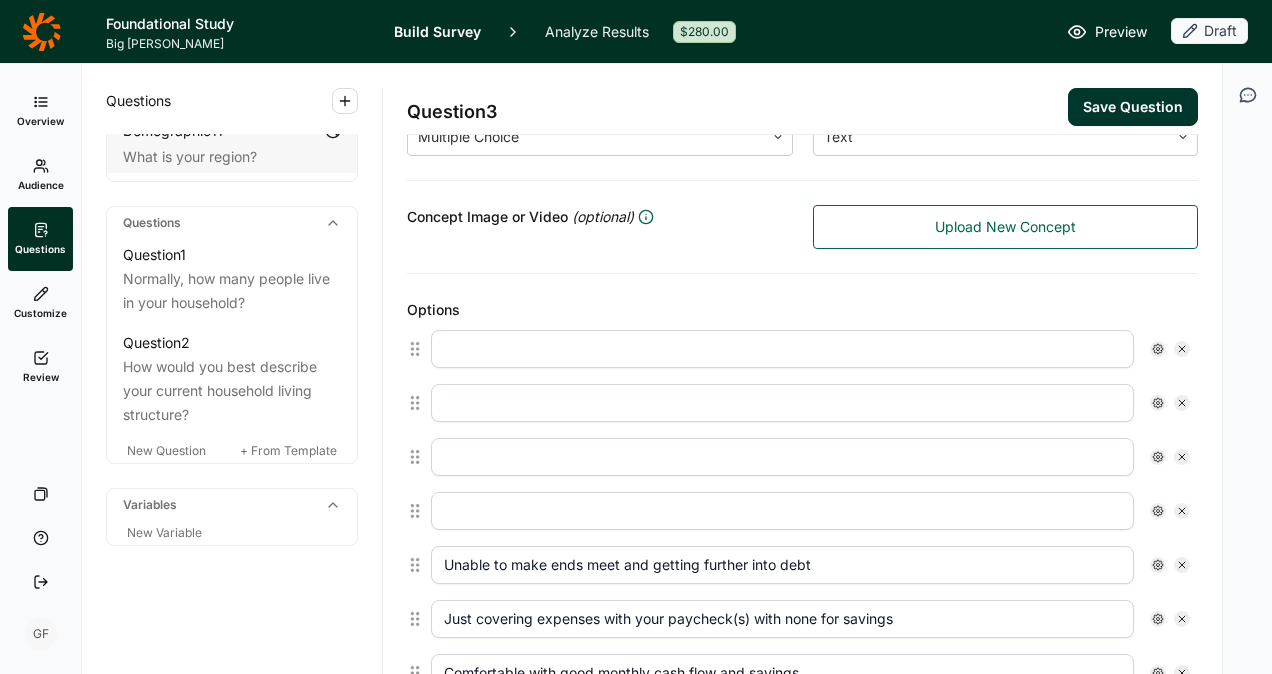 click 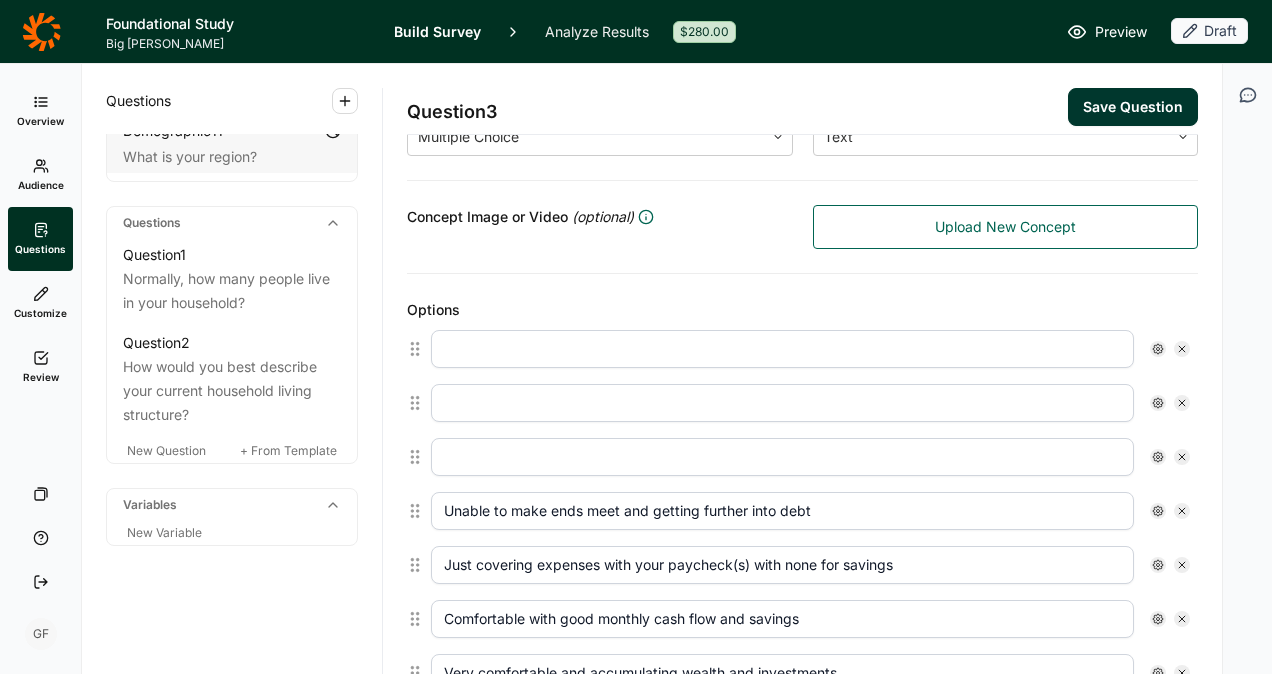 click 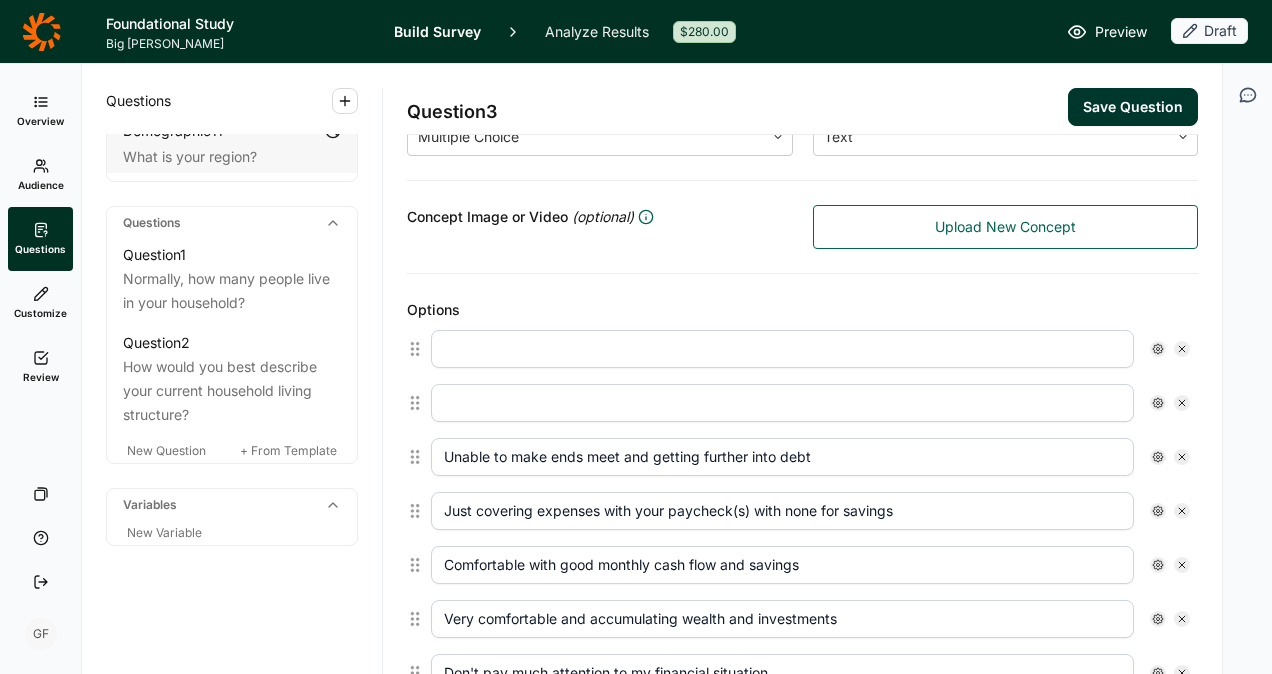 click 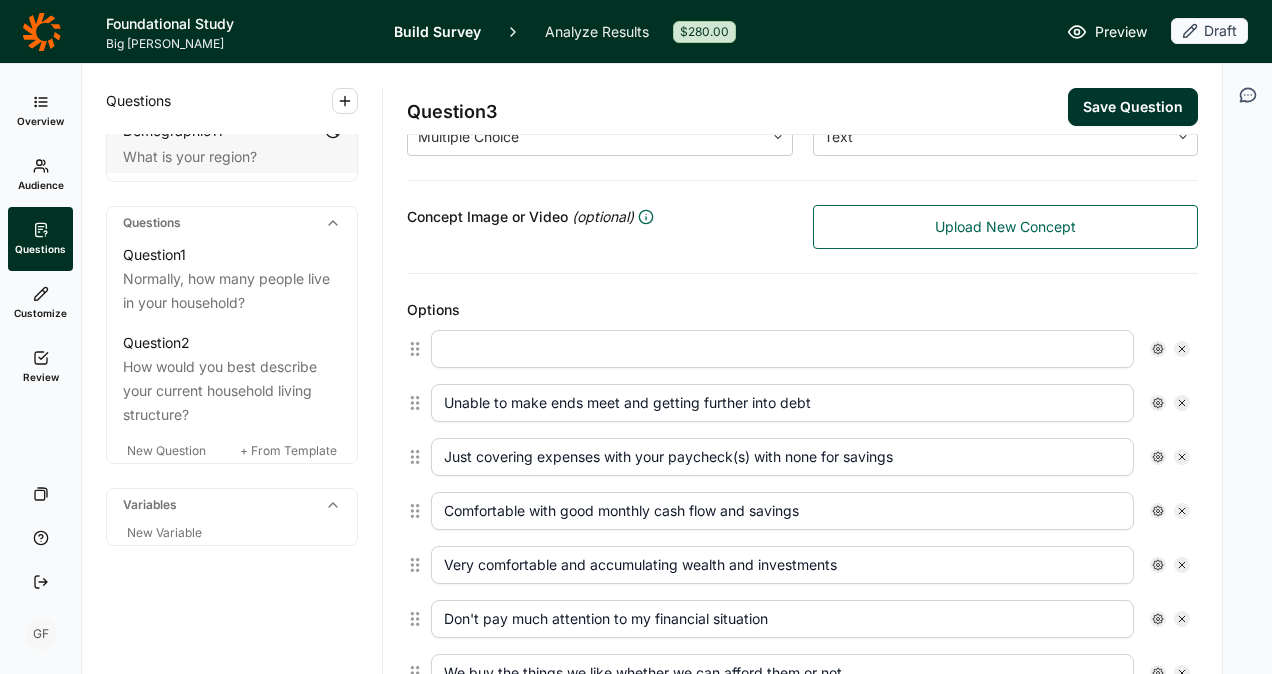 click 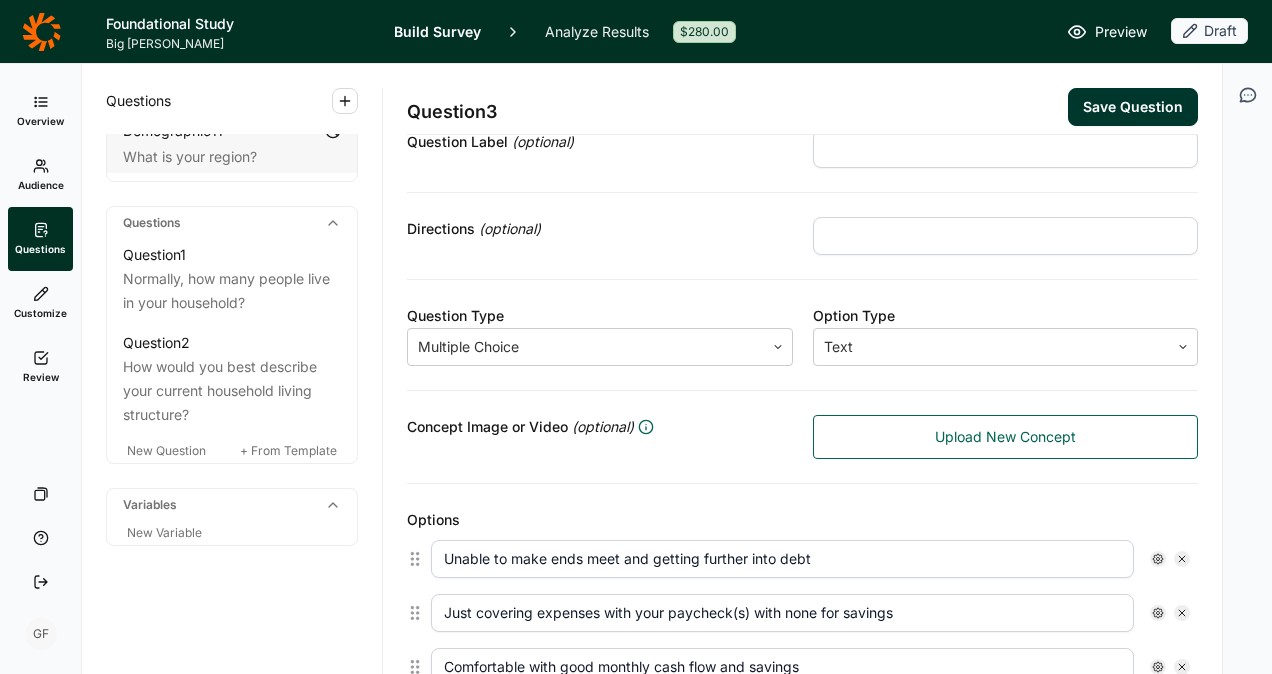 scroll, scrollTop: 0, scrollLeft: 0, axis: both 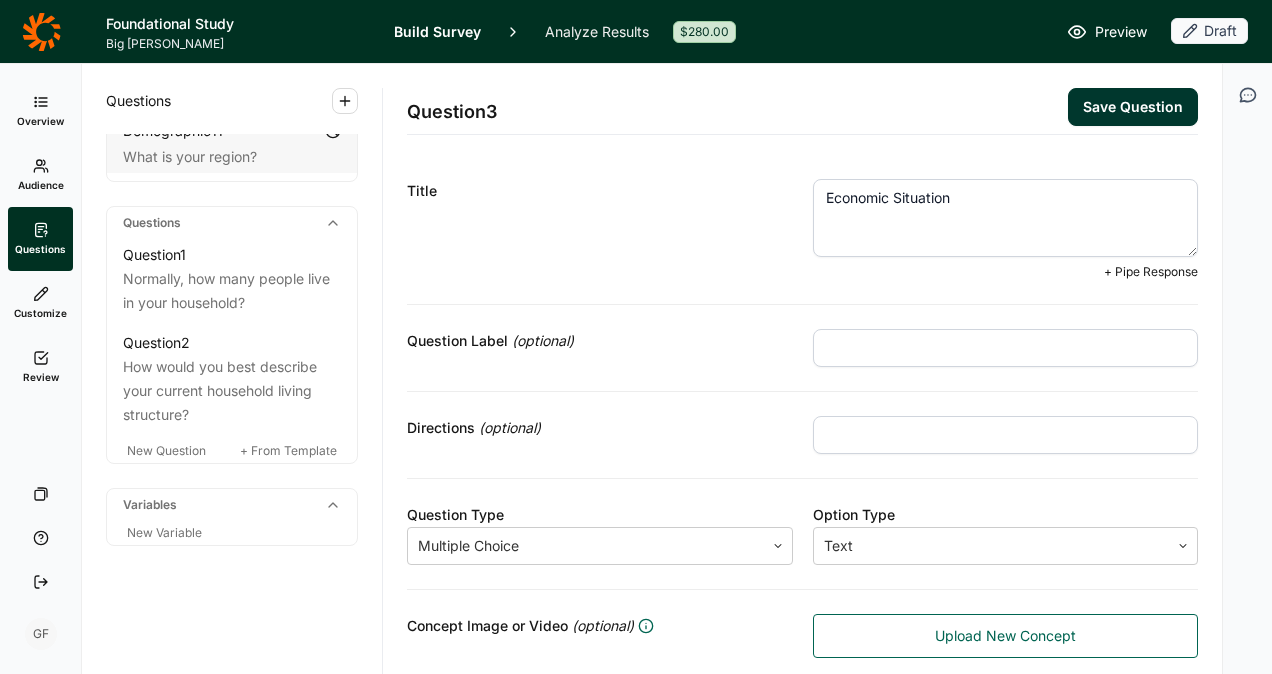 click on "Economic Situation" at bounding box center [1006, 218] 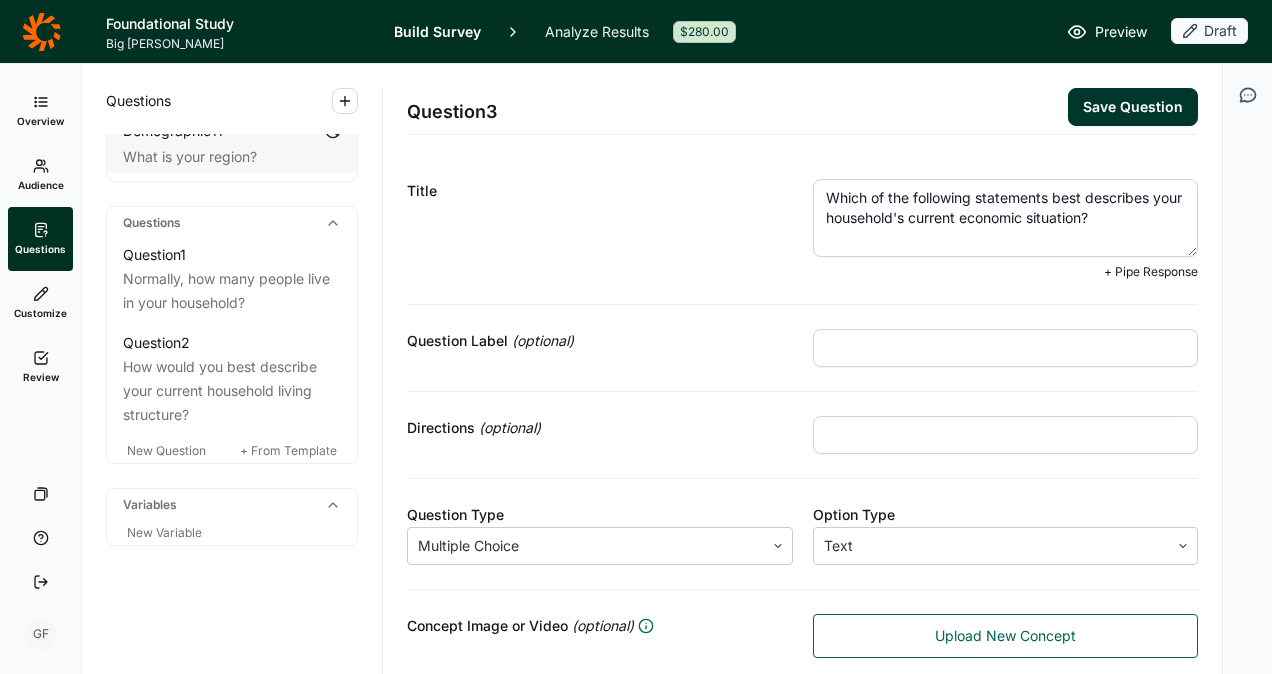type on "Which of the following statements best describes your household's current economic situation?" 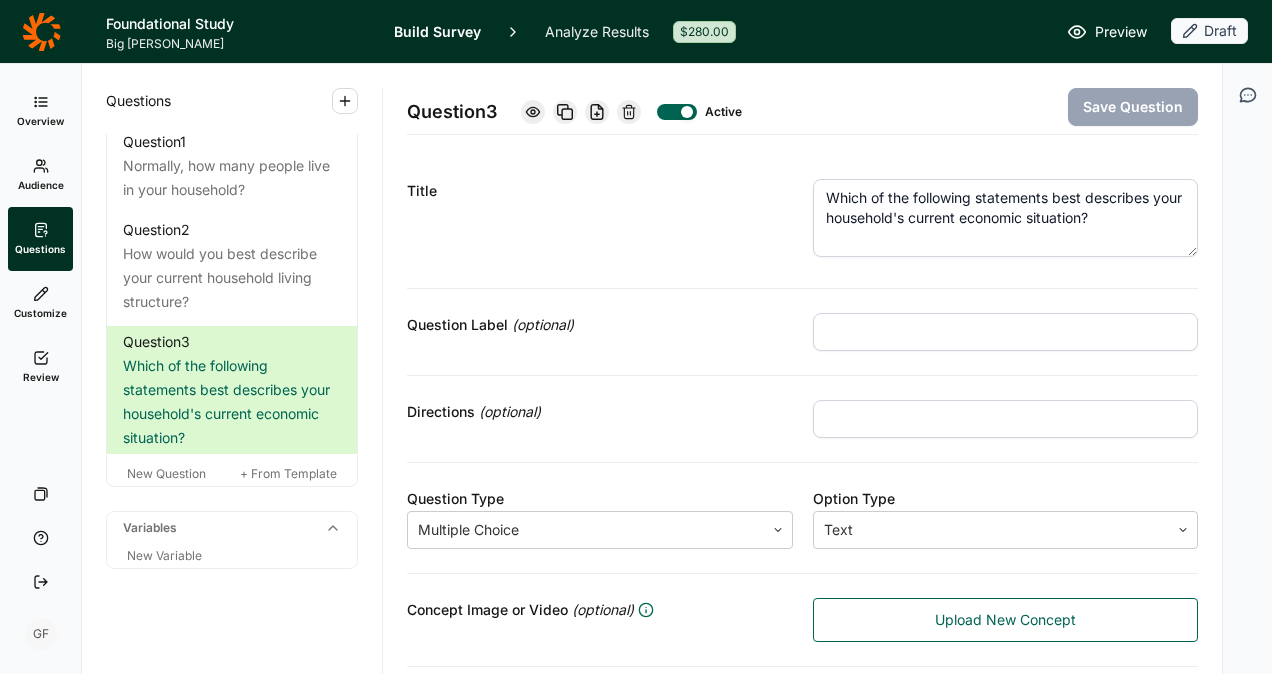 scroll, scrollTop: 1015, scrollLeft: 0, axis: vertical 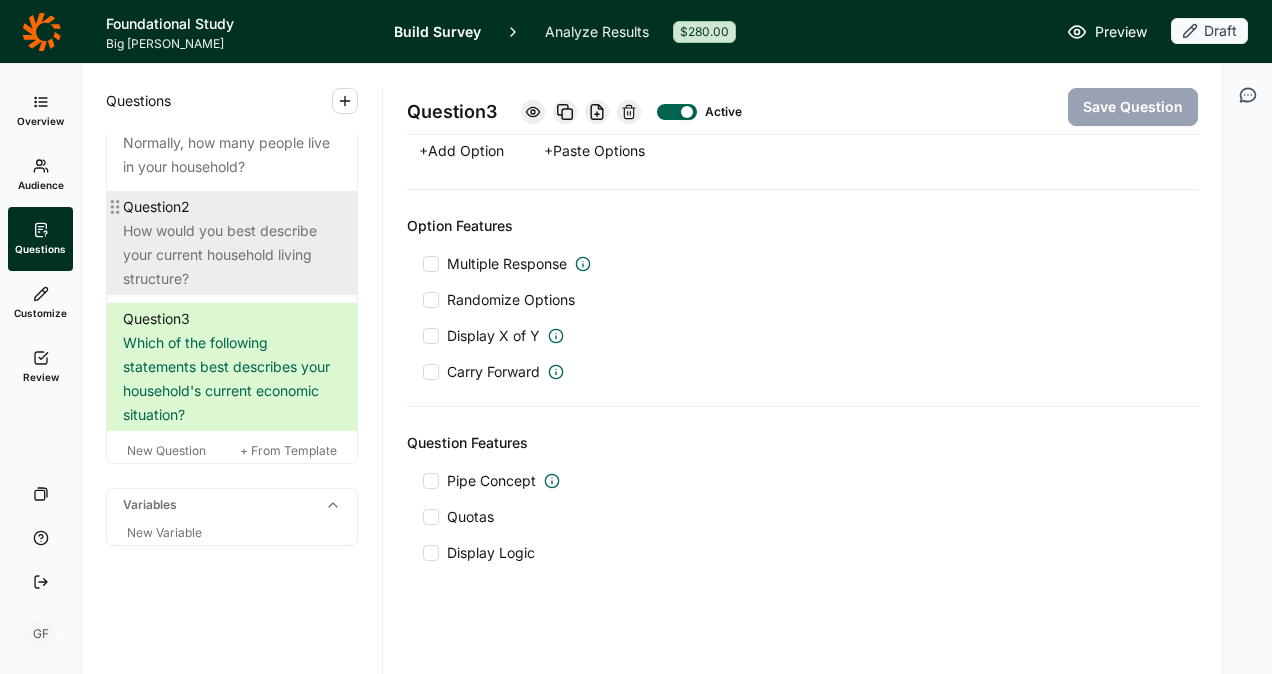 click on "How would you best describe your current household living structure?" at bounding box center (232, 255) 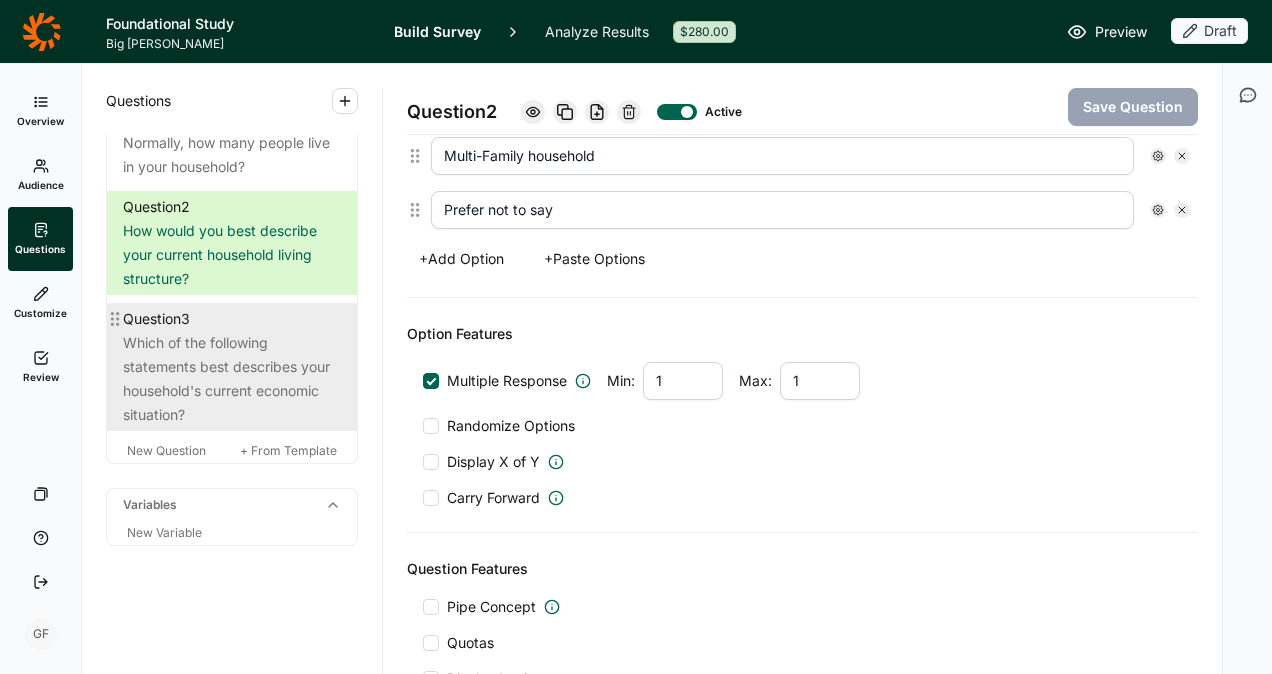 click on "Which of the following statements best describes your household's current economic situation?" at bounding box center (232, 379) 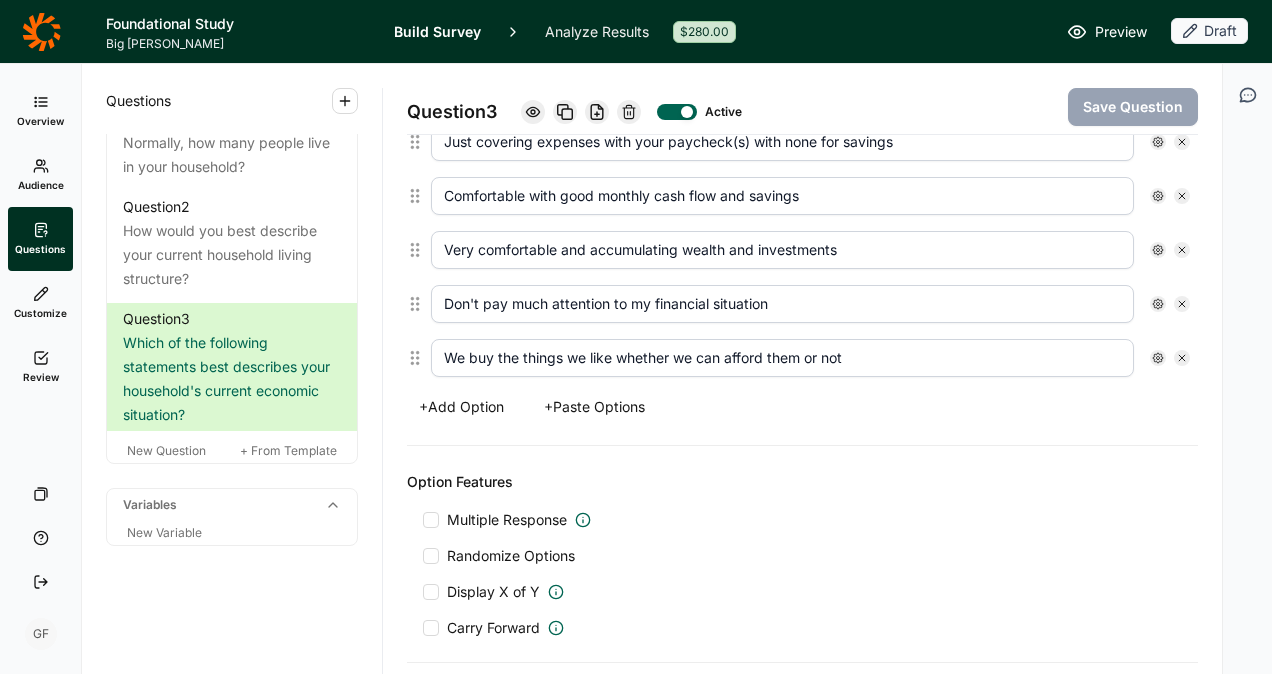 scroll, scrollTop: 610, scrollLeft: 0, axis: vertical 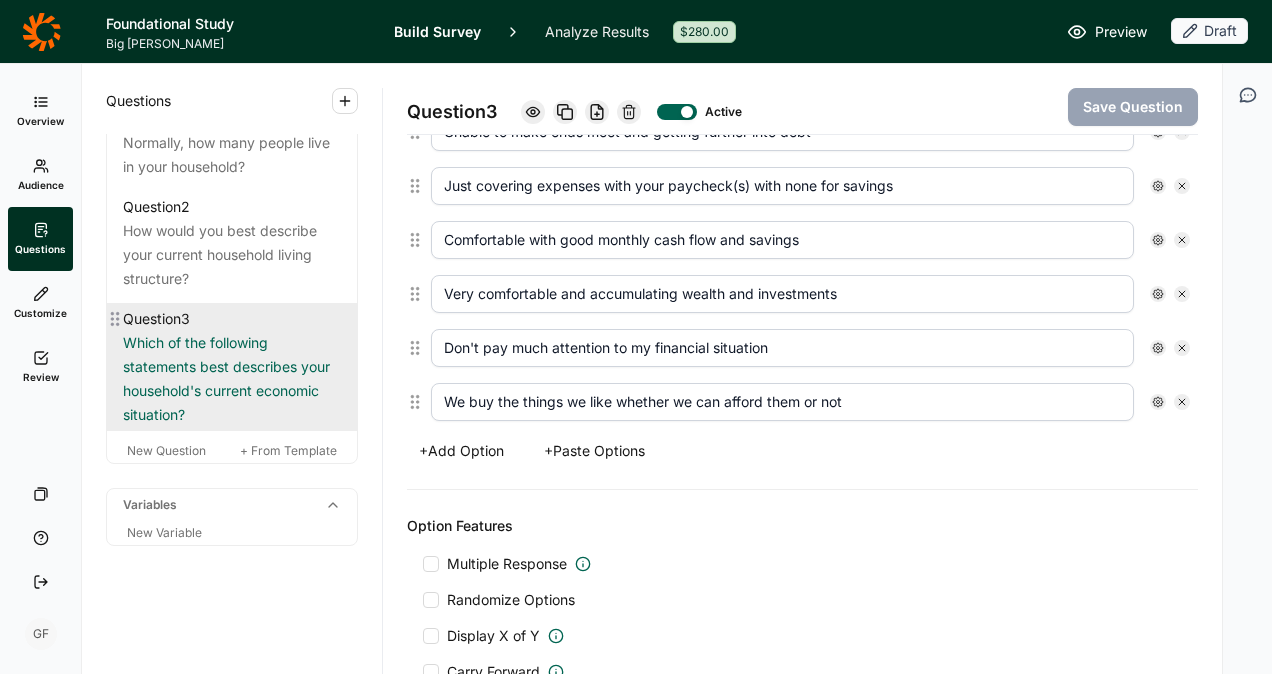 click on "Which of the following statements best describes your household's current economic situation?" at bounding box center [232, 379] 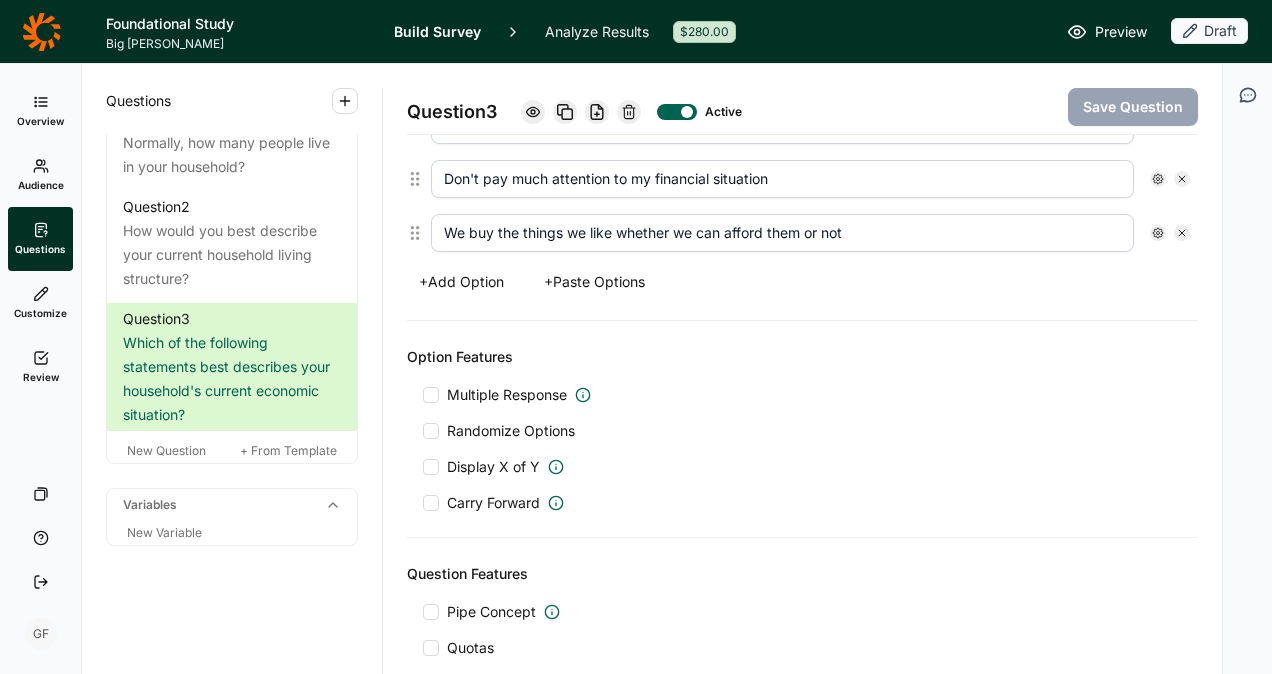 scroll, scrollTop: 910, scrollLeft: 0, axis: vertical 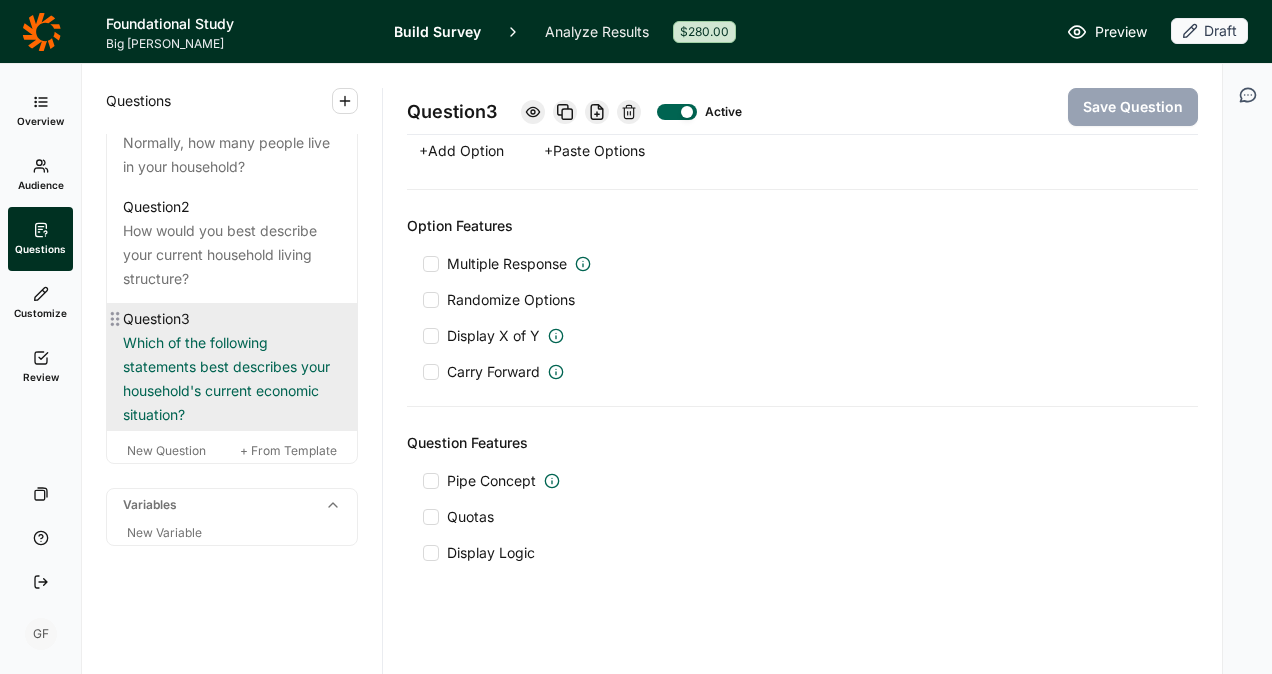 click on "Which of the following statements best describes your household's current economic situation?" at bounding box center (232, 379) 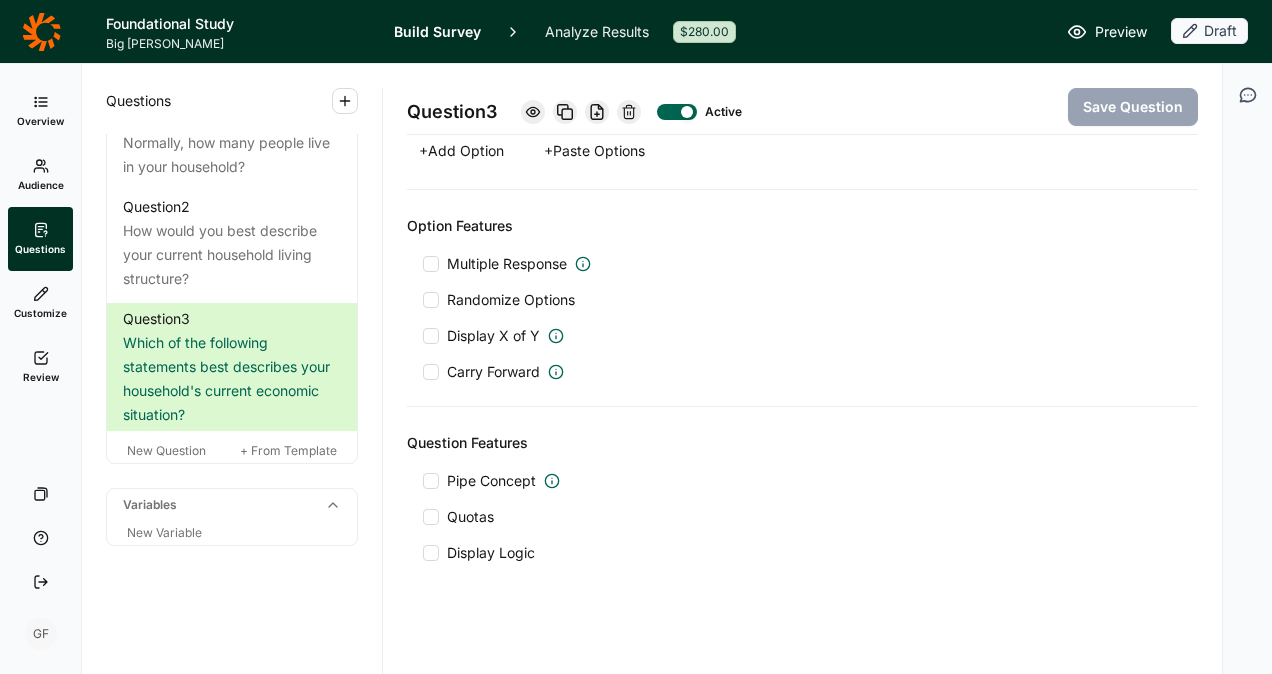 click 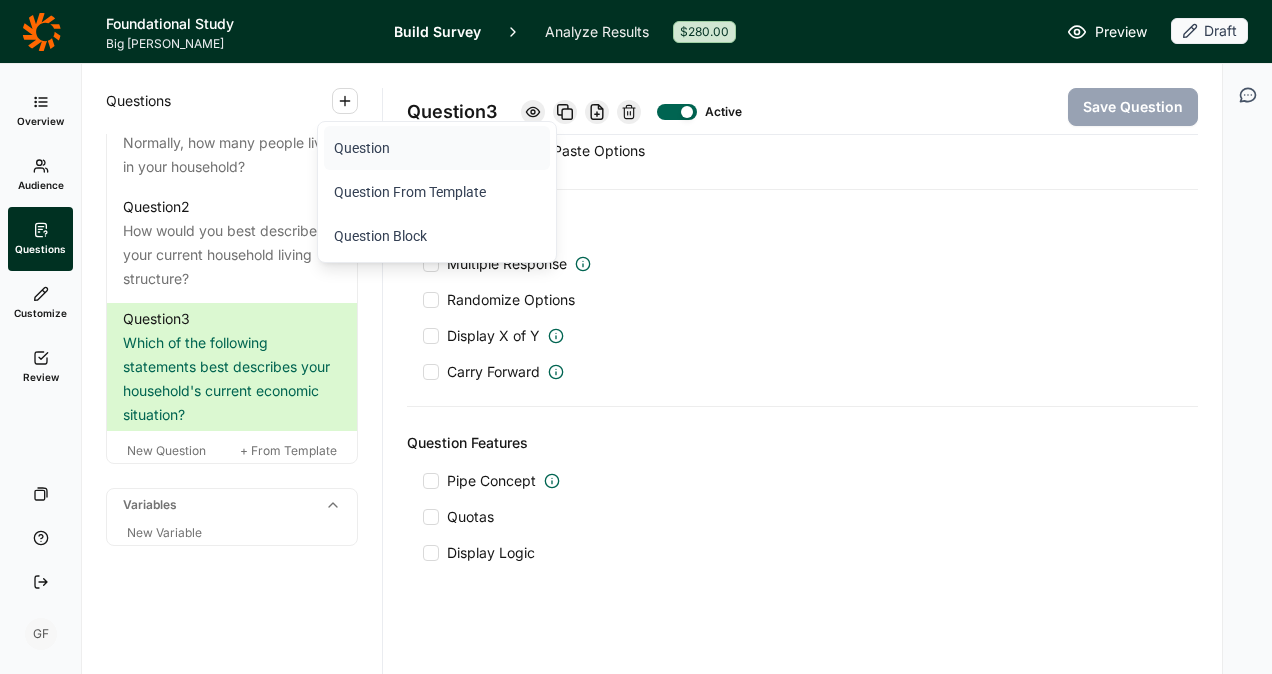 click on "Question" at bounding box center (437, 148) 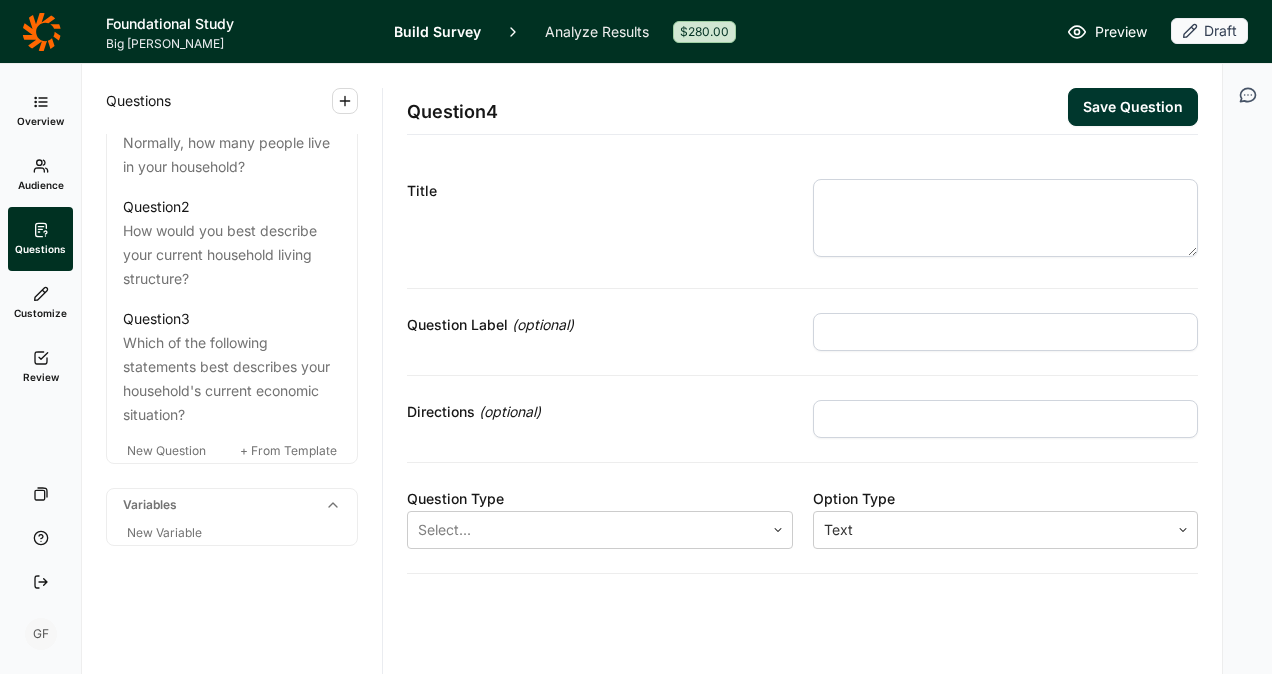 scroll, scrollTop: 0, scrollLeft: 0, axis: both 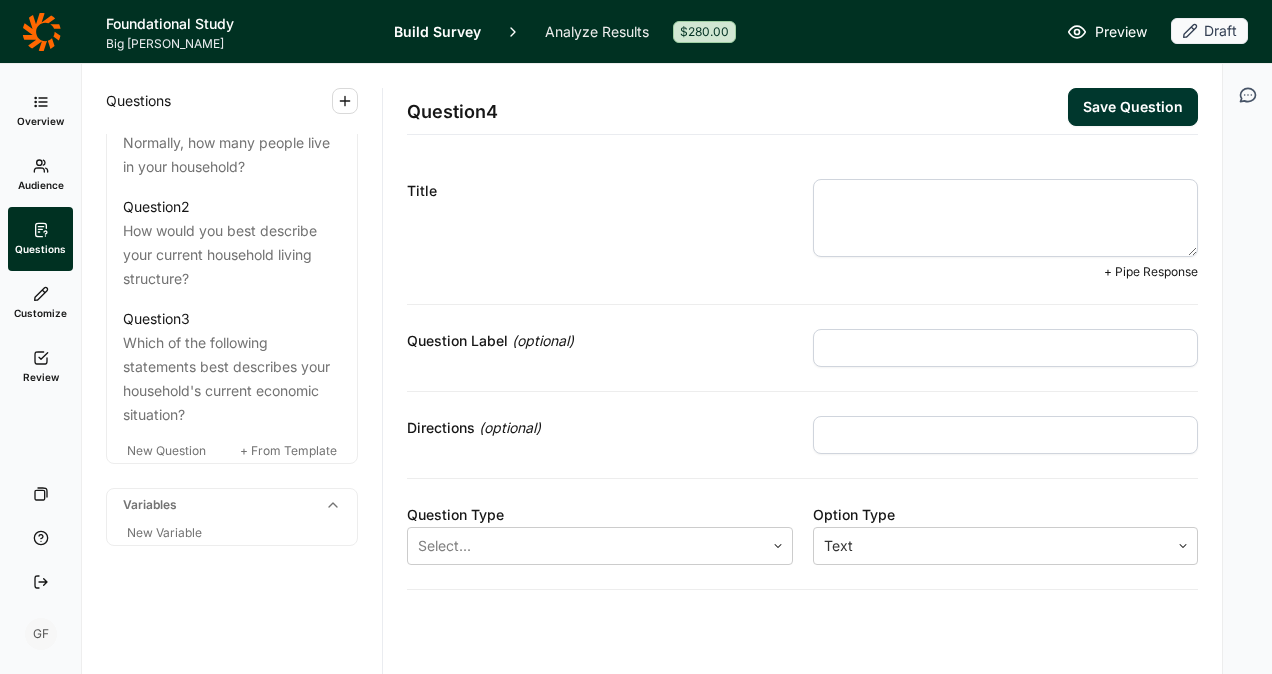 paste on "Please tell us how you would describe GOOD VALUE.  Make believe you have 100 "chips".  Distribute the chips among the answers below based on how much each answer "deserves".  Please remember your total cannot exceed 100." 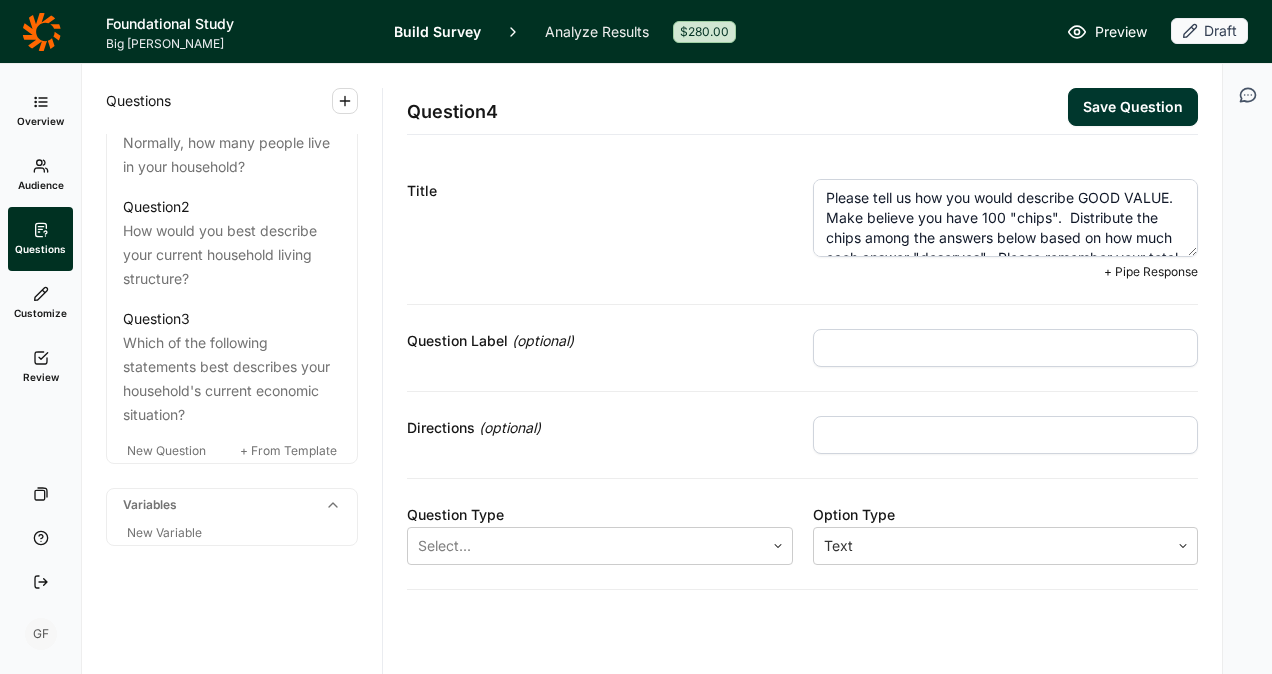 scroll, scrollTop: 30, scrollLeft: 0, axis: vertical 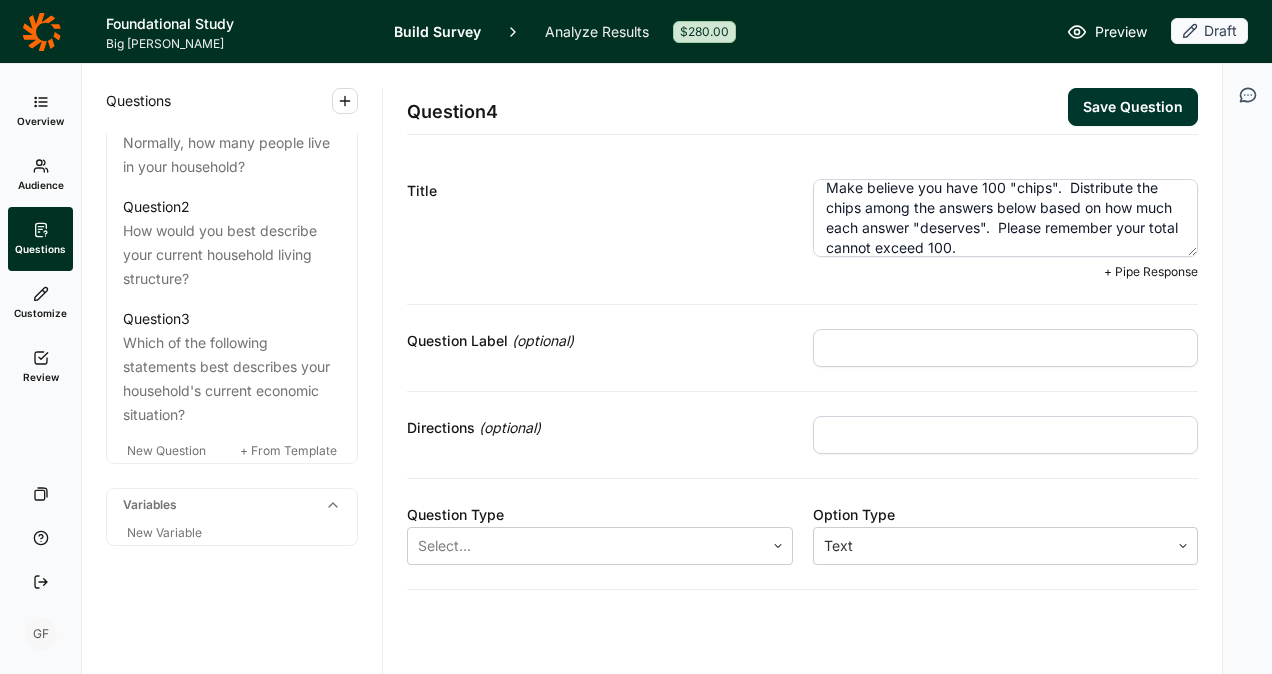 click on "Please tell us how you would describe GOOD VALUE.  Make believe you have 100 "chips".  Distribute the chips among the answers below based on how much each answer "deserves".  Please remember your total cannot exceed 100." at bounding box center (1006, 218) 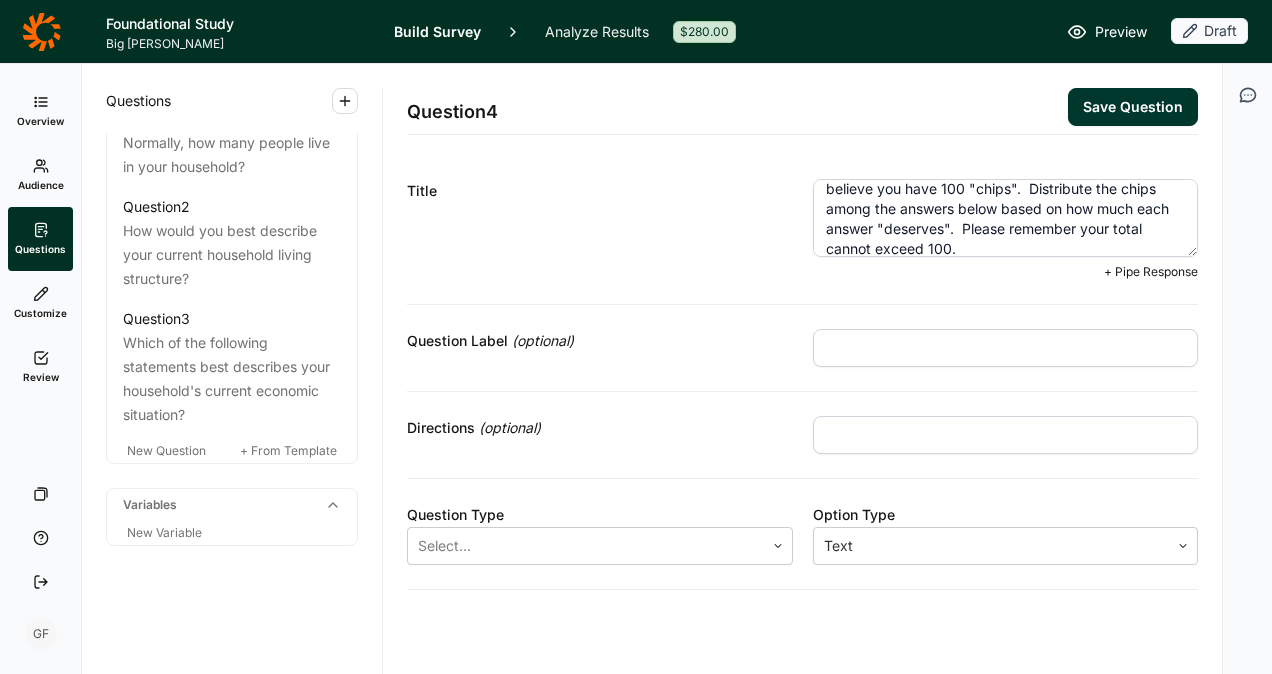 scroll, scrollTop: 8, scrollLeft: 0, axis: vertical 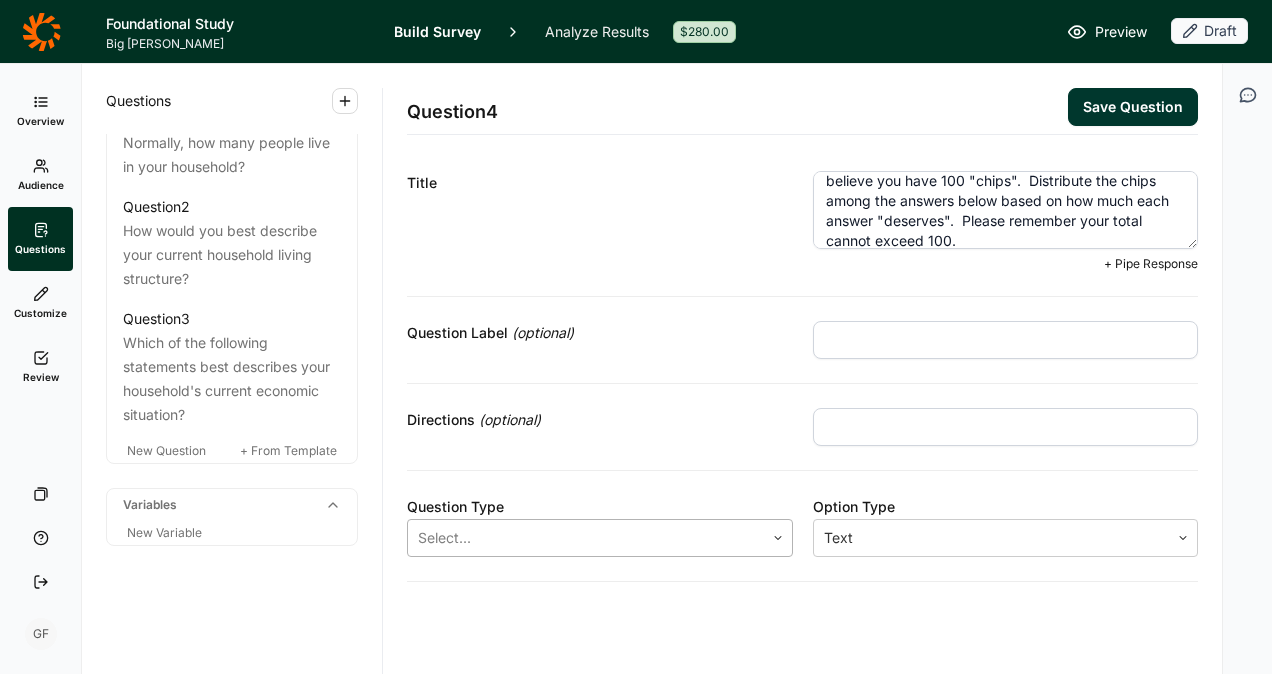 type on "Please tell us how you would describe GOOD Make believe you have 100 "chips".  Distribute the chips among the answers below based on how much each answer "deserves".  Please remember your total cannot exceed 100." 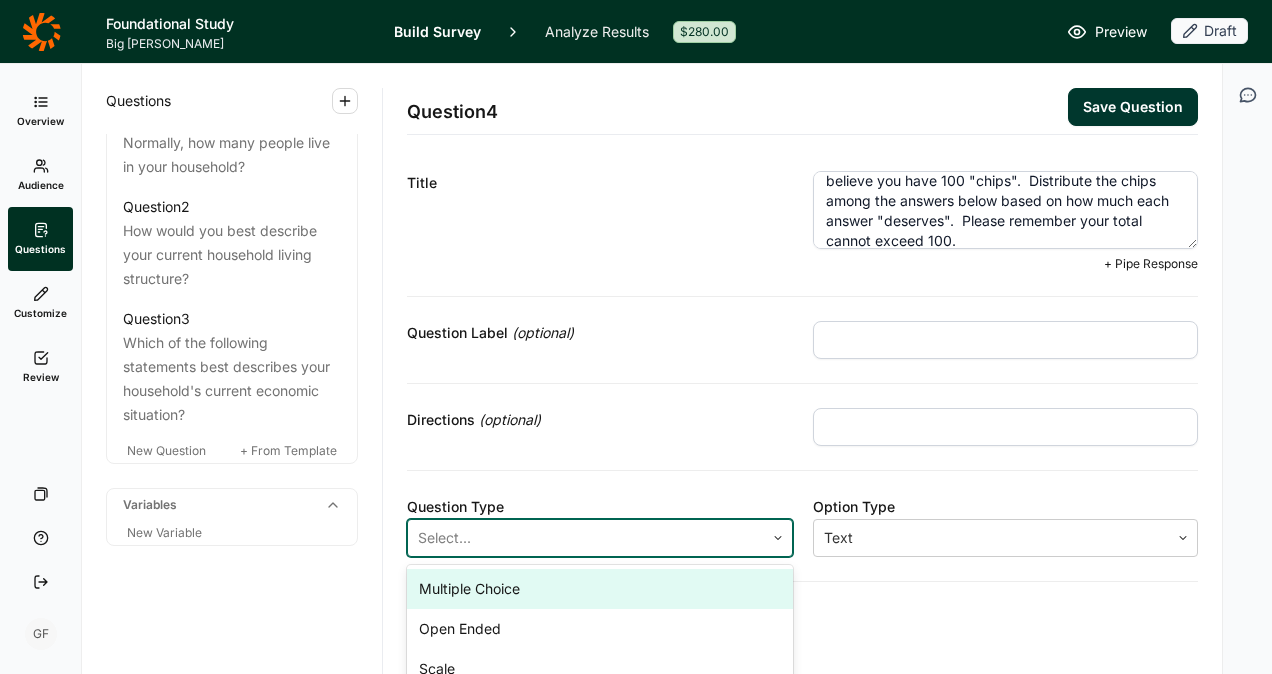click at bounding box center (586, 538) 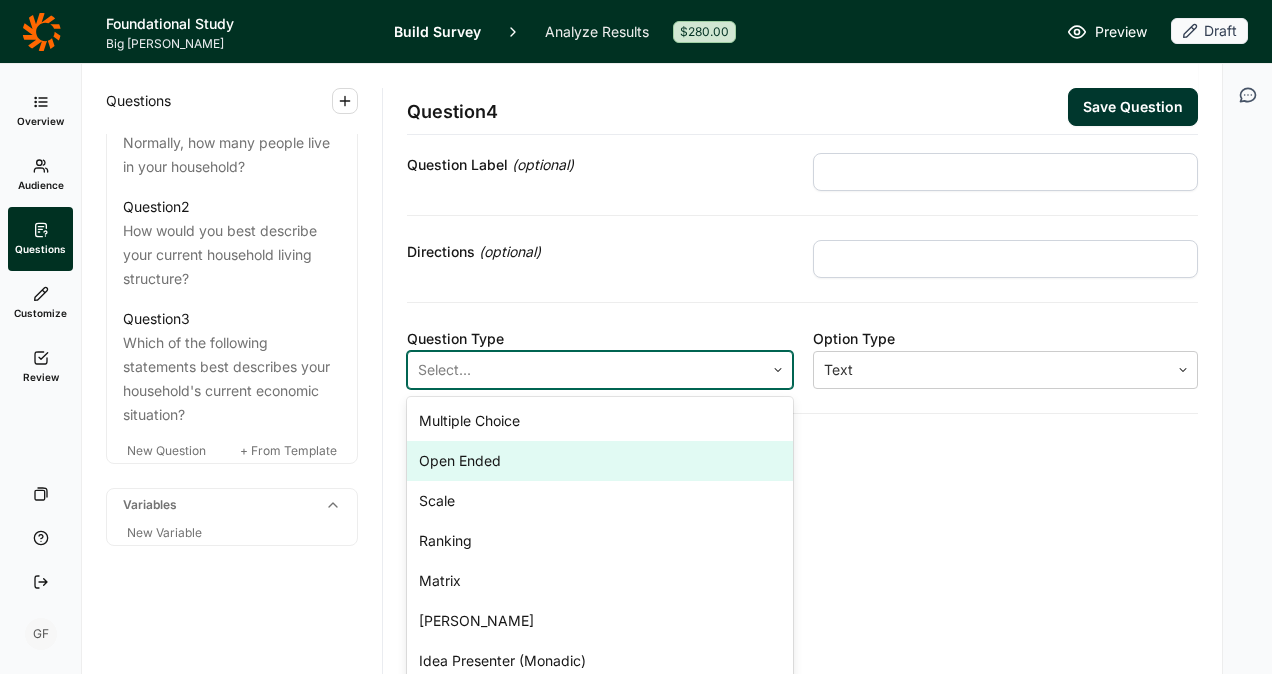 scroll, scrollTop: 167, scrollLeft: 0, axis: vertical 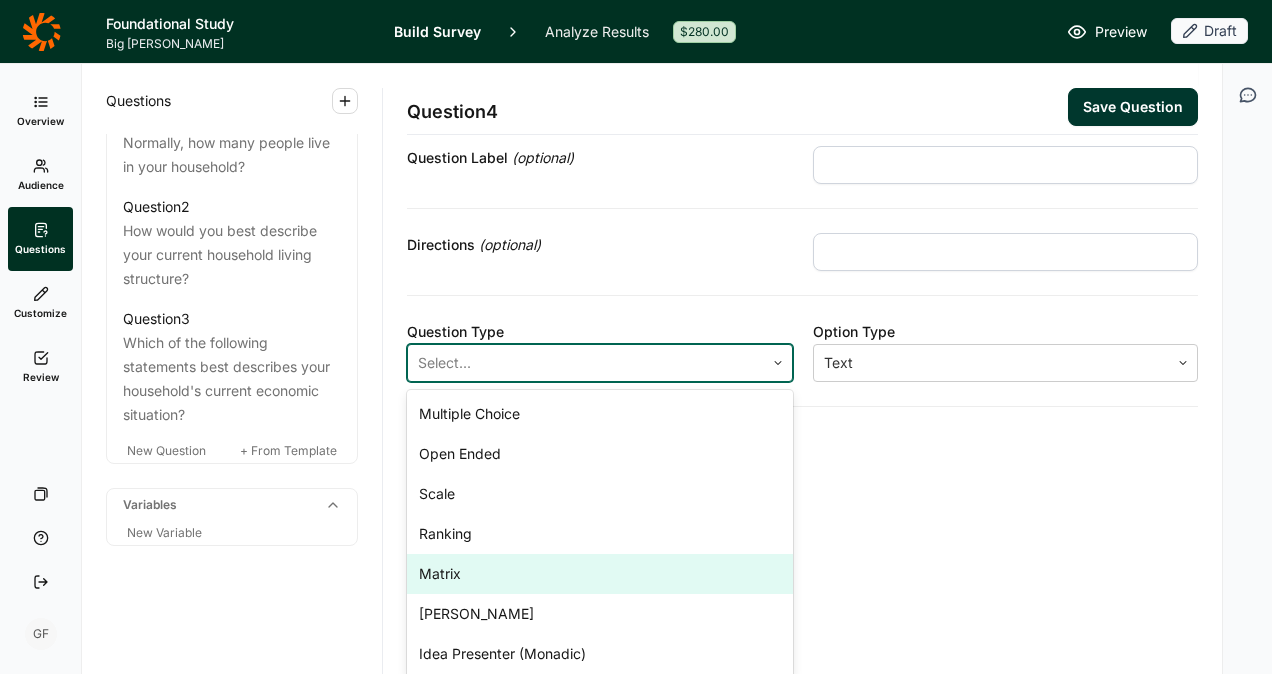 click on "Matrix" at bounding box center [600, 574] 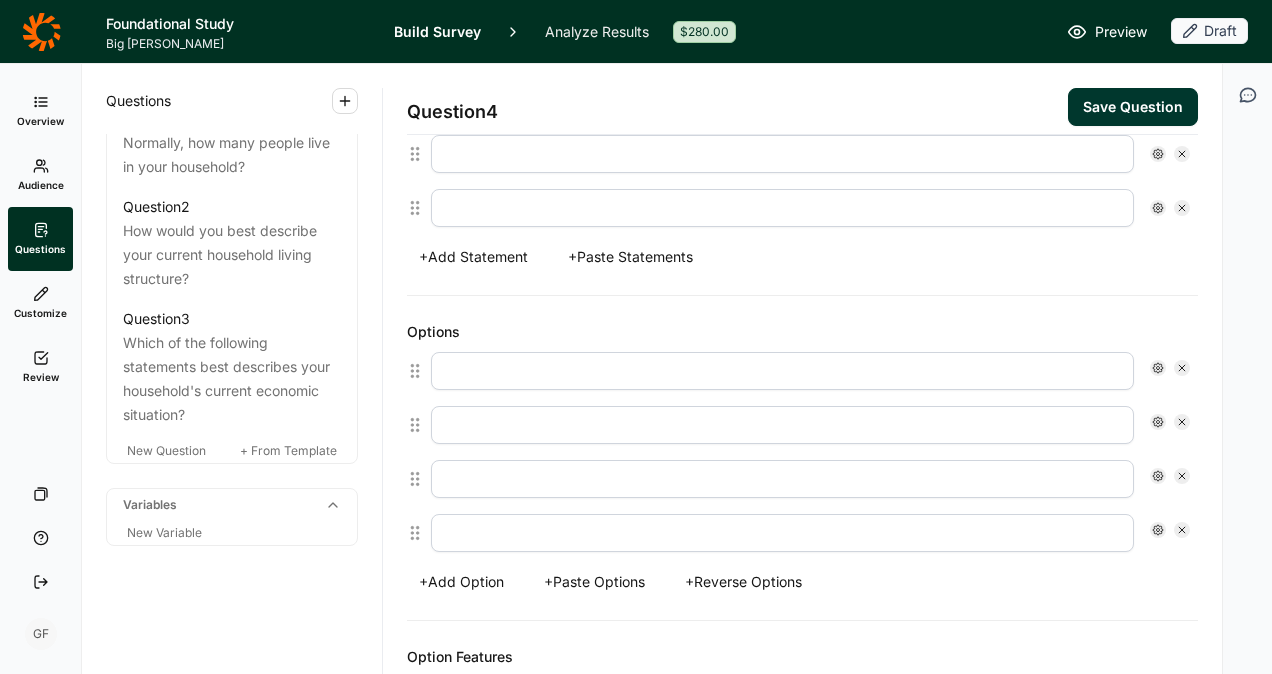 scroll, scrollTop: 767, scrollLeft: 0, axis: vertical 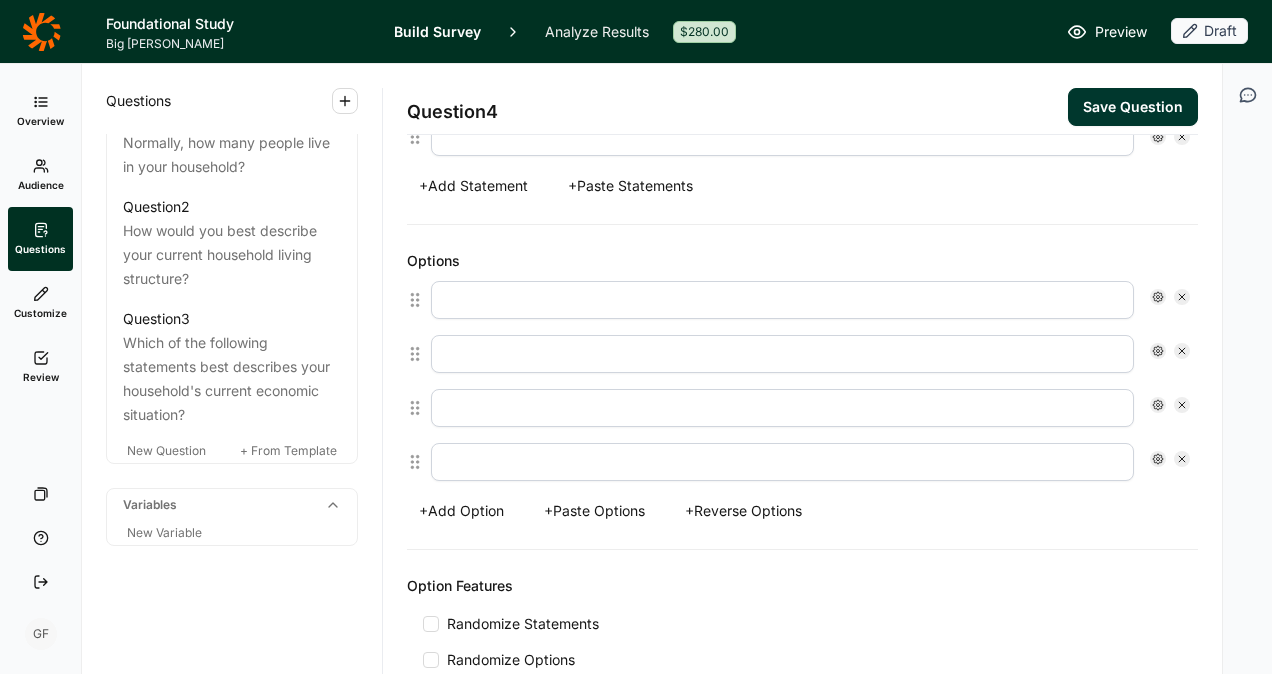 click on "+  Paste Options" at bounding box center [594, 511] 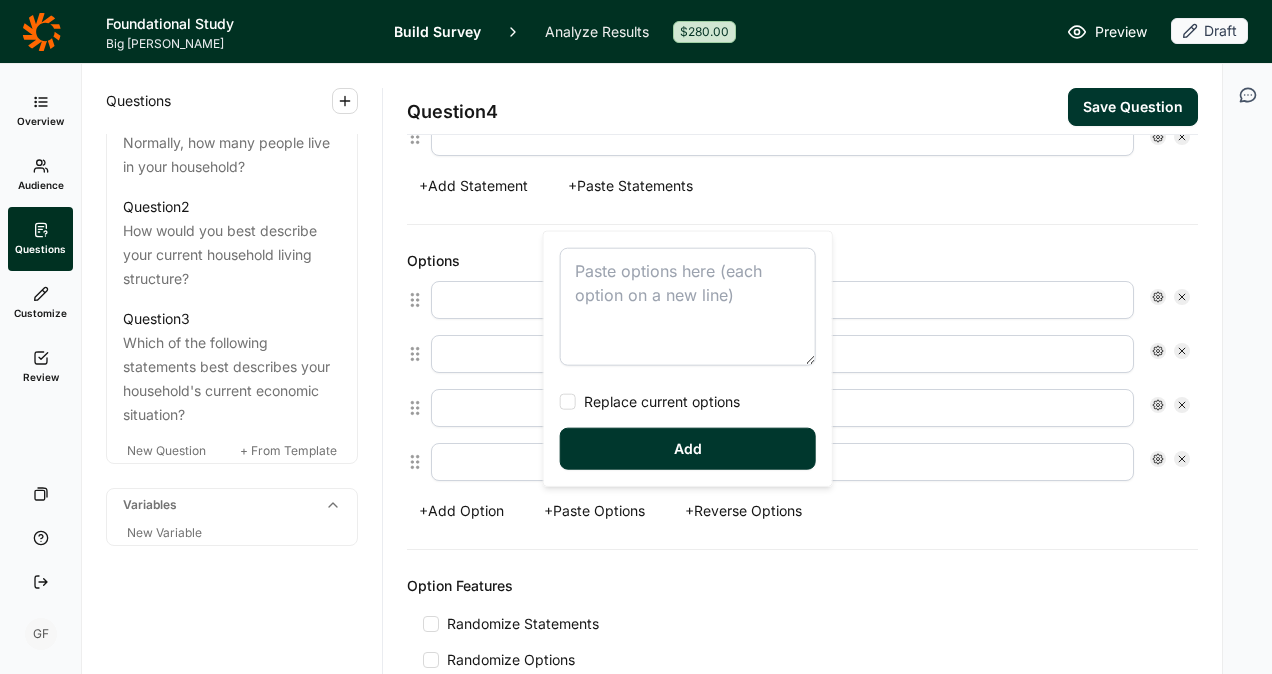 click on "+  Add Option +  Paste Options Replace current options Add +  Reverse Options" at bounding box center (802, 511) 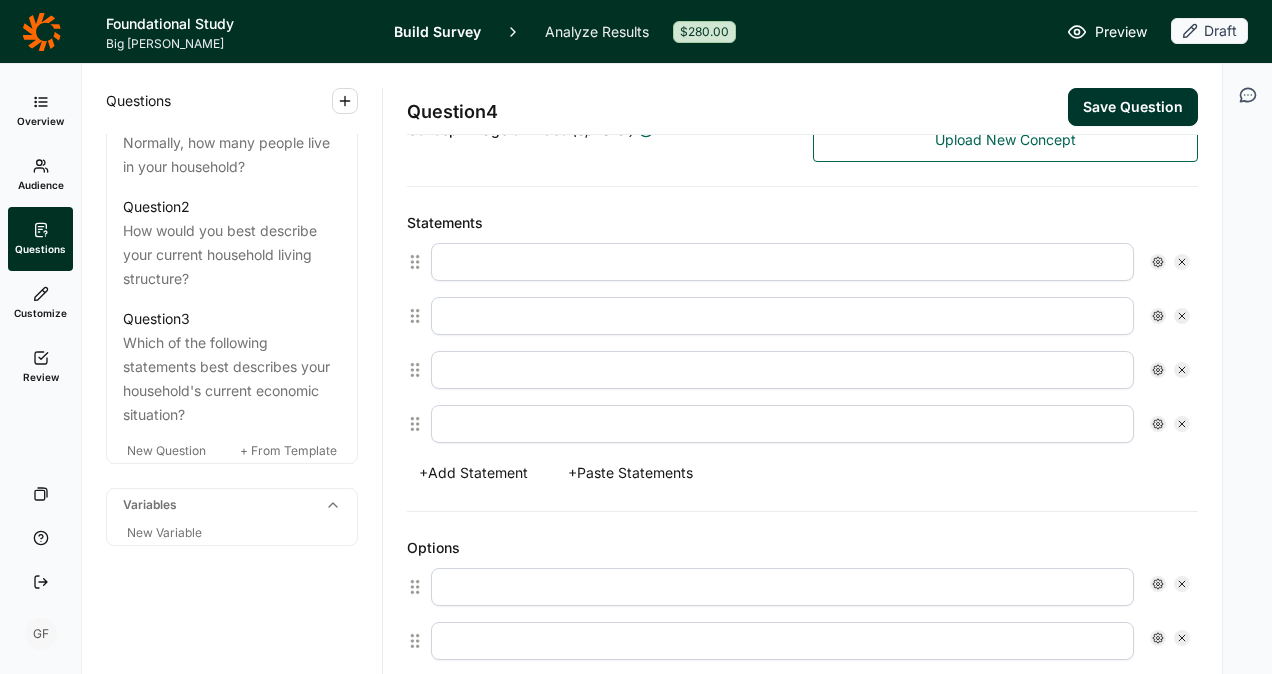 scroll, scrollTop: 367, scrollLeft: 0, axis: vertical 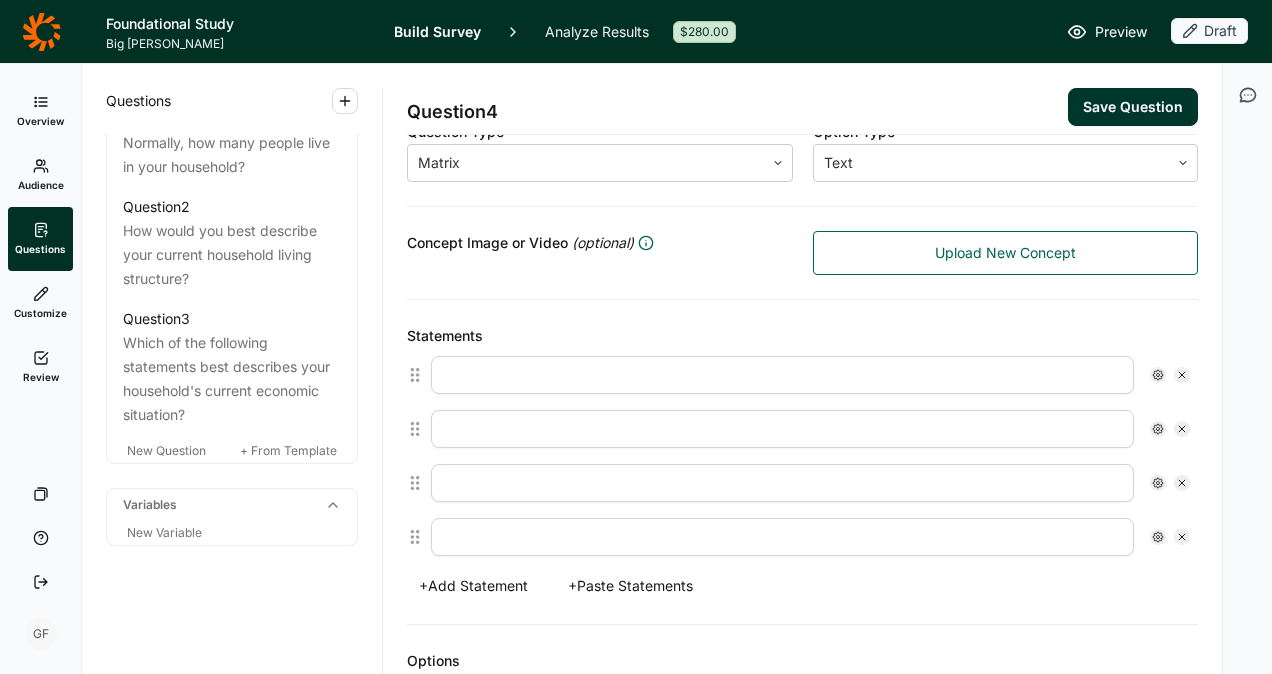 click on "+  Paste Statements" at bounding box center [630, 586] 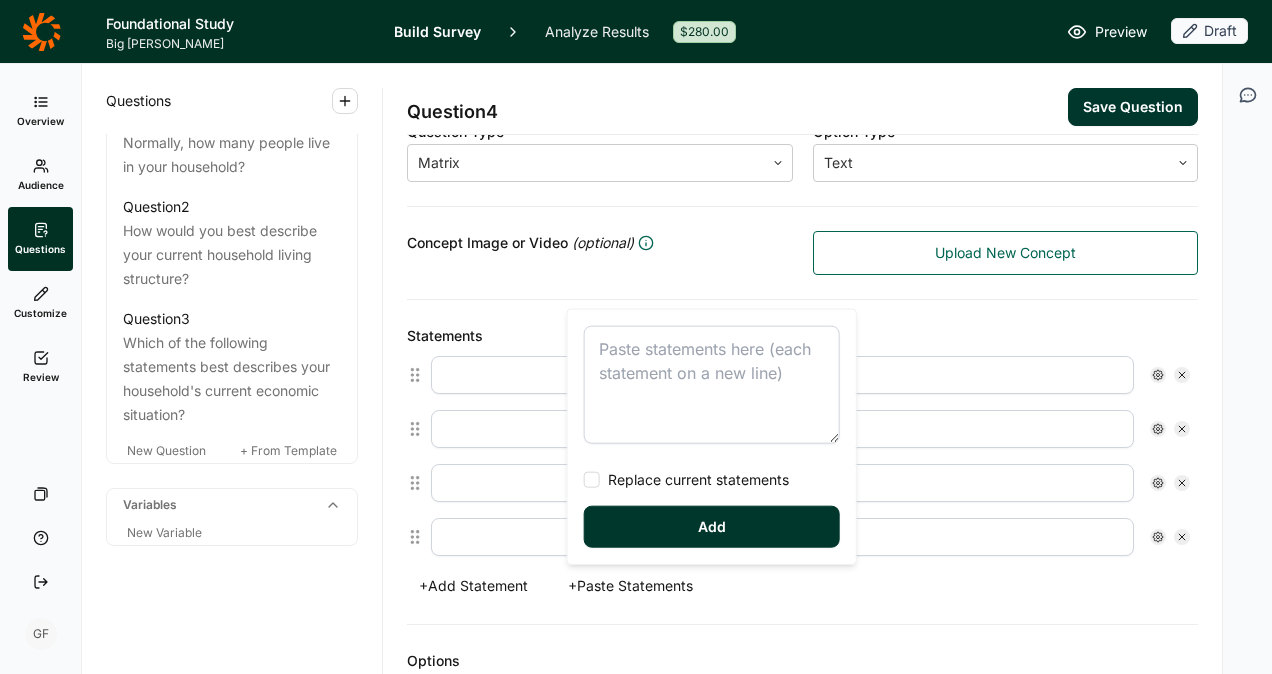 click at bounding box center (712, 385) 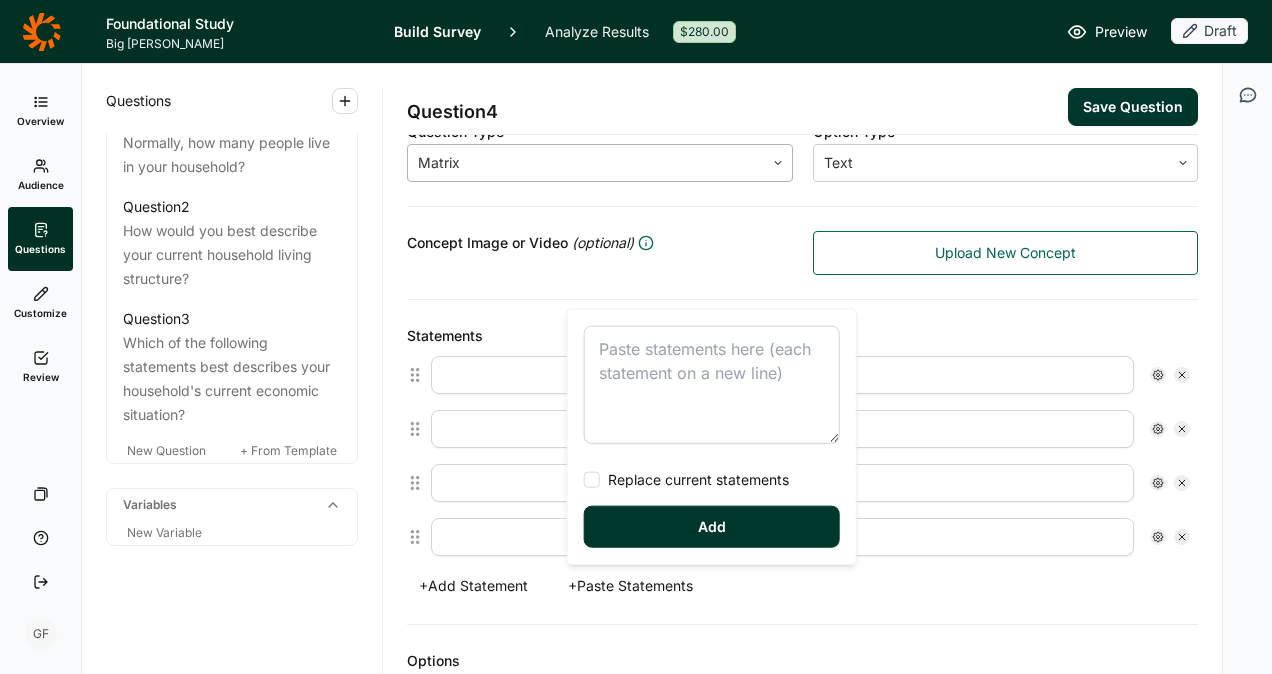 type on "Costs less than I expected
Delivers exactly what I expect for the money
Just feels like it's worth every [PERSON_NAME] I'm paying
Costs less than other people have to pay
I don't really know what it's worth, but they say it's worth every [PERSON_NAME]" 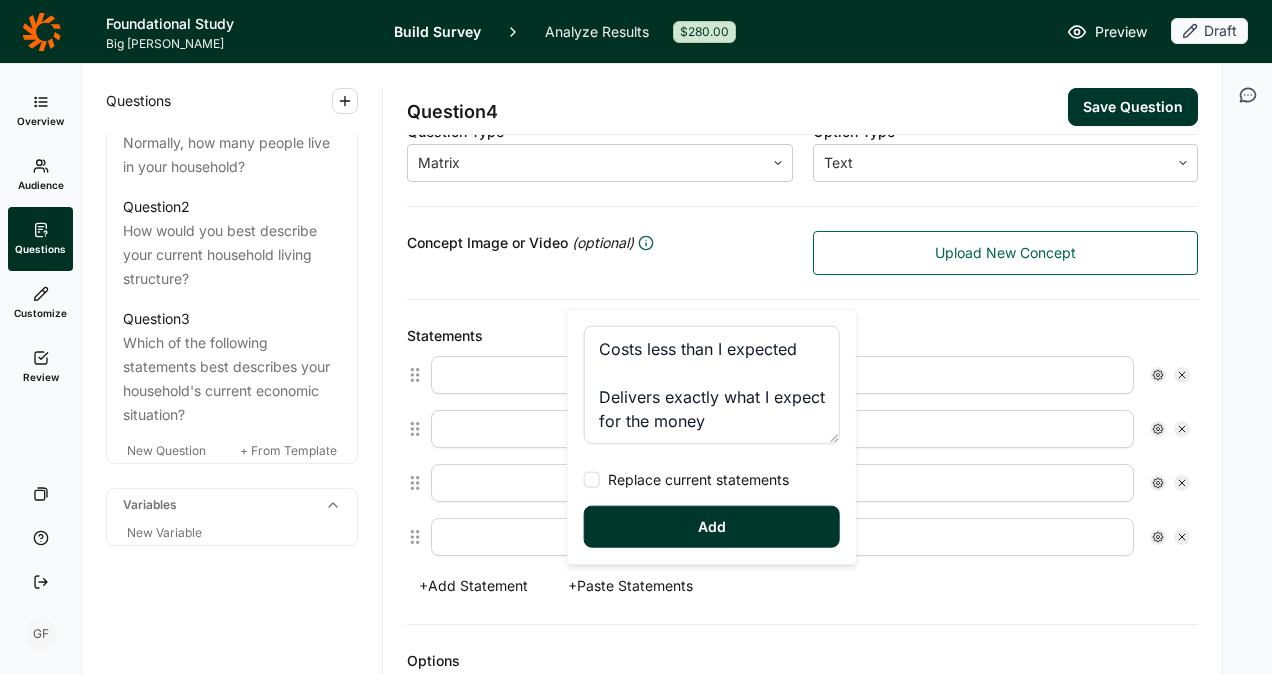 click on "Add" at bounding box center [712, 527] 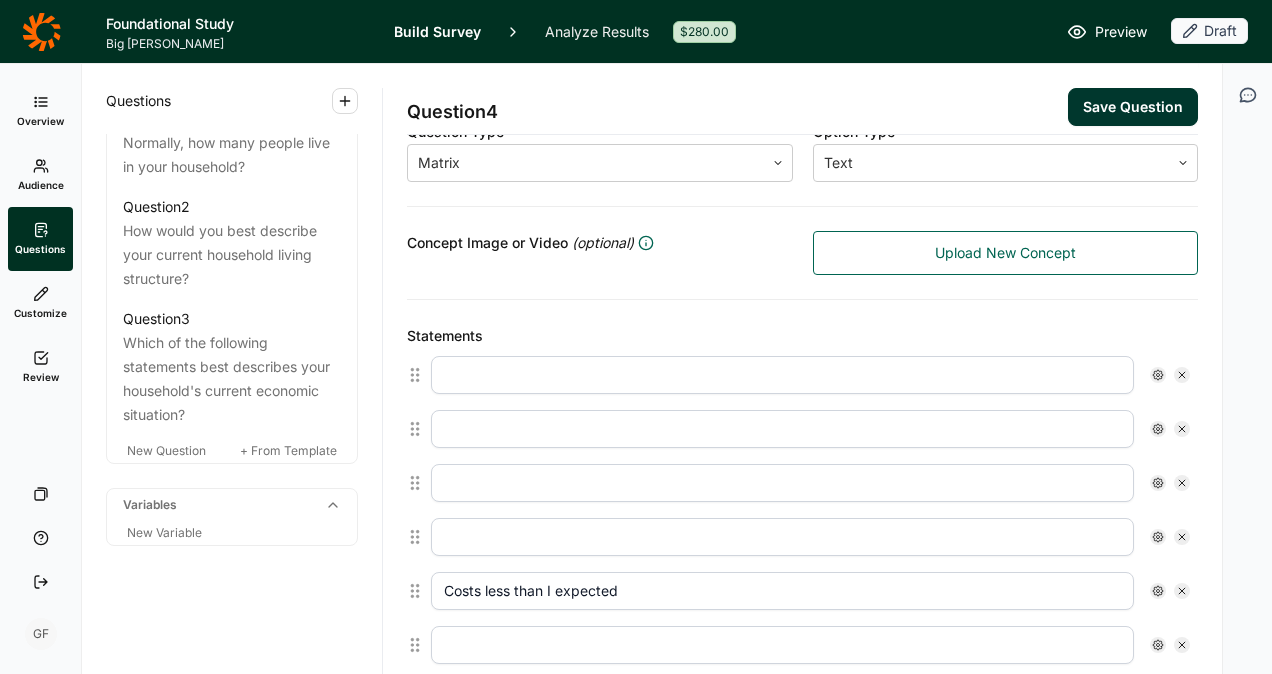 click 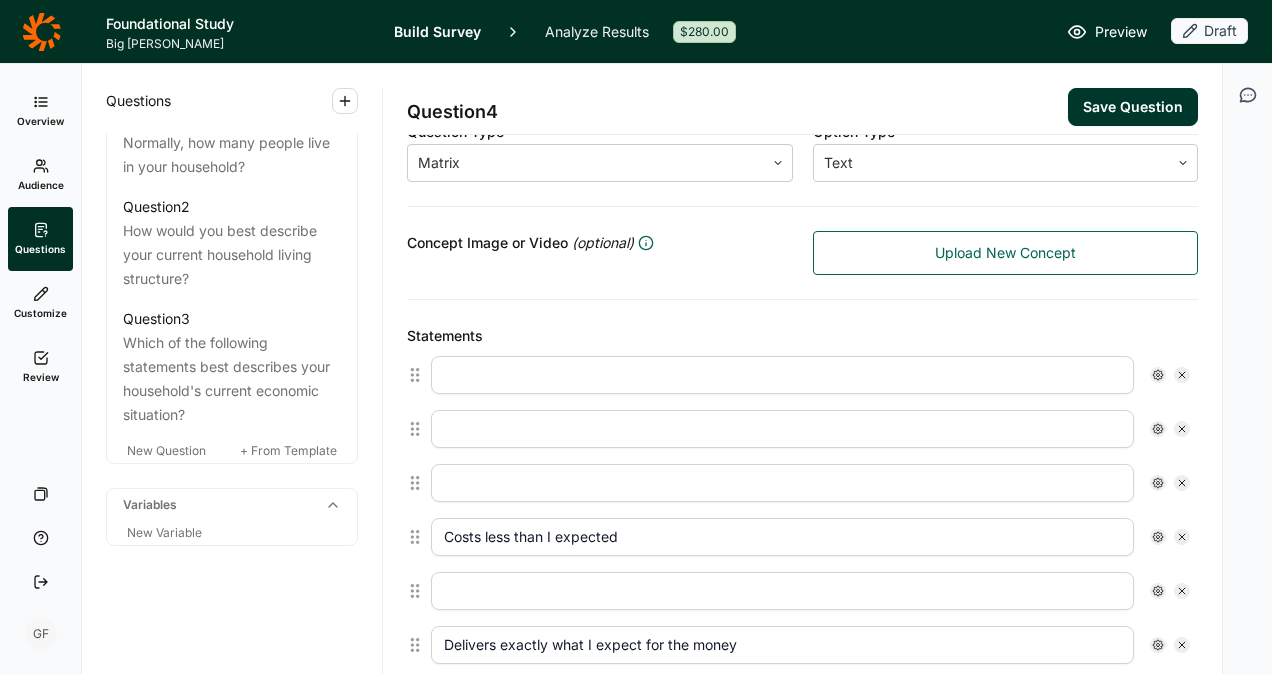 click 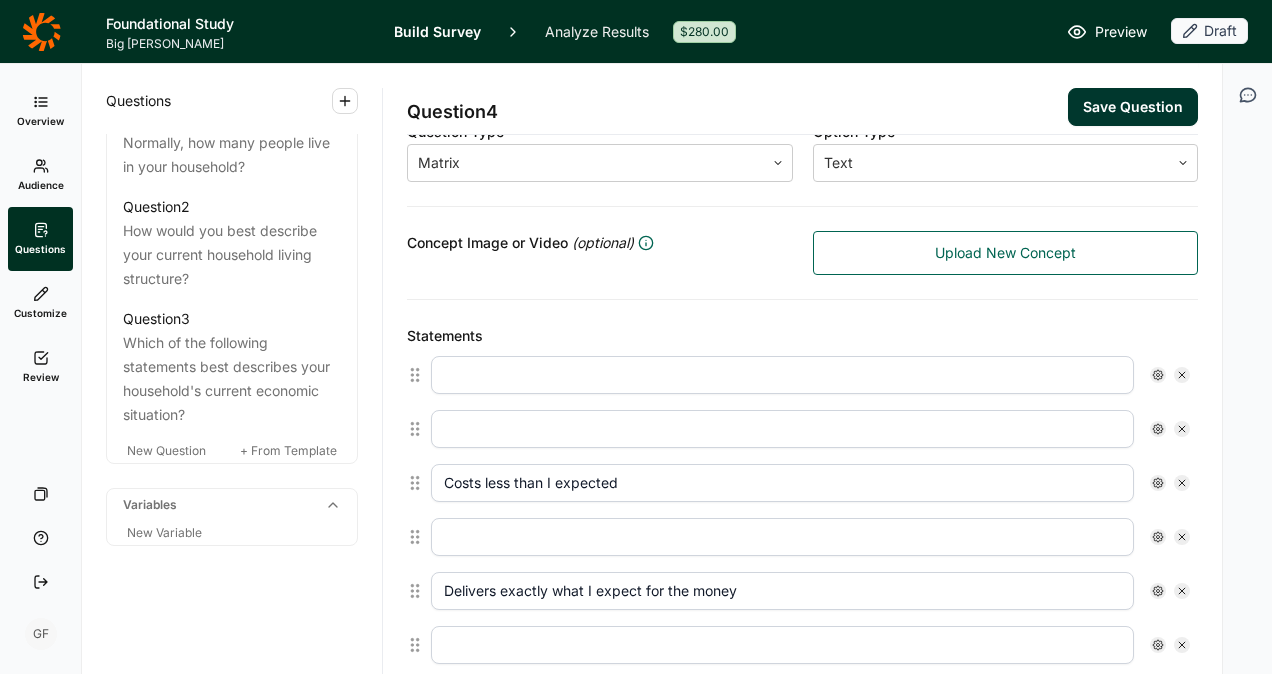click 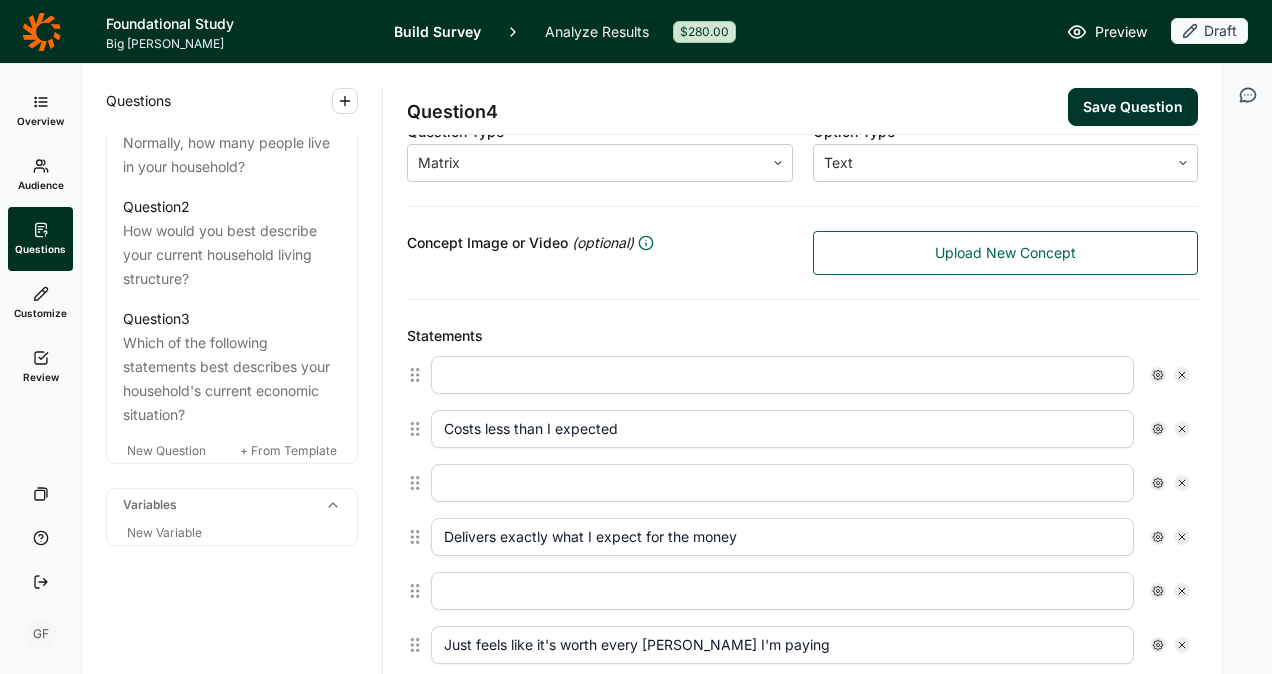 click 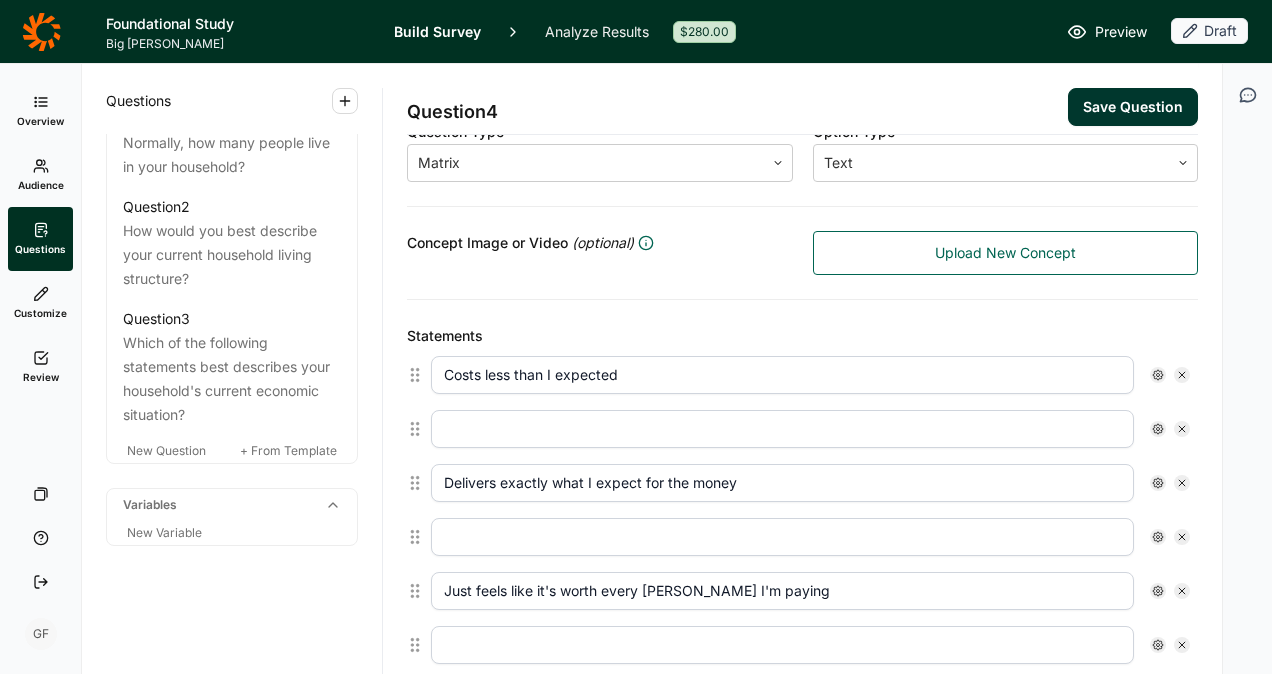 click 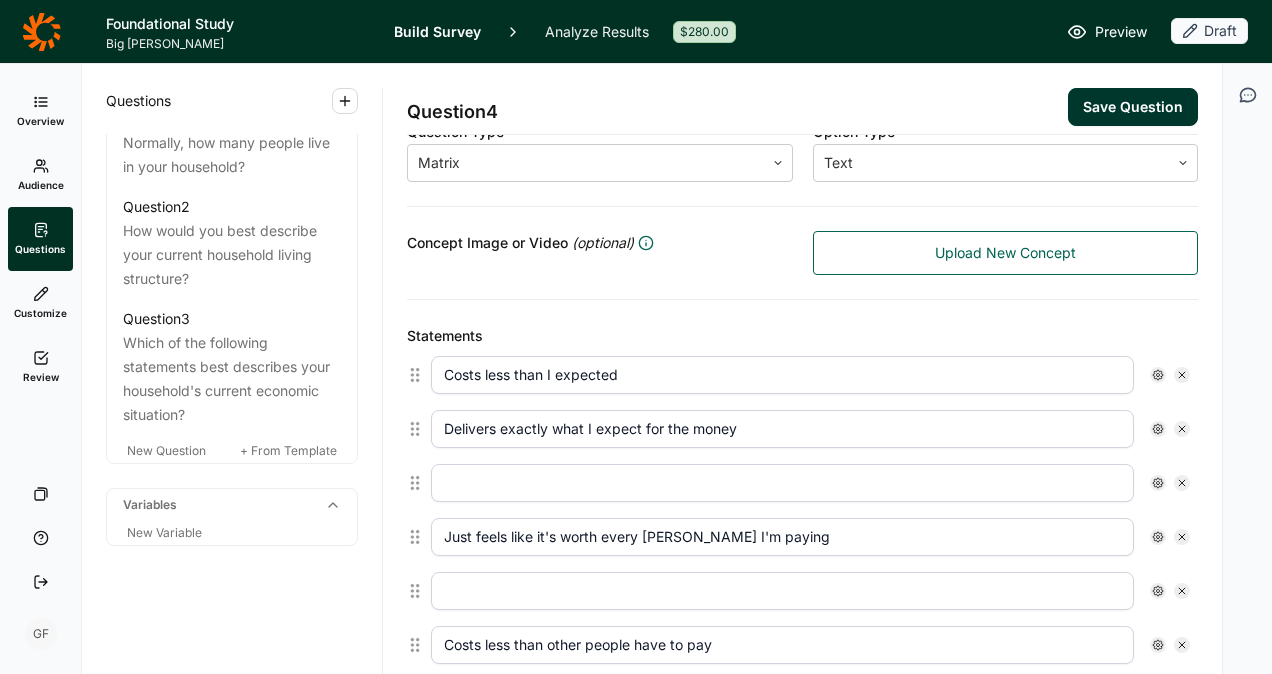 click at bounding box center (1182, 483) 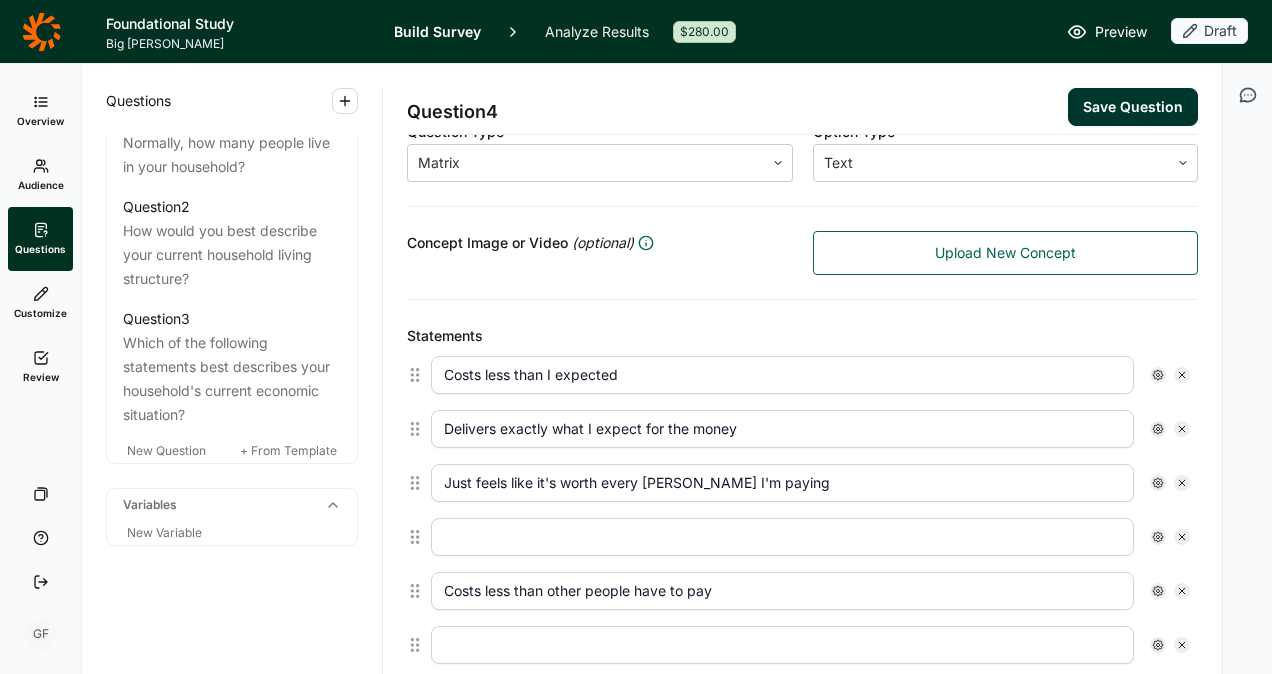 click 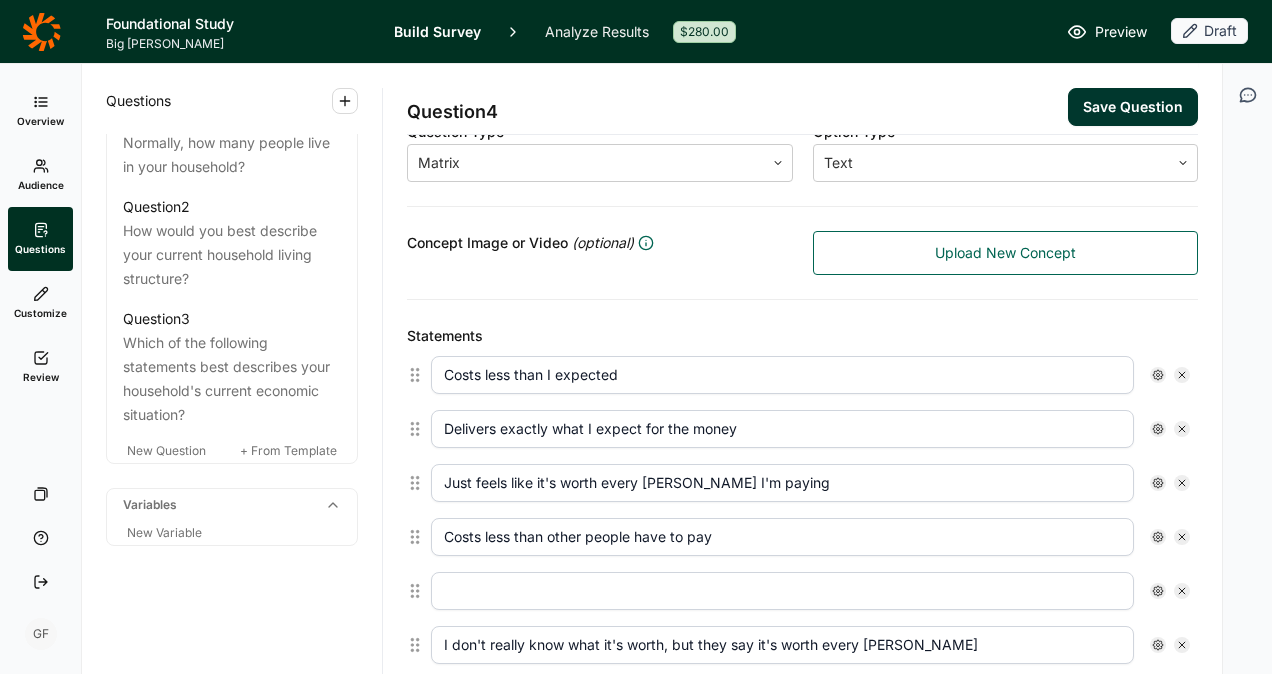 click 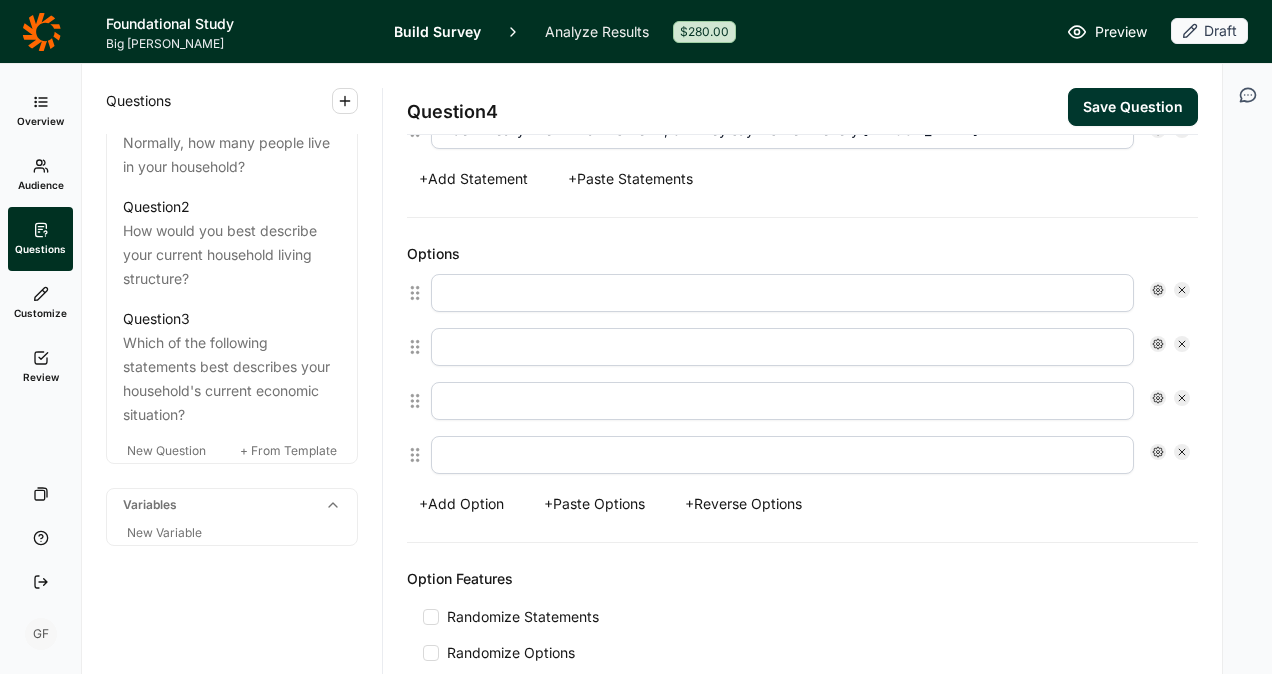 scroll, scrollTop: 867, scrollLeft: 0, axis: vertical 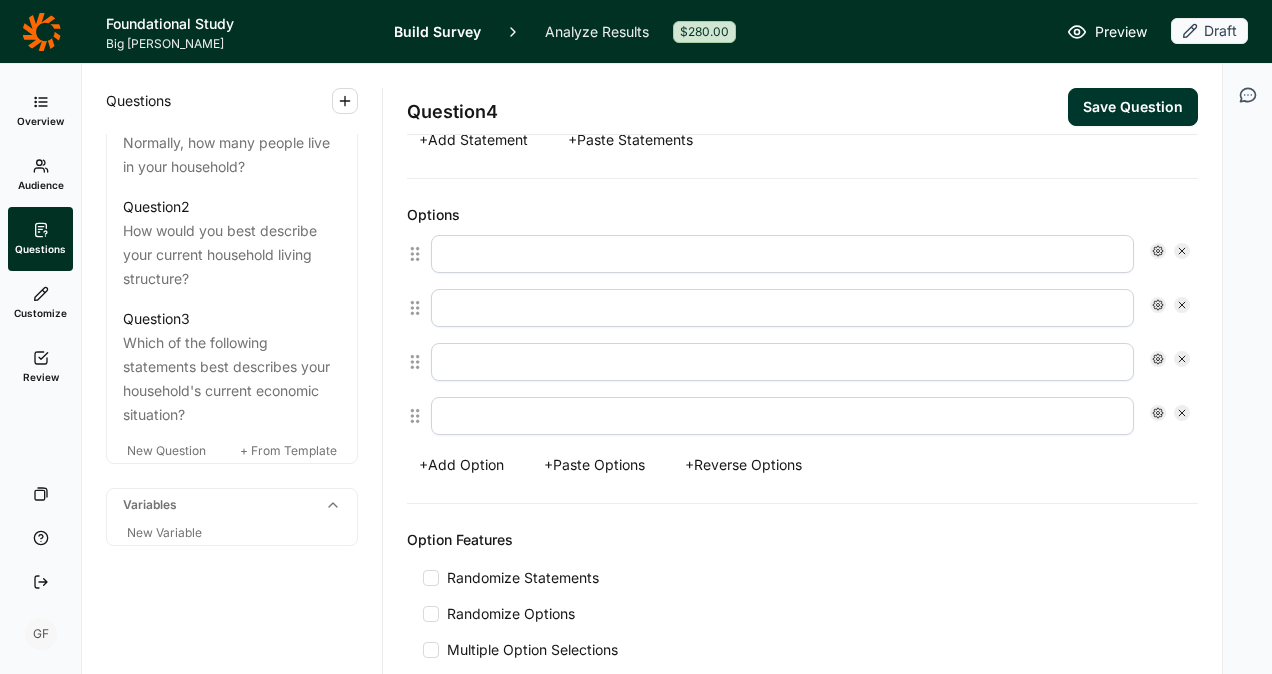 click at bounding box center (431, 578) 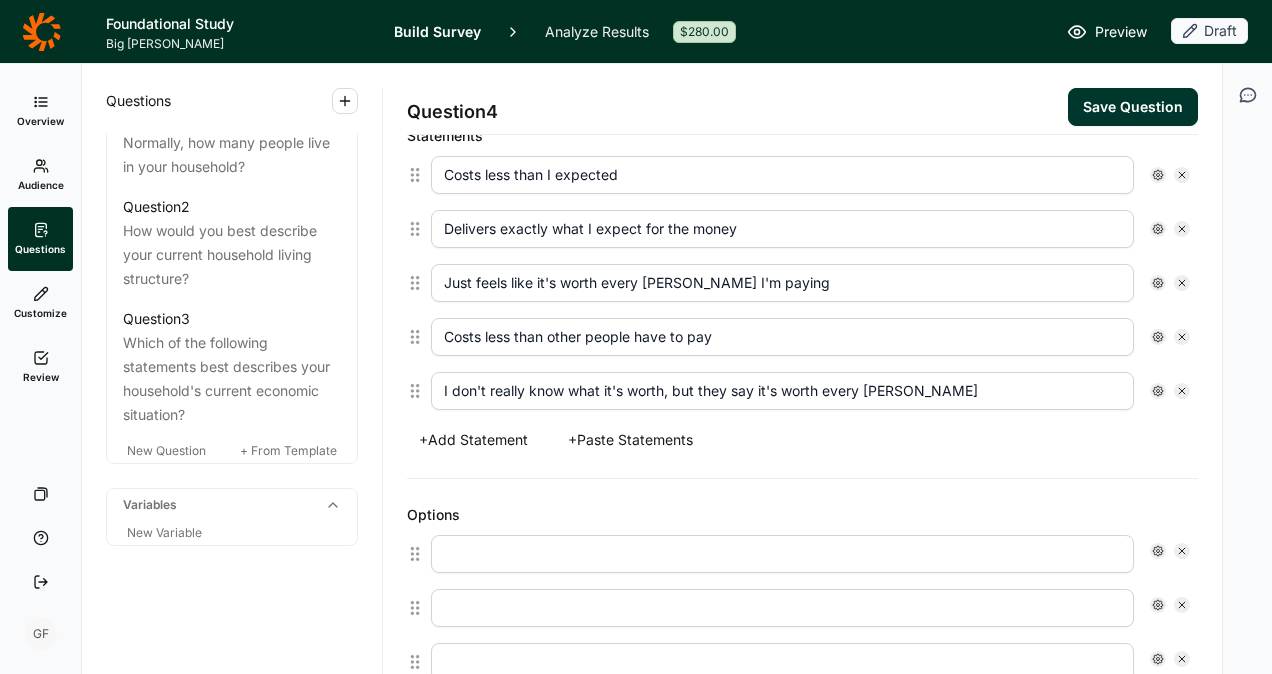 scroll, scrollTop: 667, scrollLeft: 0, axis: vertical 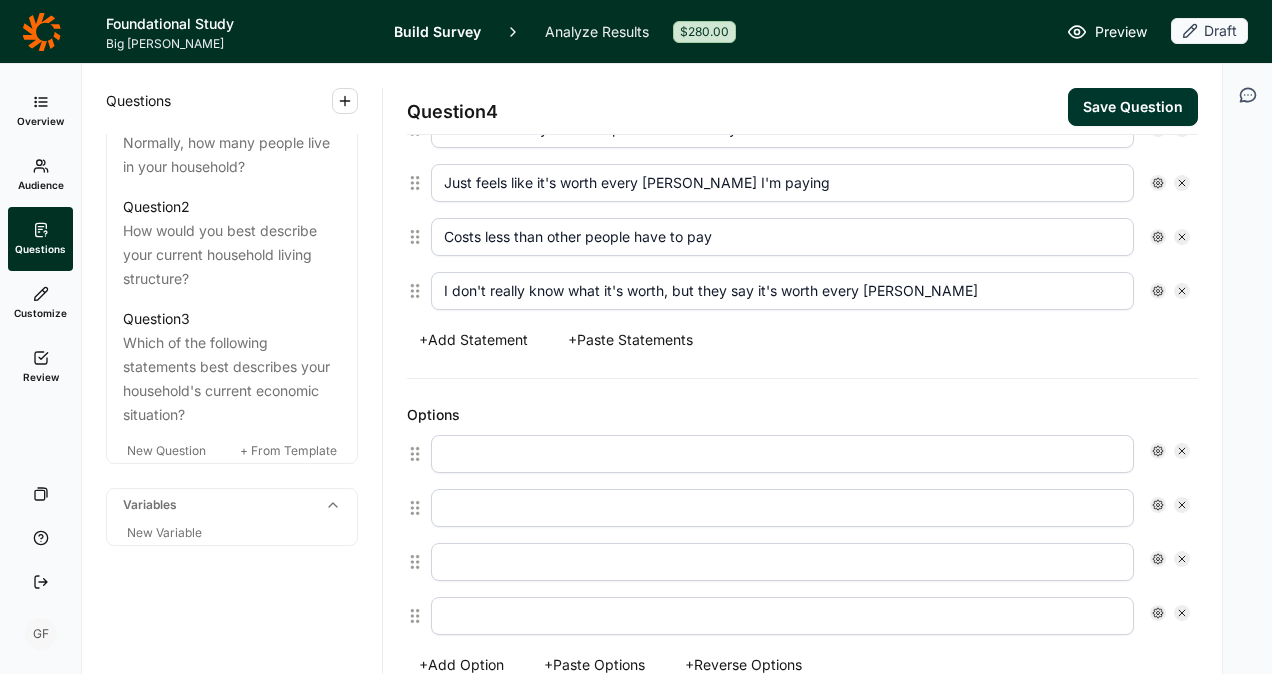 click at bounding box center (782, 454) 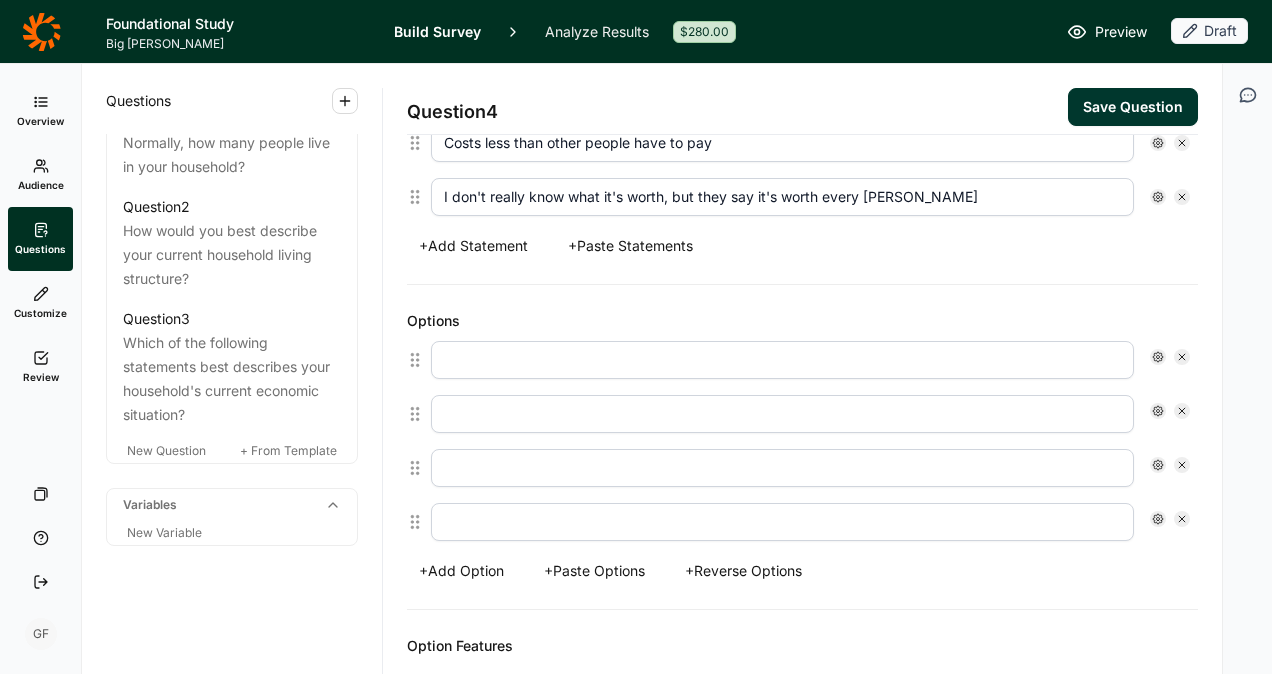 scroll, scrollTop: 767, scrollLeft: 0, axis: vertical 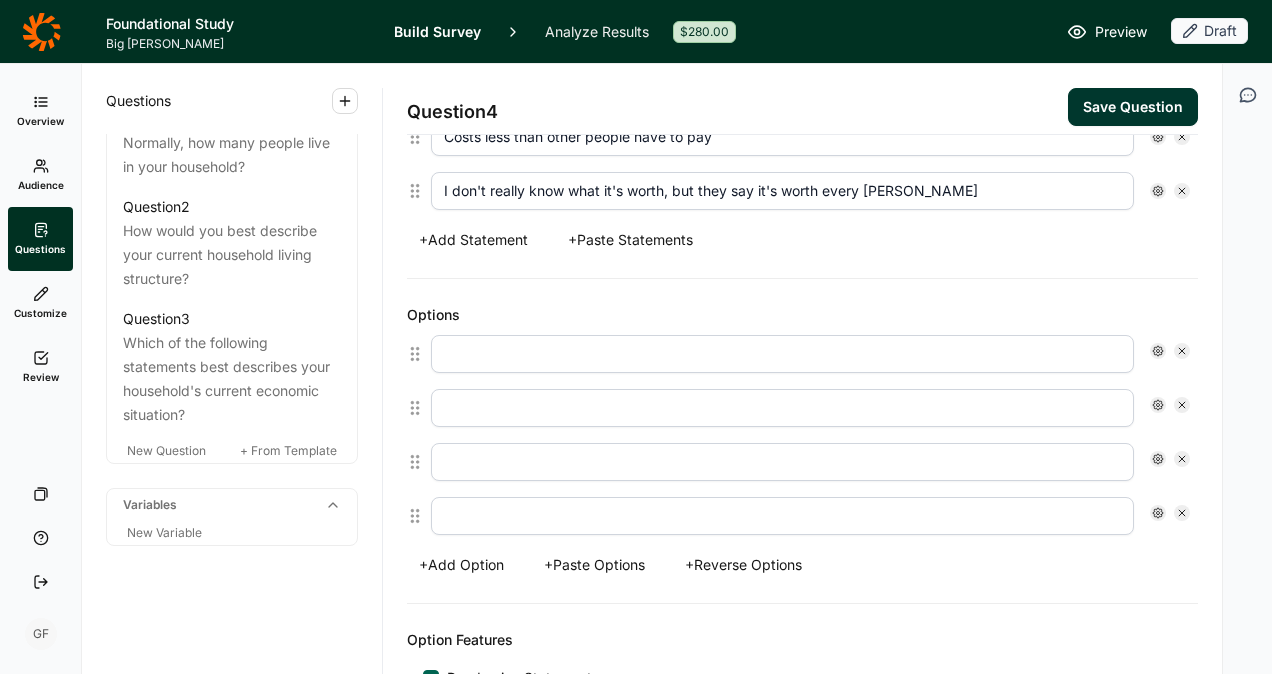 click at bounding box center (782, 354) 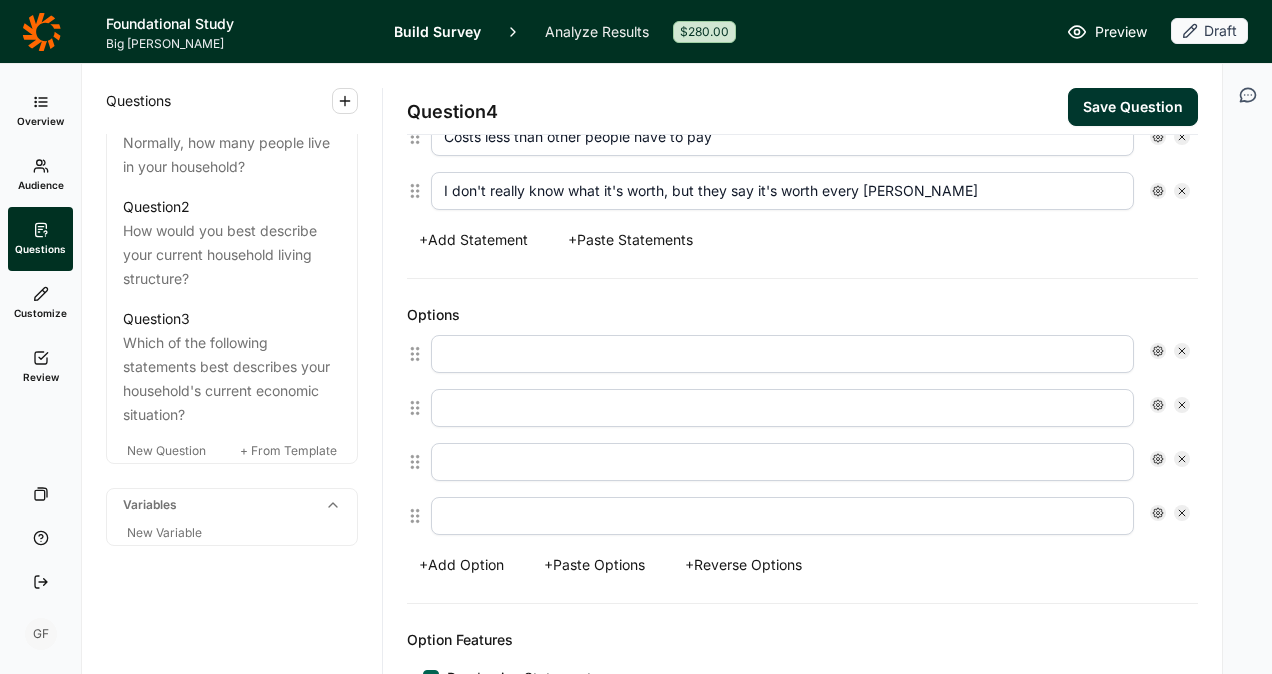 click at bounding box center [782, 462] 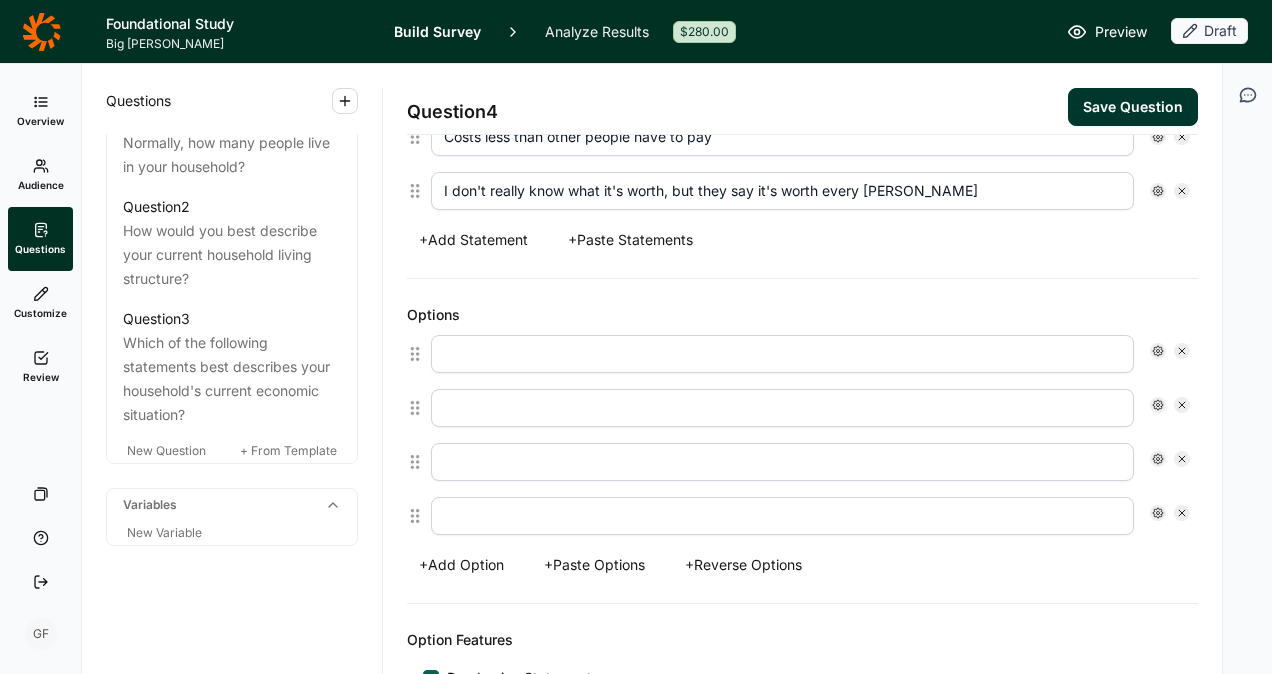 click on "+  Add Option +  Paste Options +  Reverse Options" at bounding box center (802, 565) 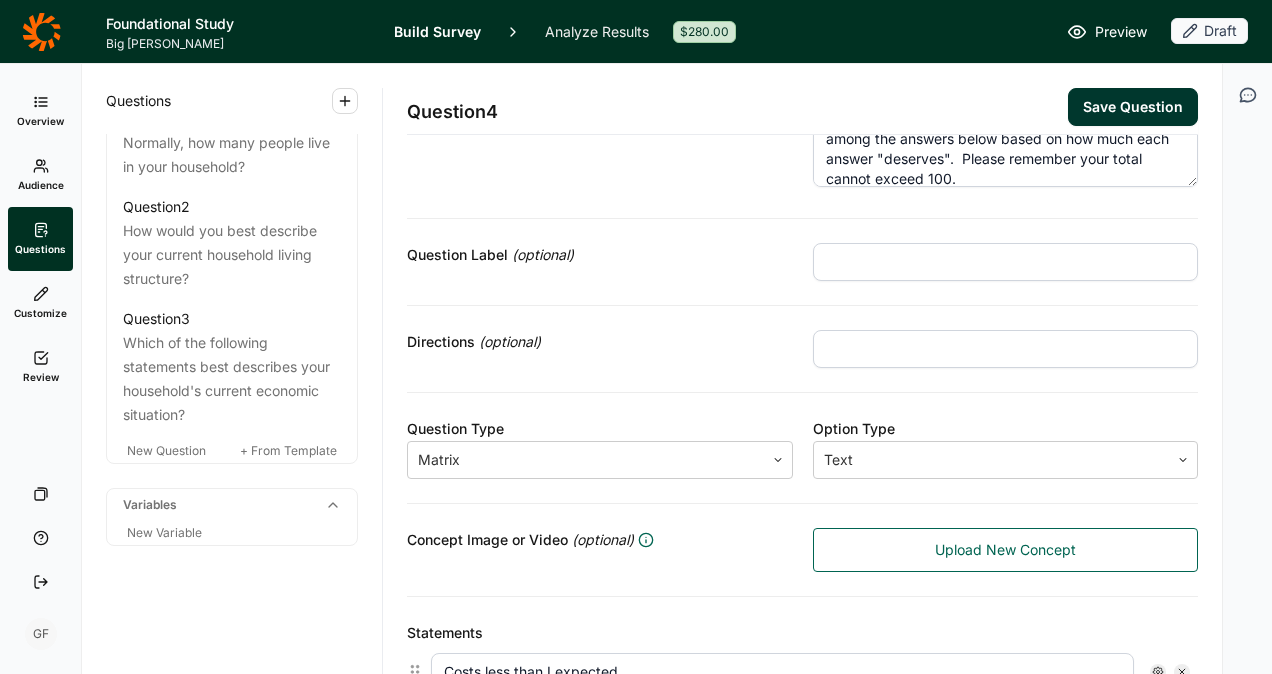 scroll, scrollTop: 67, scrollLeft: 0, axis: vertical 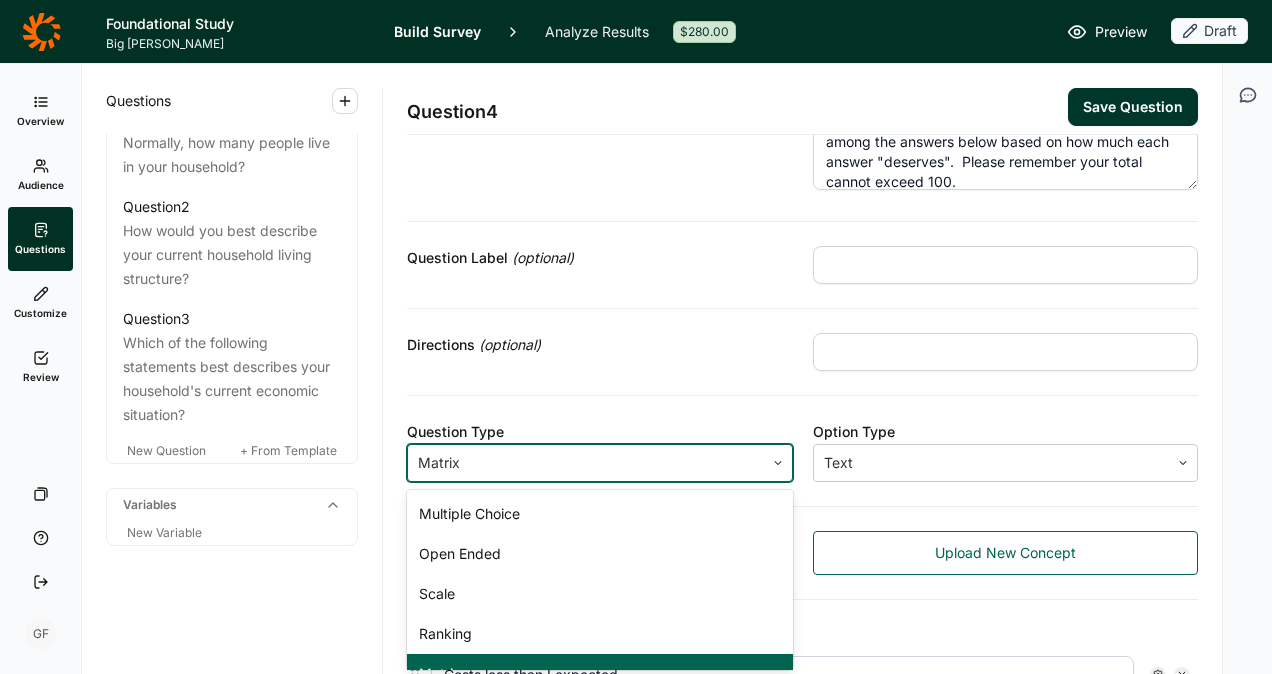 click 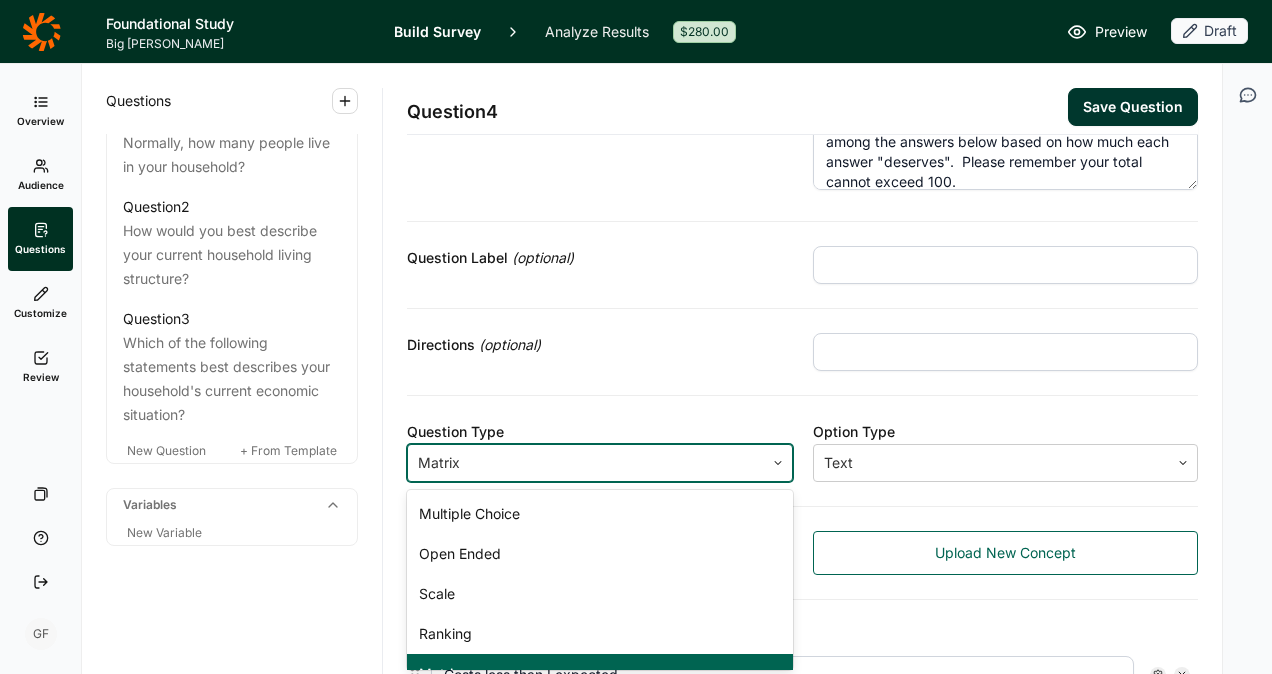 scroll, scrollTop: 108, scrollLeft: 0, axis: vertical 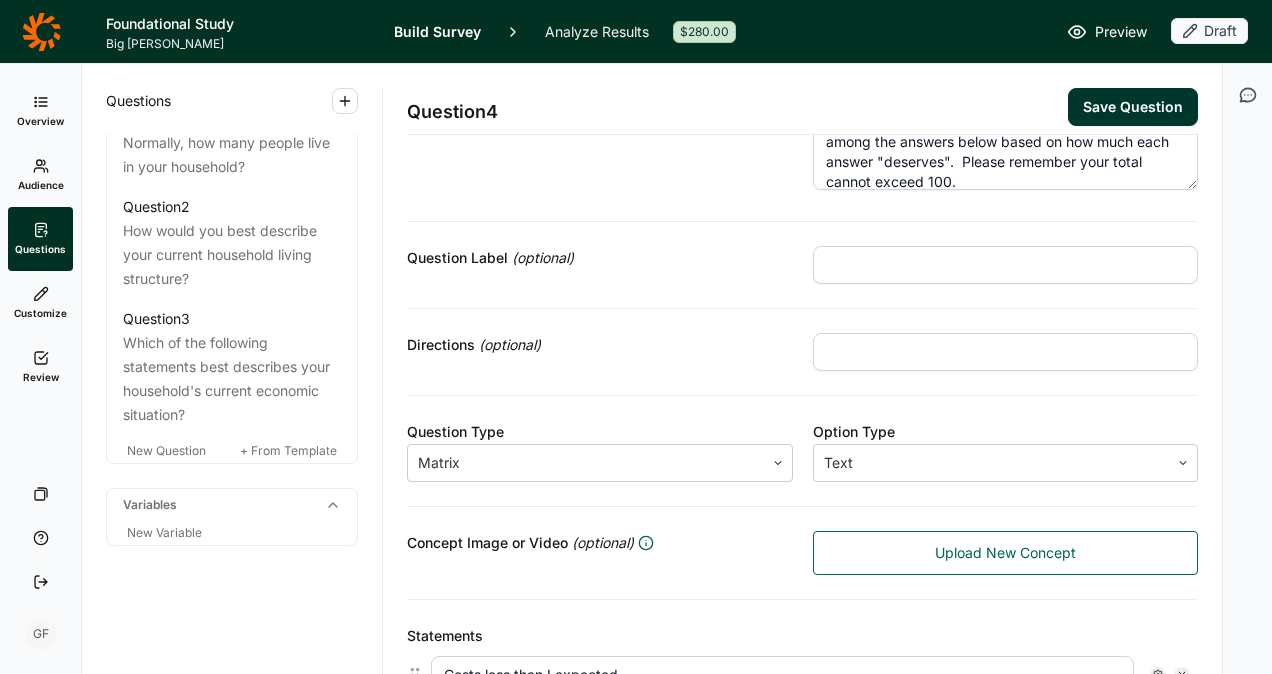 click on "Statements  Costs less than I expected Delivers exactly what I expect for the money Just feels like it's worth every [PERSON_NAME] I'm paying Costs less than other people have to pay I don't really know what it's worth, but they say it's worth every [PERSON_NAME] +  Add Statement +  Paste Statements" at bounding box center [802, 789] 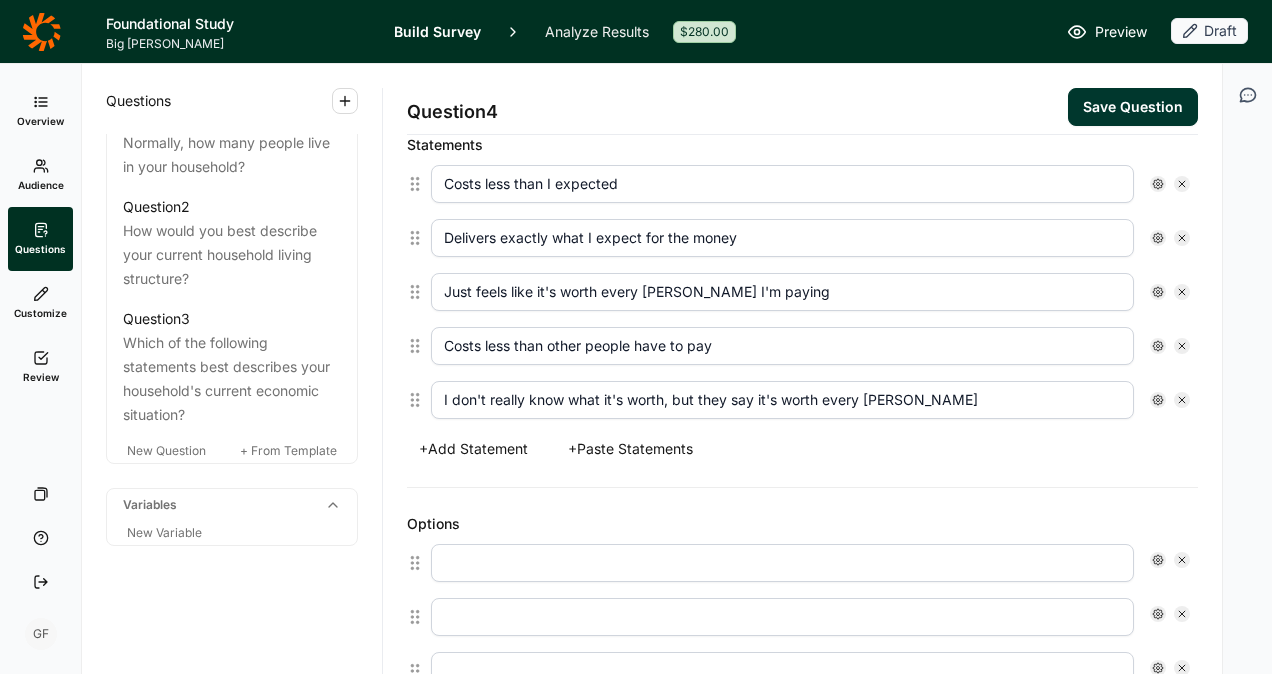 scroll, scrollTop: 567, scrollLeft: 0, axis: vertical 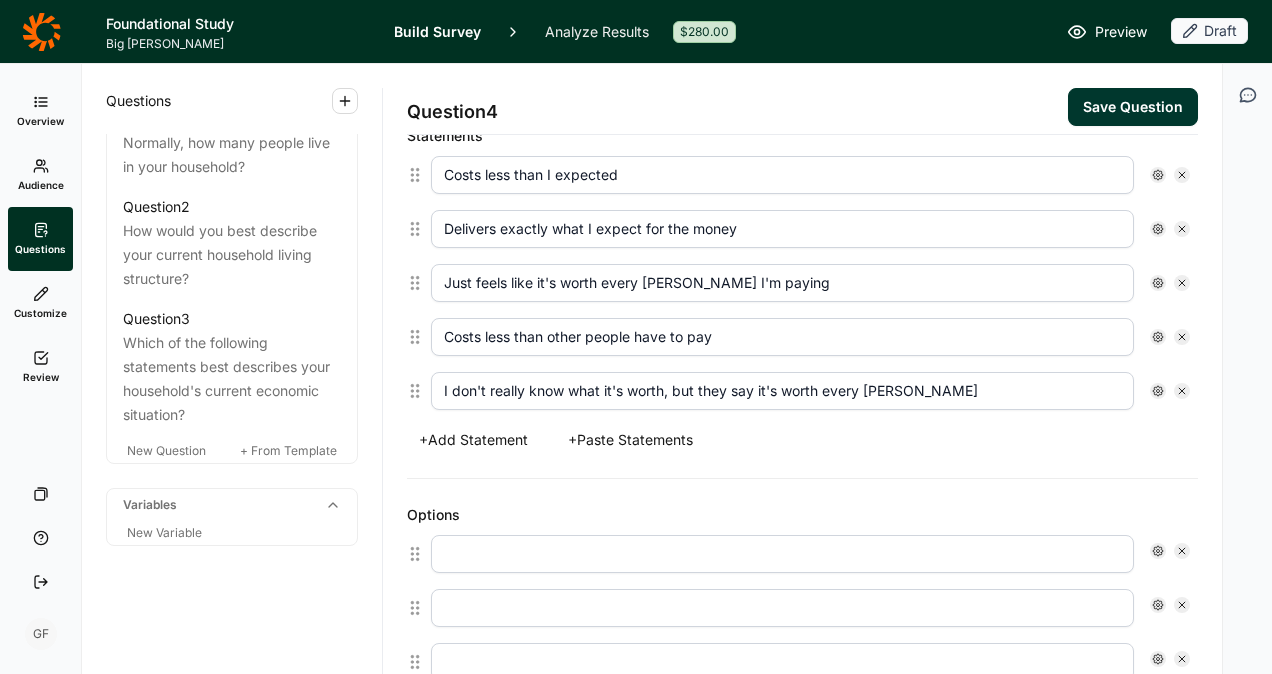 click at bounding box center (782, 554) 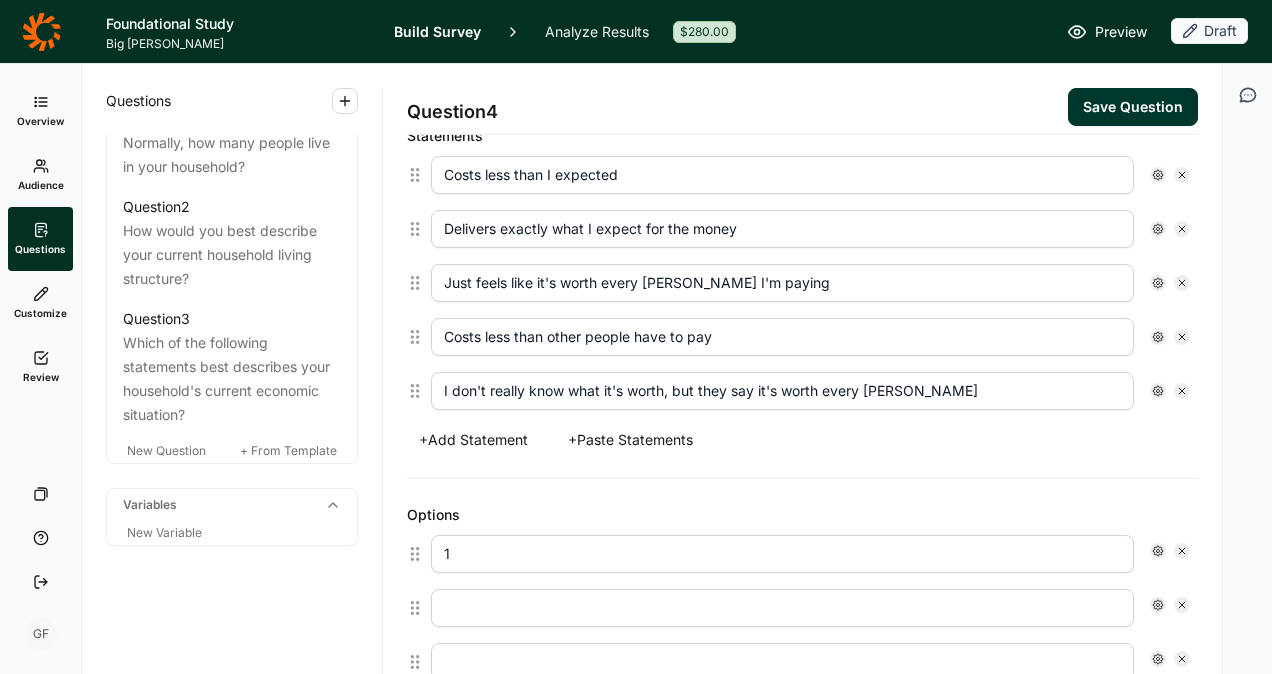 type on "1" 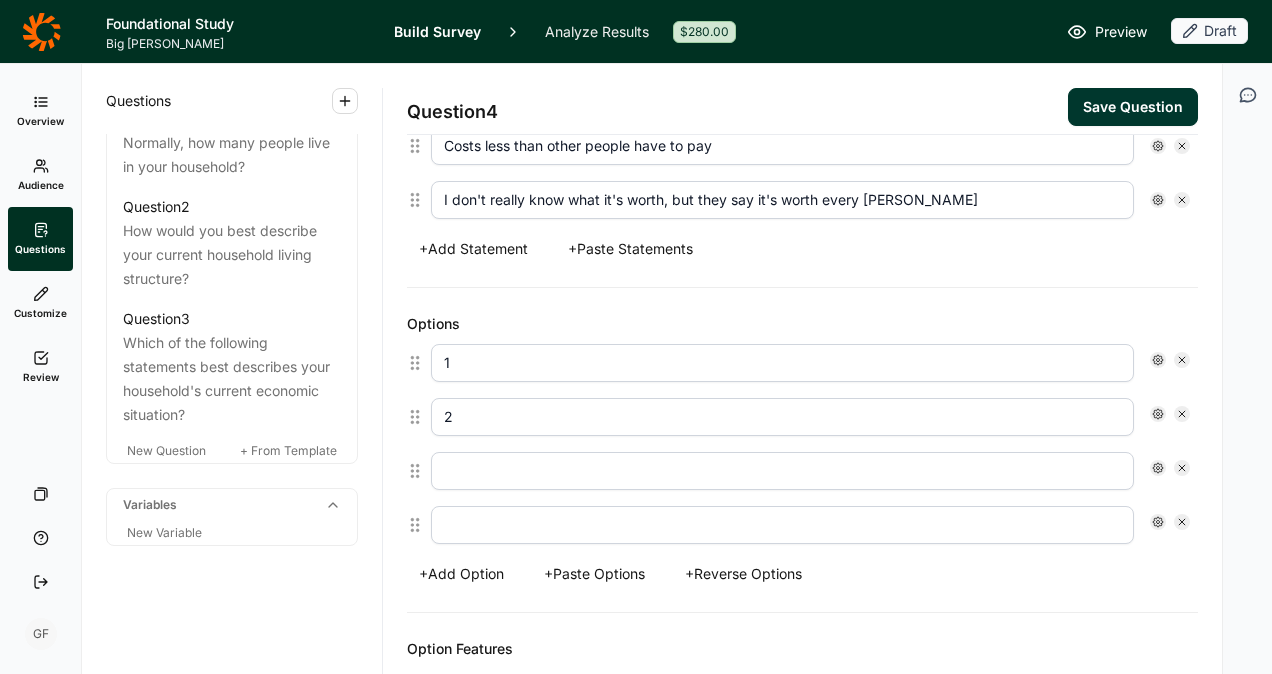 scroll, scrollTop: 767, scrollLeft: 0, axis: vertical 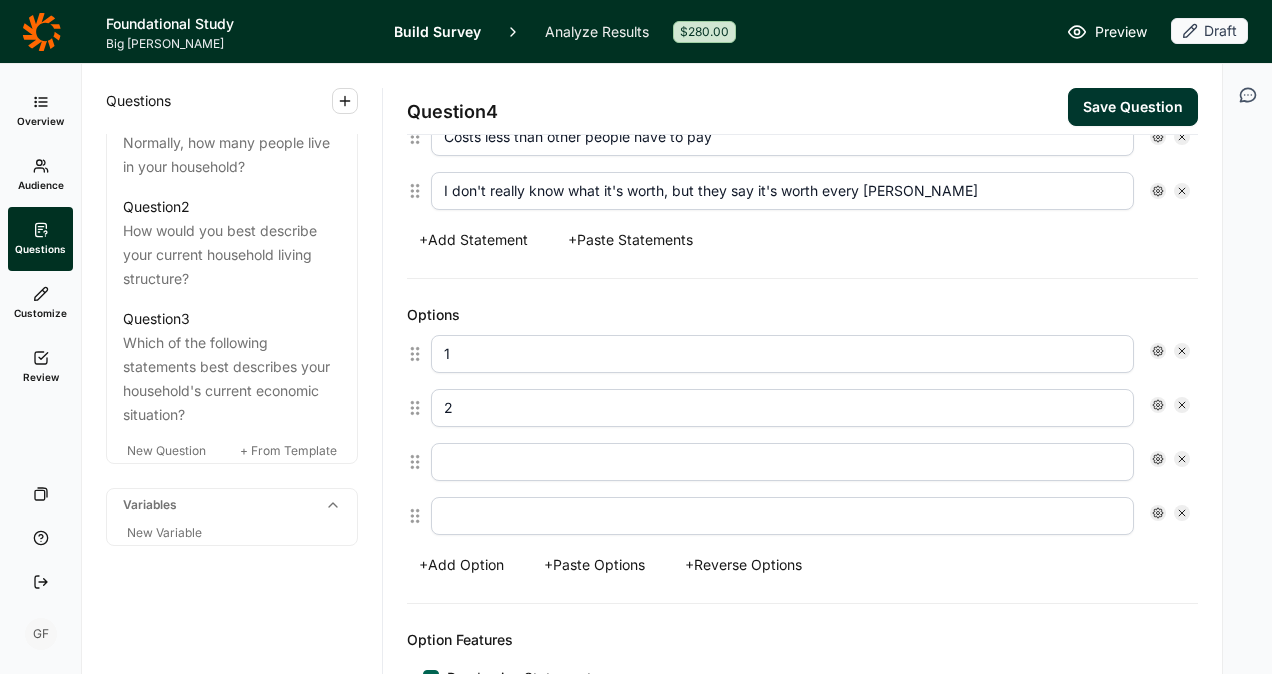 type on "2" 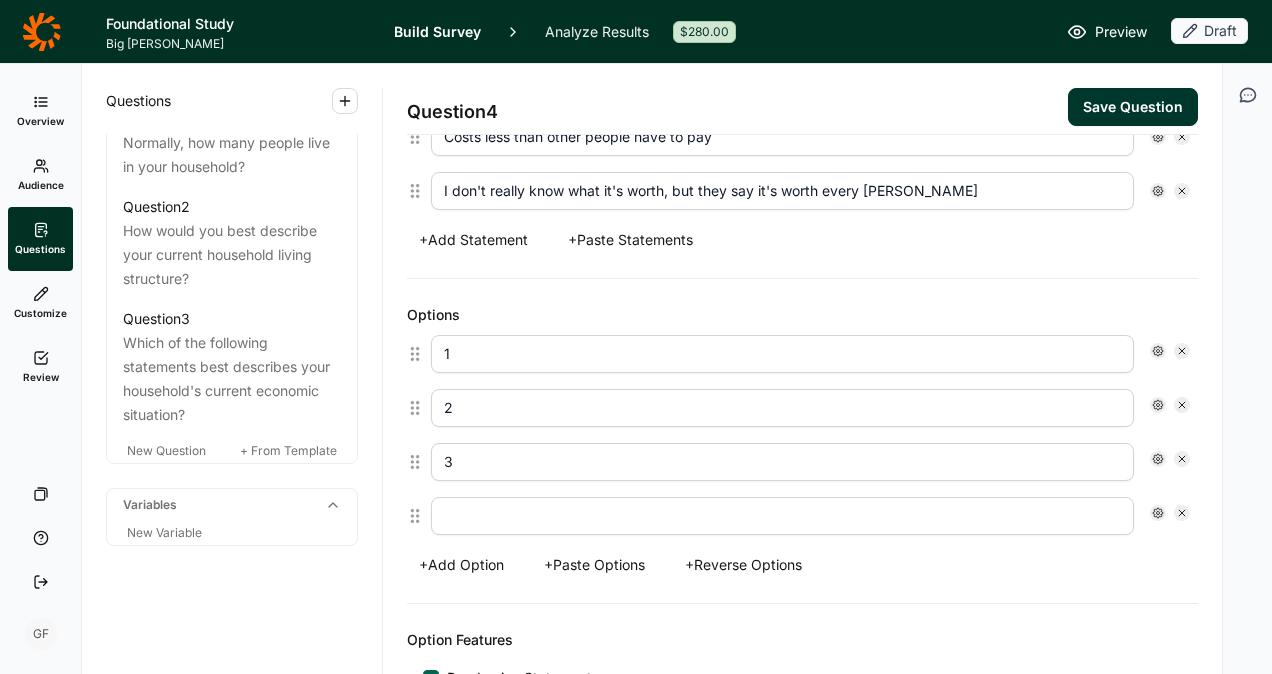 type on "3" 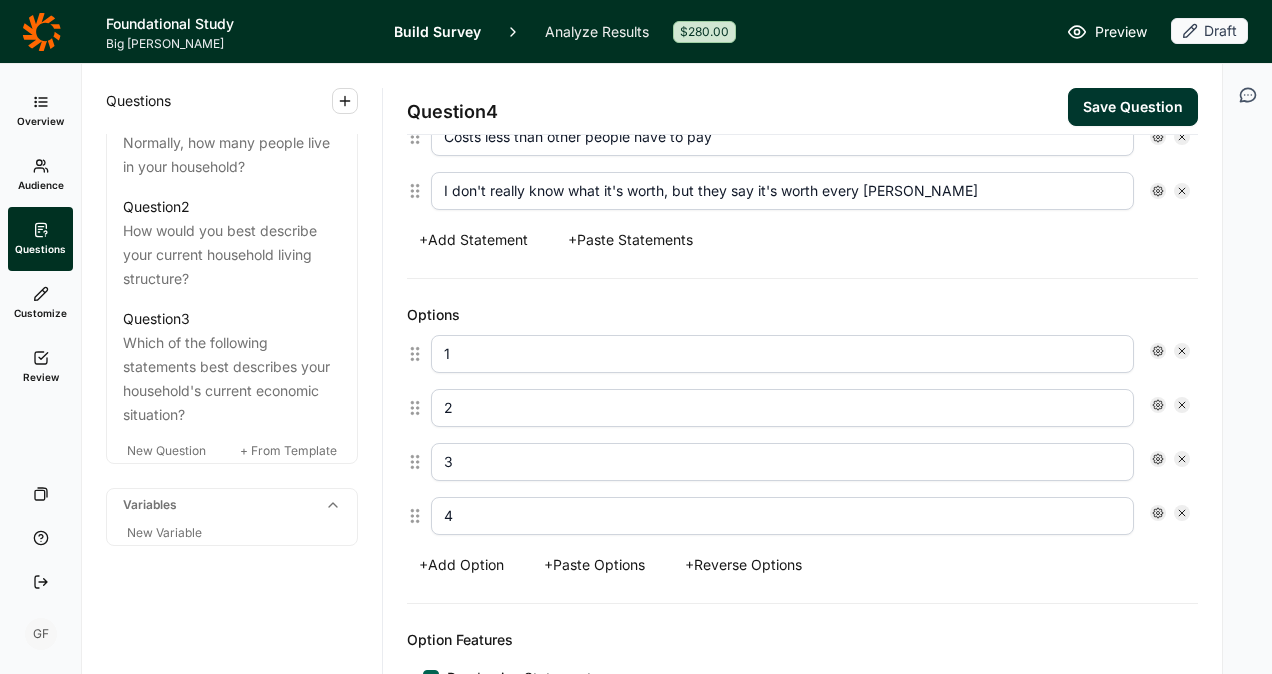 click 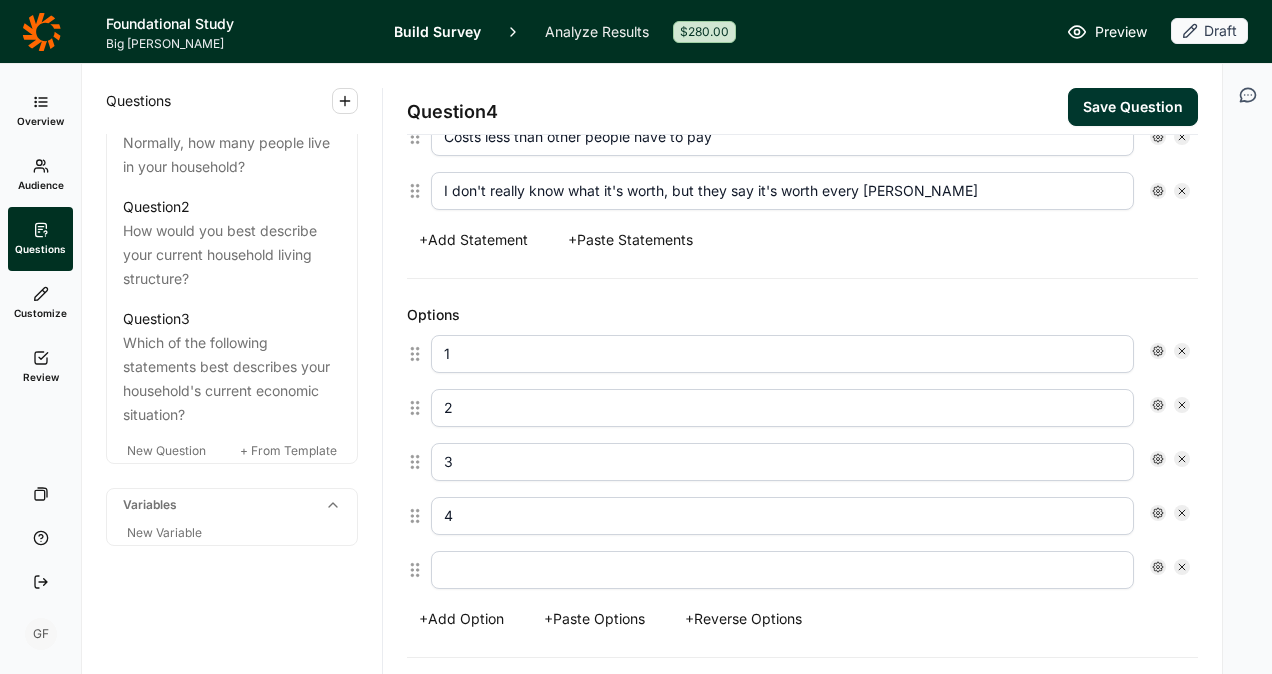 click at bounding box center [782, 570] 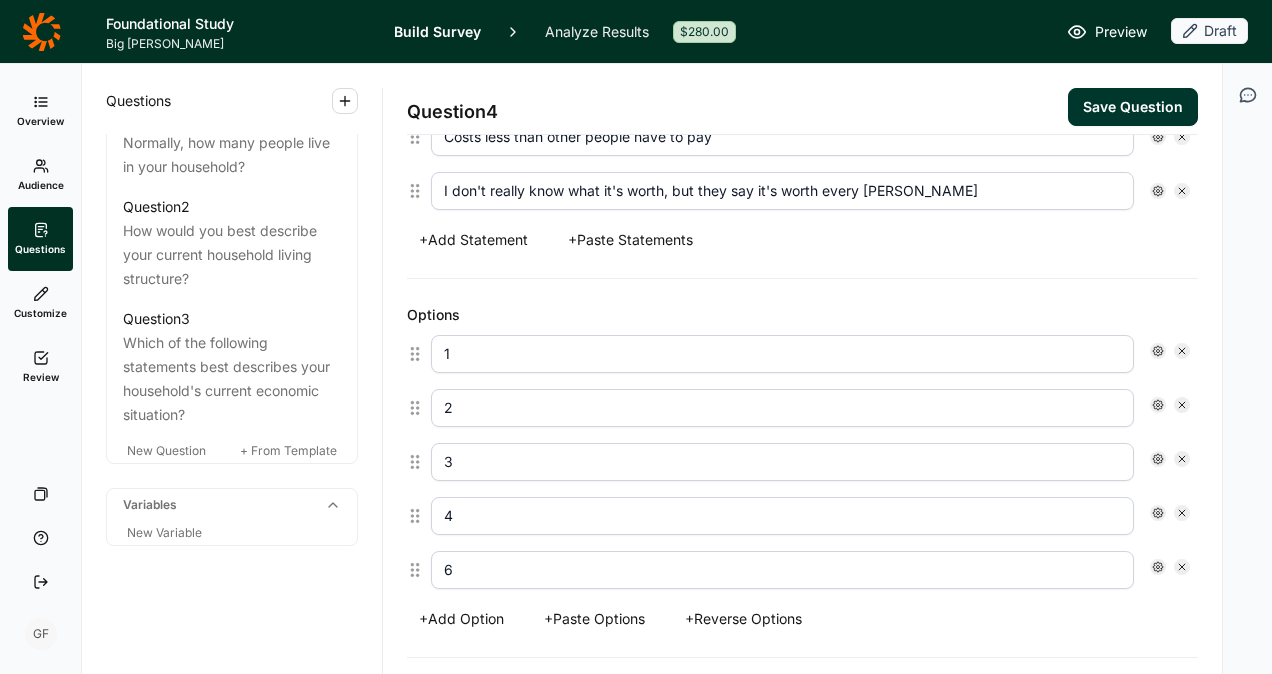 click on "+  Add Option" at bounding box center (461, 619) 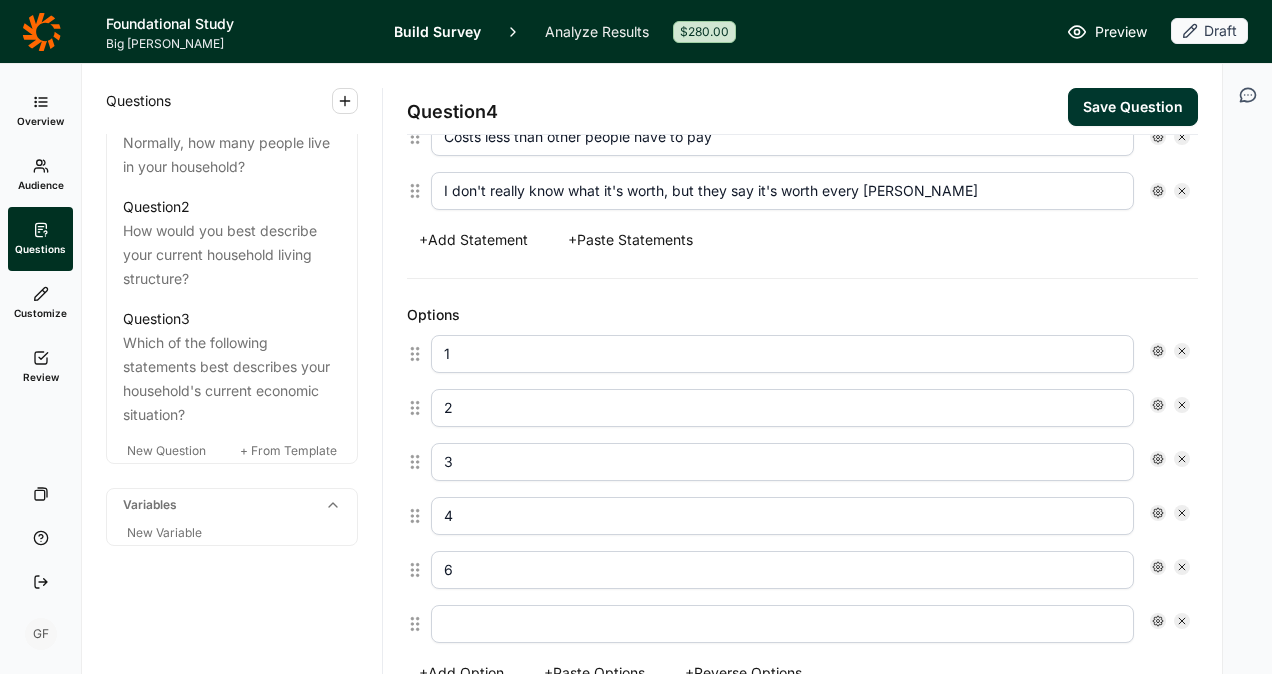 click on "+  Add Option" at bounding box center [461, 673] 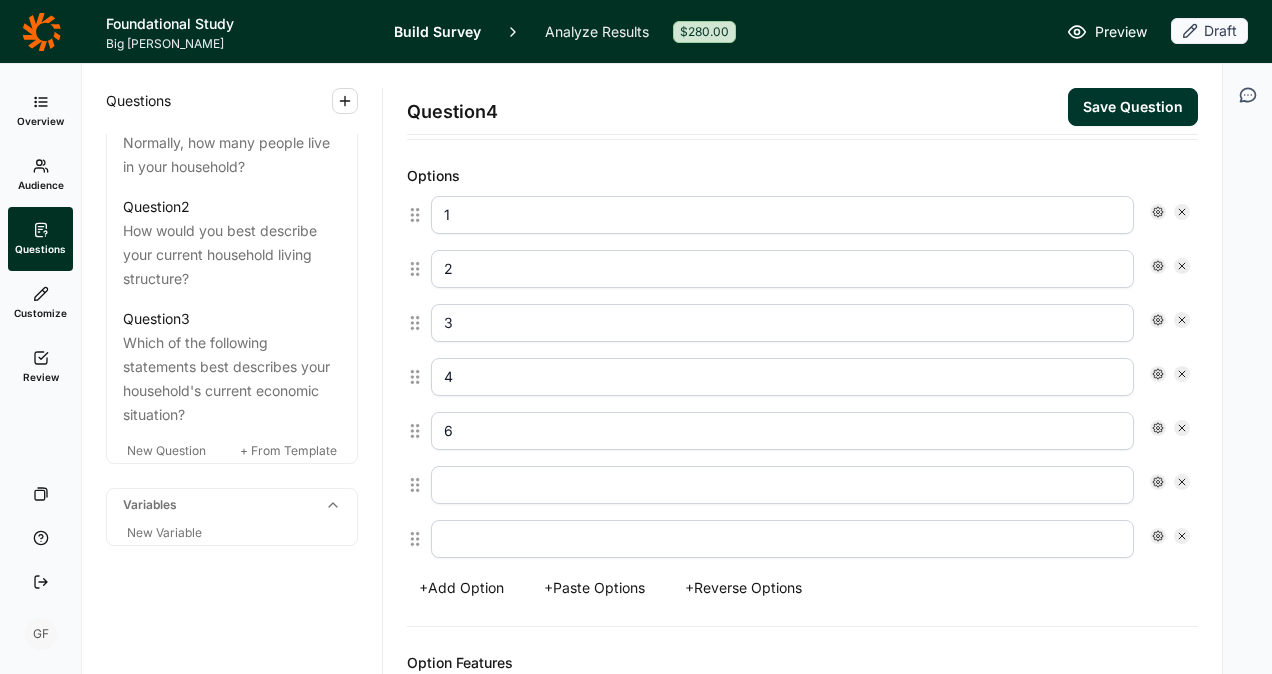 scroll, scrollTop: 967, scrollLeft: 0, axis: vertical 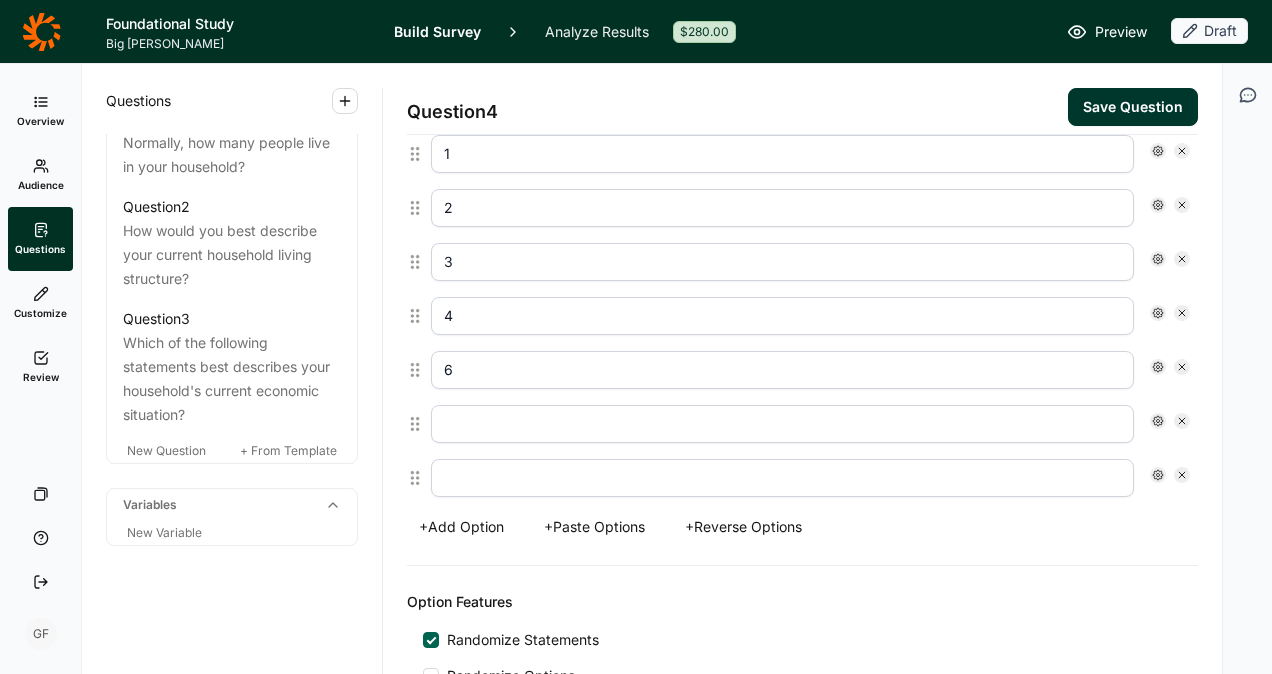 click on "+  Add Option" at bounding box center (461, 527) 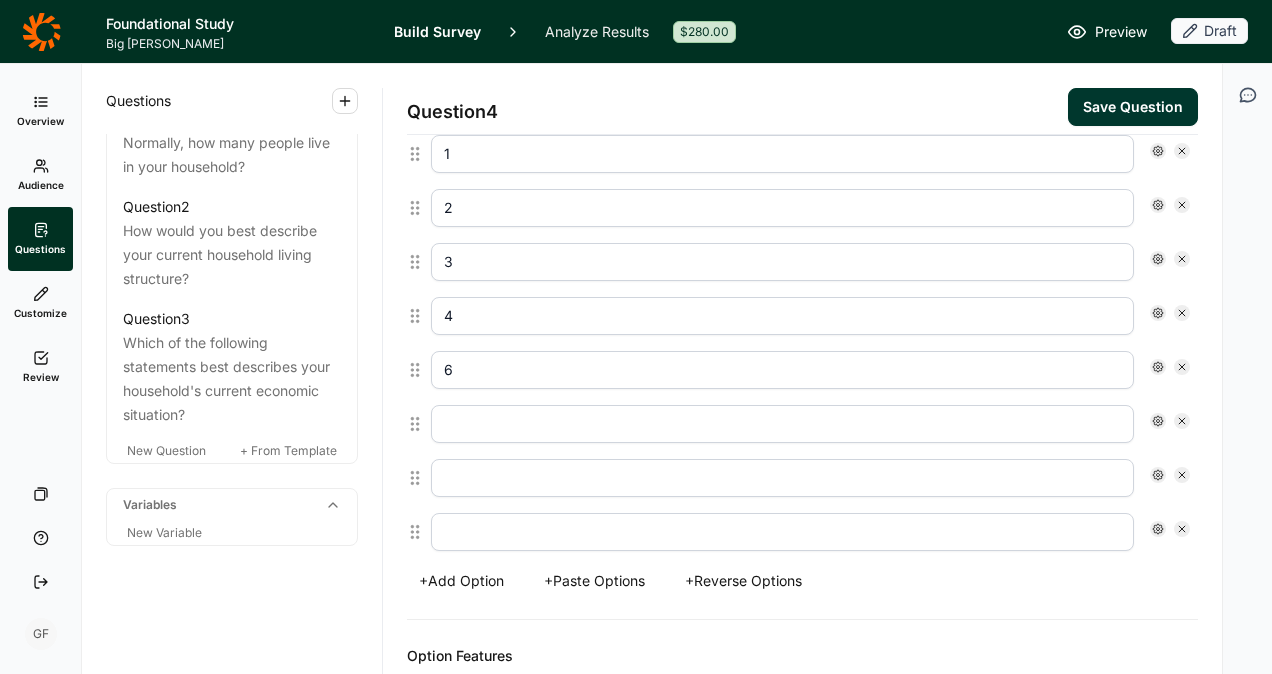 click on "+  Add Option" at bounding box center (461, 581) 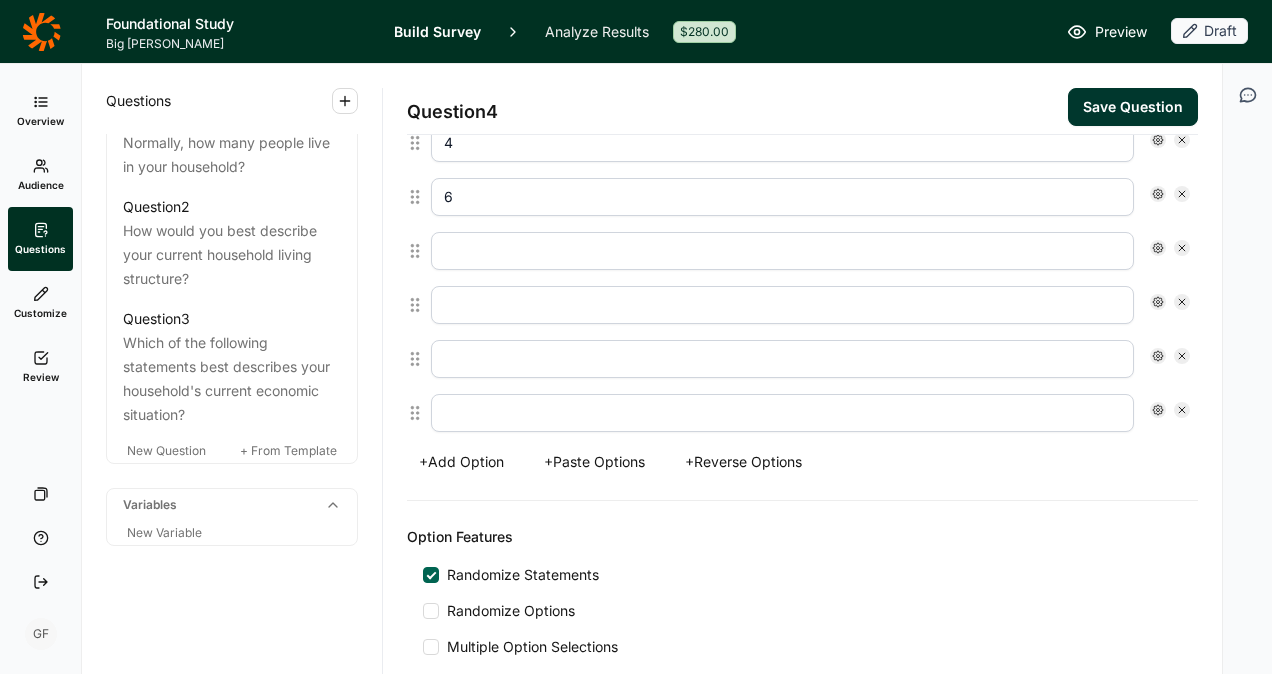 scroll, scrollTop: 1167, scrollLeft: 0, axis: vertical 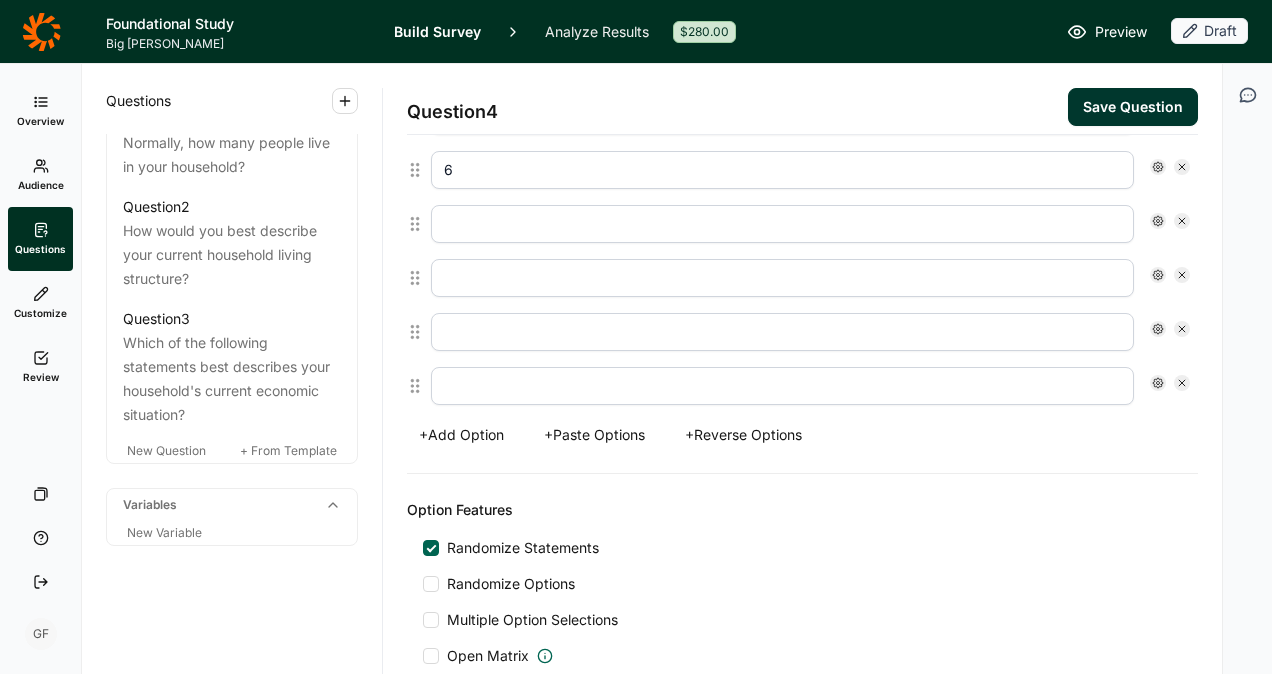 click on "+  Add Option" at bounding box center [461, 435] 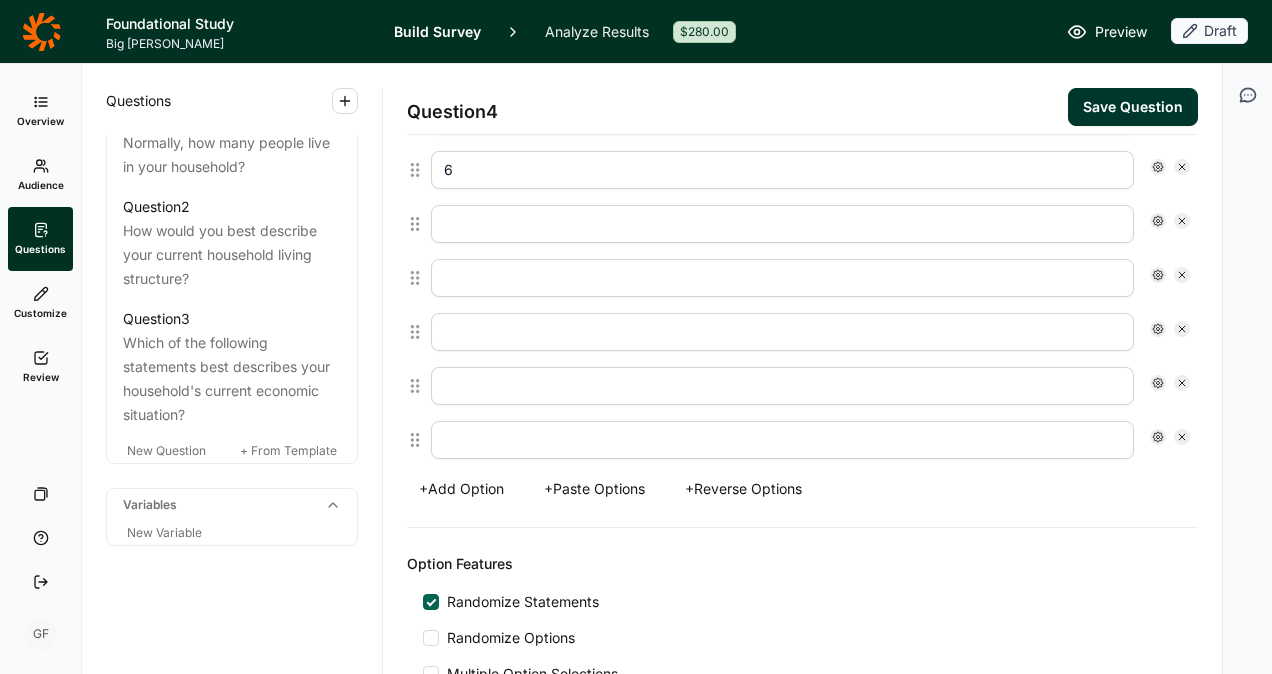 scroll, scrollTop: 1220, scrollLeft: 0, axis: vertical 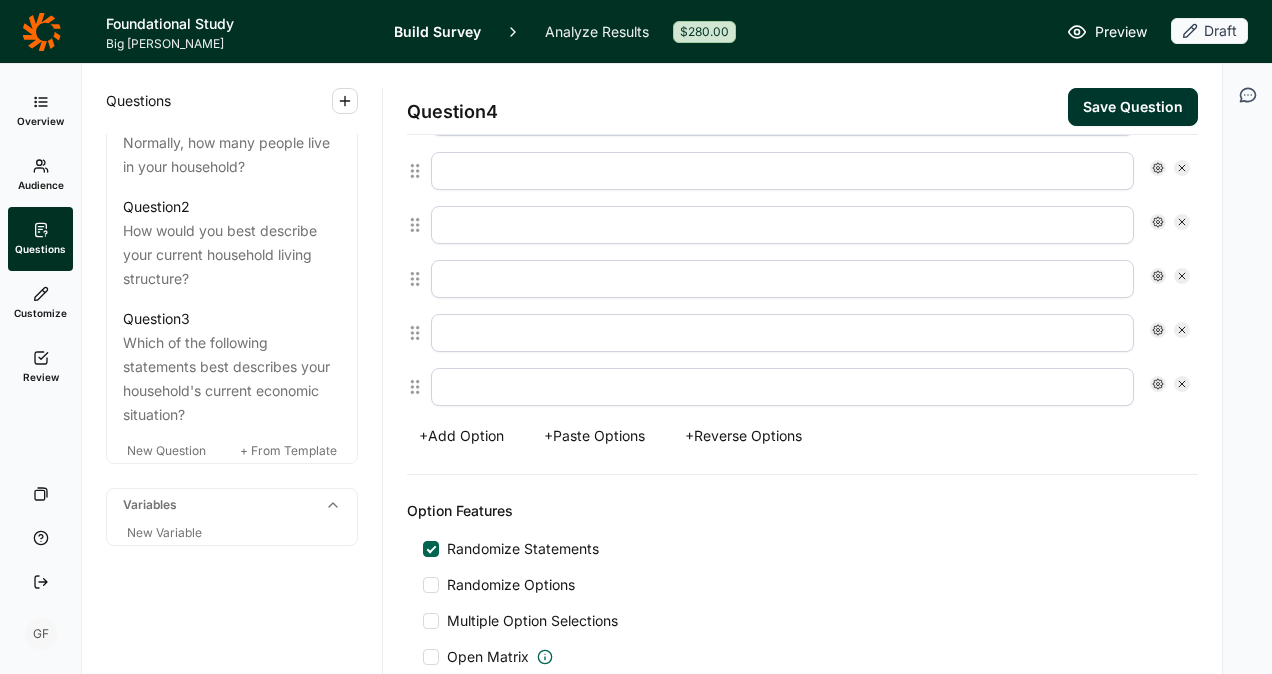 click on "+  Add Option" at bounding box center [461, 436] 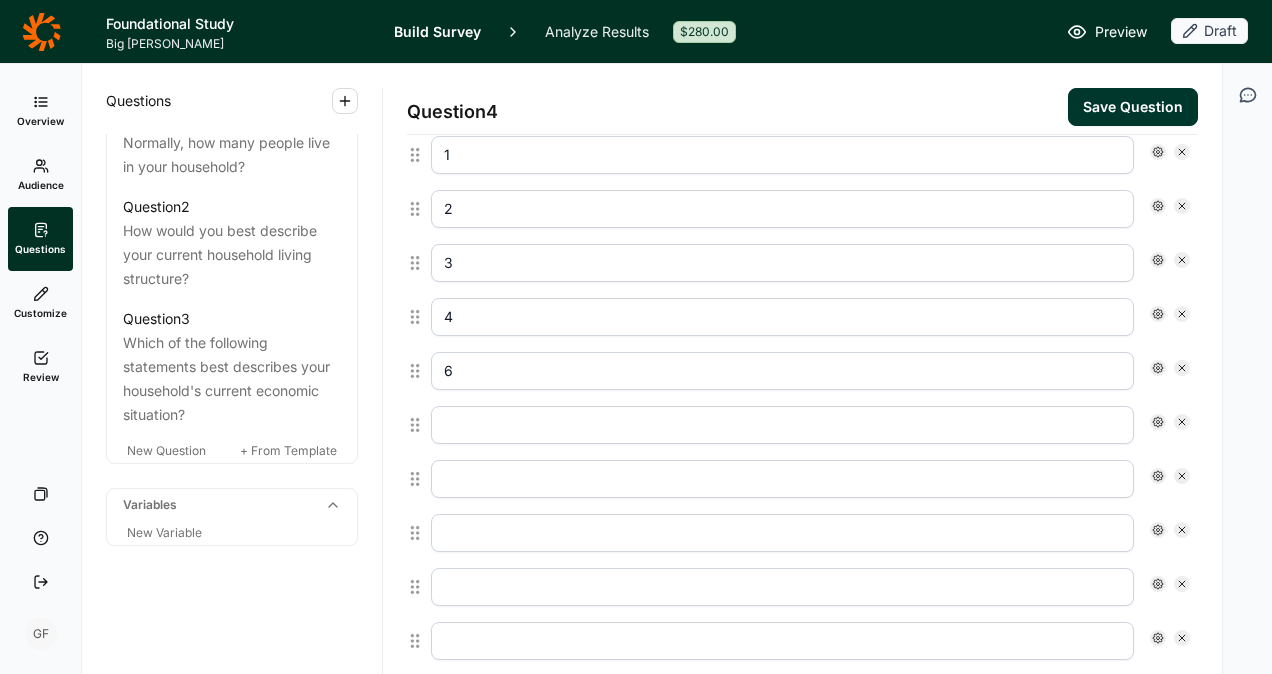 scroll, scrollTop: 927, scrollLeft: 0, axis: vertical 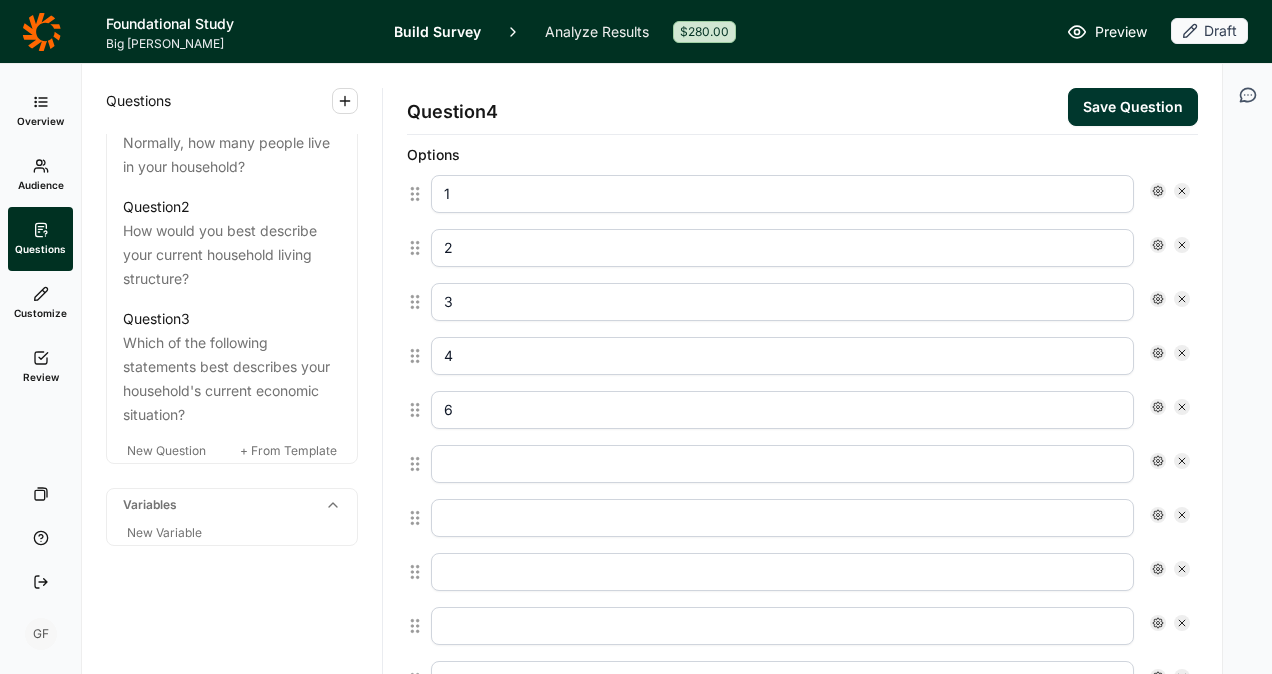 click at bounding box center (782, 464) 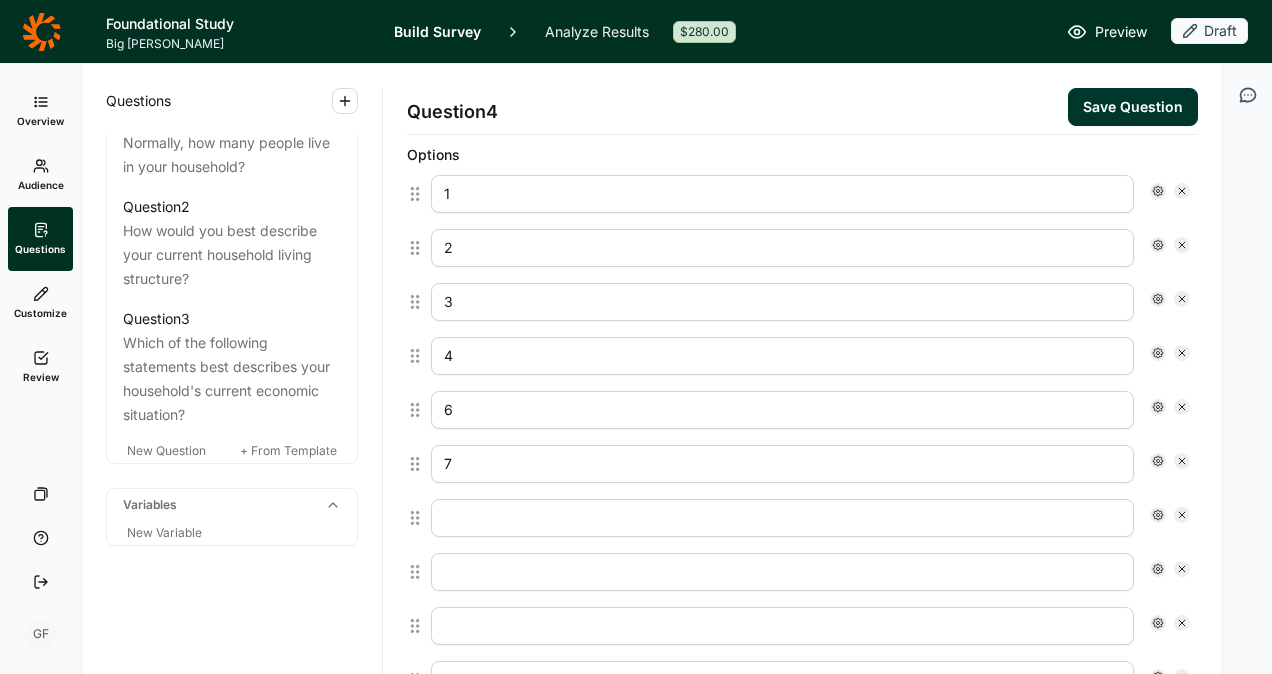 click at bounding box center [782, 518] 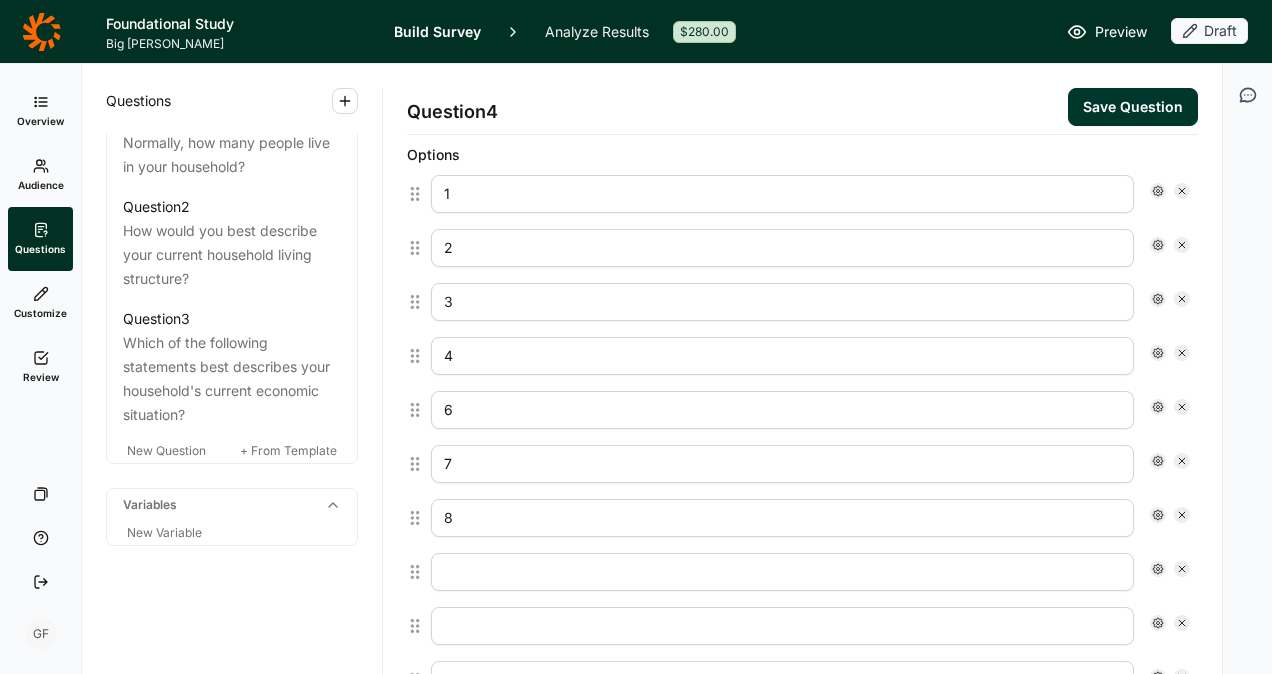click at bounding box center [782, 572] 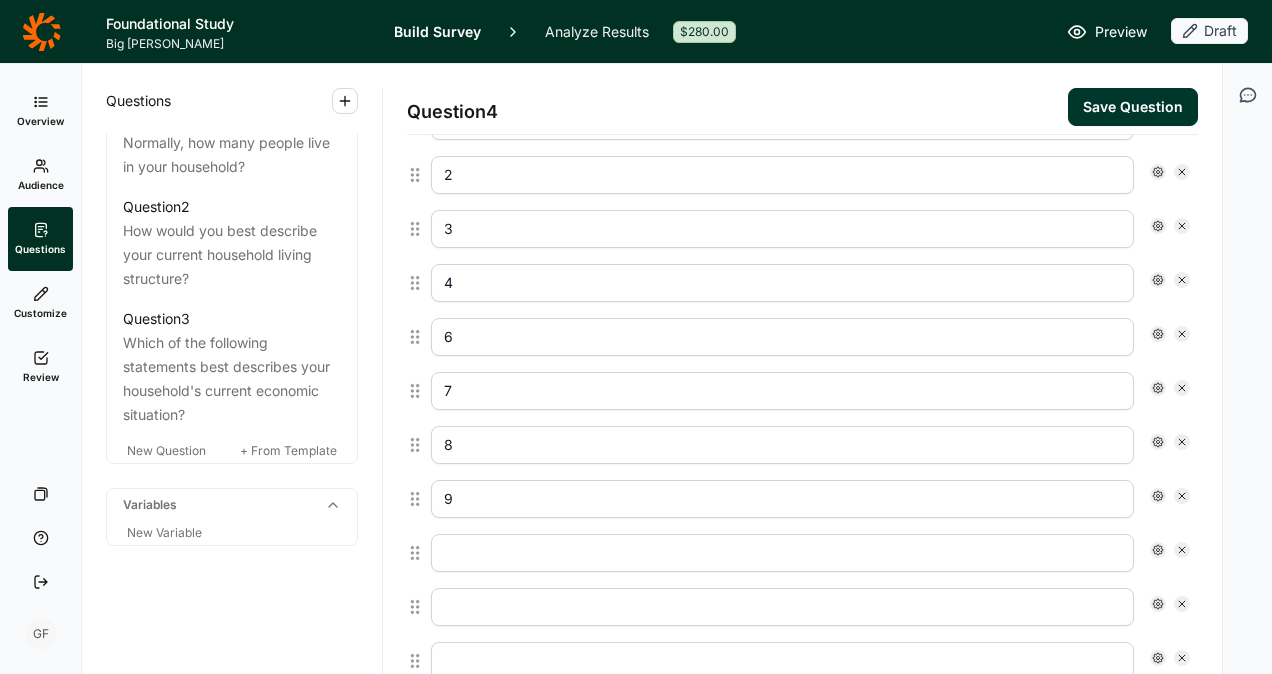 scroll, scrollTop: 1027, scrollLeft: 0, axis: vertical 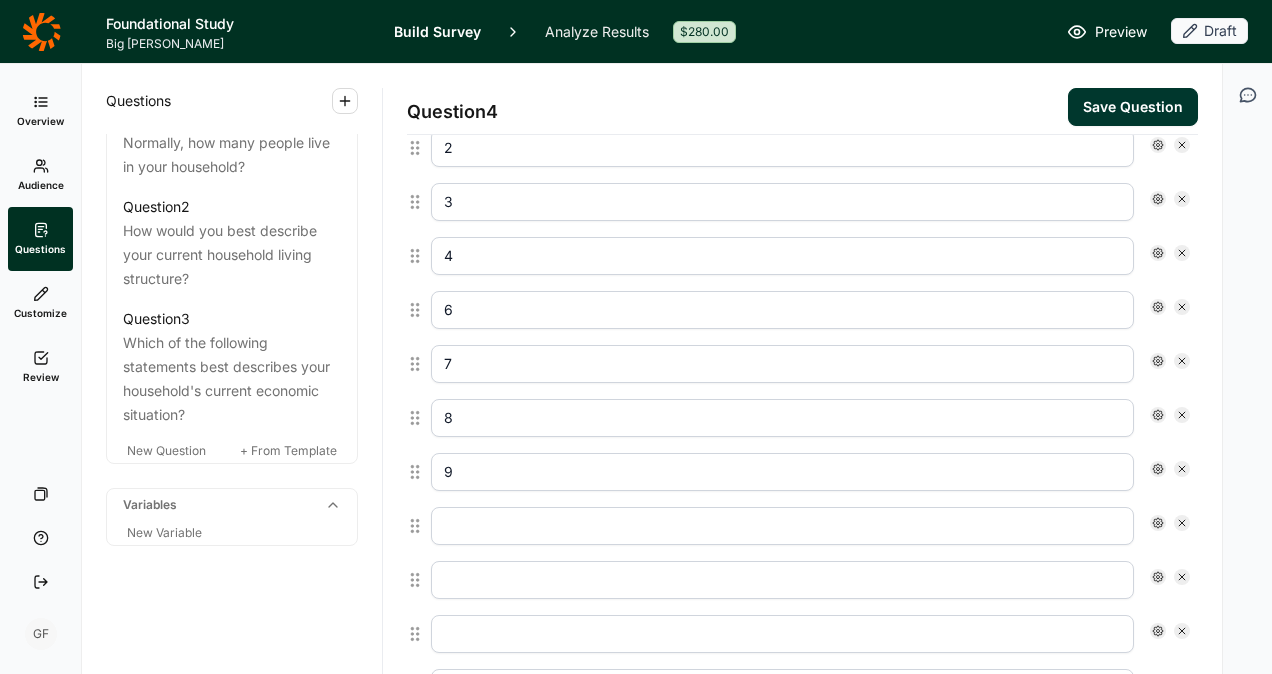 click at bounding box center [782, 526] 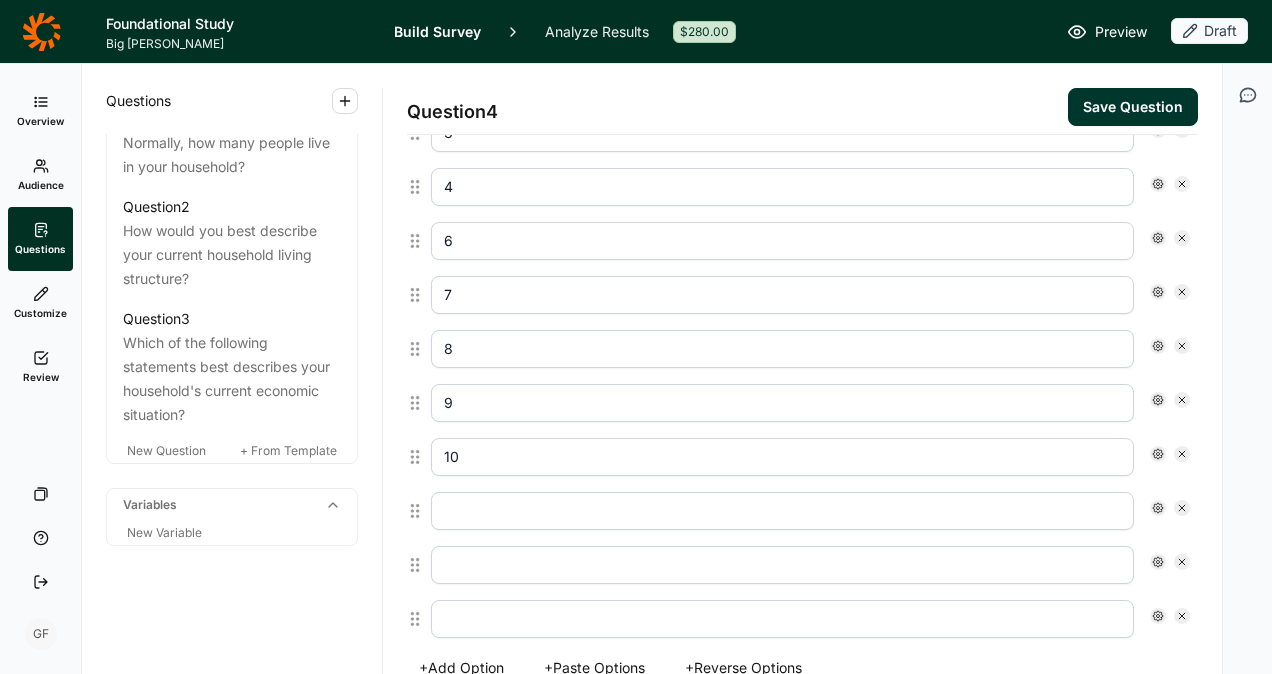 scroll, scrollTop: 1127, scrollLeft: 0, axis: vertical 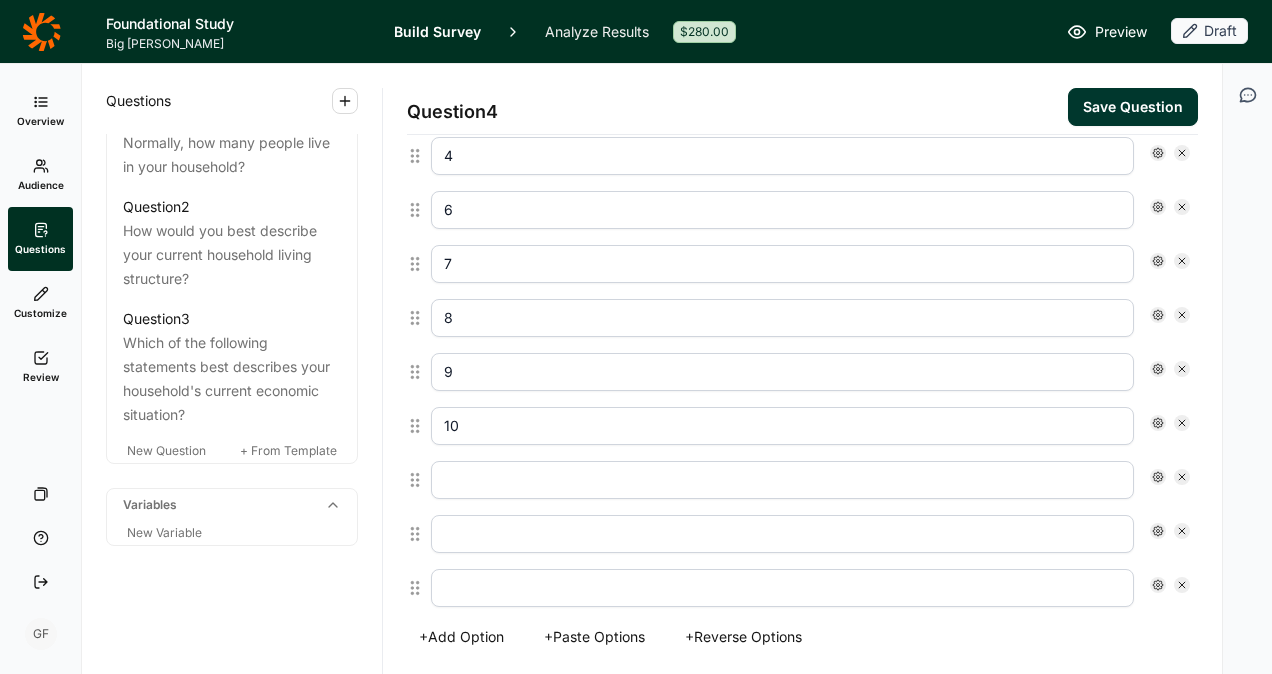 click 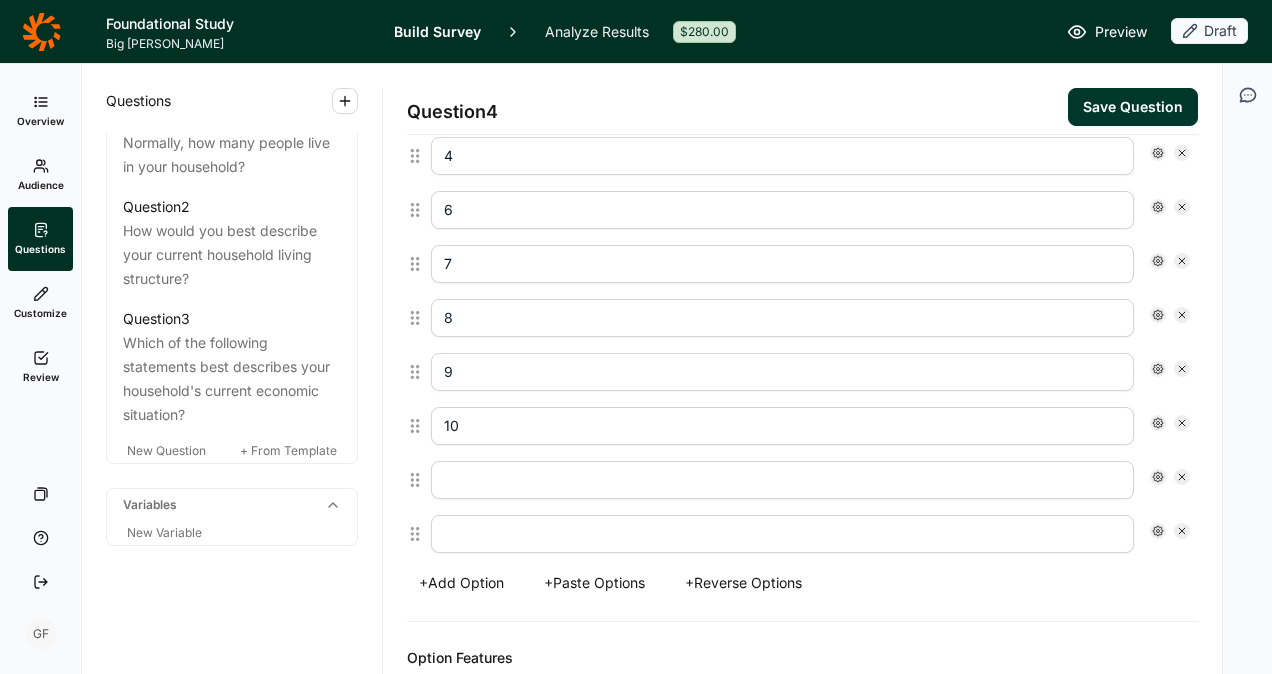 scroll, scrollTop: 1074, scrollLeft: 0, axis: vertical 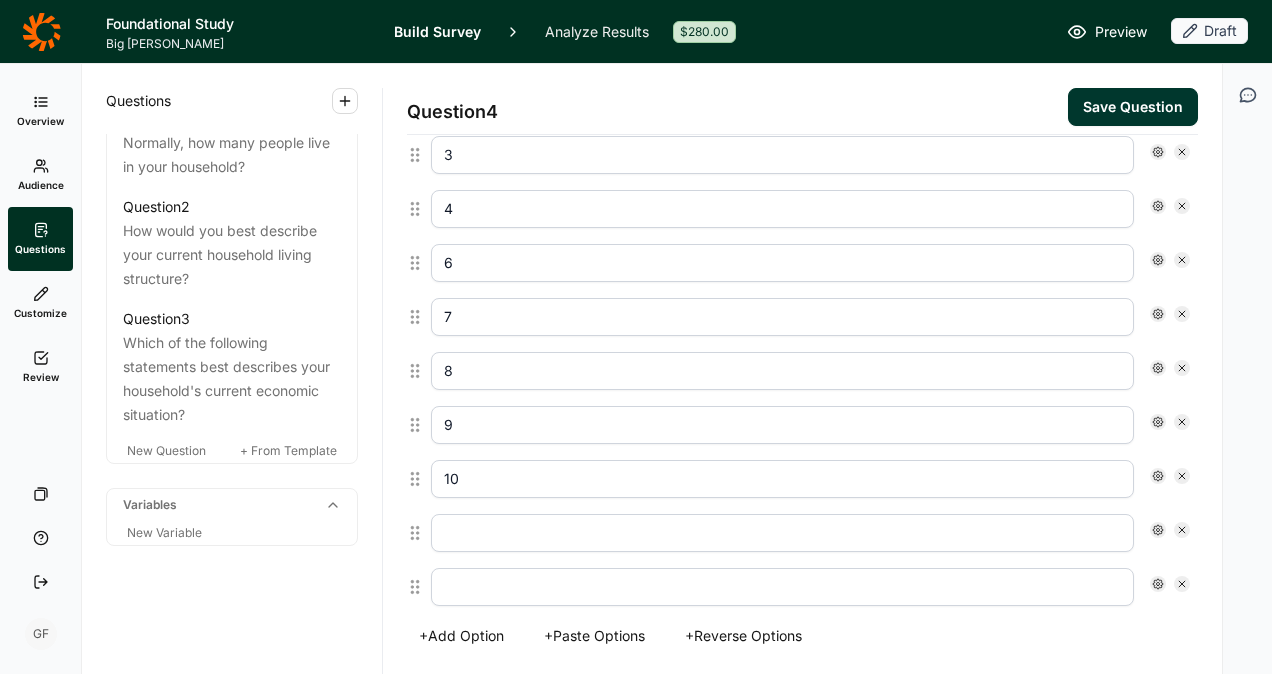 click 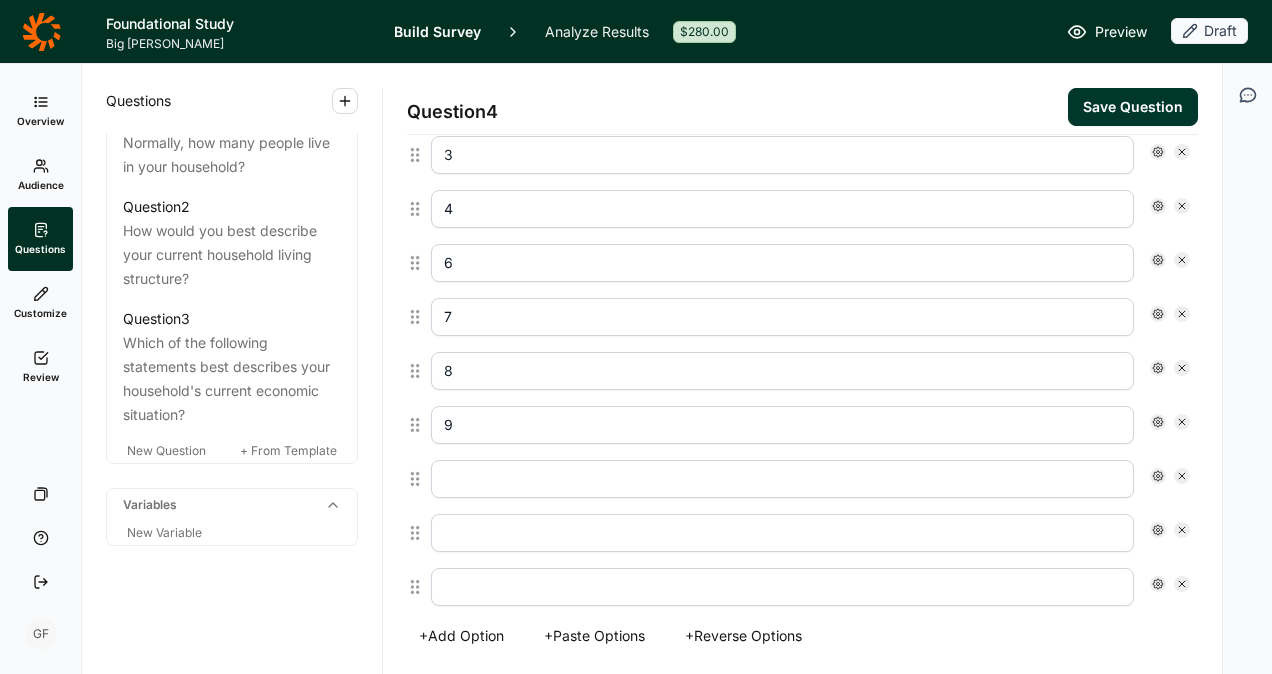 scroll, scrollTop: 1020, scrollLeft: 0, axis: vertical 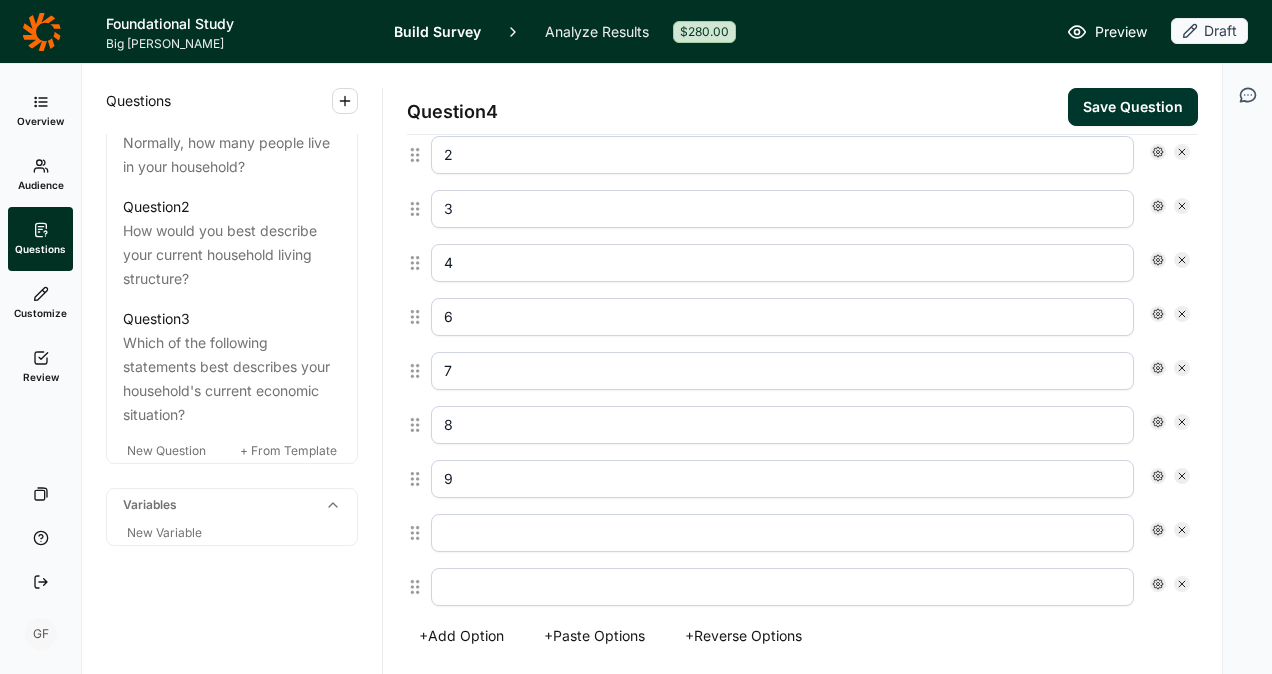 click at bounding box center [782, 533] 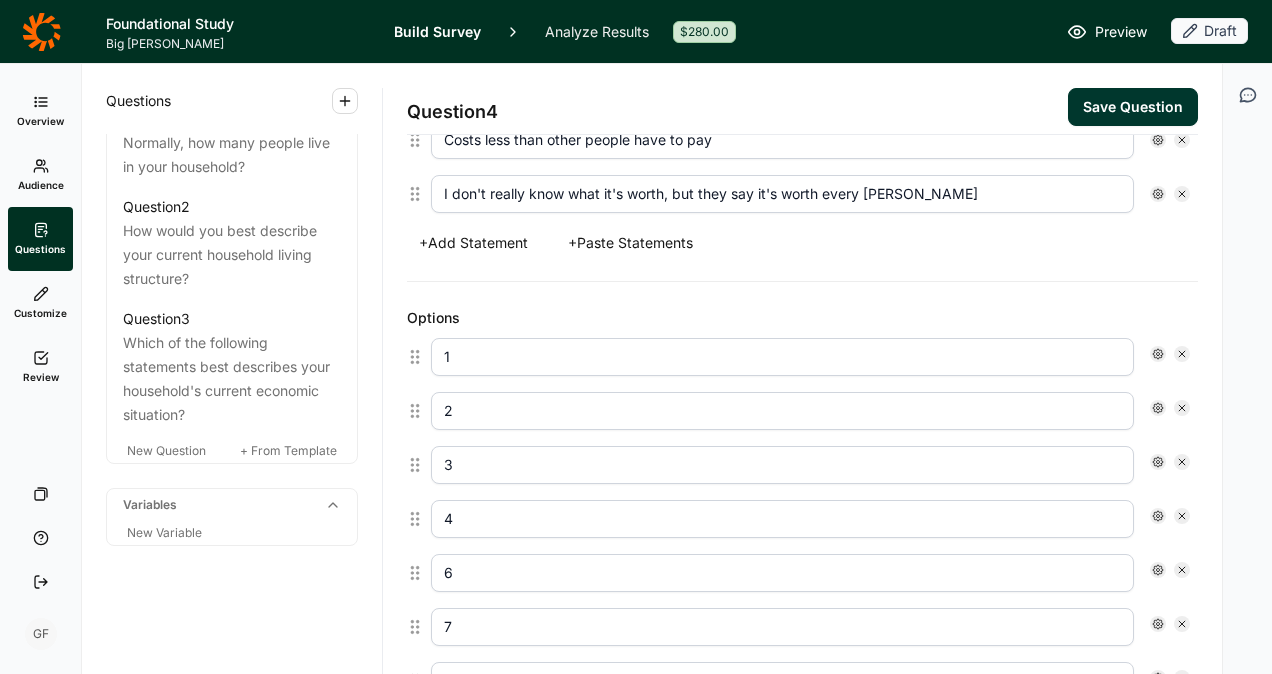 scroll, scrollTop: 820, scrollLeft: 0, axis: vertical 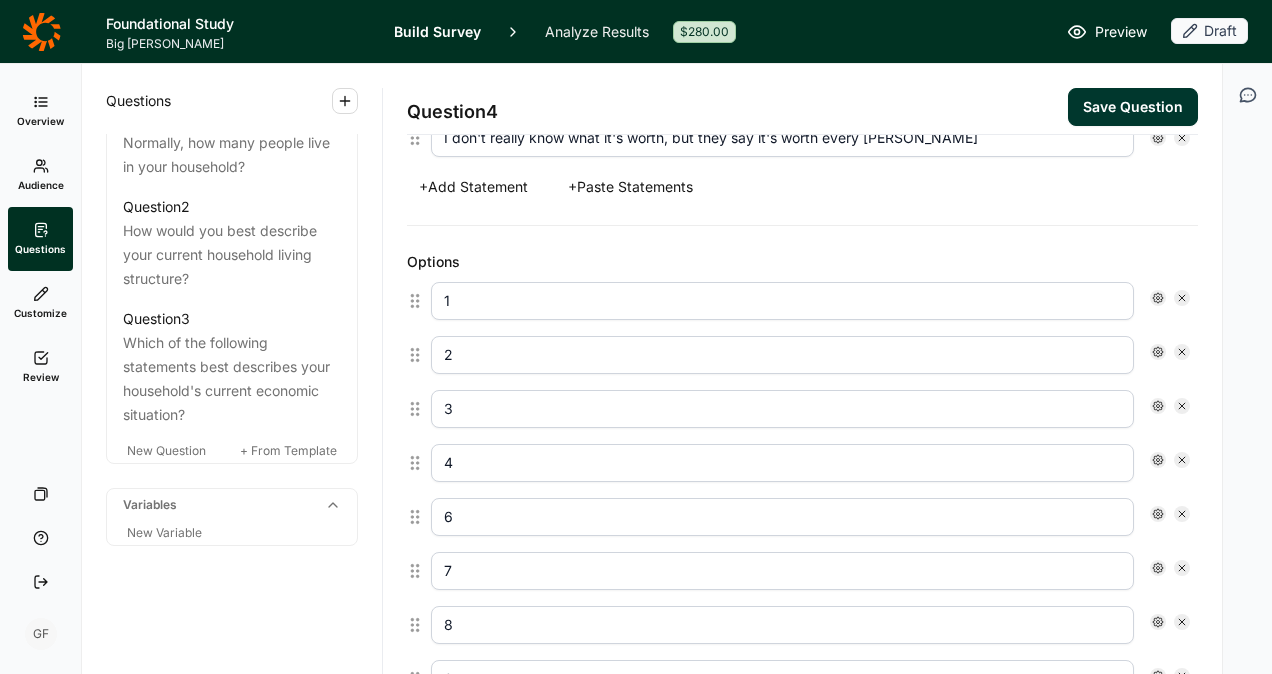 click on "6" at bounding box center [782, 517] 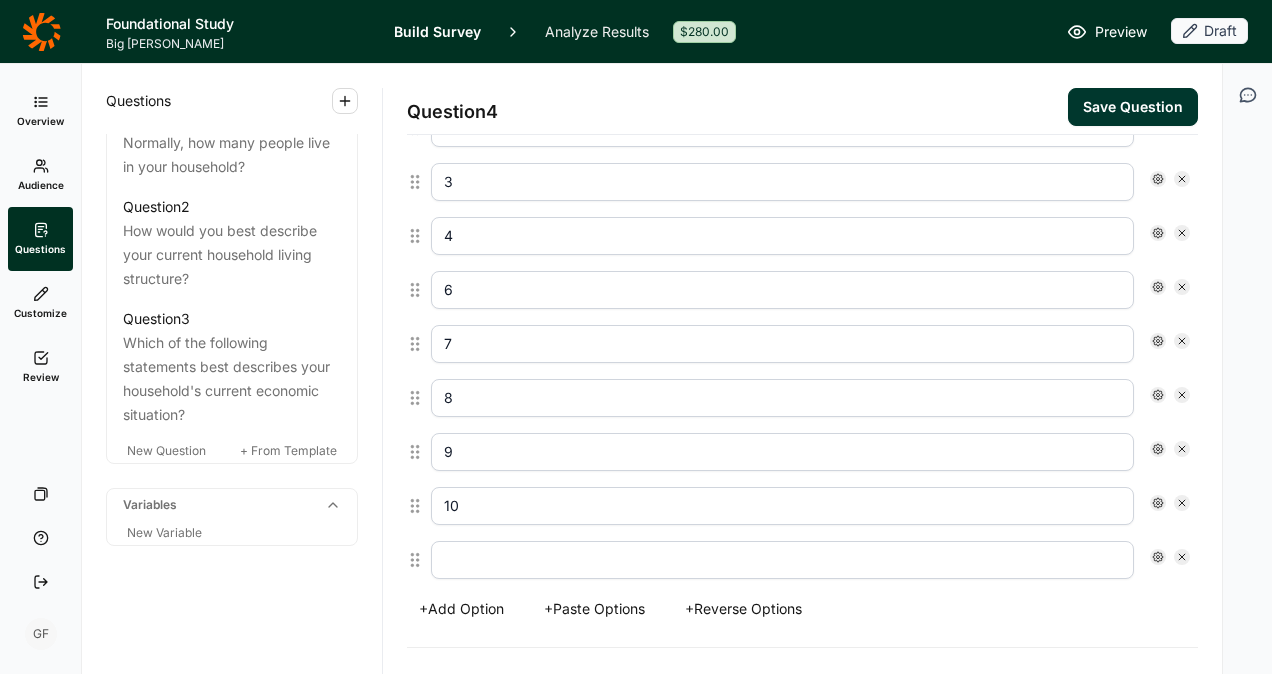 scroll, scrollTop: 1120, scrollLeft: 0, axis: vertical 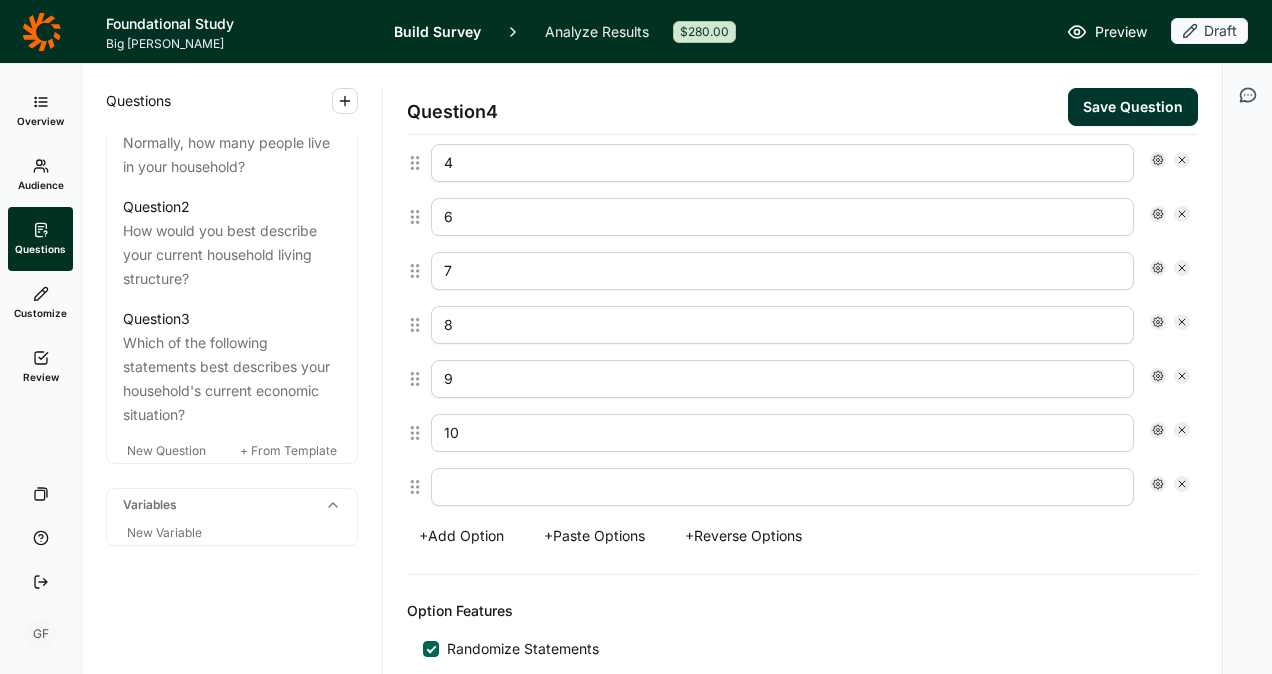 click at bounding box center (782, 487) 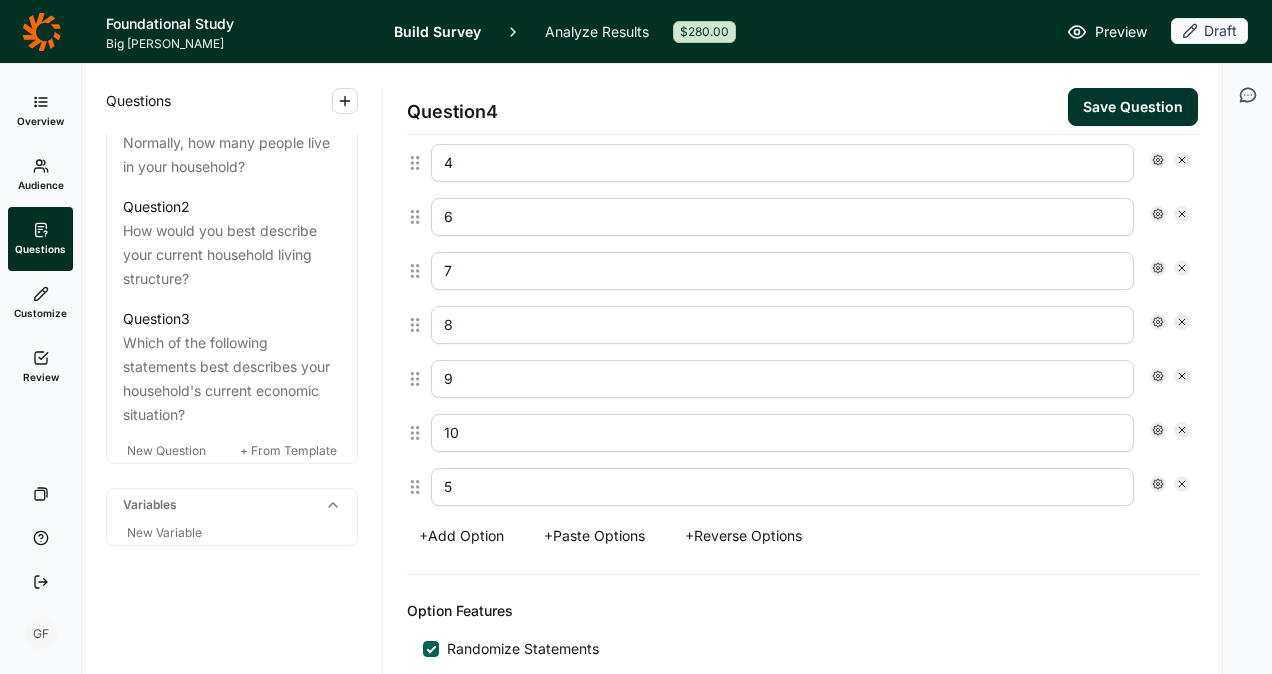 click on "5" at bounding box center [802, 487] 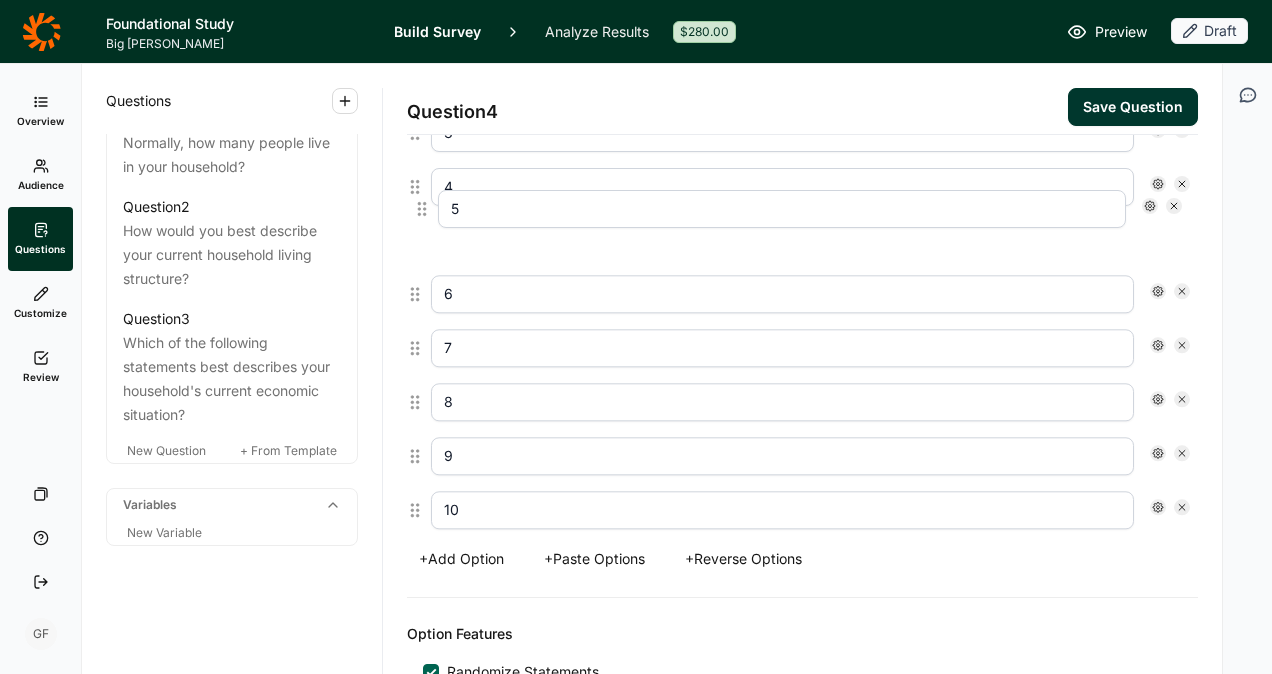 drag, startPoint x: 416, startPoint y: 478, endPoint x: 426, endPoint y: 210, distance: 268.1865 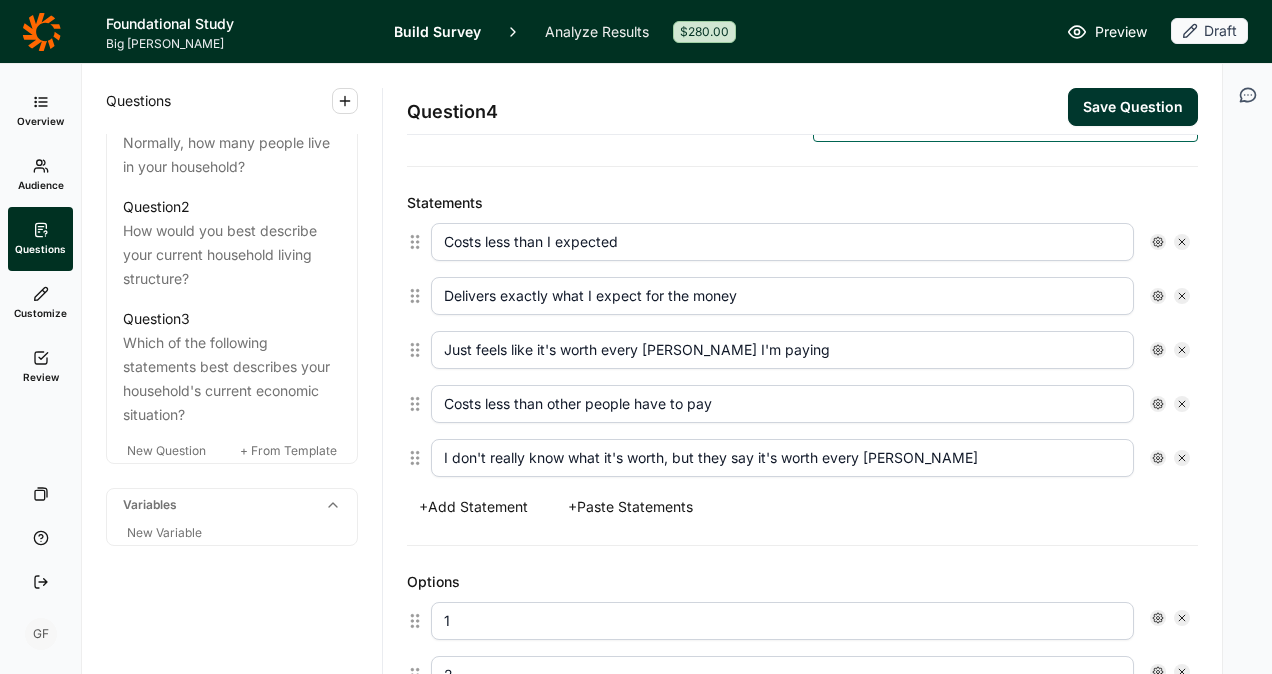 scroll, scrollTop: 0, scrollLeft: 0, axis: both 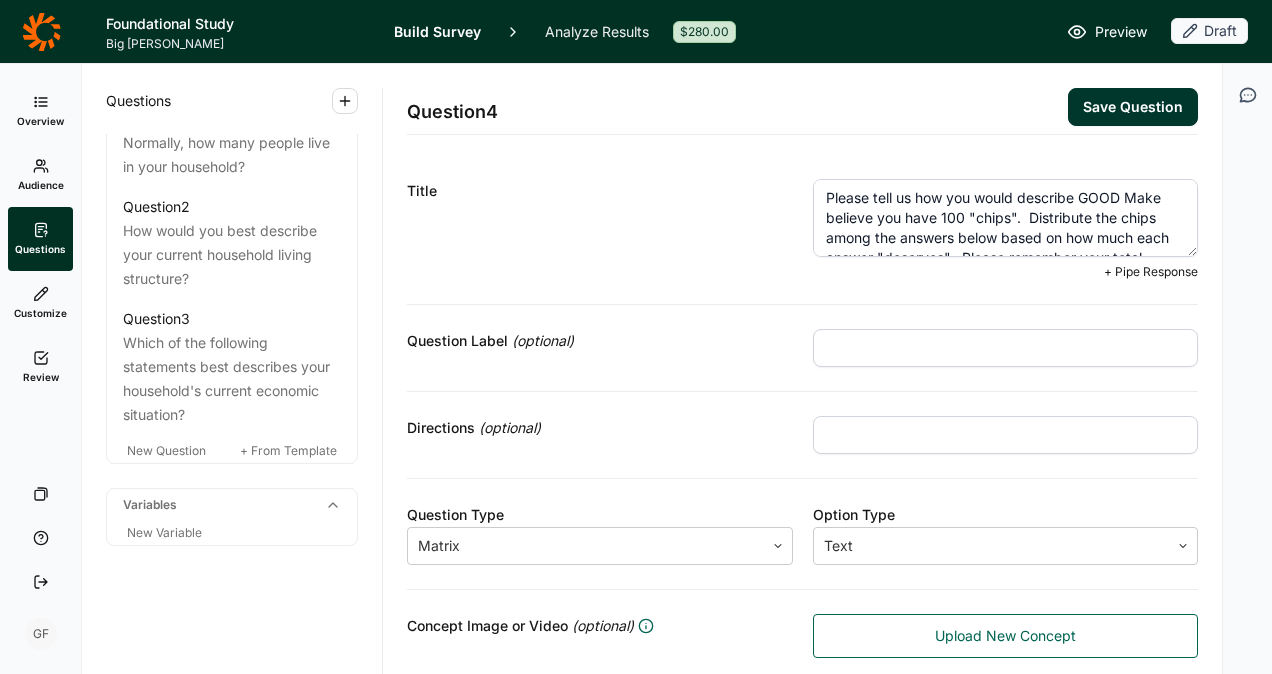 drag, startPoint x: 821, startPoint y: 184, endPoint x: 1023, endPoint y: 212, distance: 203.93137 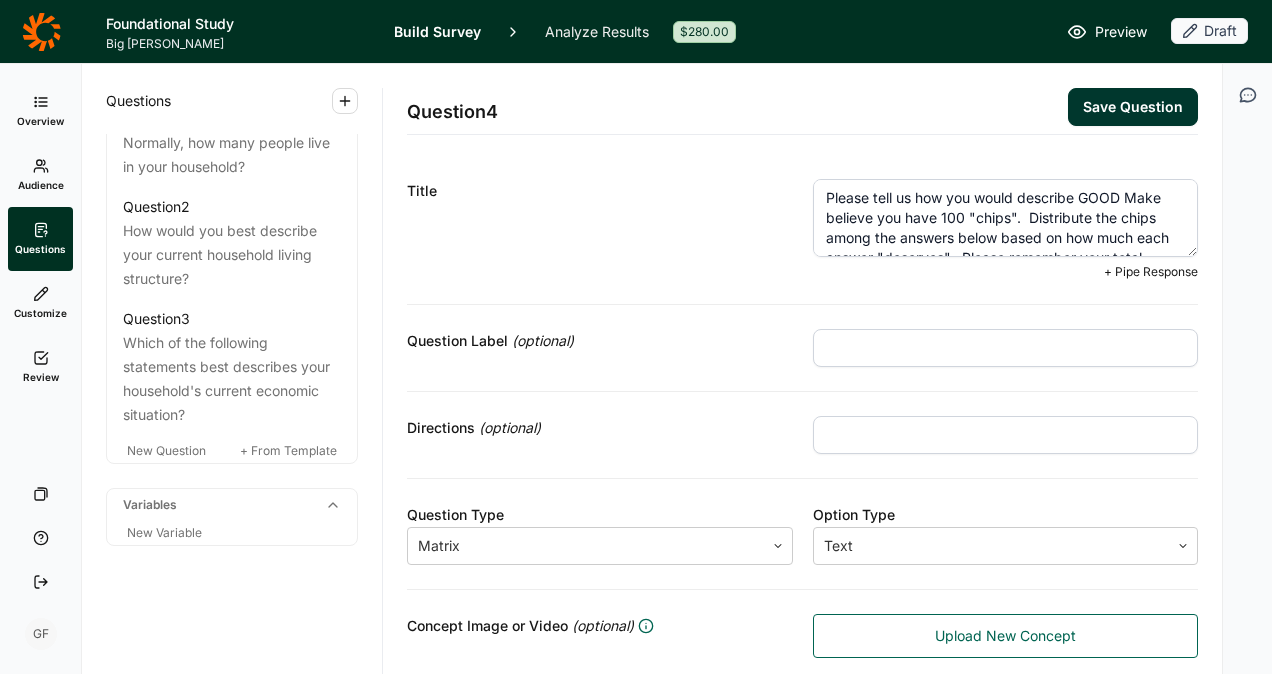 click on "Please tell us how you would describe GOOD Make believe you have 100 "chips".  Distribute the chips among the answers below based on how much each answer "deserves".  Please remember your total cannot exceed 100." at bounding box center [1006, 218] 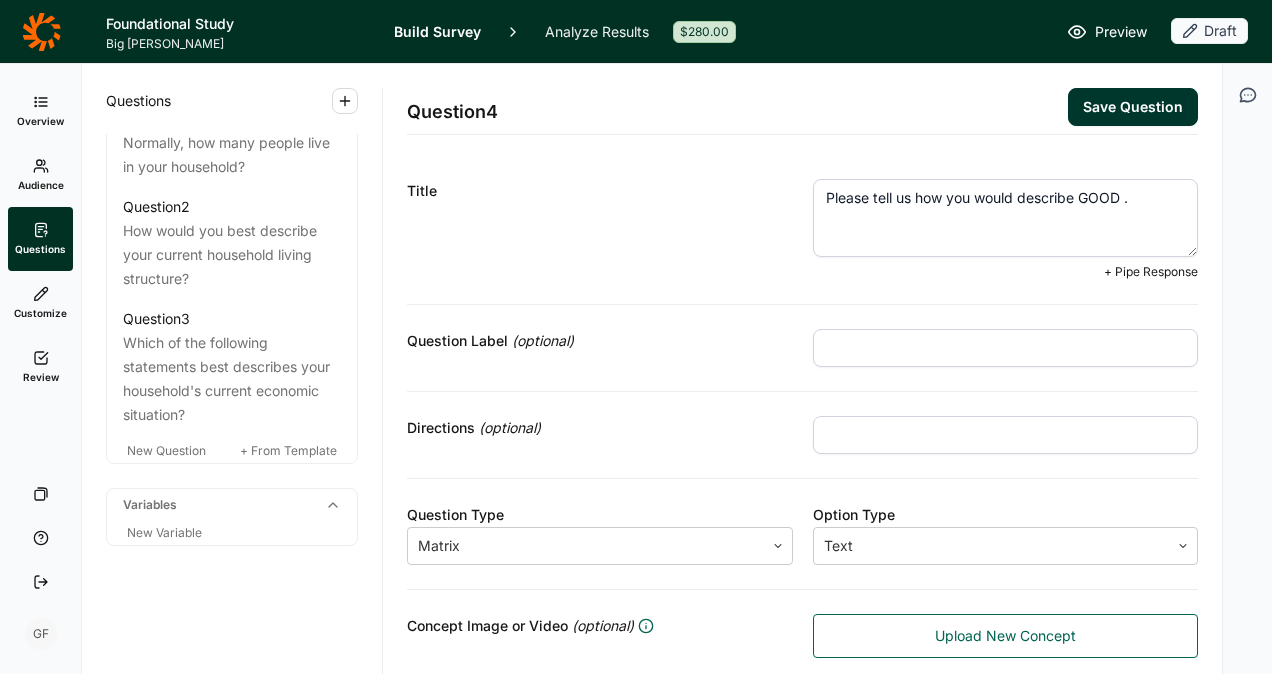 scroll, scrollTop: 0, scrollLeft: 0, axis: both 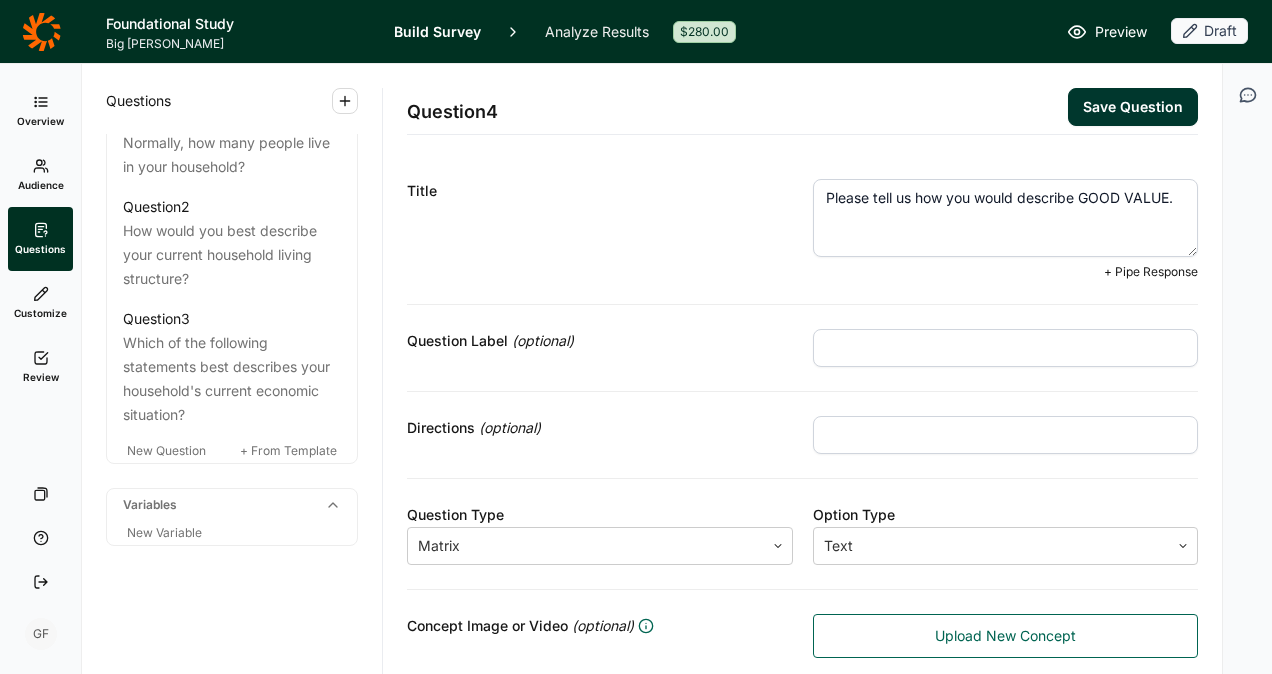 click on "Title Please tell us how you would describe GOOD VALUE. + Pipe Response" at bounding box center (802, 230) 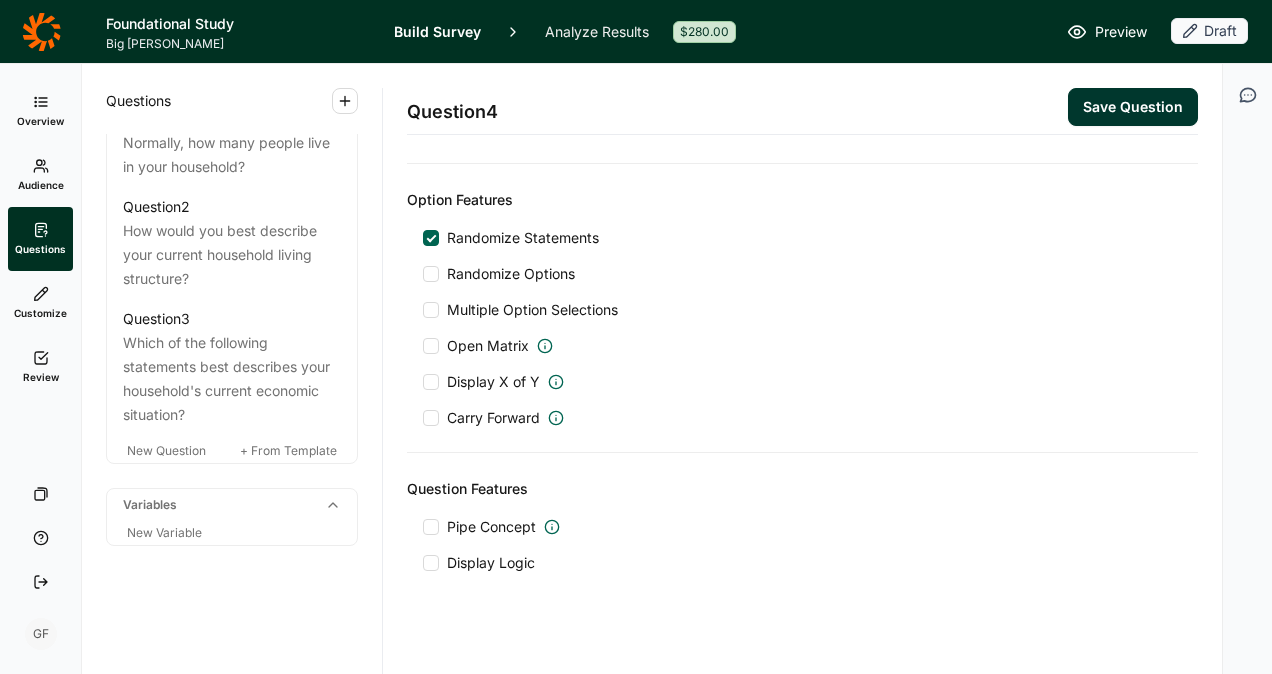 scroll, scrollTop: 1534, scrollLeft: 0, axis: vertical 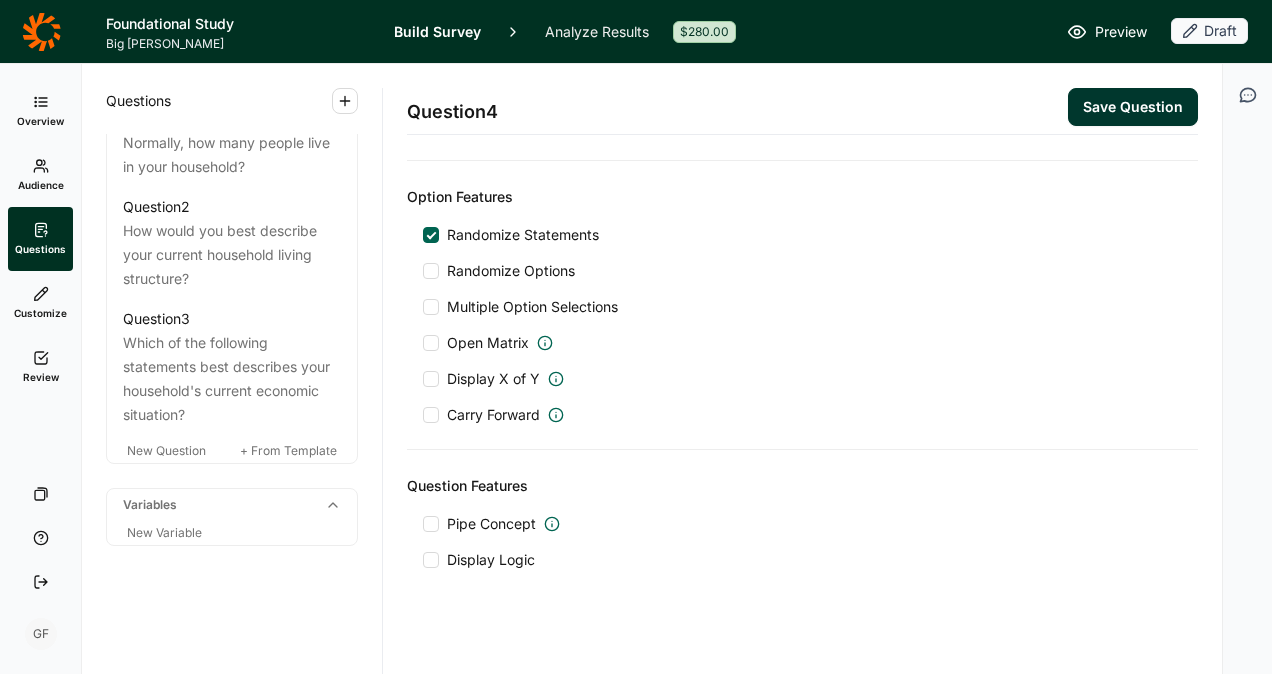 click on "Question  4 Save Question Title Please tell us how you would describe GOOD VALUE. Question Label (optional) Directions (optional) Question Type Matrix Option Type Text Concept Image or Video (optional) Upload New Concept Statements  Costs less than I expected Delivers exactly what I expect for the money Just feels like it's worth every [PERSON_NAME] I'm paying Costs less than other people have to pay I don't really know what it's worth, but they say it's worth every [PERSON_NAME] +  Add Statement +  Paste Statements Options  1 2 3 4 5 6 7 8 9 10 +  Add Option +  Paste Options +  Reverse Options Option Features Randomize Statements Randomize Options Multiple Option Selections Open Matrix Display X of Y Carry Forward Question Features Pipe Concept Display Logic" at bounding box center (802, -390) 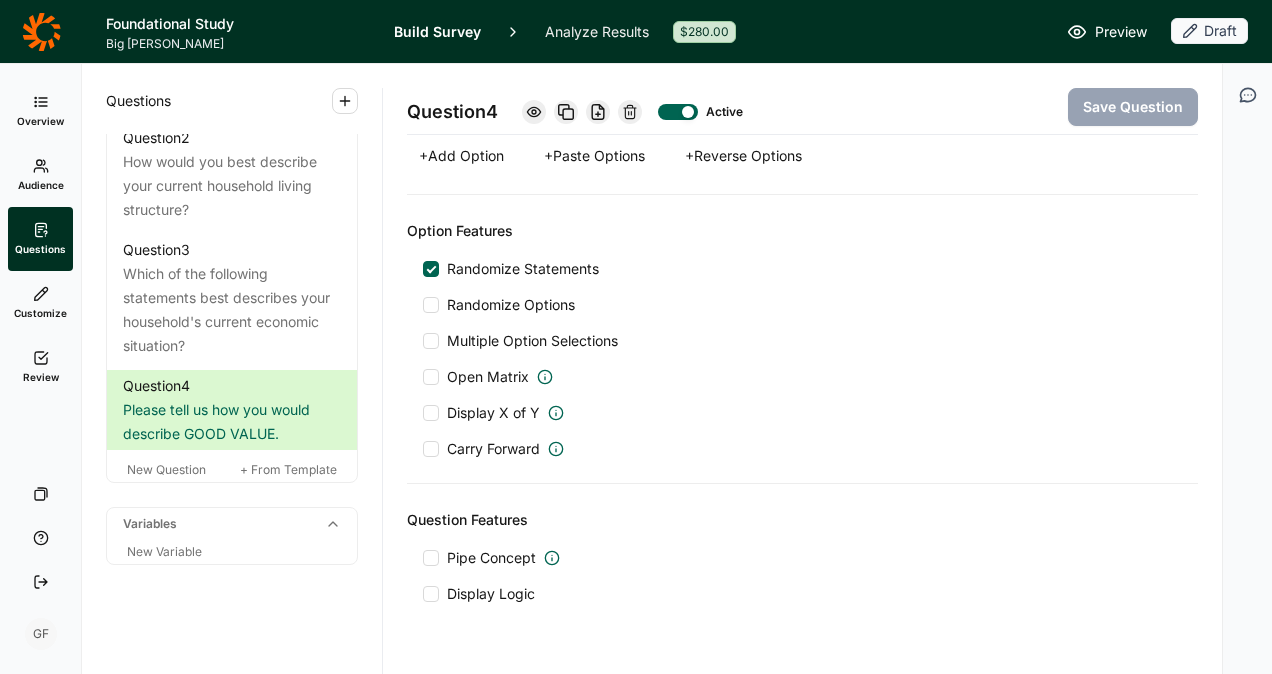 scroll, scrollTop: 1534, scrollLeft: 0, axis: vertical 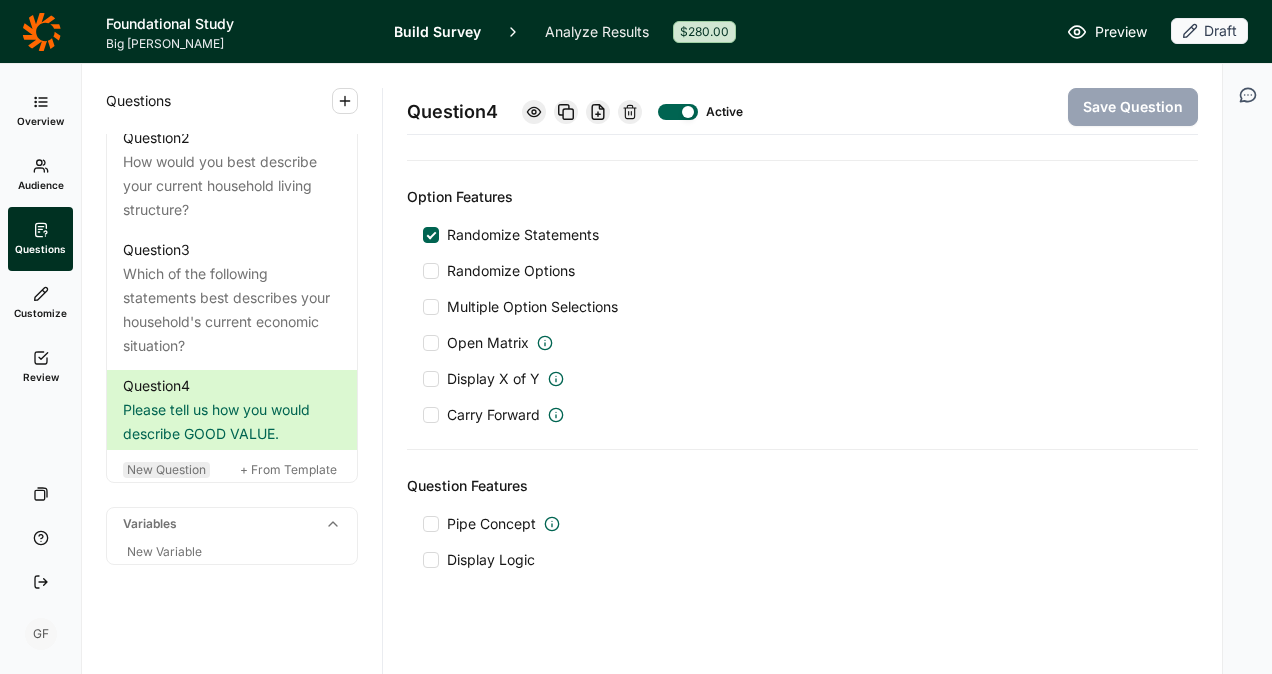 click on "New Question" at bounding box center (166, 469) 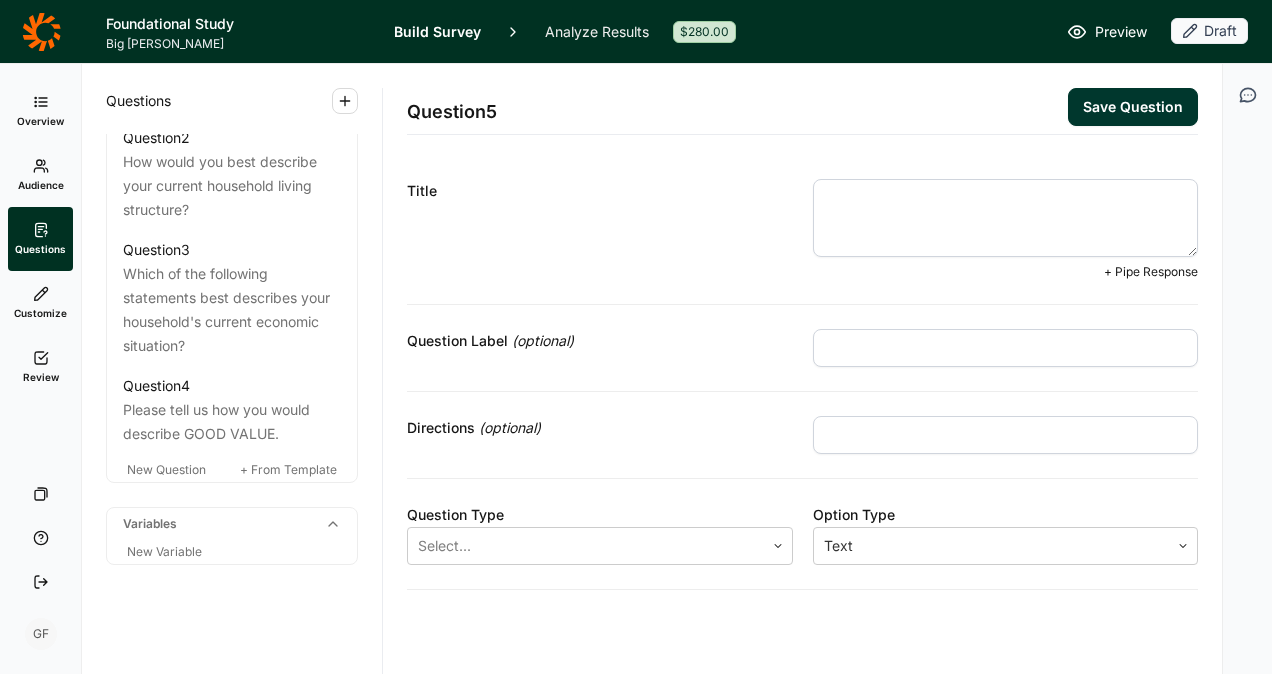 click at bounding box center [1006, 218] 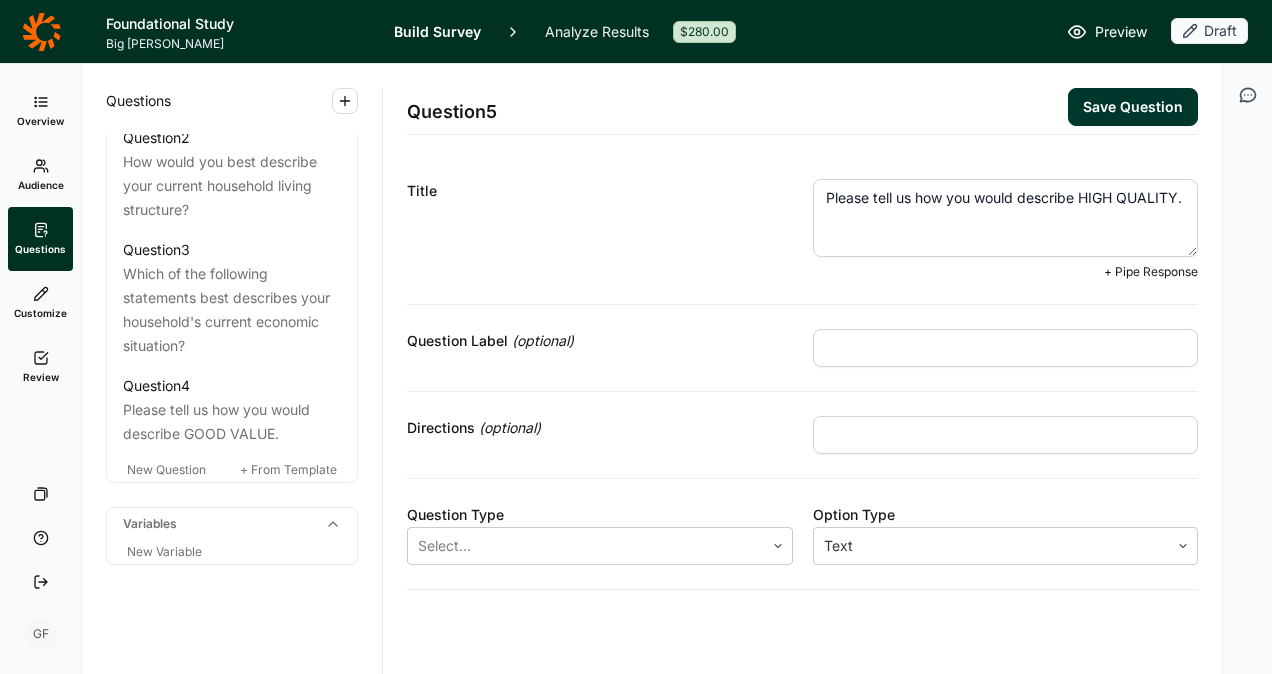 scroll, scrollTop: 8, scrollLeft: 0, axis: vertical 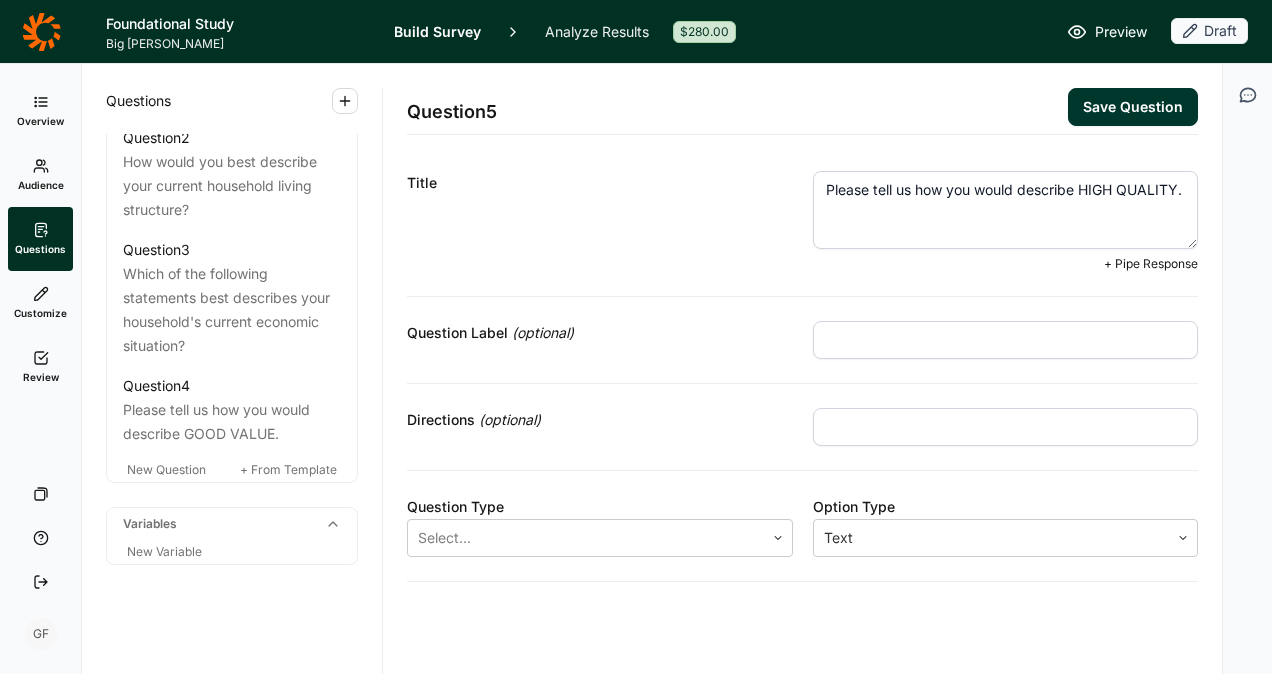 click on "Option Type" at bounding box center (1006, 507) 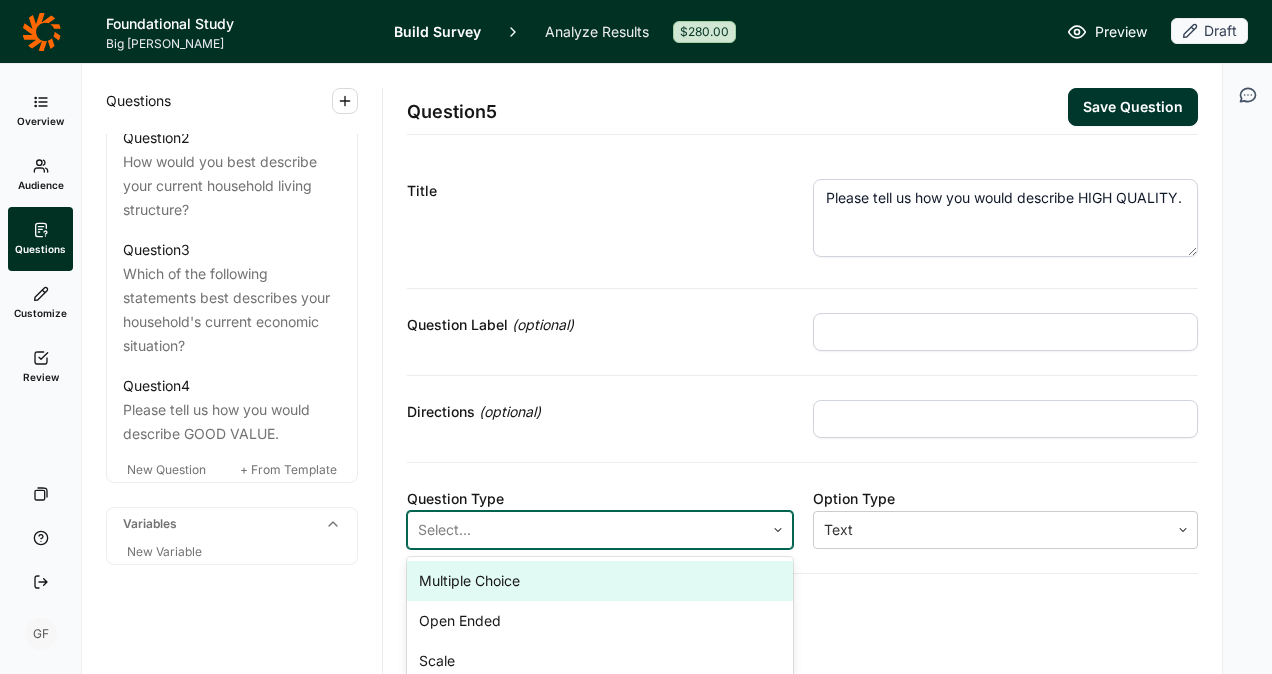click at bounding box center [778, 530] 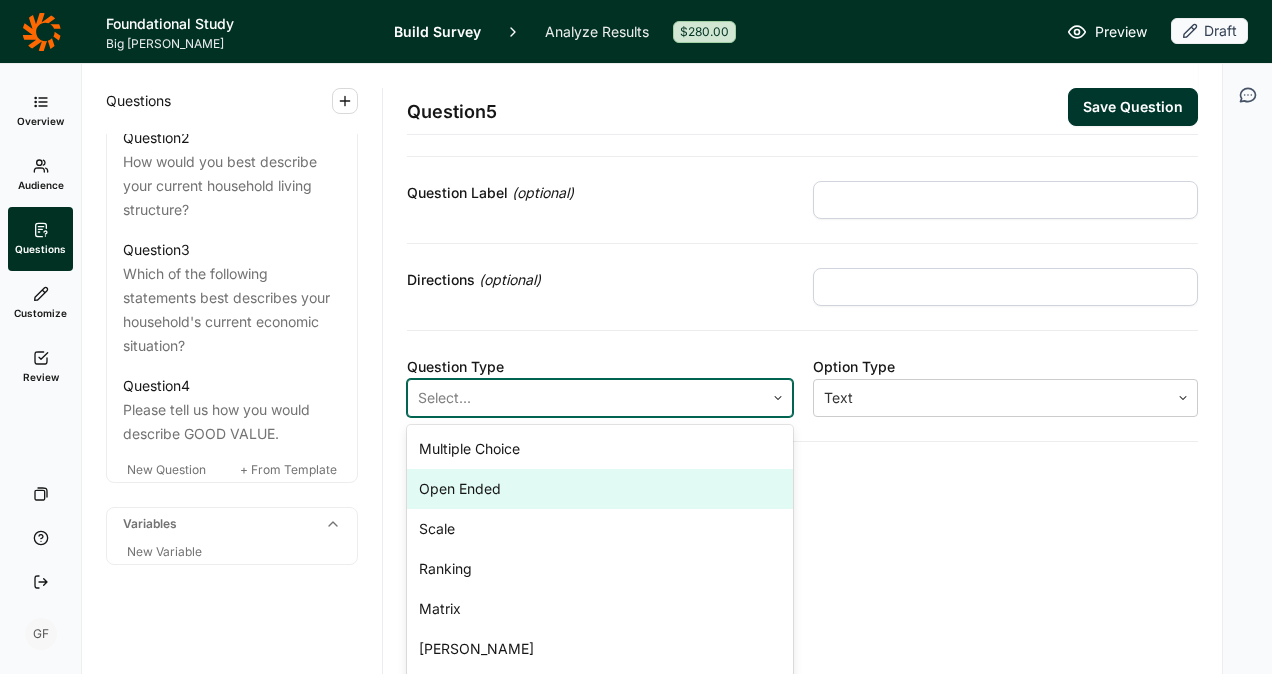 scroll, scrollTop: 167, scrollLeft: 0, axis: vertical 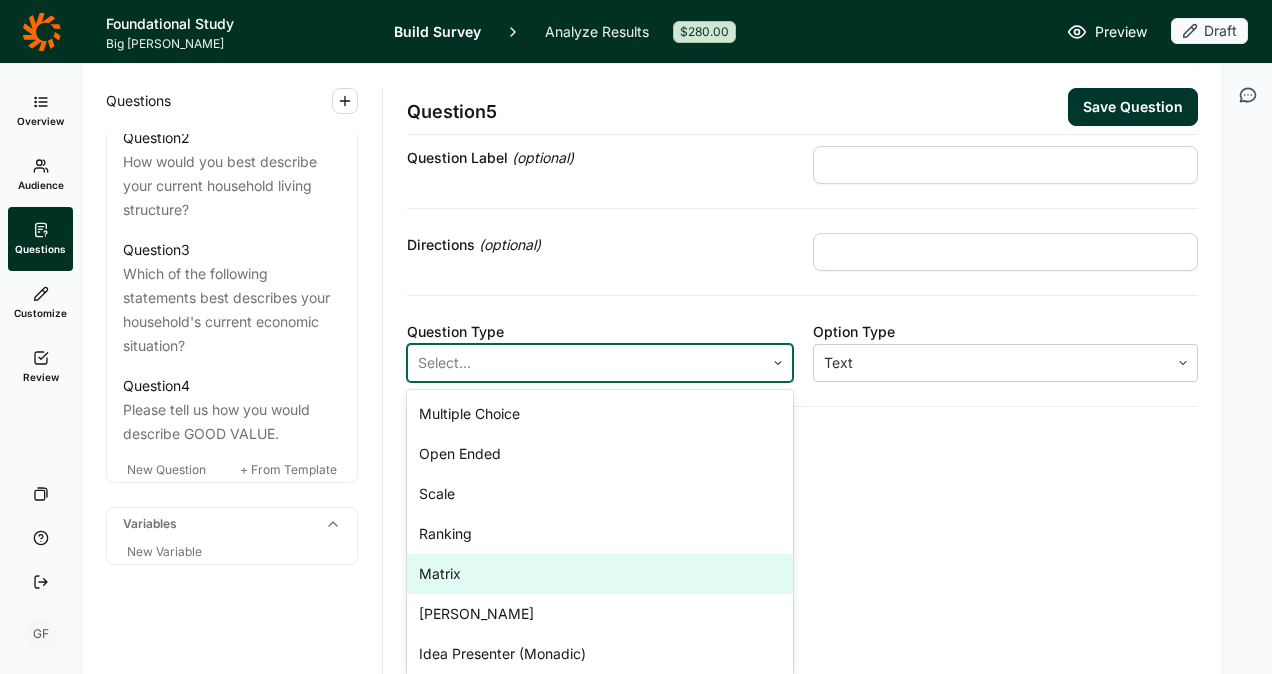 click on "Matrix" at bounding box center [600, 574] 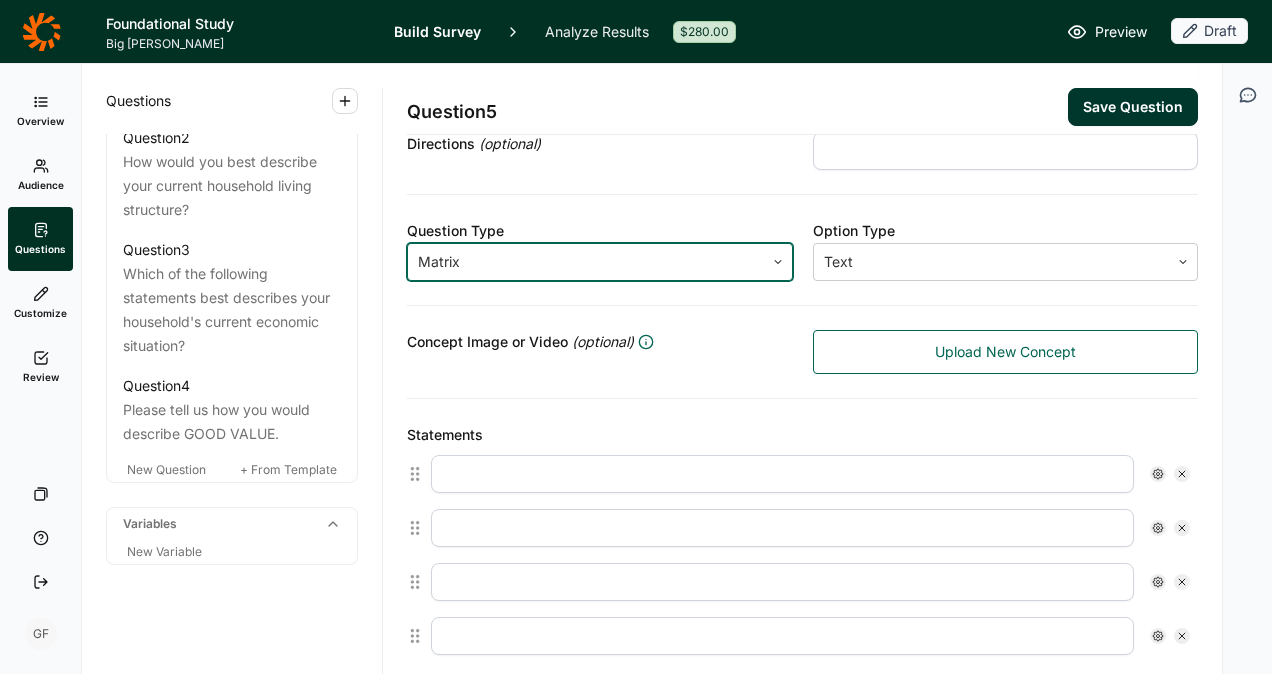 scroll, scrollTop: 367, scrollLeft: 0, axis: vertical 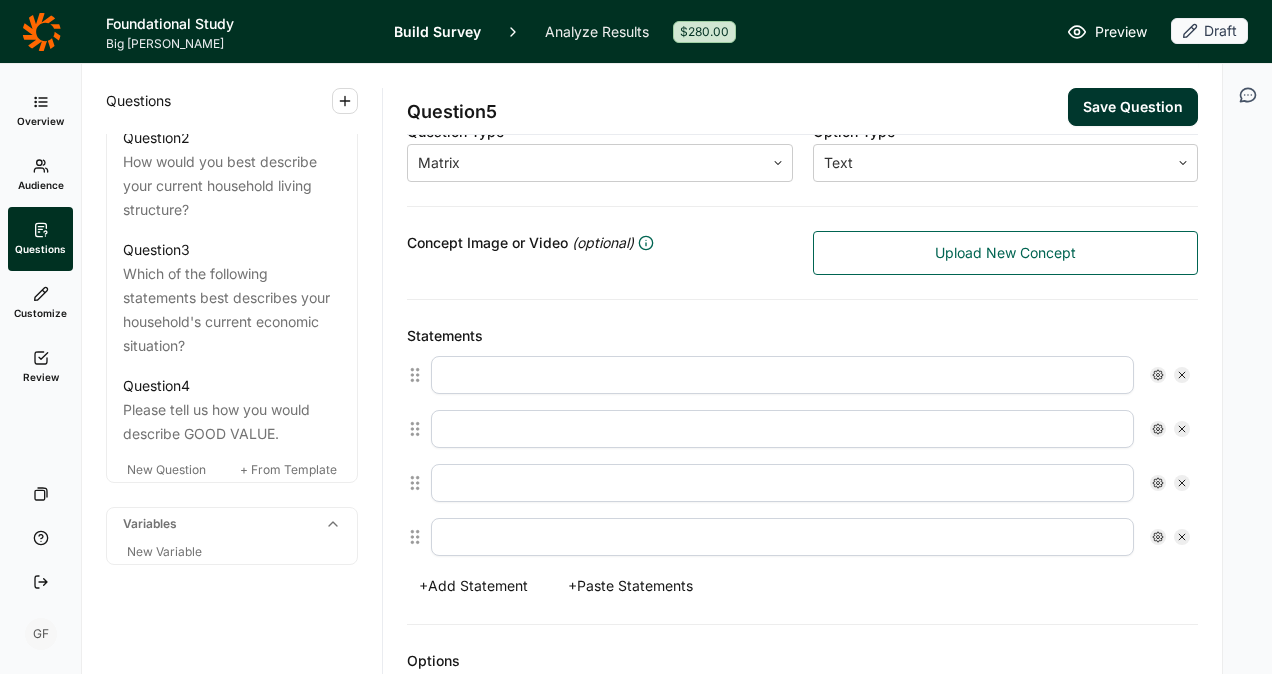 click on "+  Paste Statements" at bounding box center (630, 586) 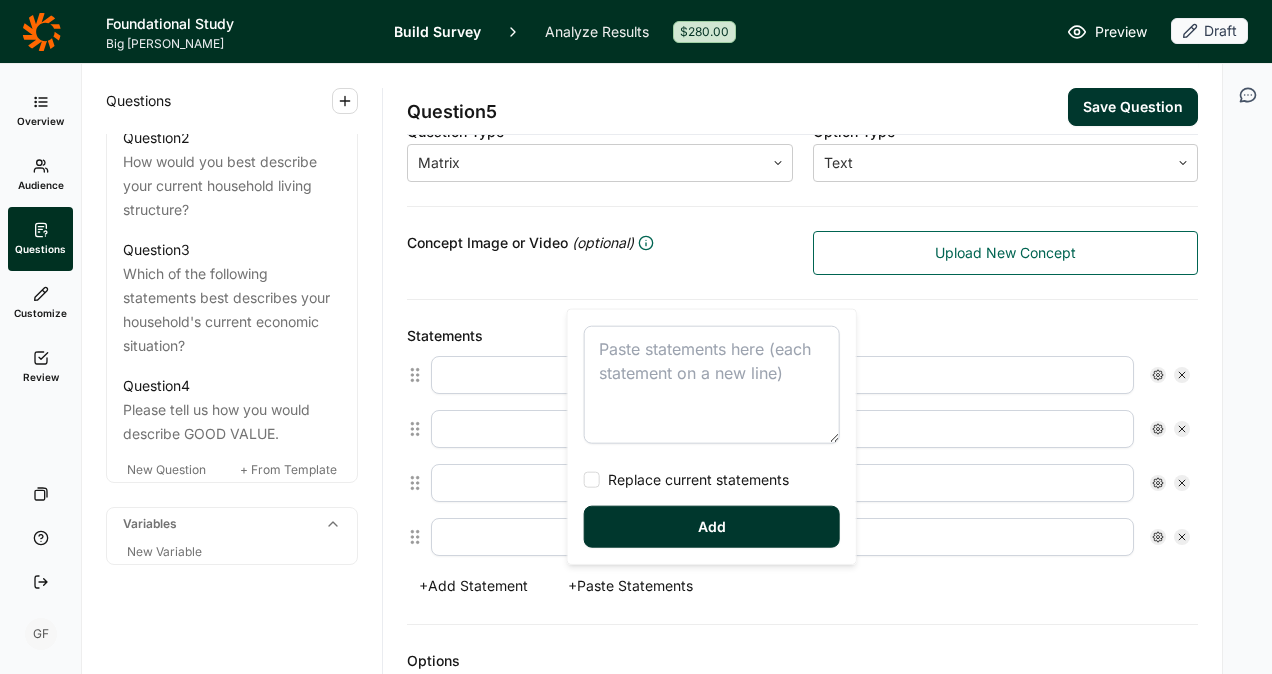 click at bounding box center (712, 385) 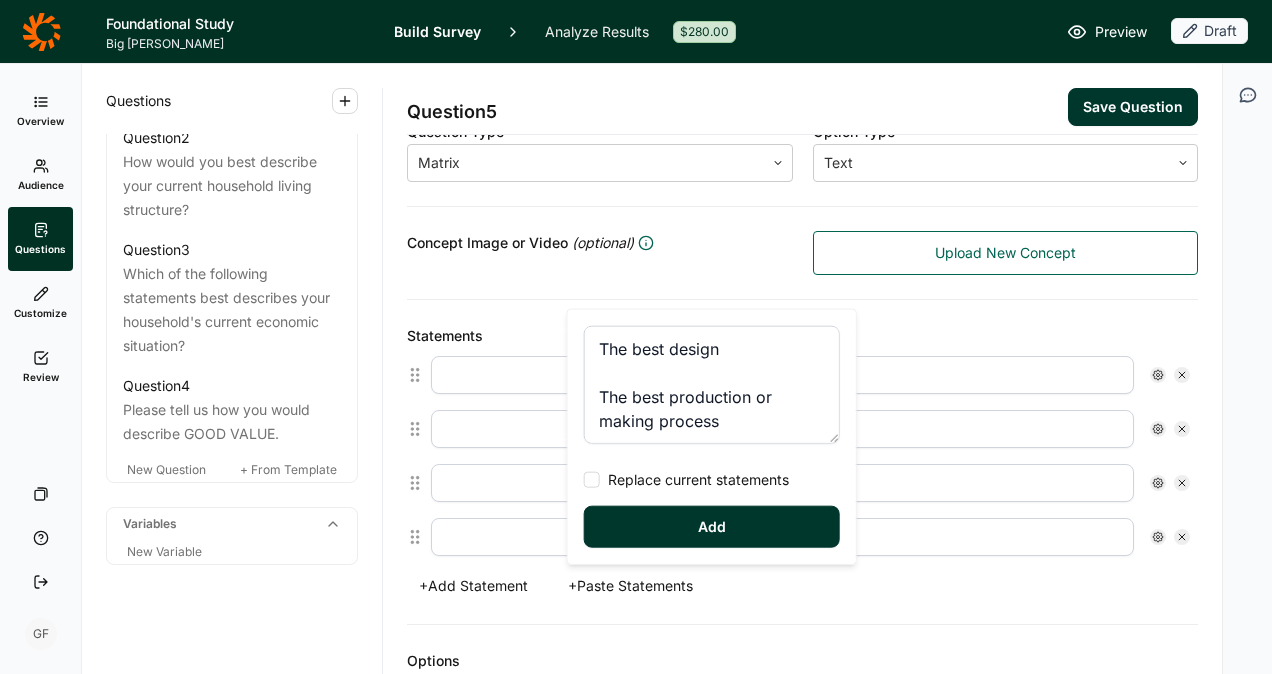 click on "Add" at bounding box center (712, 527) 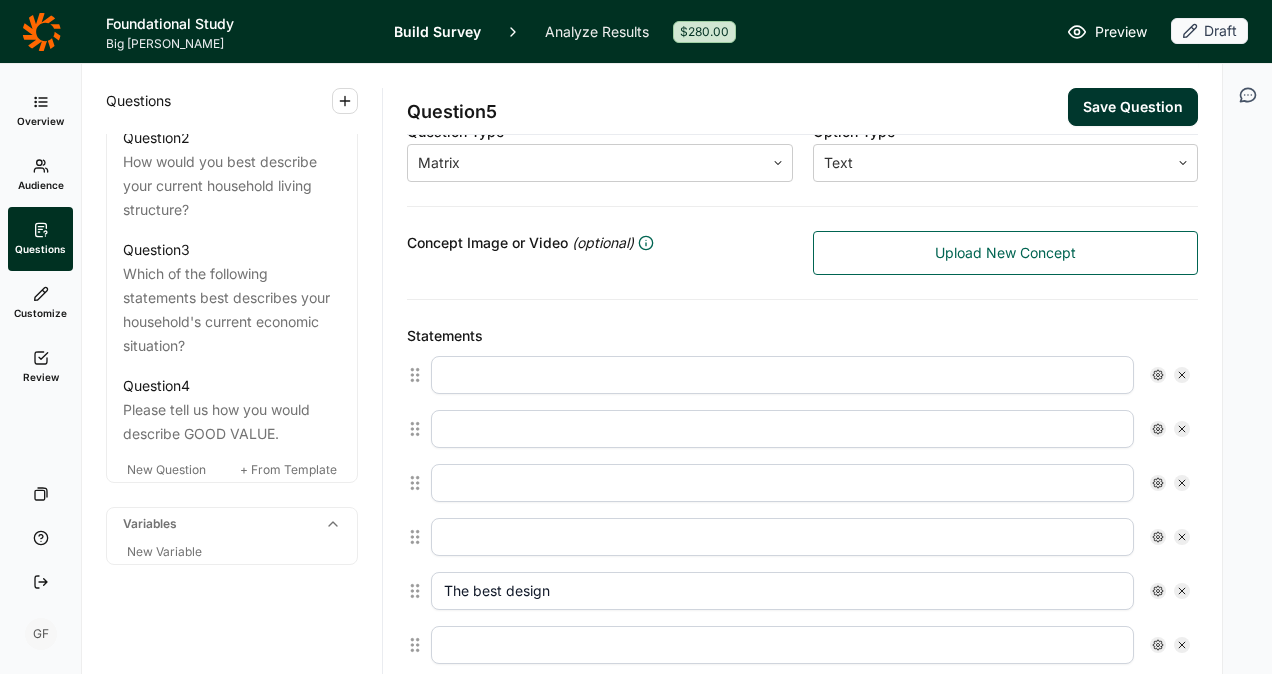 click 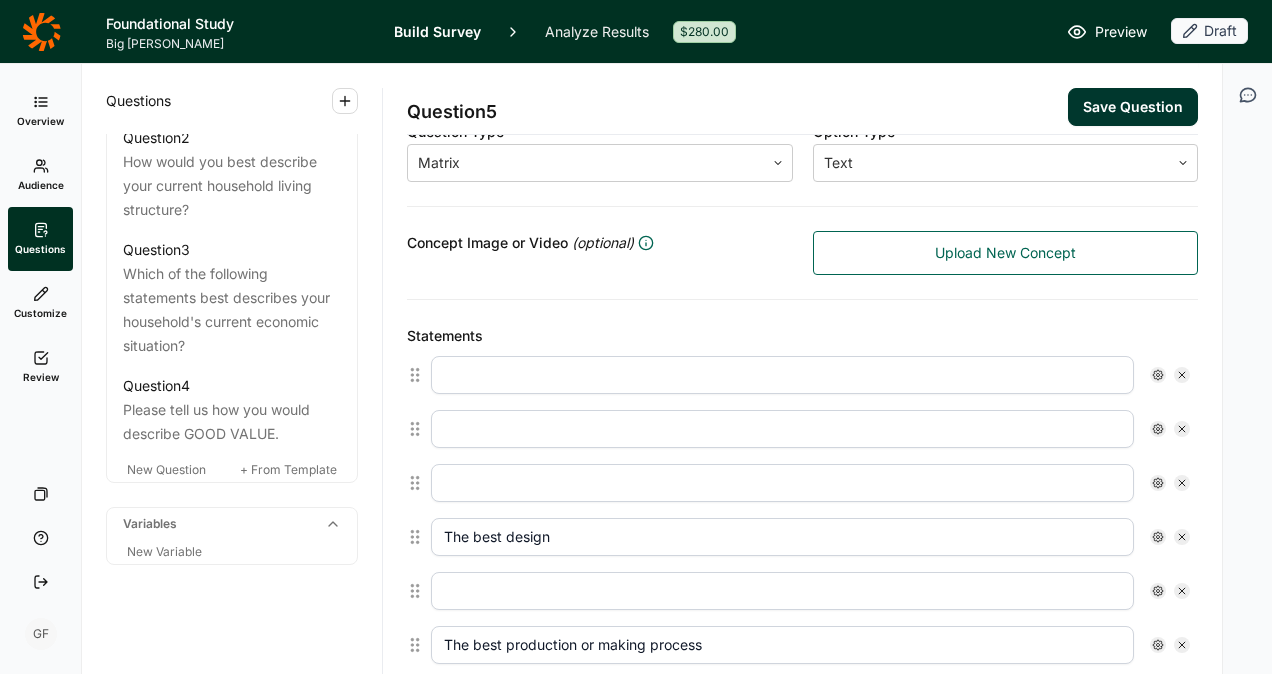 click 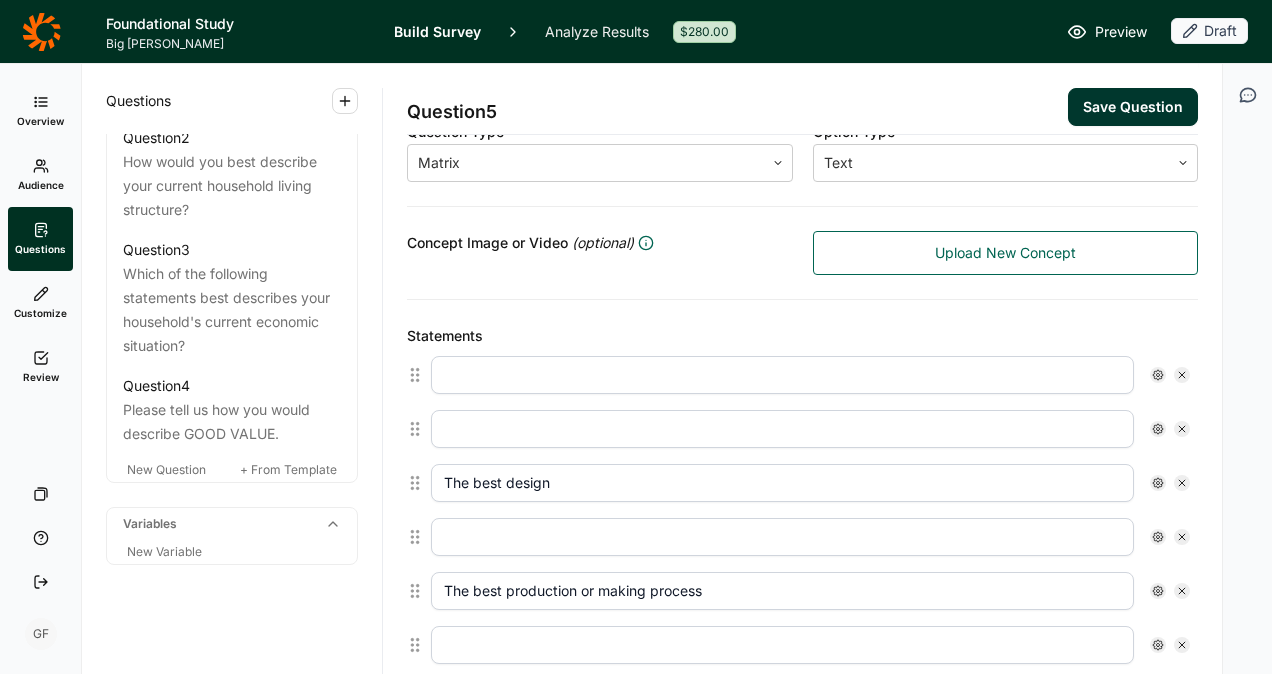 click 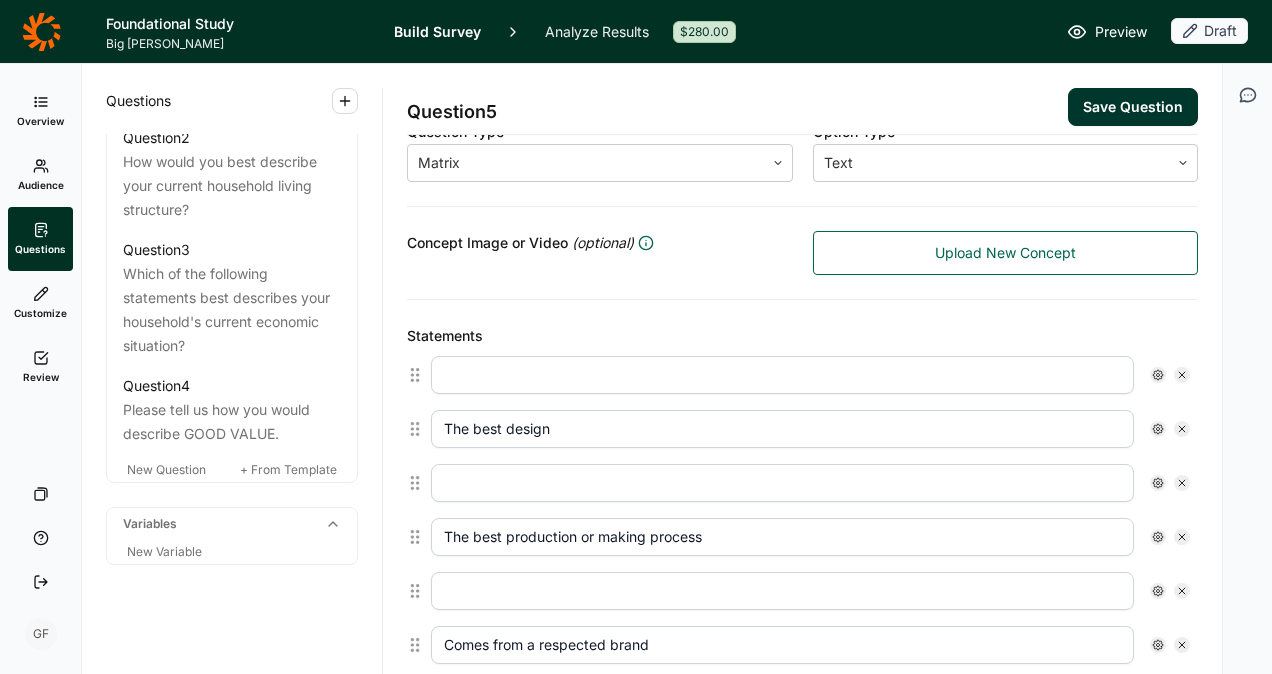 click 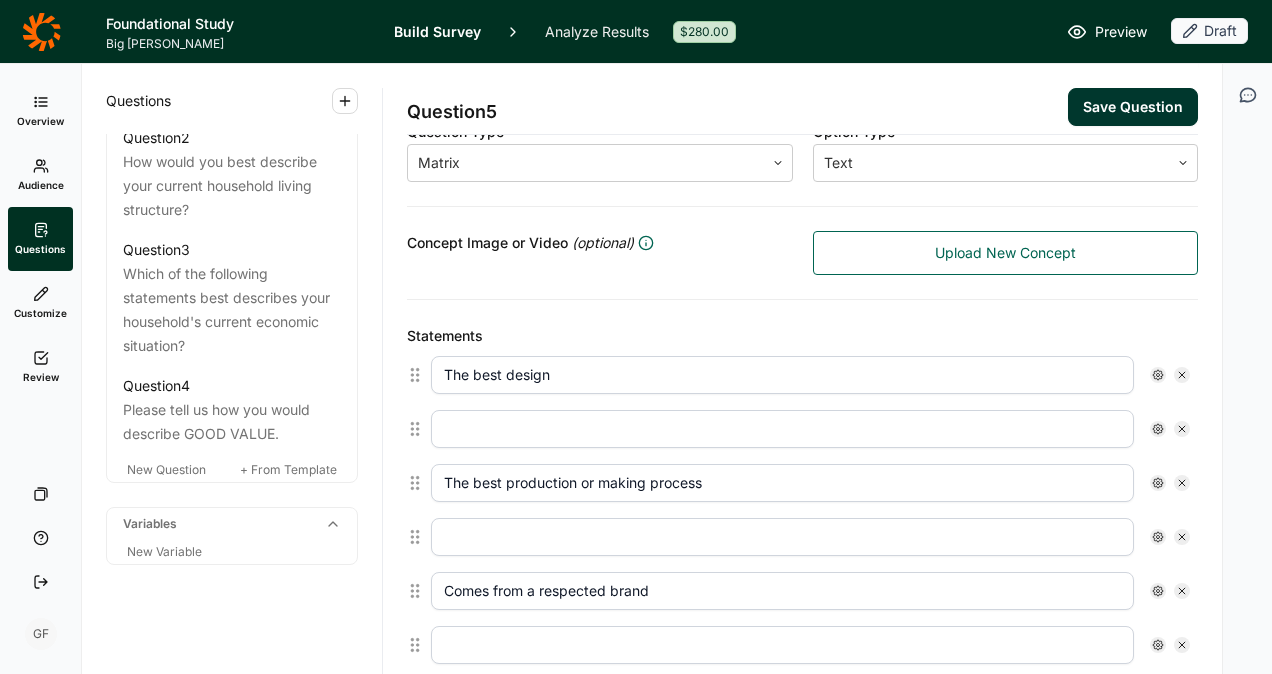 click 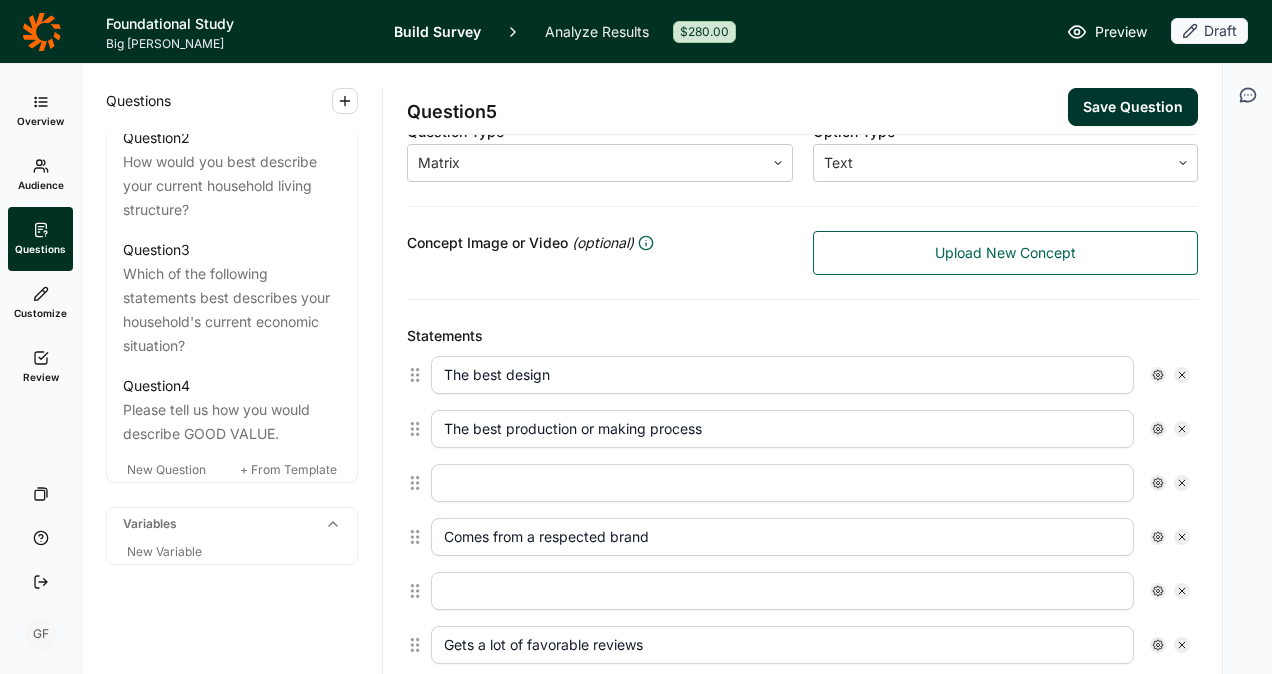 click 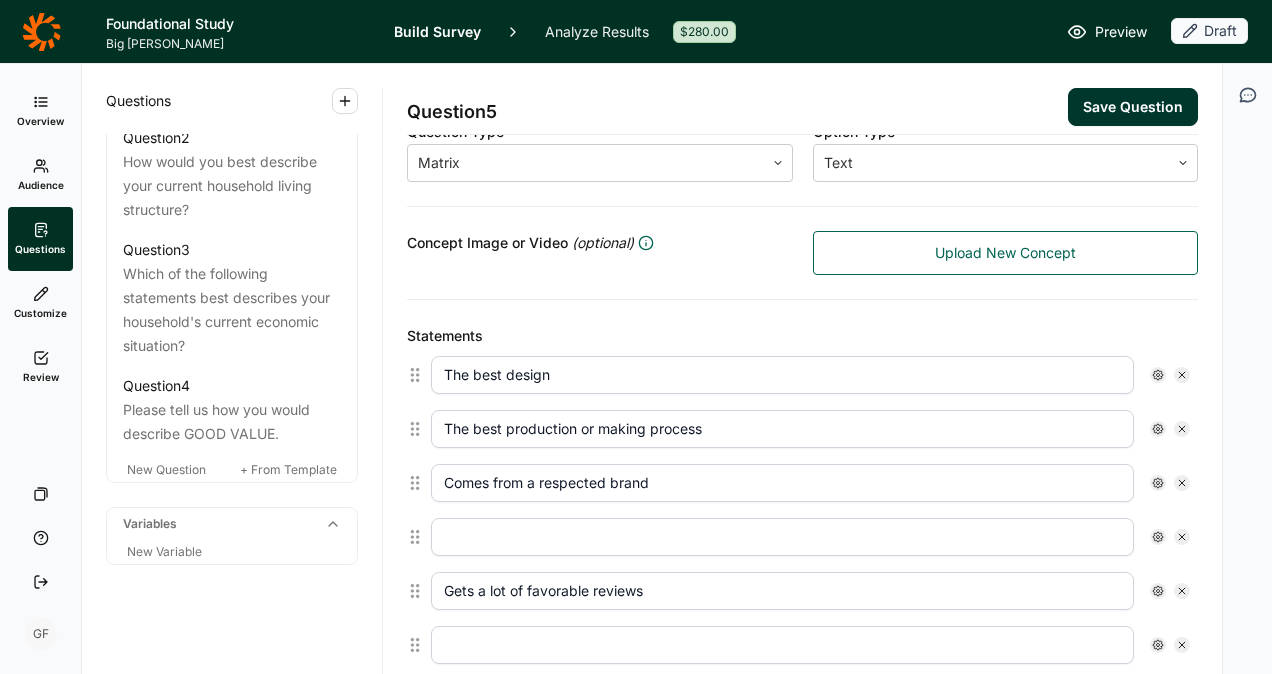 click 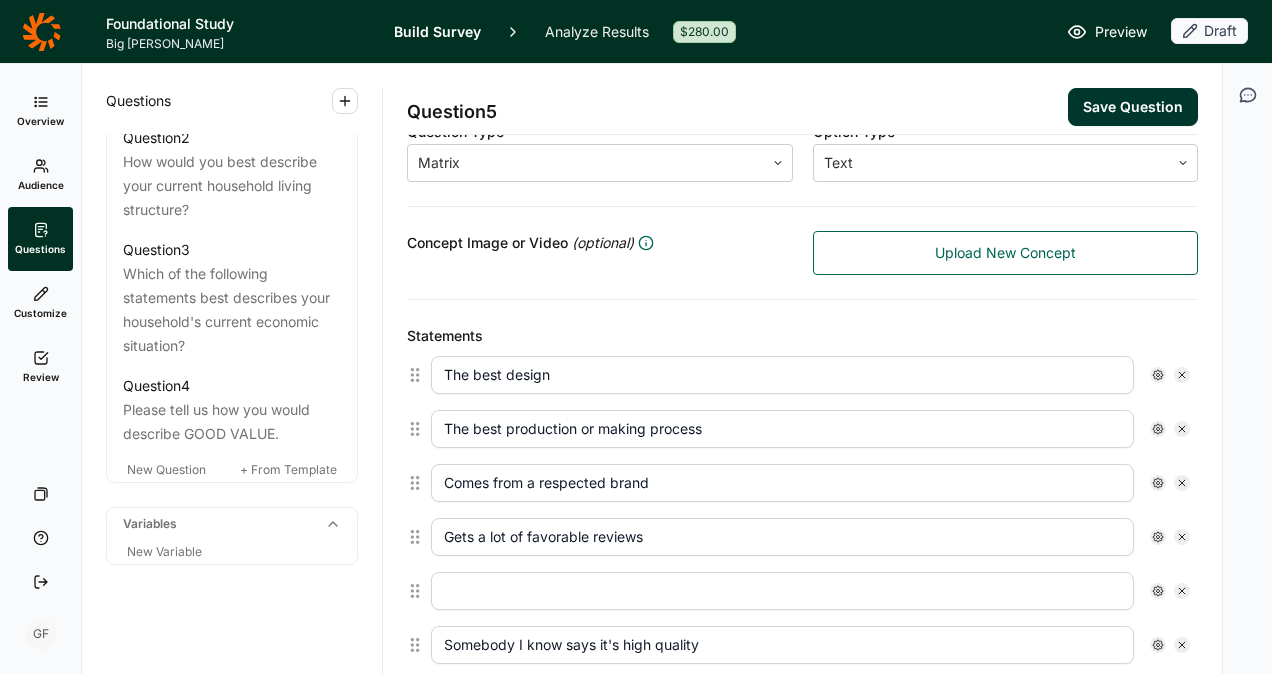 click 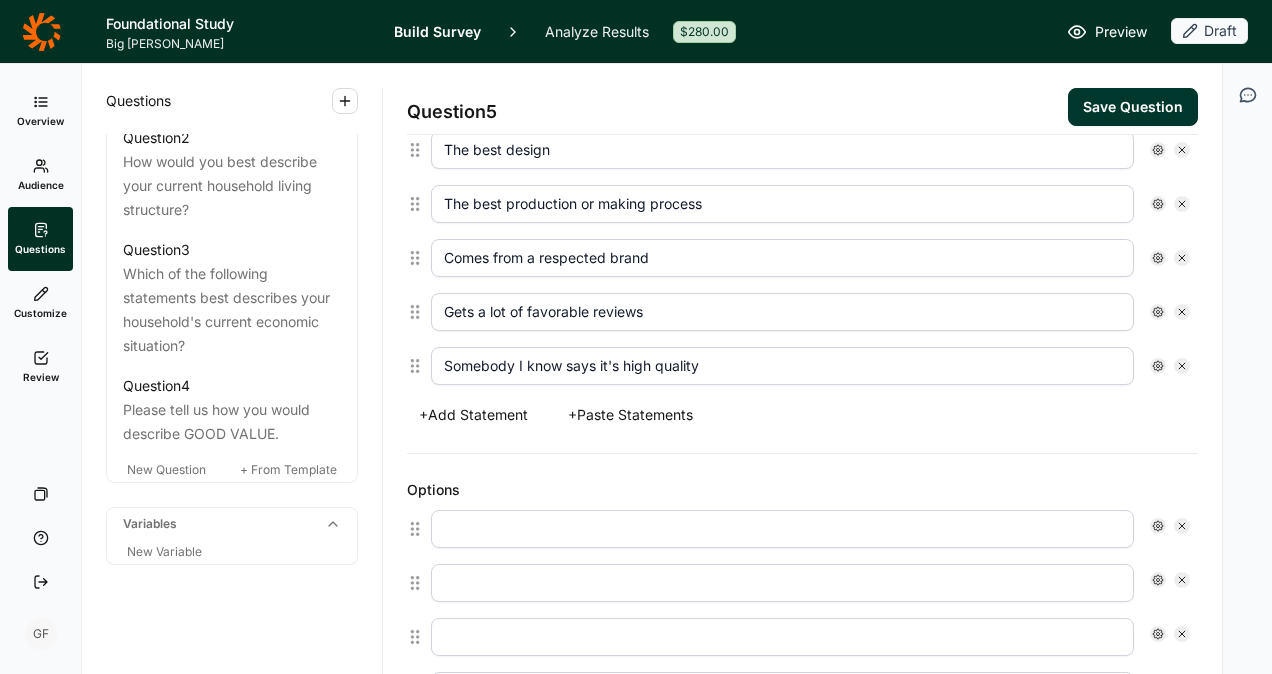 scroll, scrollTop: 667, scrollLeft: 0, axis: vertical 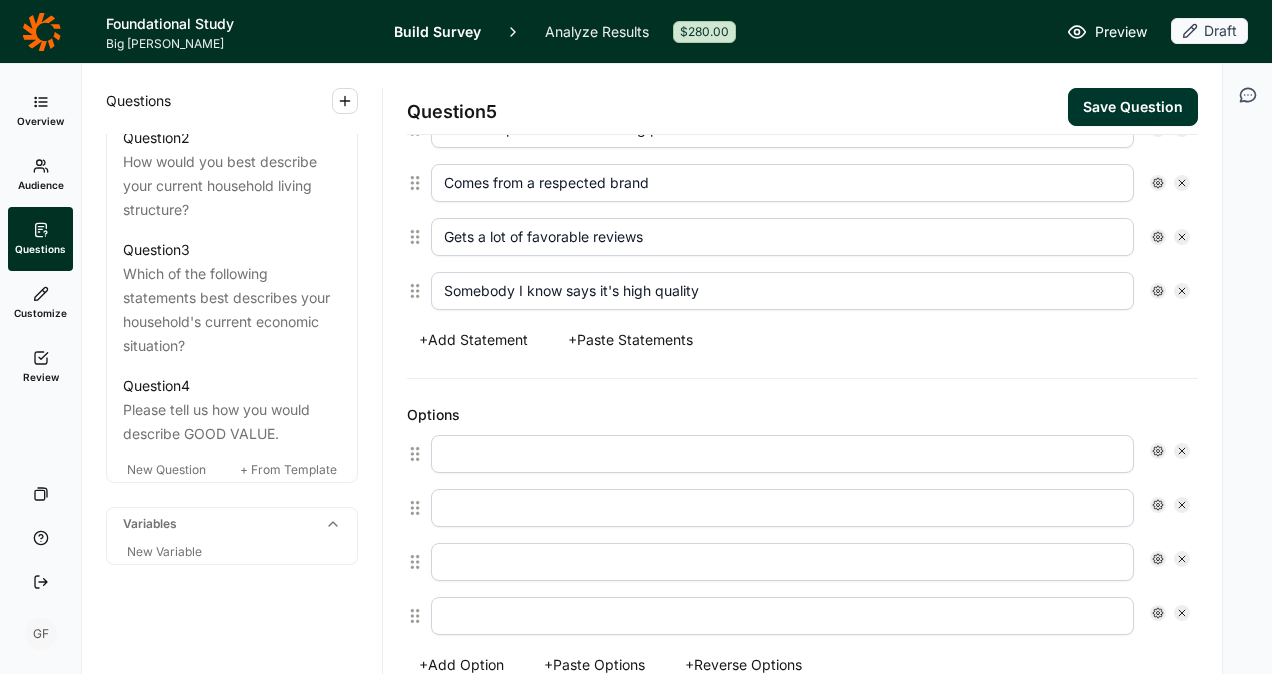 click at bounding box center [782, 454] 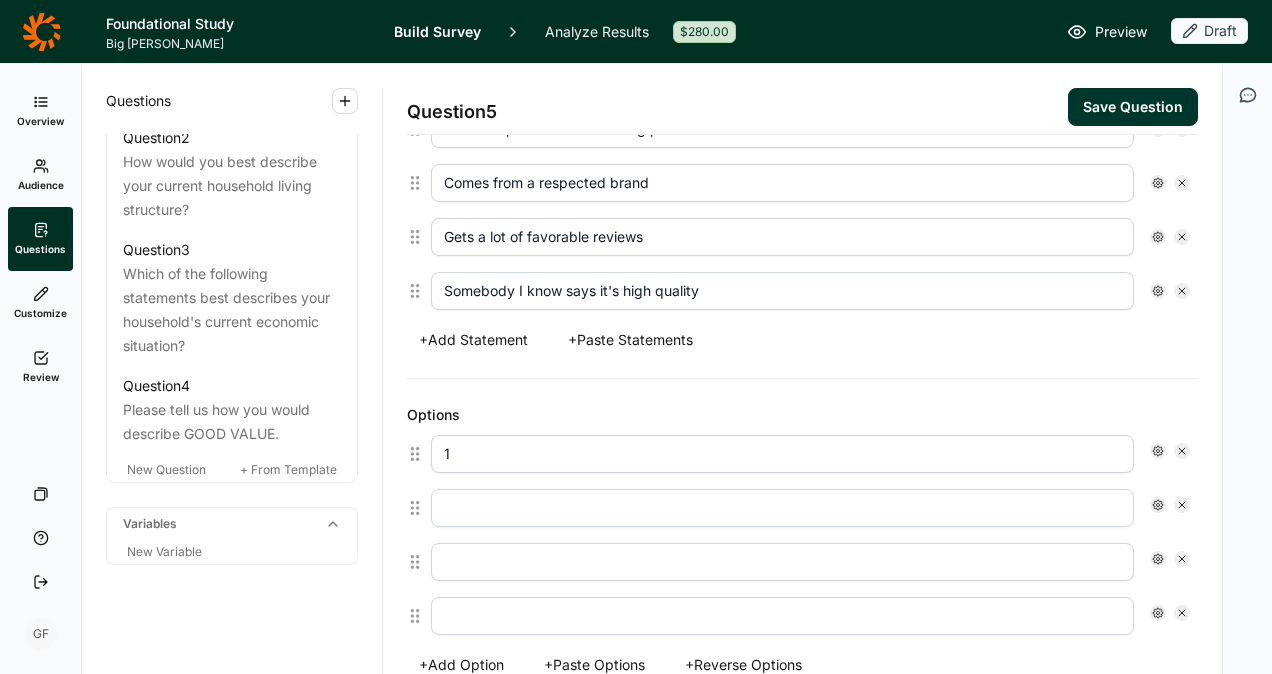 click at bounding box center (782, 508) 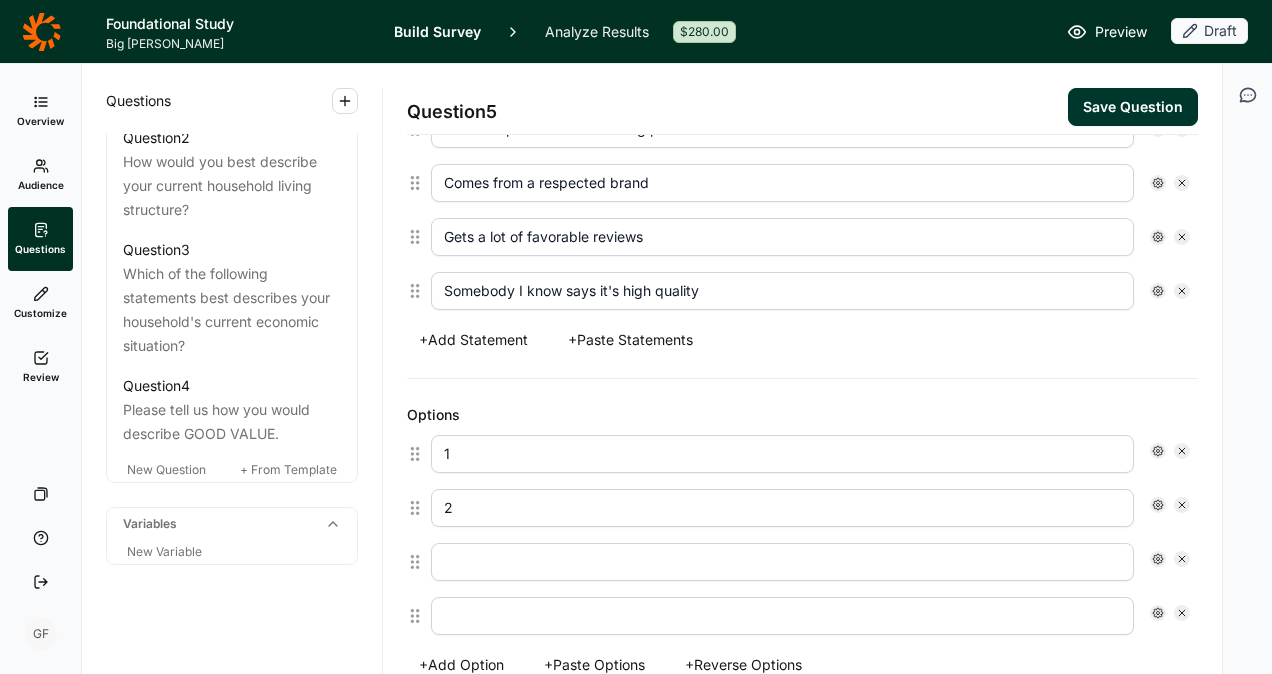 click at bounding box center (782, 562) 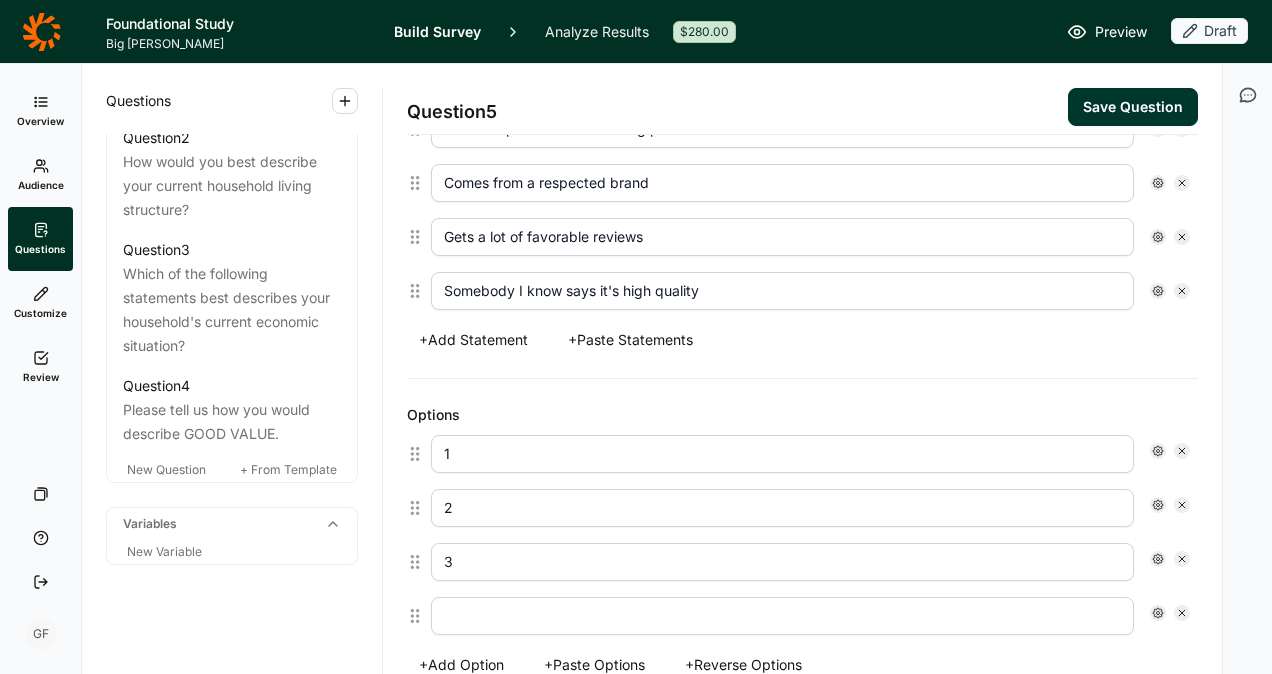 click at bounding box center [782, 616] 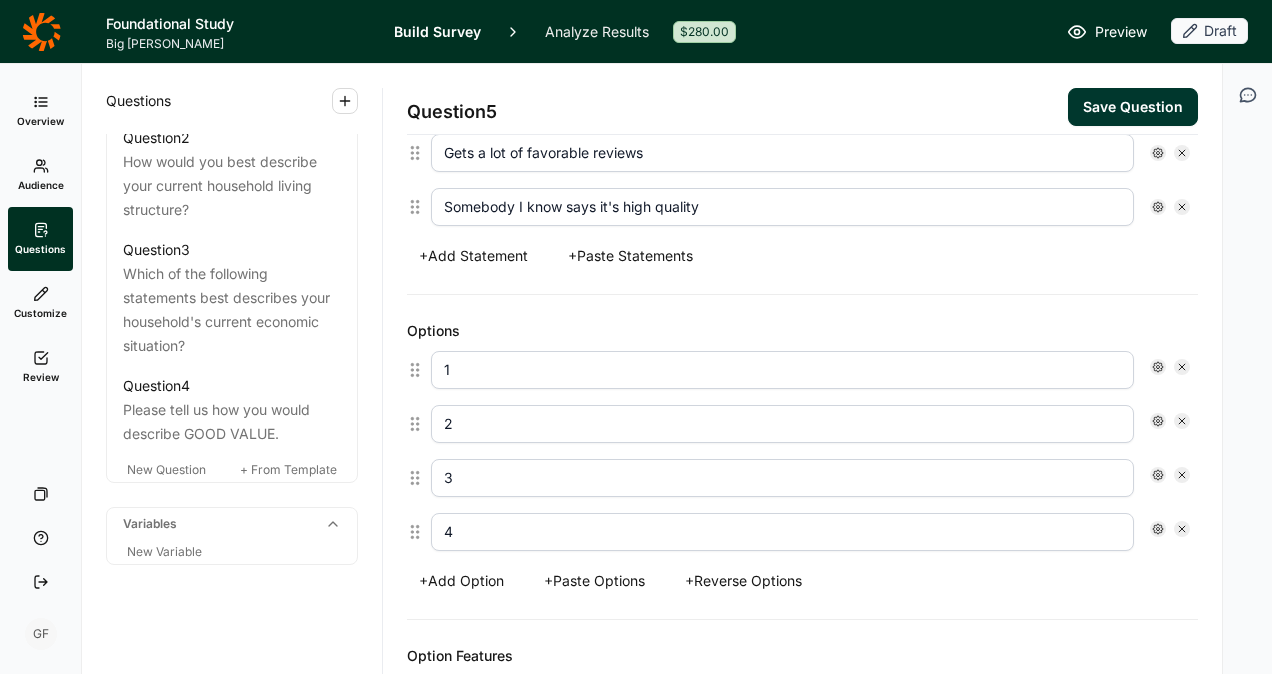 scroll, scrollTop: 867, scrollLeft: 0, axis: vertical 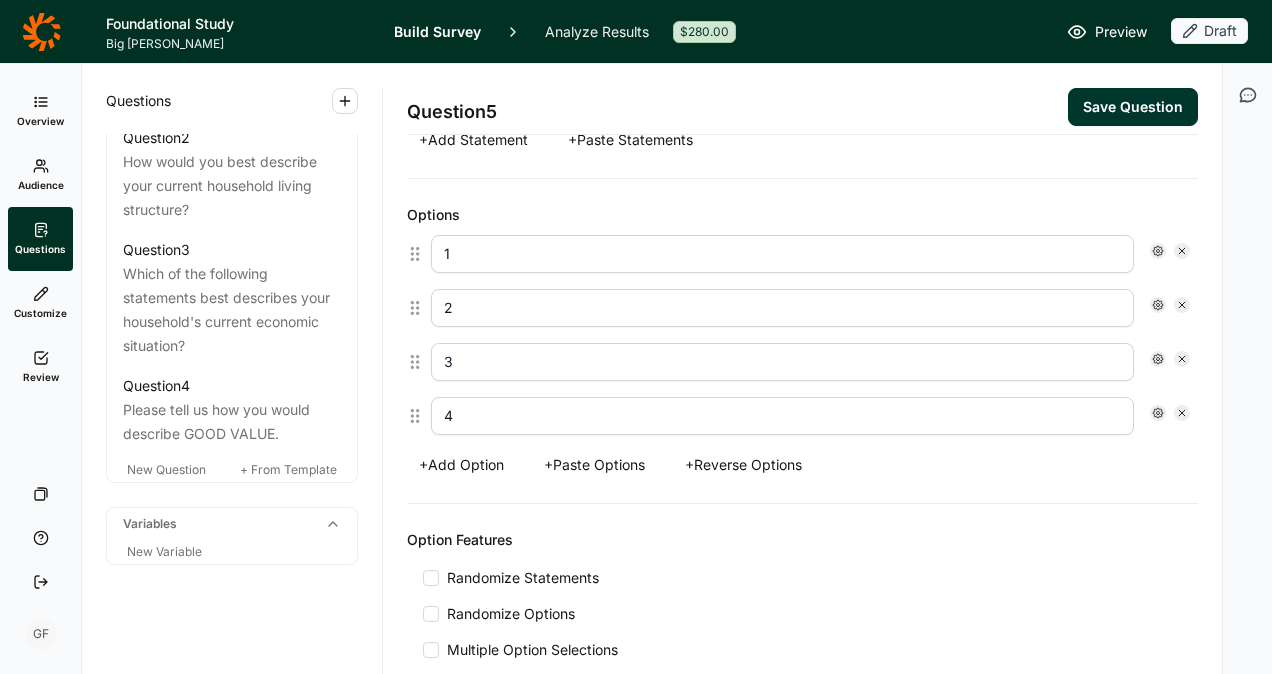 click on "+  Add Option" at bounding box center [461, 465] 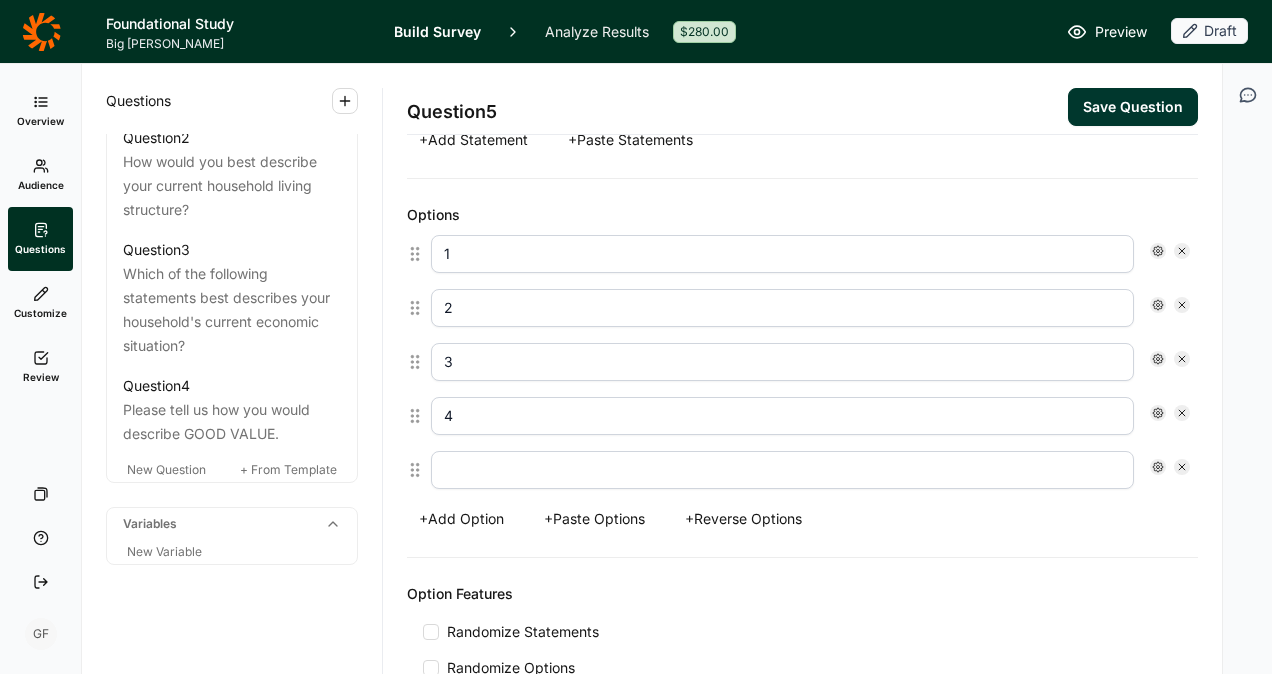 click at bounding box center [782, 470] 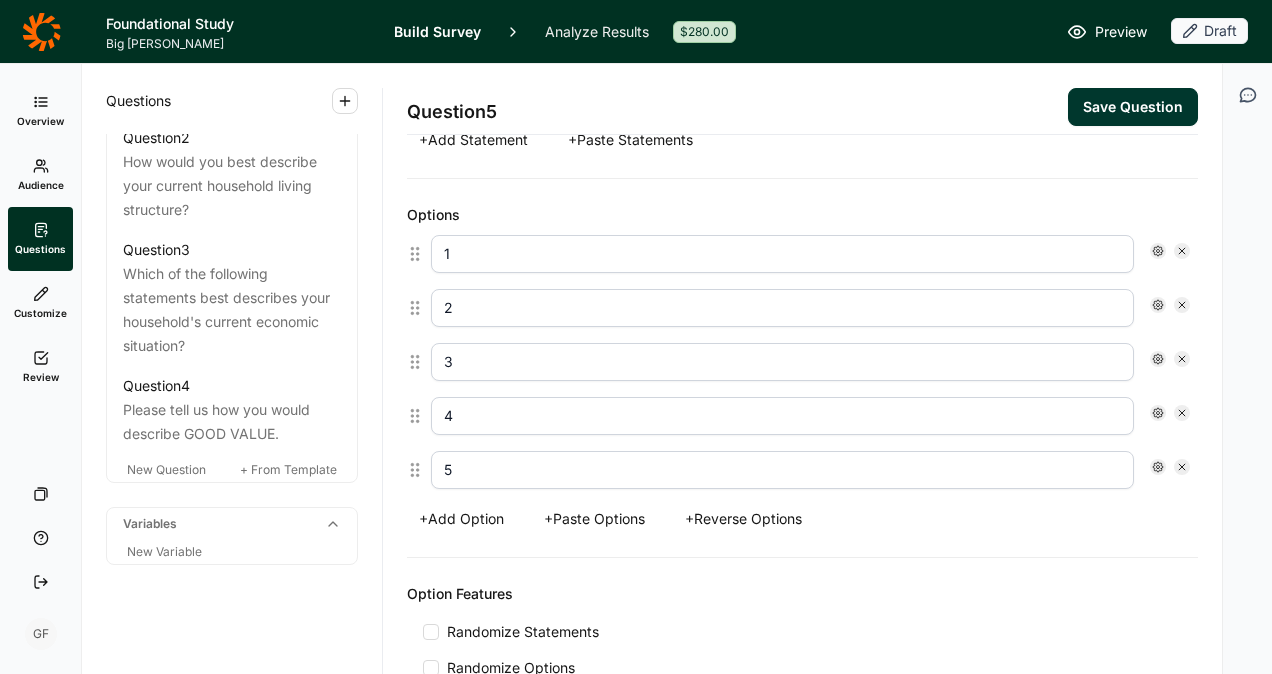 click on "+  Add Option" at bounding box center [461, 519] 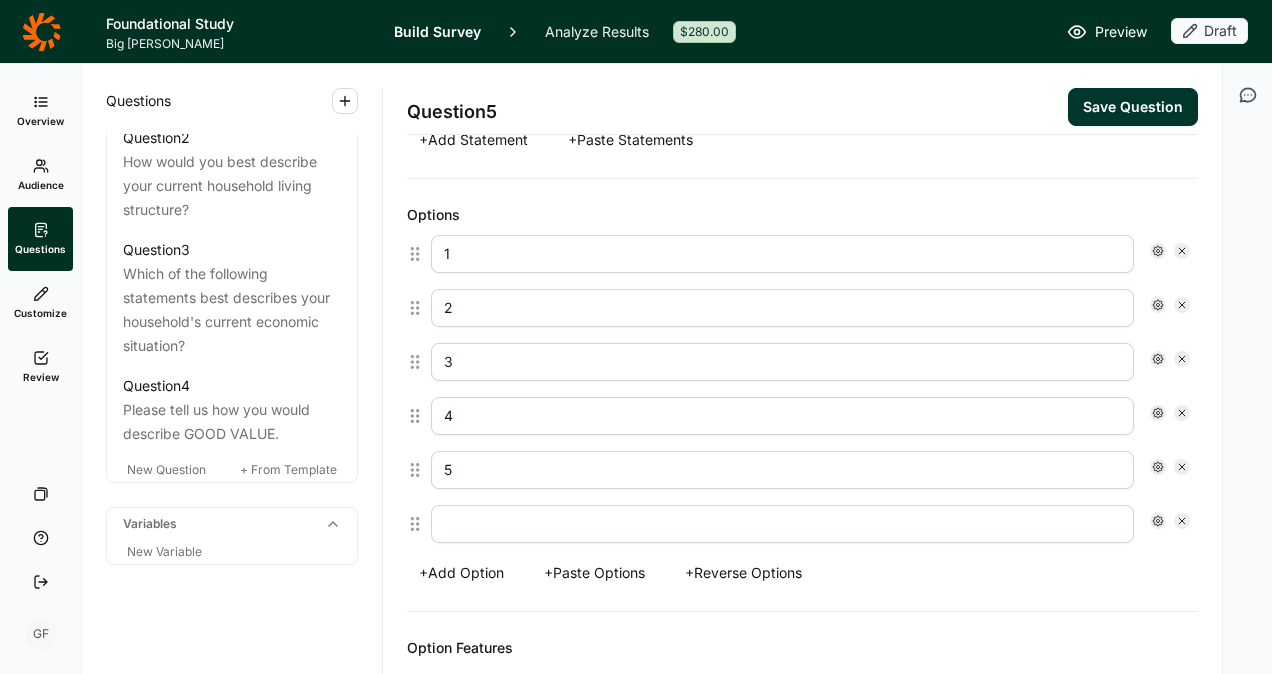 click at bounding box center [782, 524] 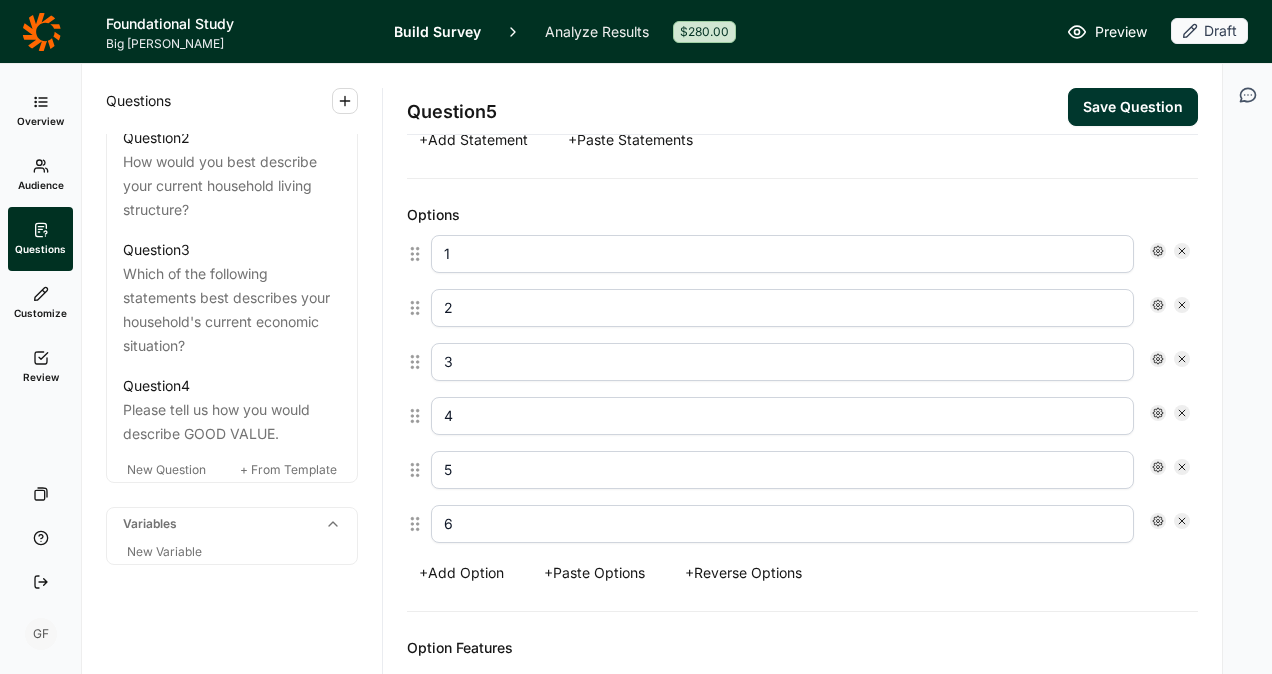scroll, scrollTop: 967, scrollLeft: 0, axis: vertical 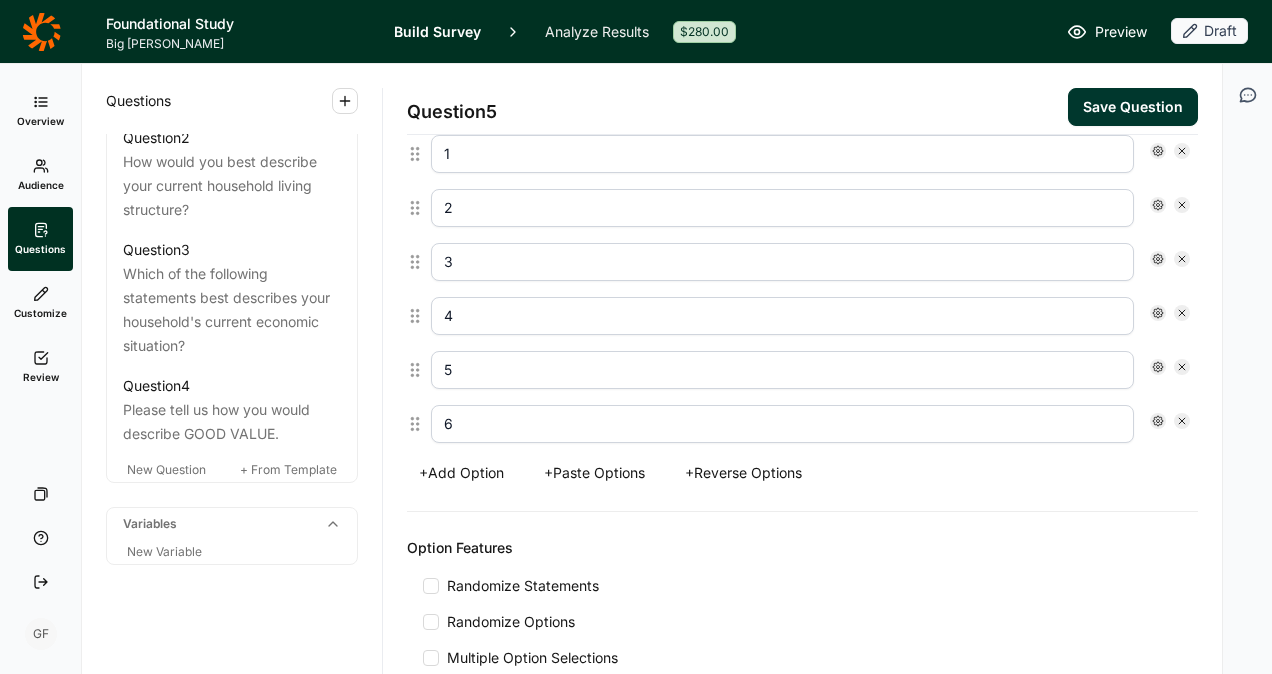click on "+  Add Option" at bounding box center (461, 473) 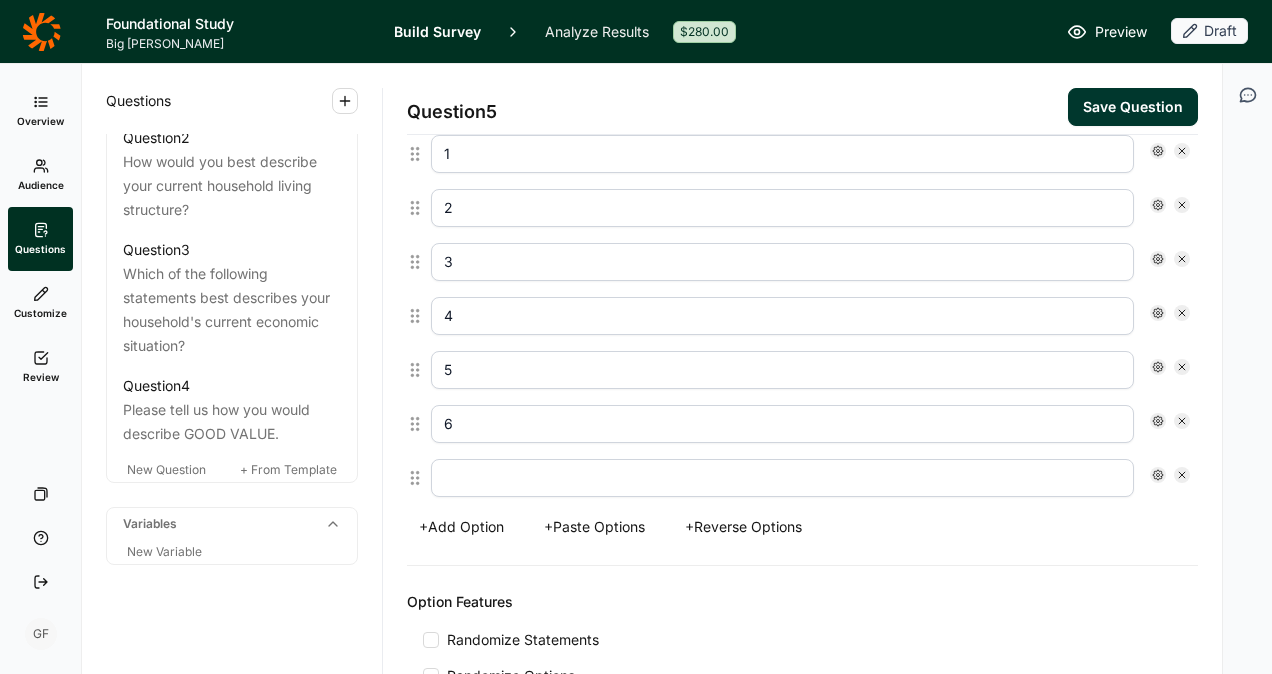 click at bounding box center [782, 478] 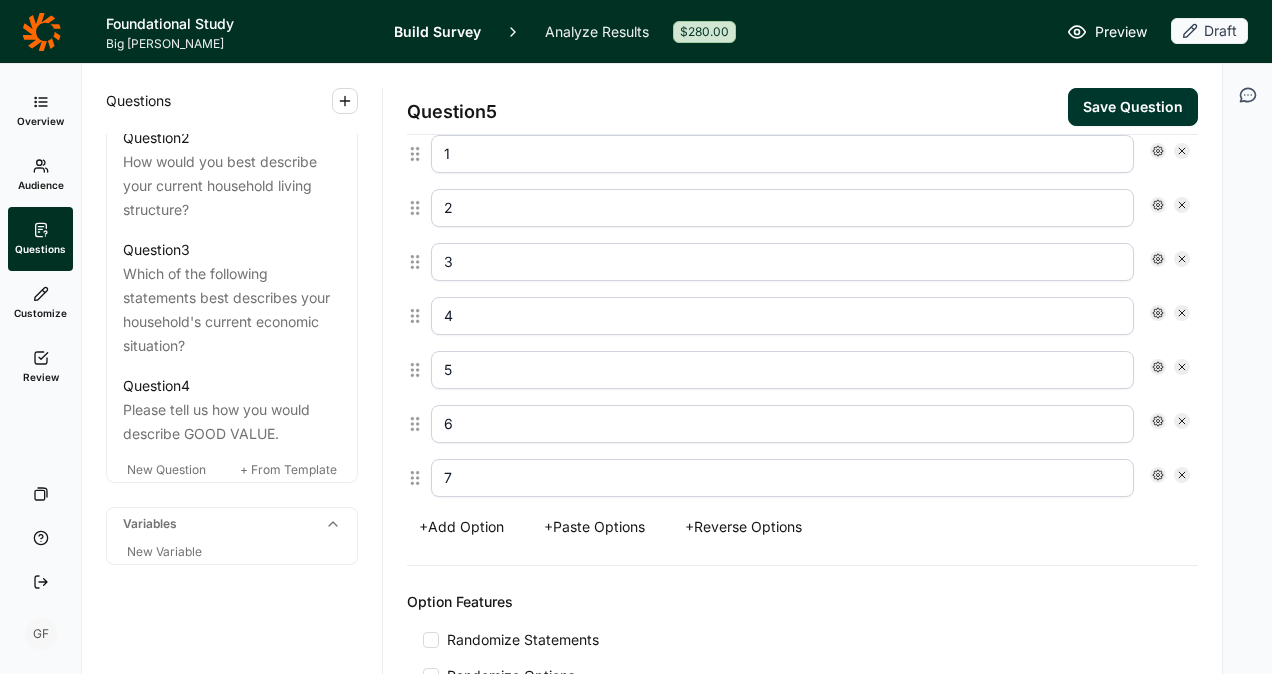 scroll, scrollTop: 1067, scrollLeft: 0, axis: vertical 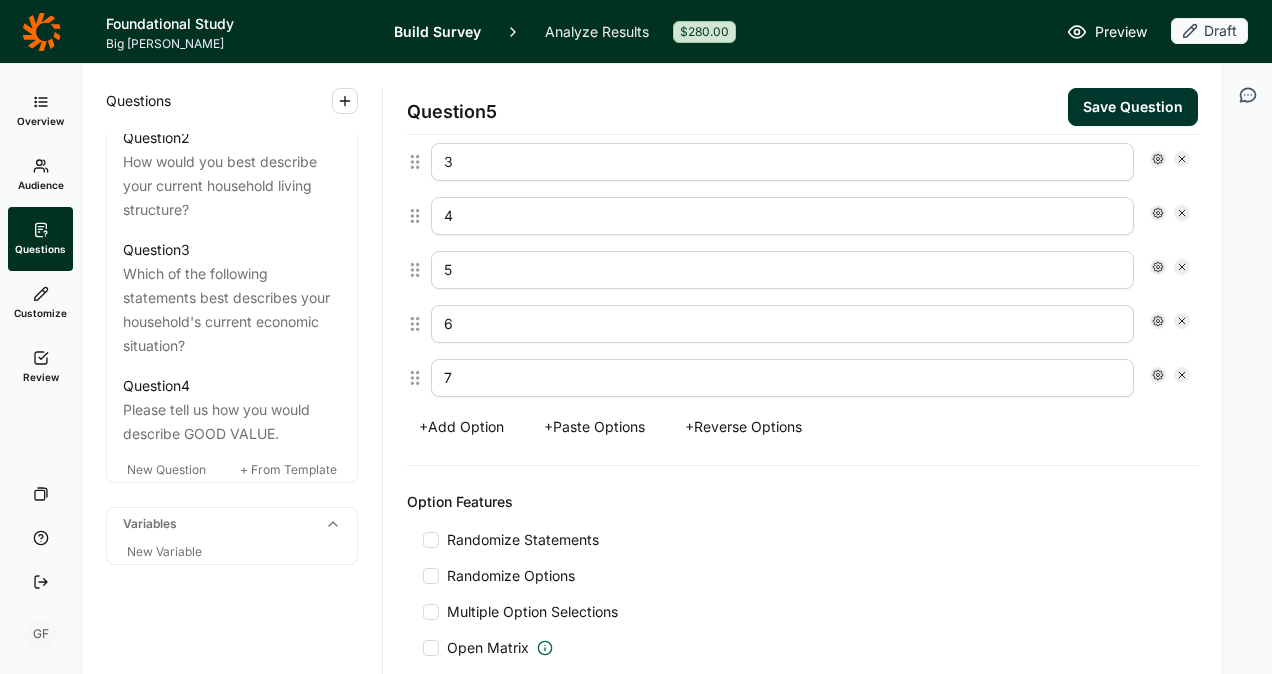 click on "+  Add Option" at bounding box center (461, 427) 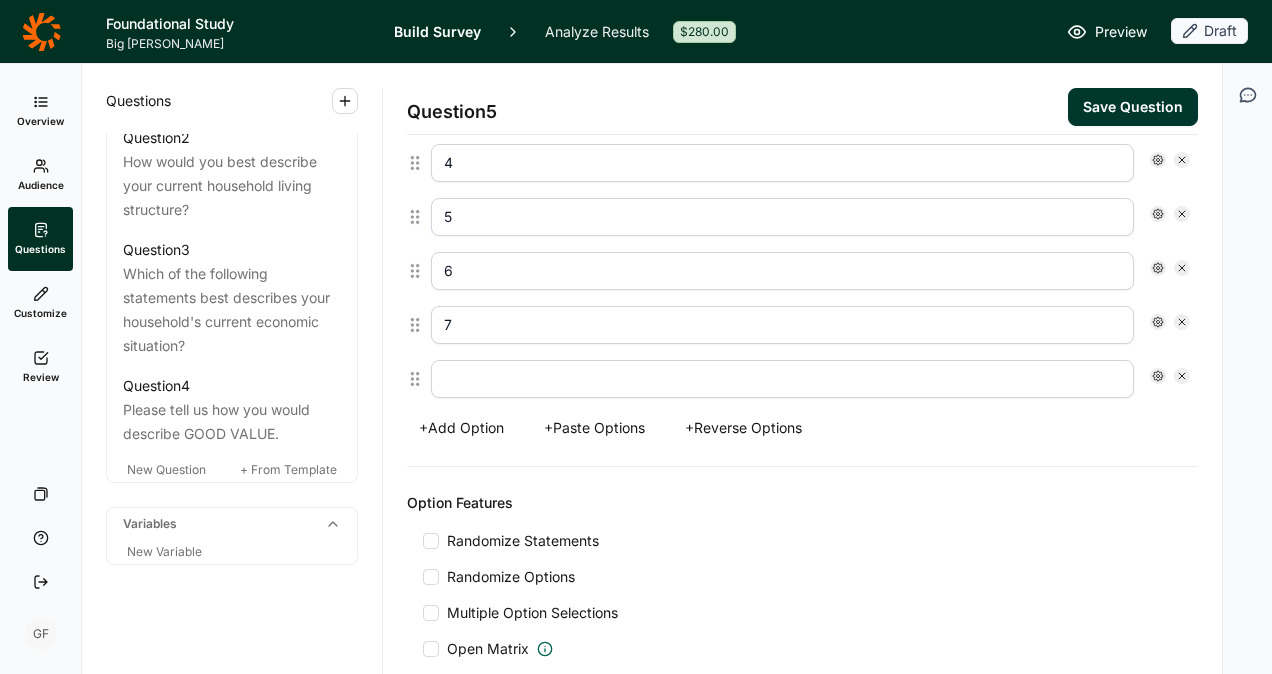 click at bounding box center [782, 379] 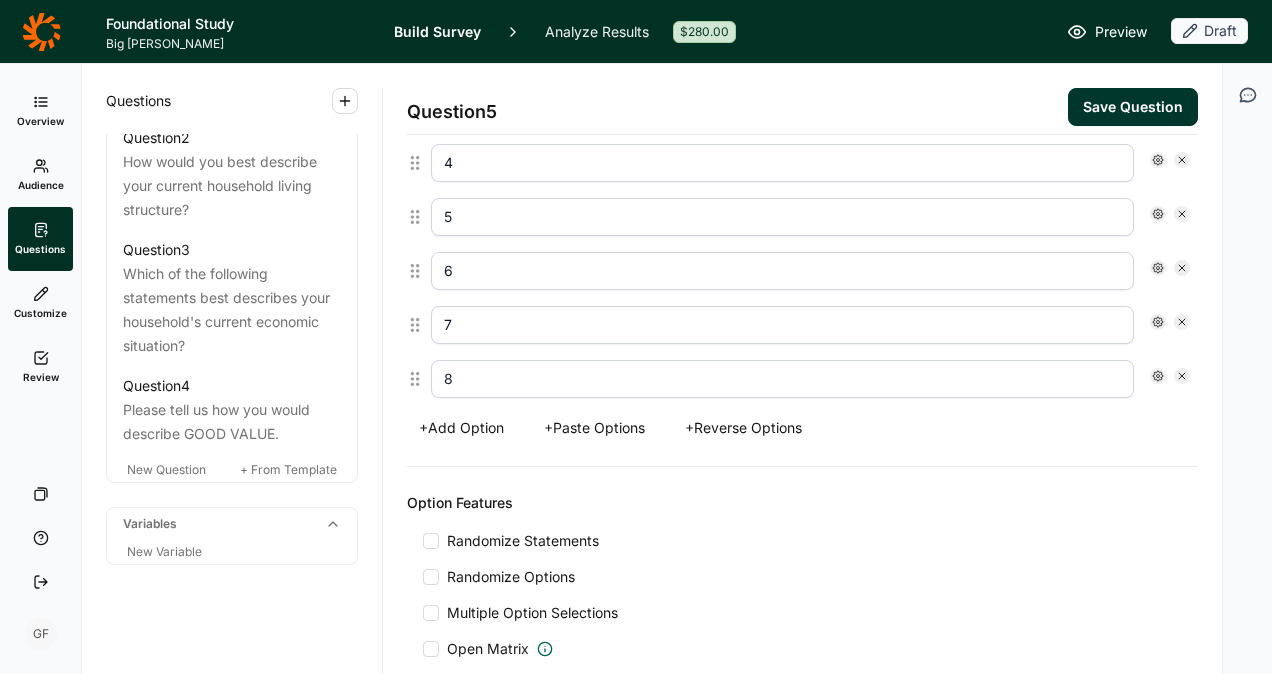 click on "+  Add Option" at bounding box center [461, 428] 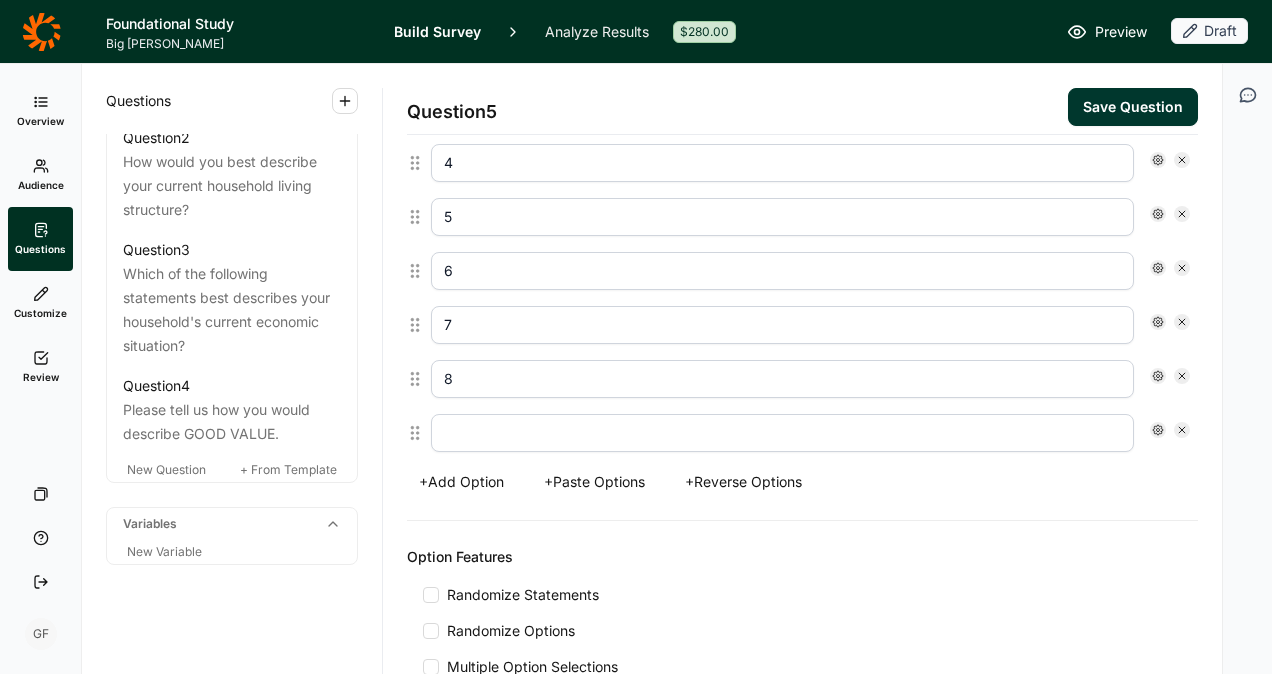 scroll, scrollTop: 1174, scrollLeft: 0, axis: vertical 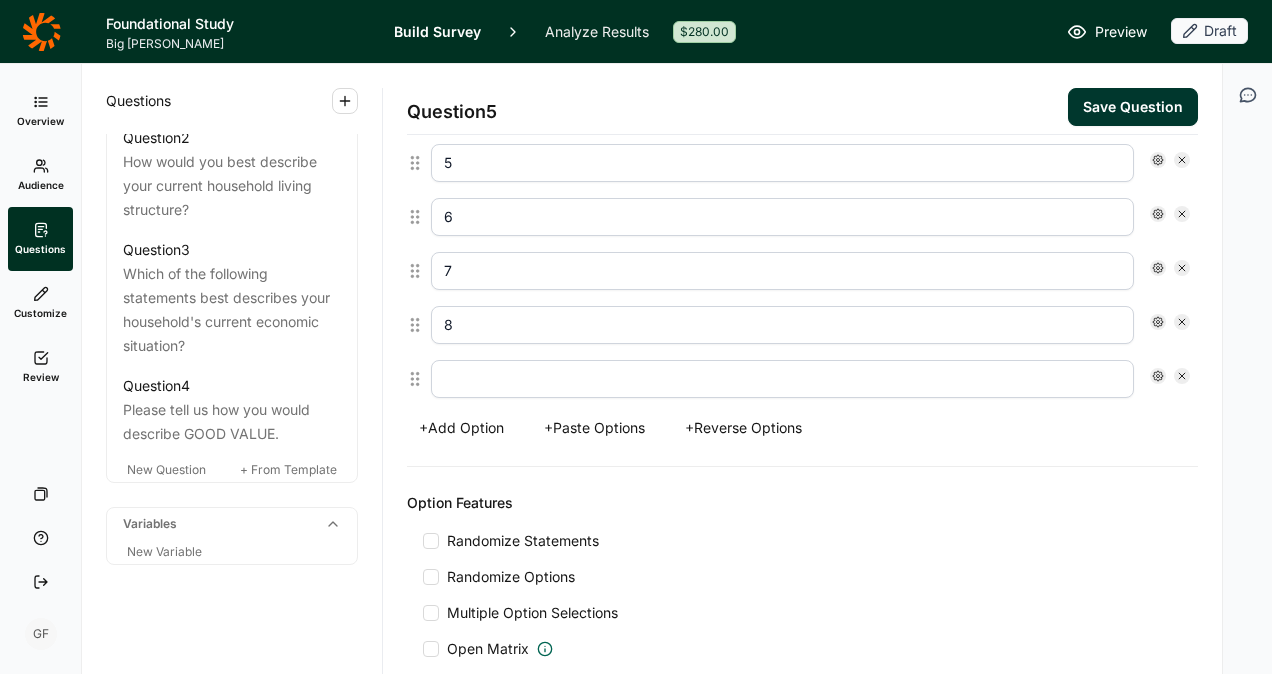 click at bounding box center [782, 379] 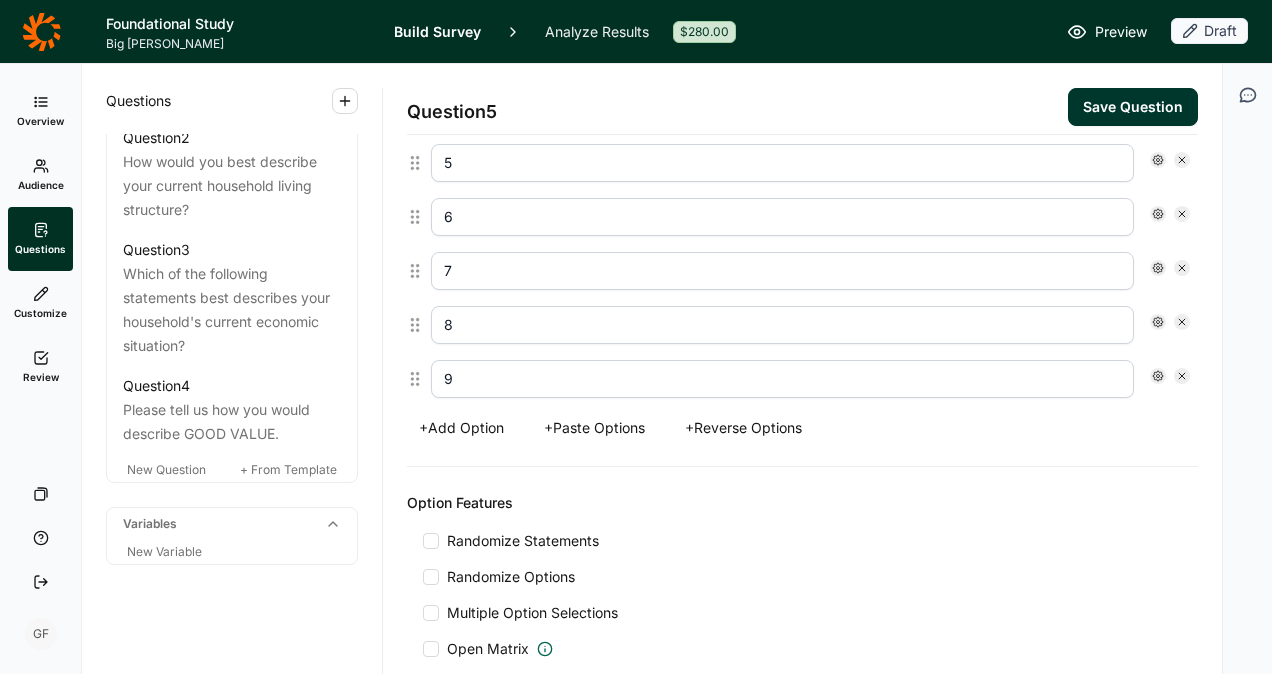 click on "+  Add Option" at bounding box center (461, 428) 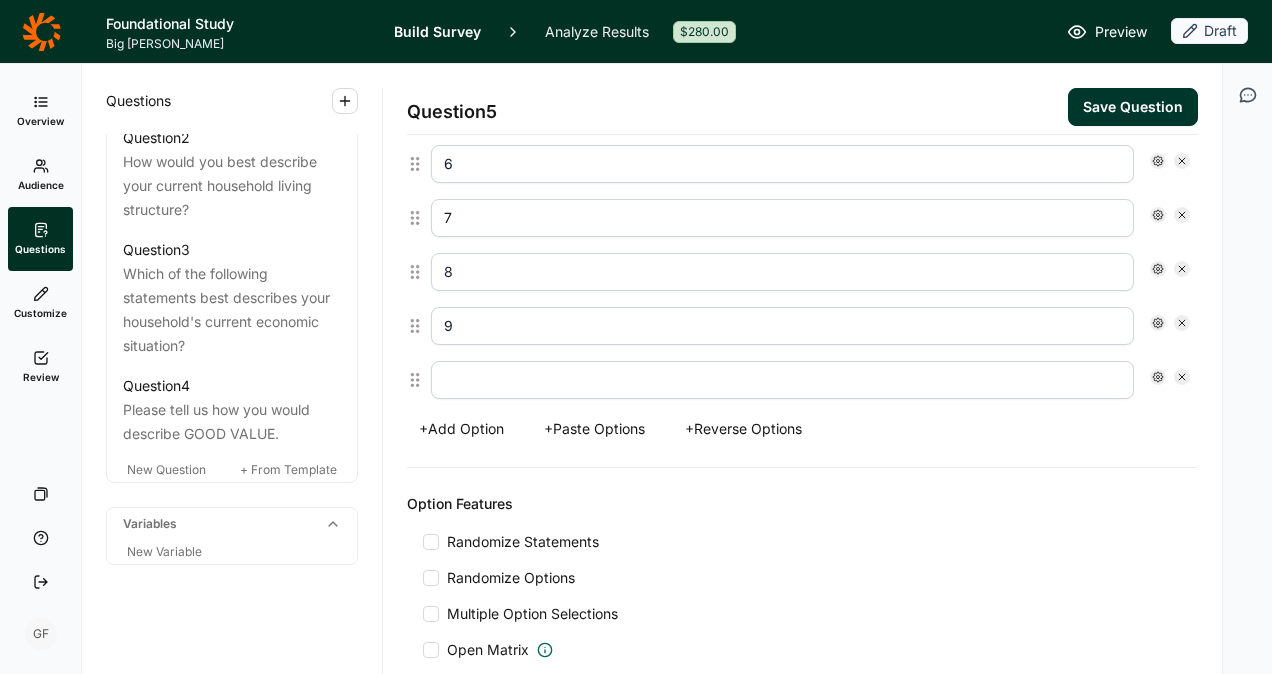 click at bounding box center (782, 380) 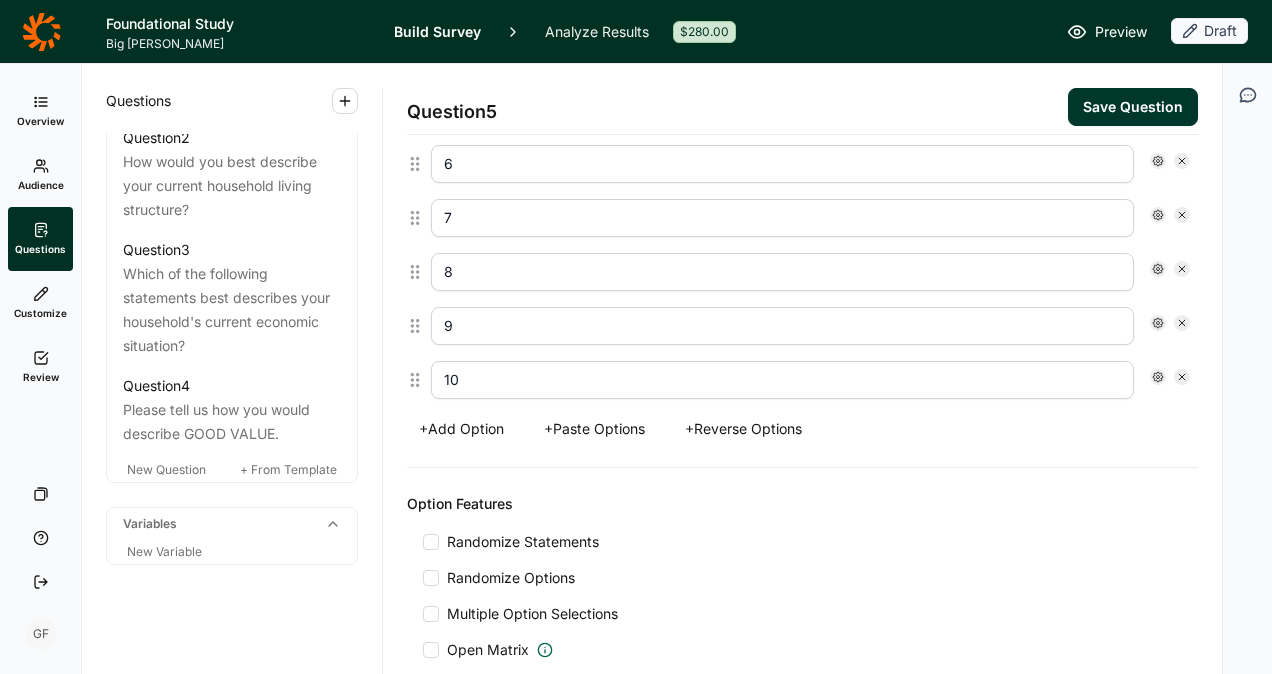 click on "Option Features" at bounding box center (802, 504) 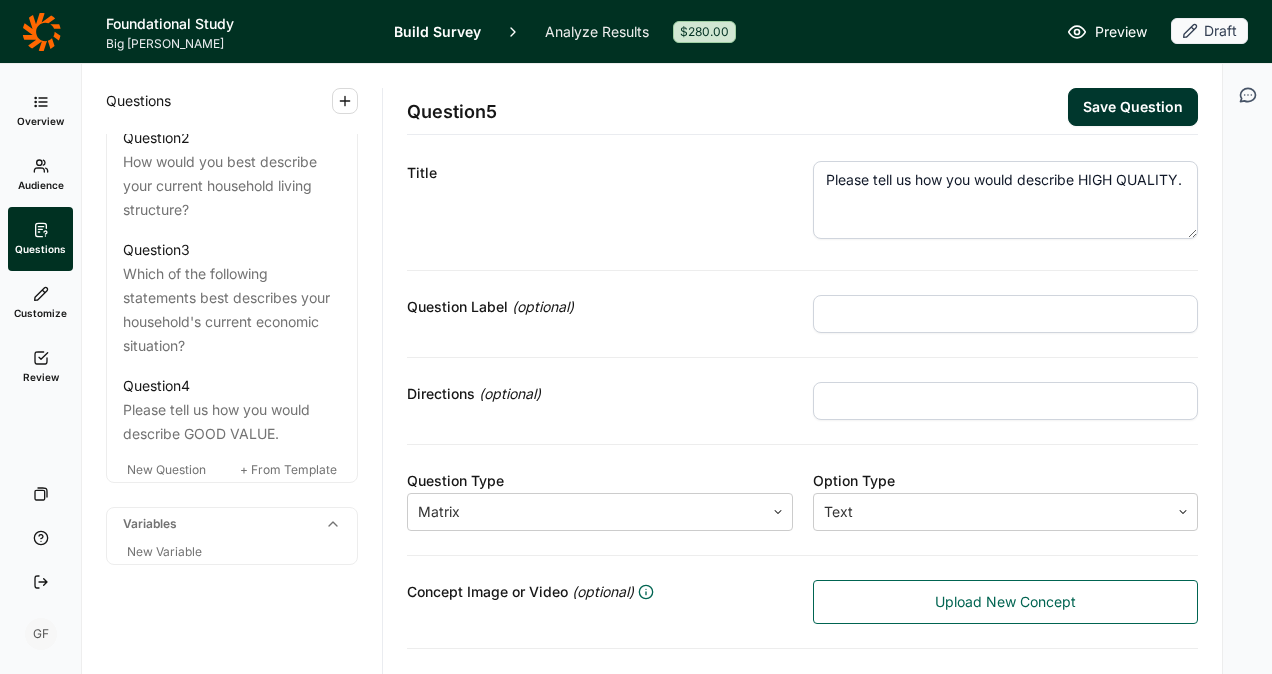 scroll, scrollTop: 0, scrollLeft: 0, axis: both 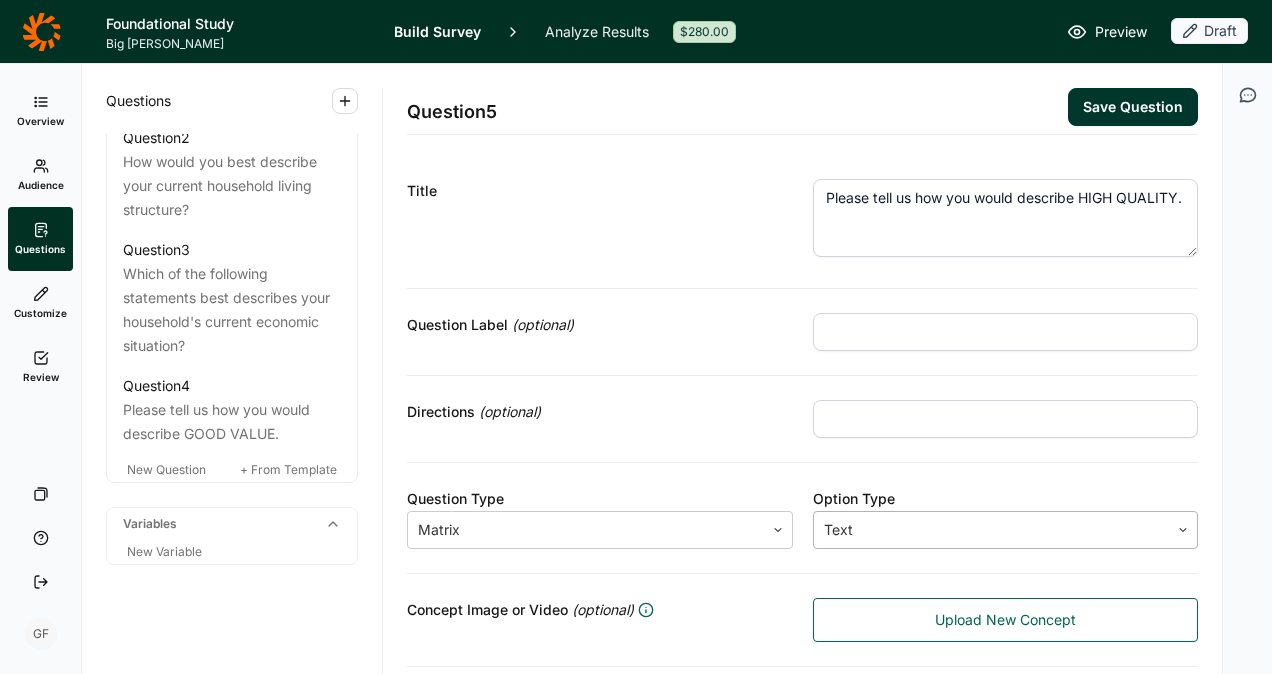 click at bounding box center (992, 530) 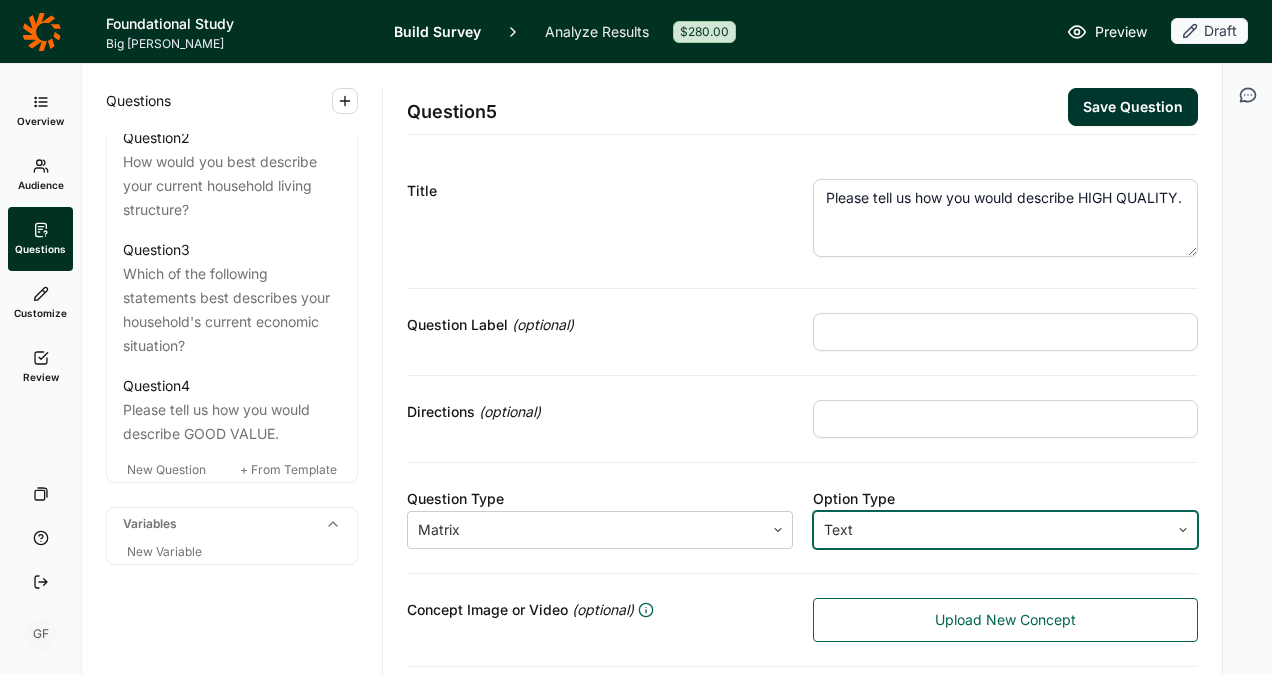 click at bounding box center [992, 530] 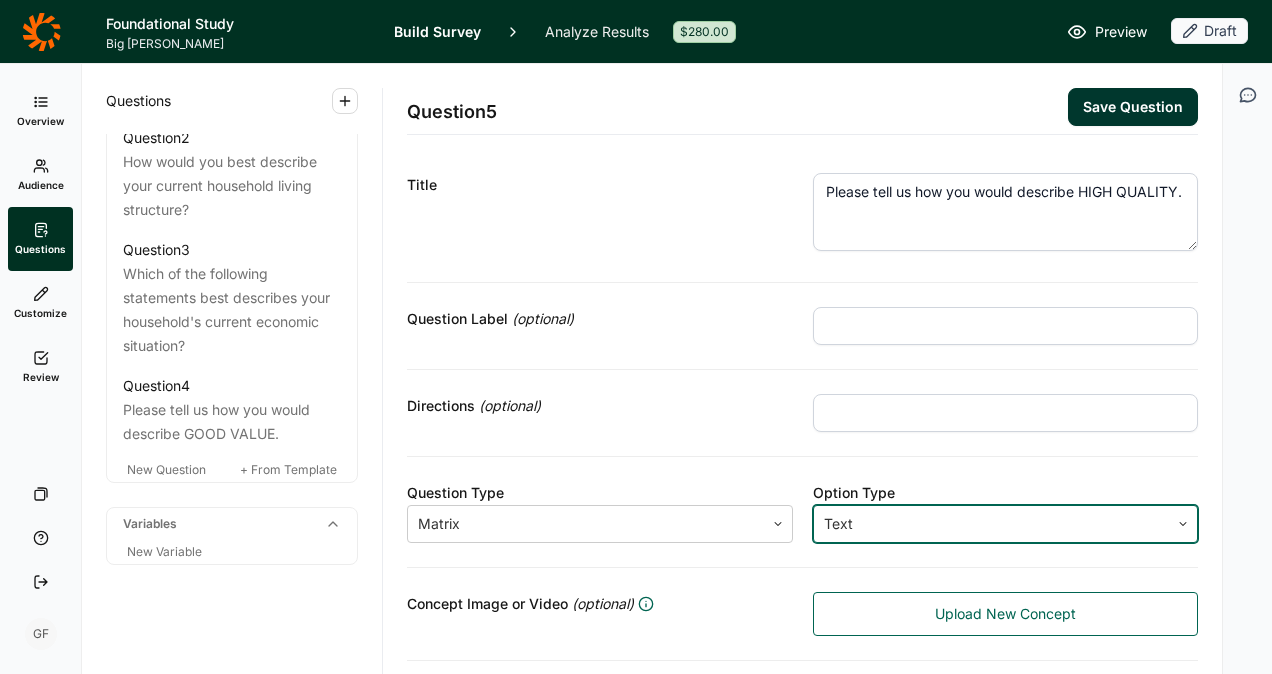 scroll, scrollTop: 0, scrollLeft: 0, axis: both 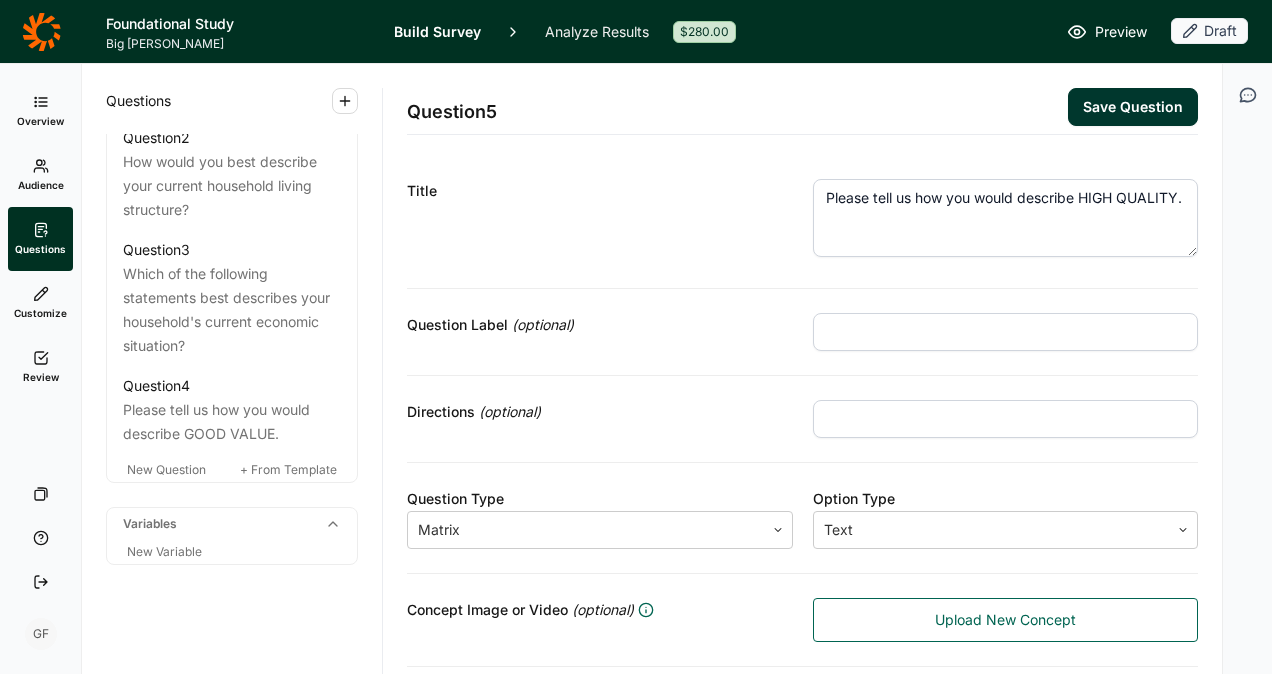 click on "Preview" at bounding box center [1121, 32] 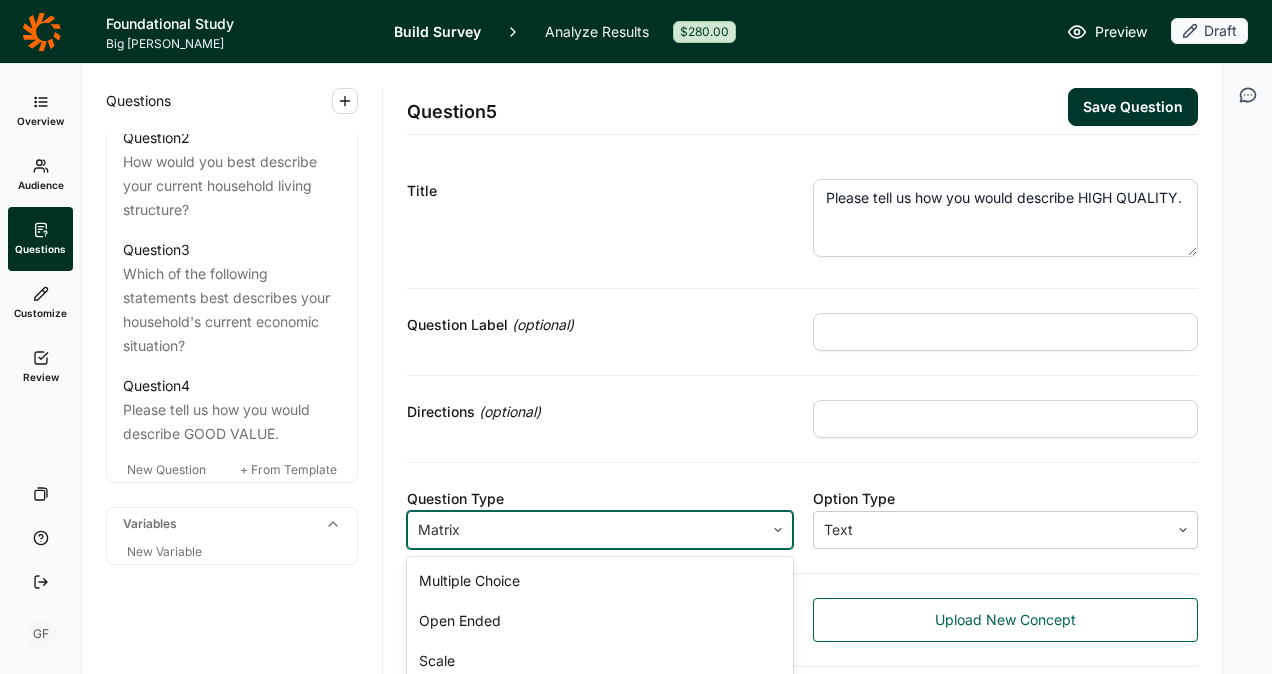 click 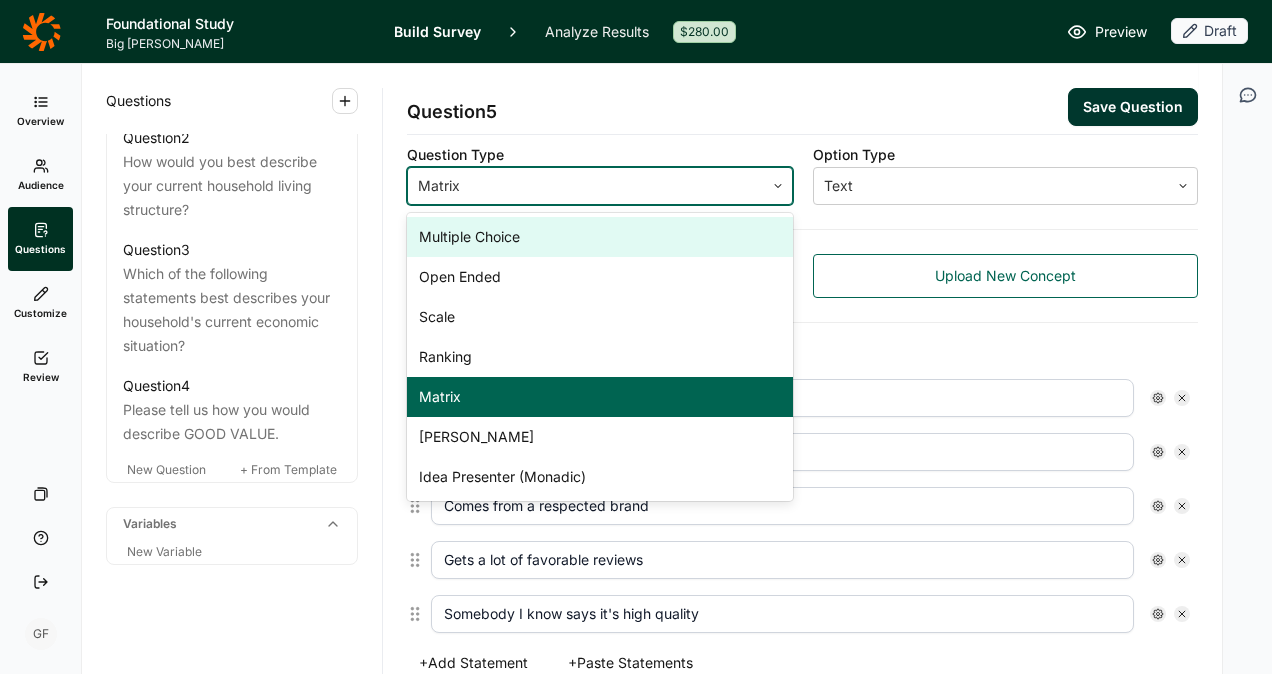 scroll, scrollTop: 393, scrollLeft: 0, axis: vertical 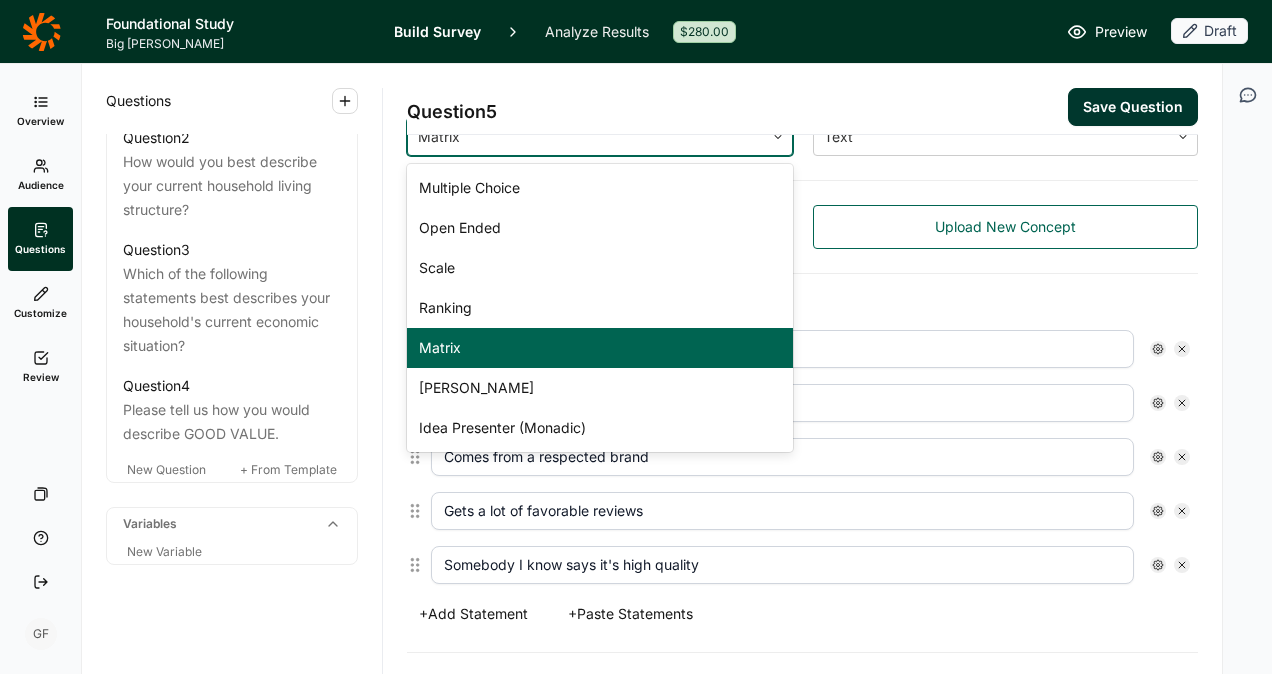 click on "Matrix" at bounding box center (600, 348) 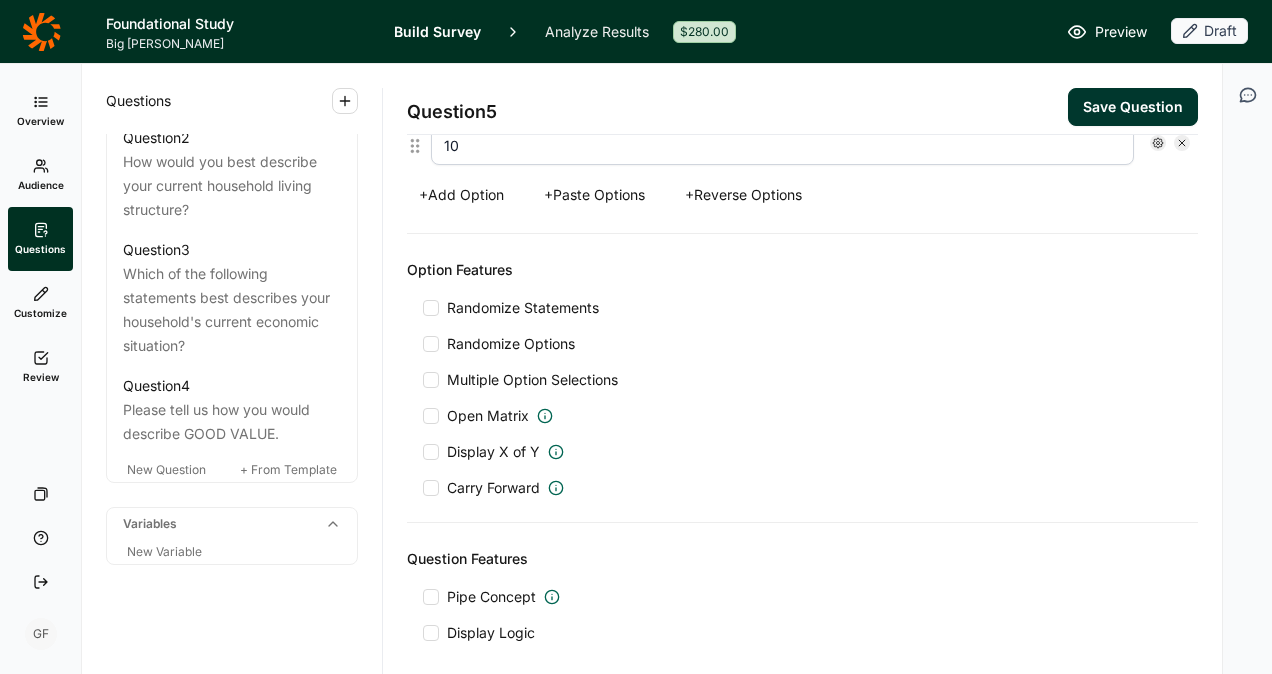 scroll, scrollTop: 1493, scrollLeft: 0, axis: vertical 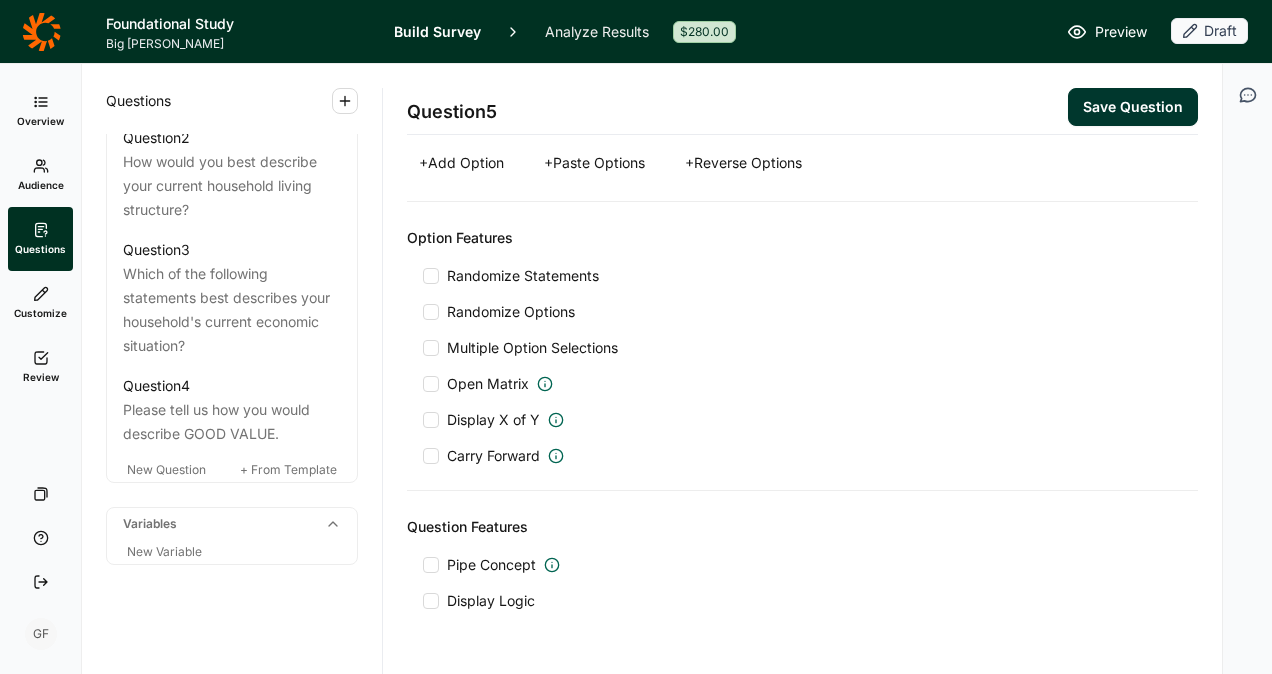click at bounding box center [431, 384] 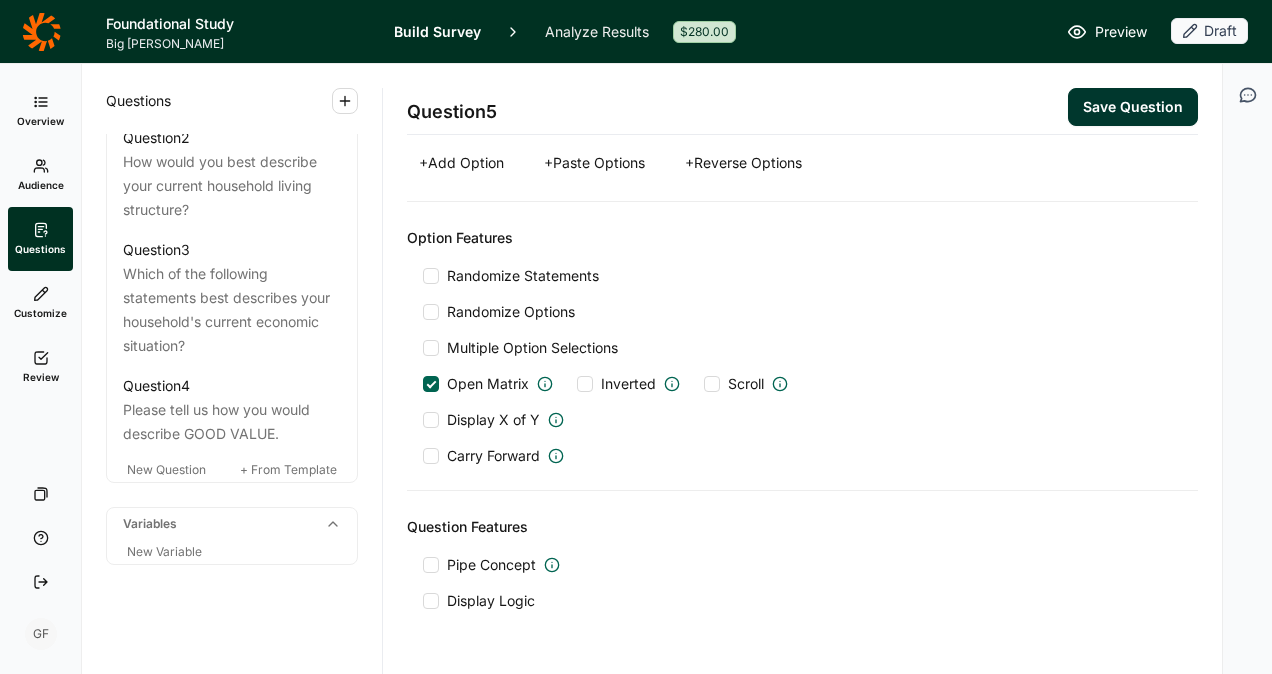 click at bounding box center (712, 384) 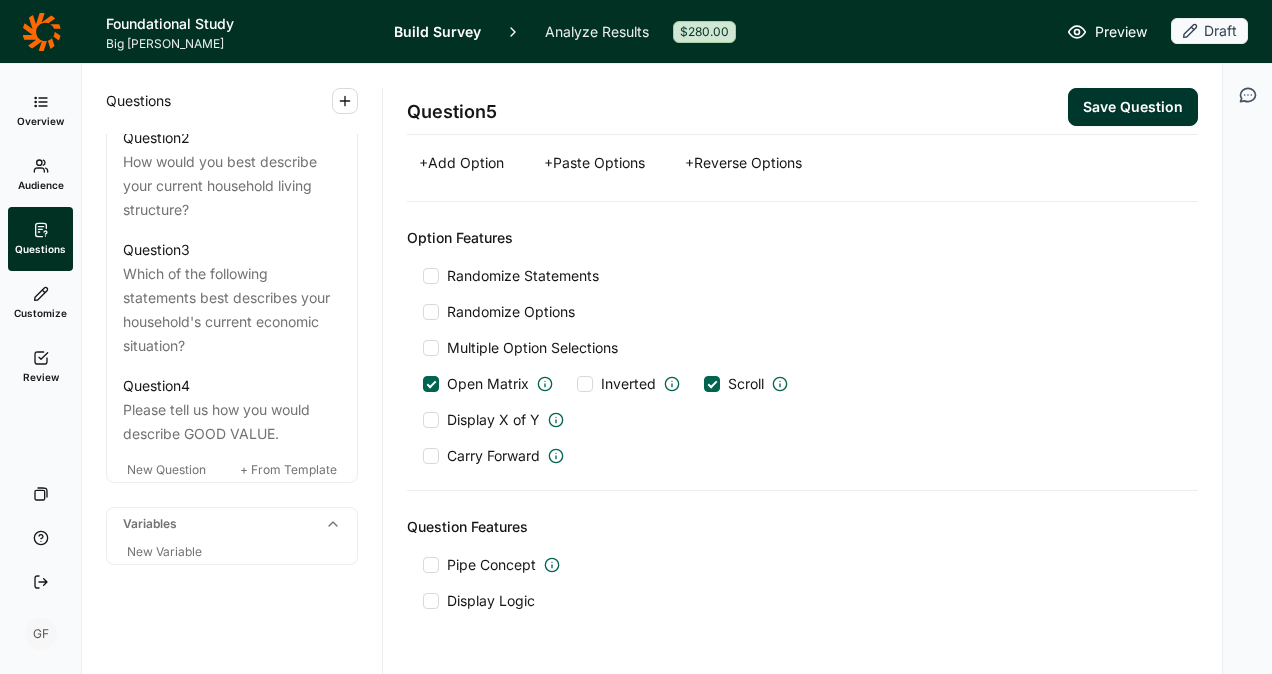 click on "Preview" at bounding box center [1121, 32] 